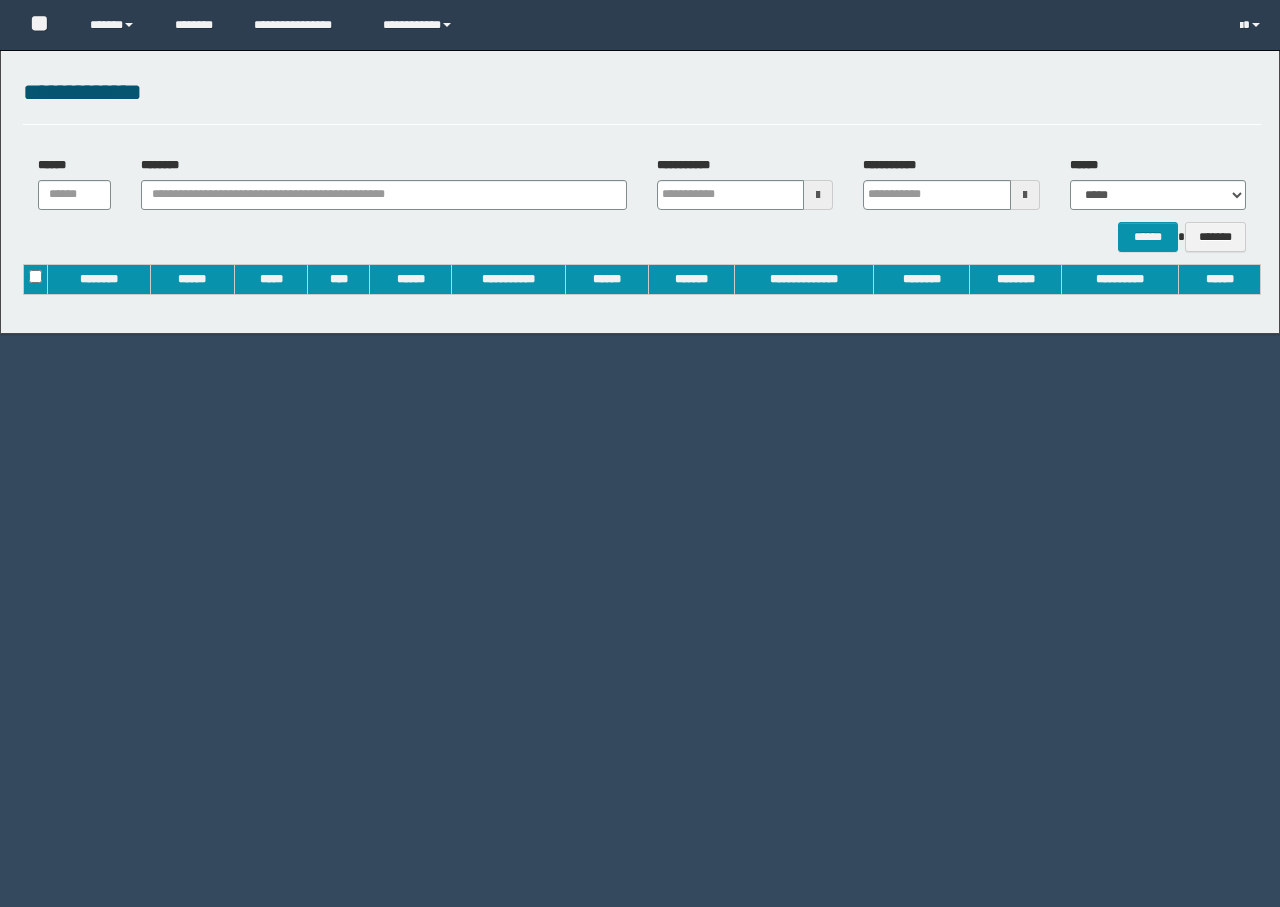scroll, scrollTop: 0, scrollLeft: 0, axis: both 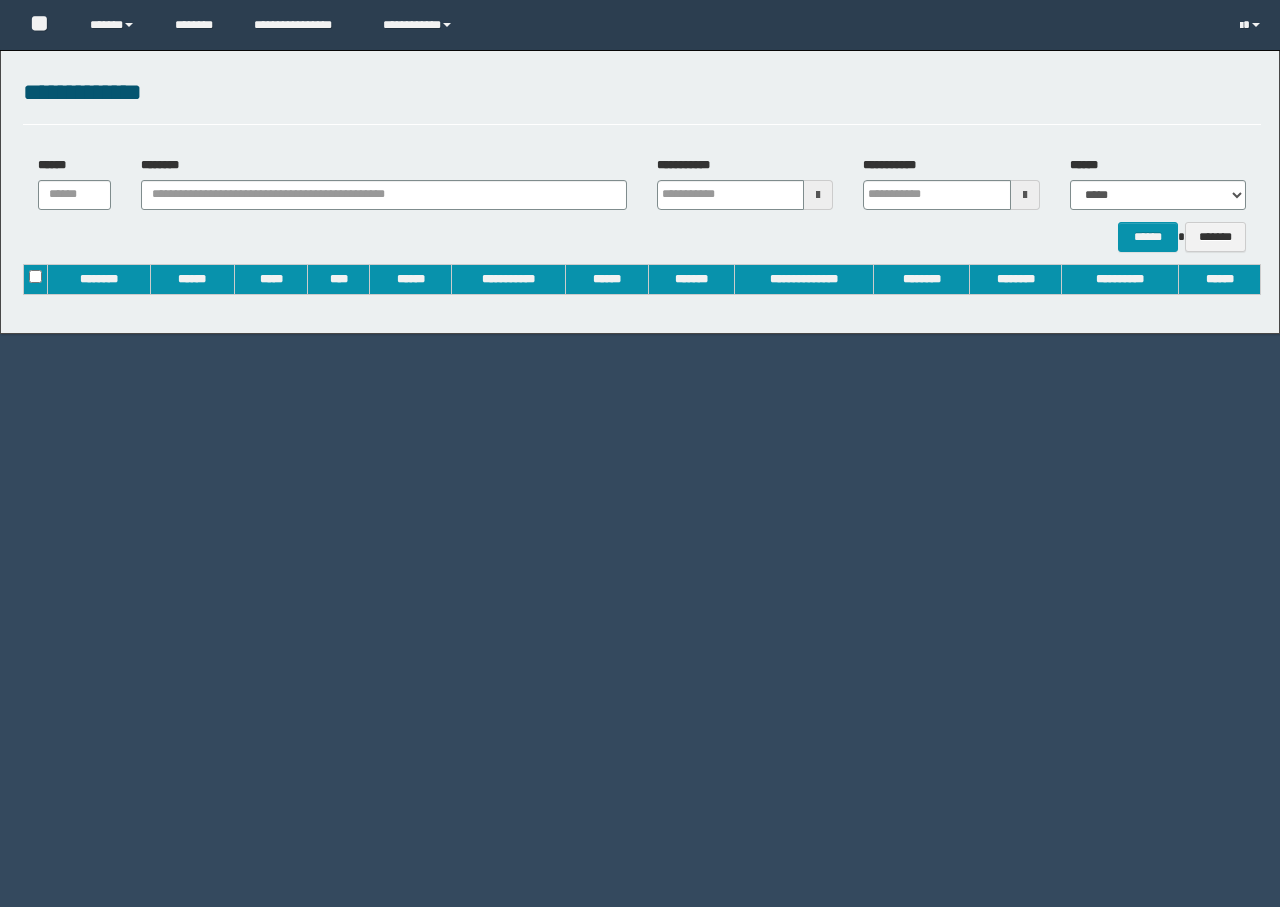 type on "**********" 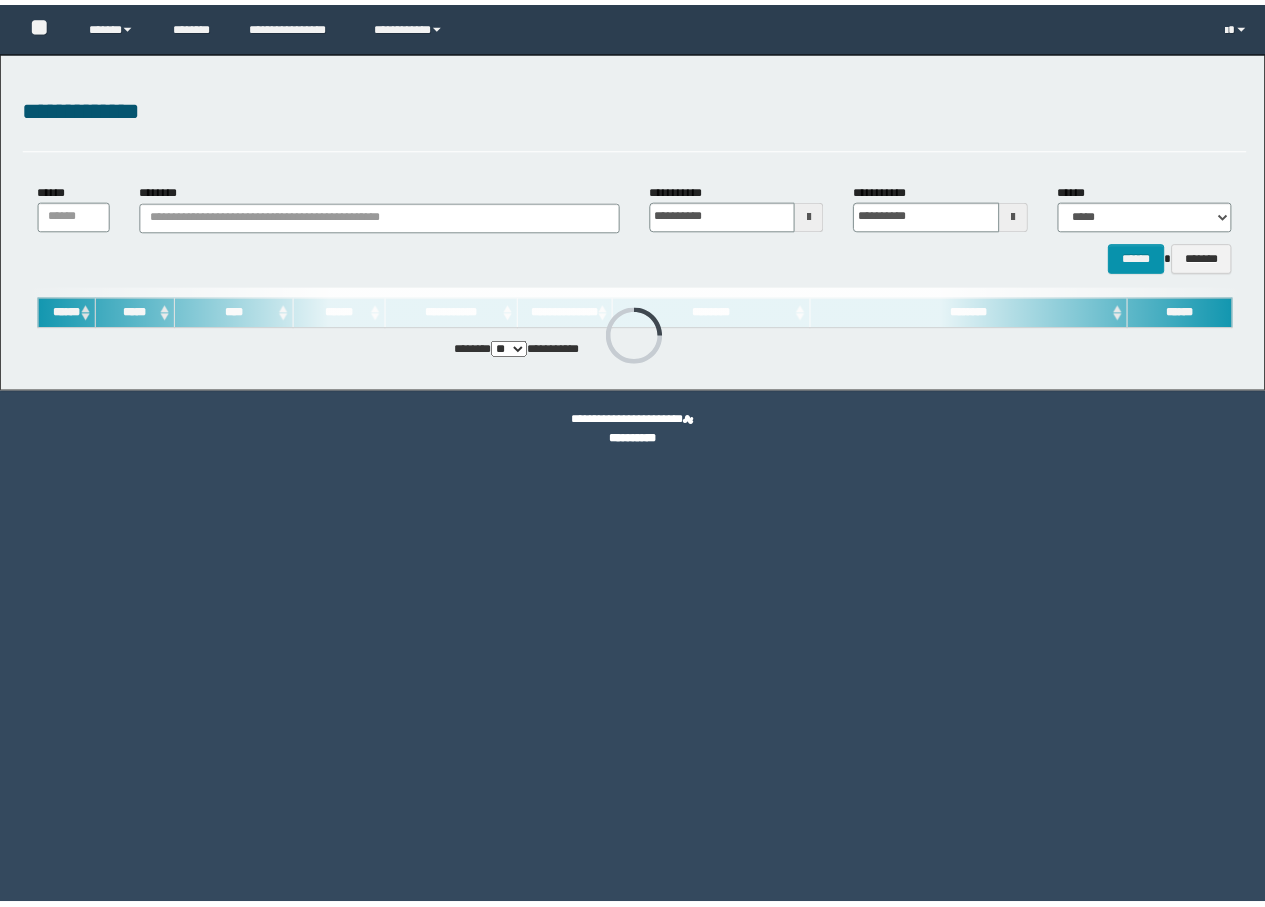scroll, scrollTop: 0, scrollLeft: 0, axis: both 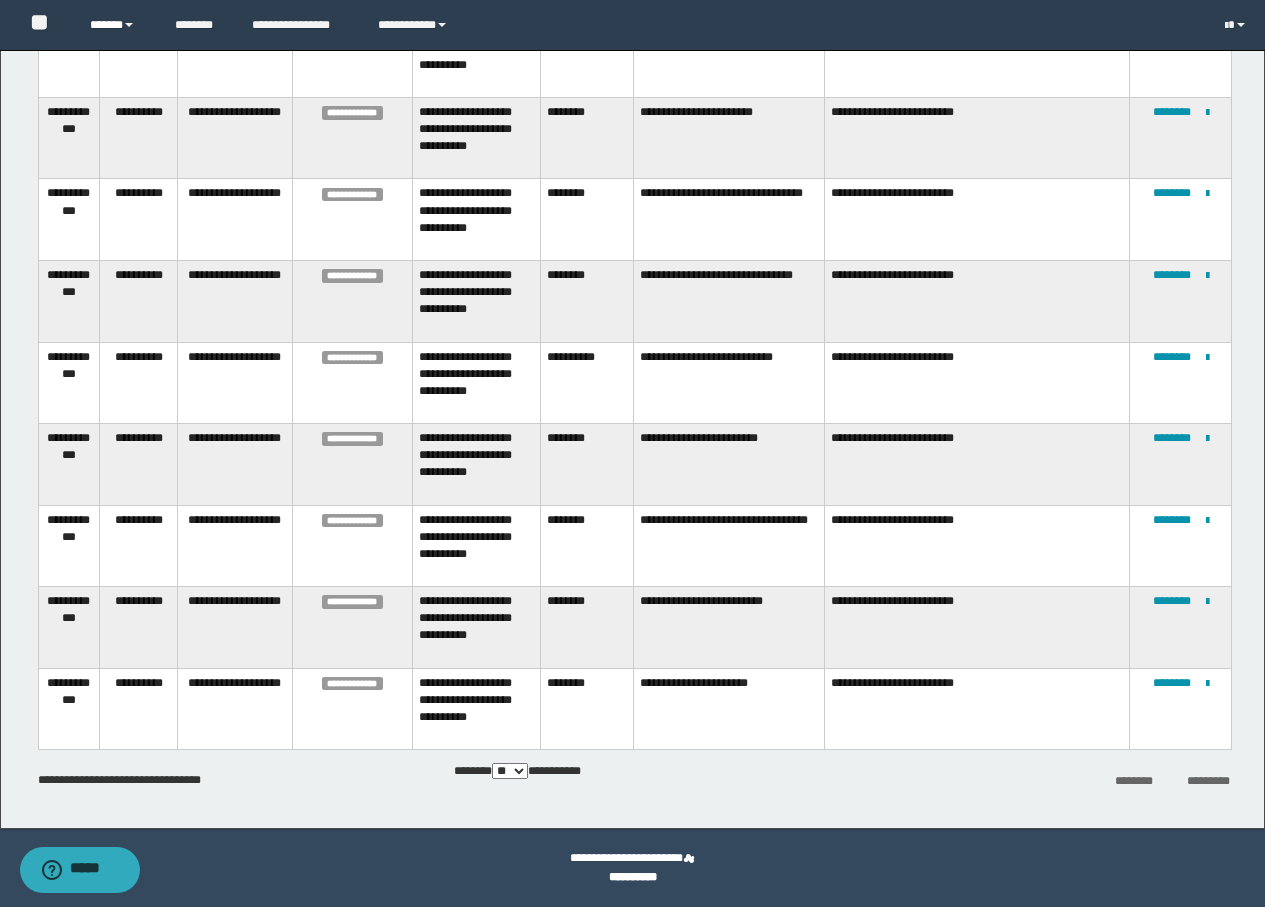 click on "******" at bounding box center [117, 25] 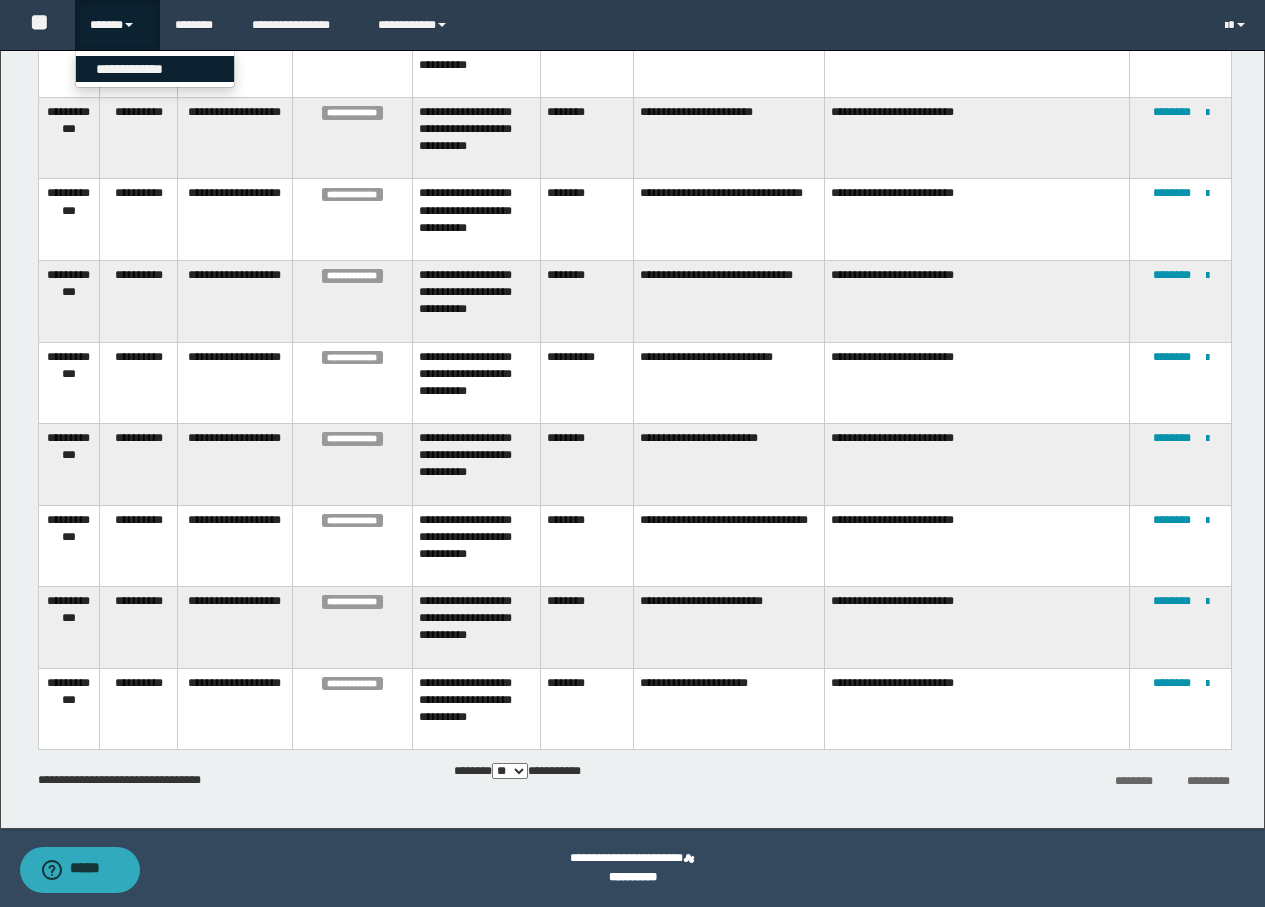 click on "**********" at bounding box center [155, 69] 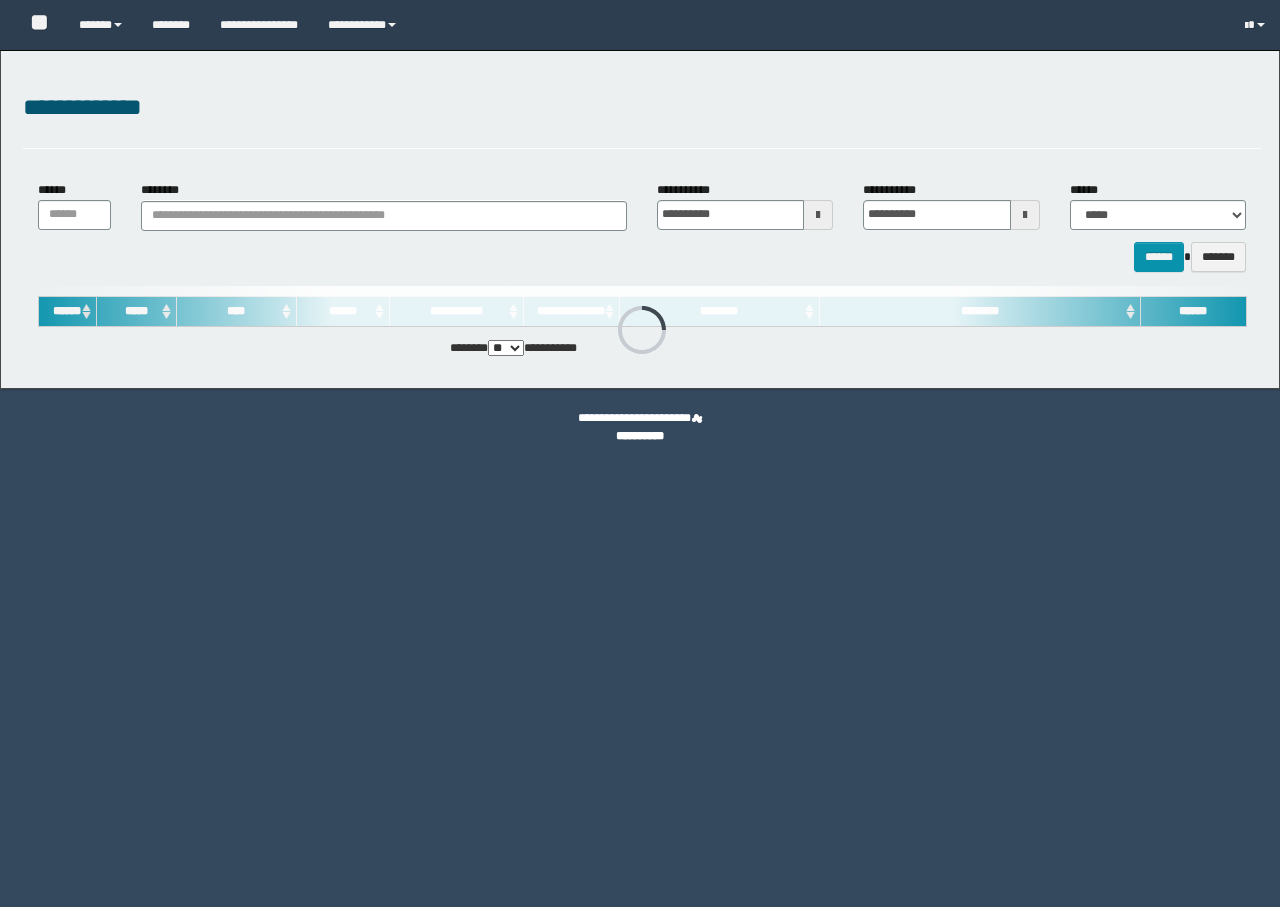 scroll, scrollTop: 0, scrollLeft: 0, axis: both 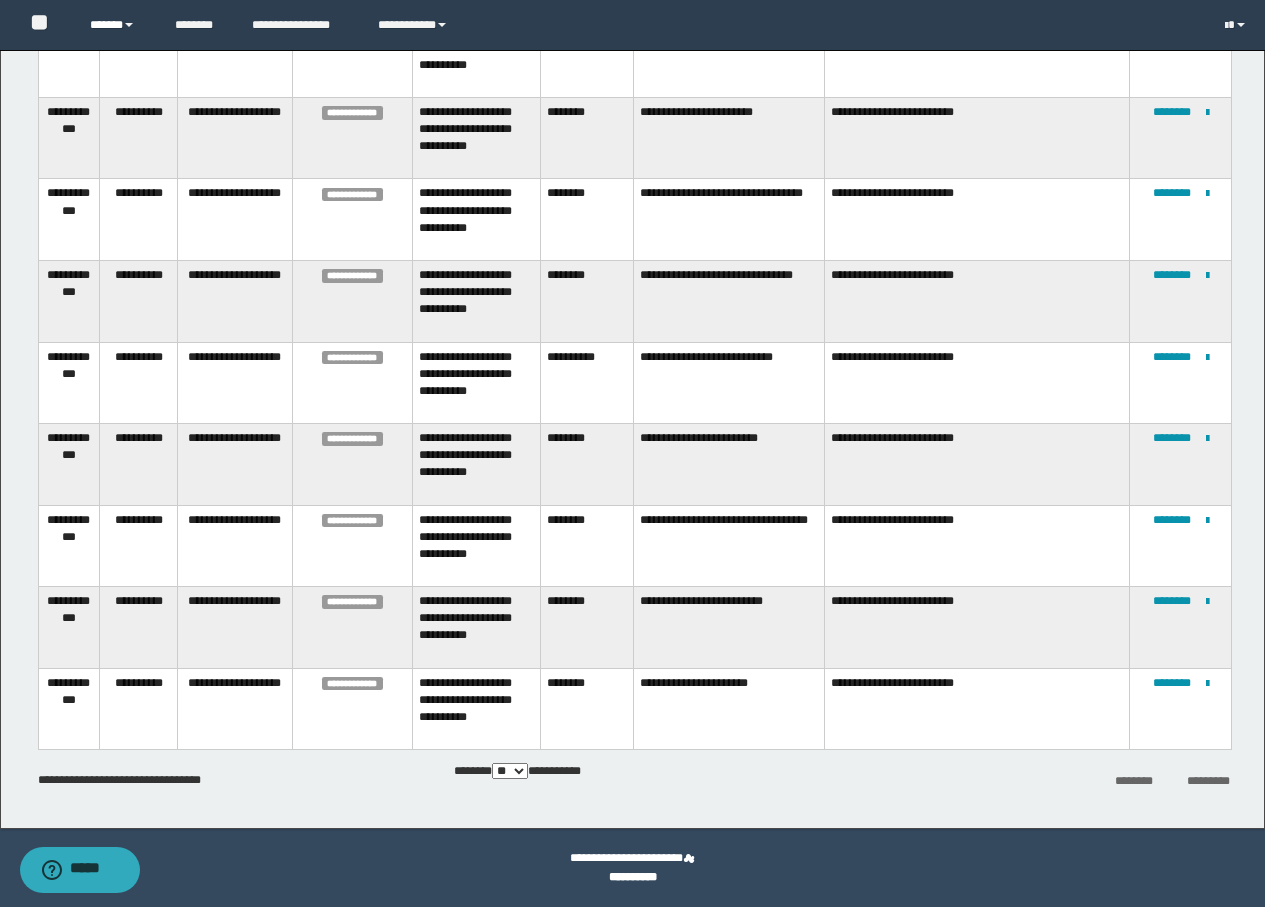 click on "******" at bounding box center [117, 25] 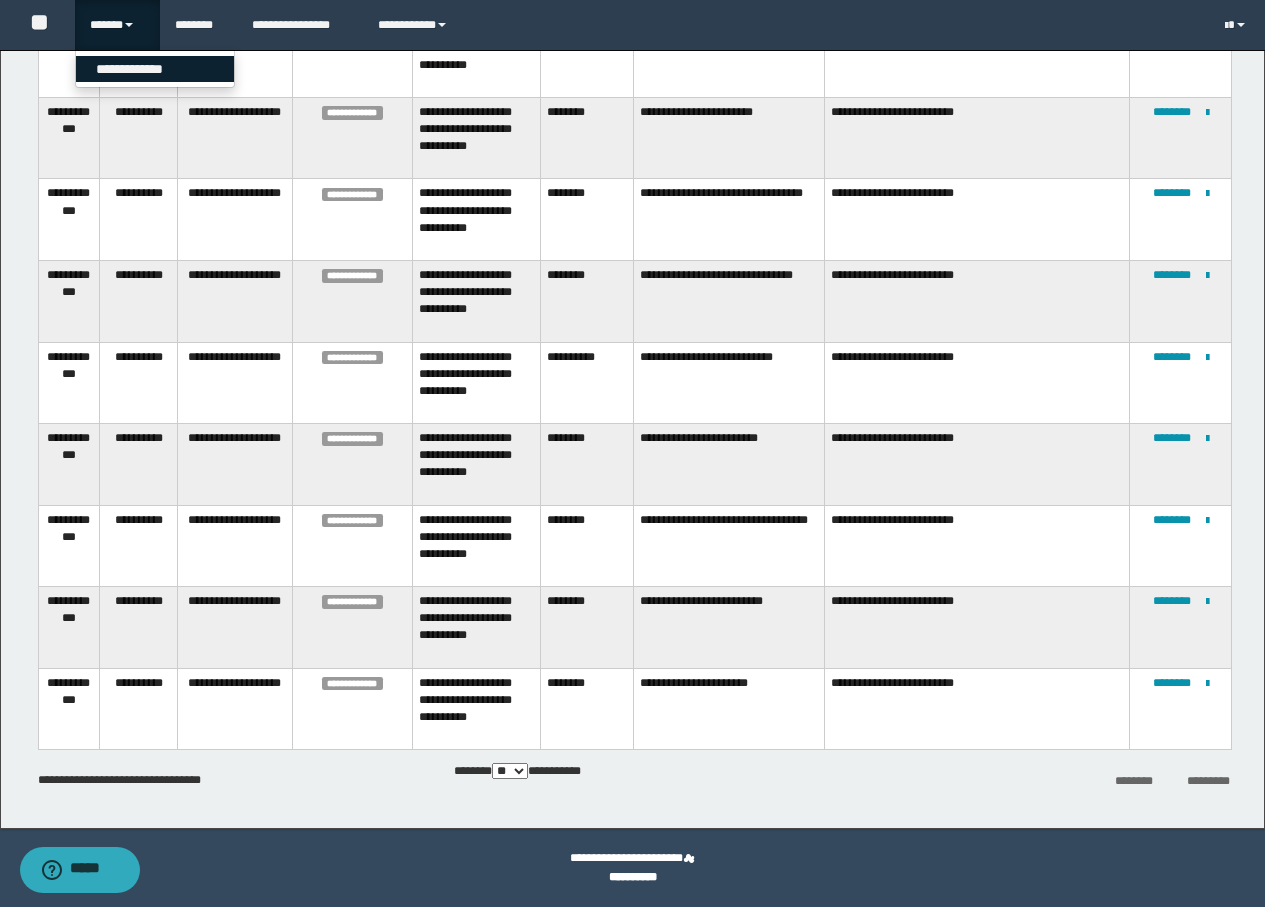 click on "**********" at bounding box center [155, 69] 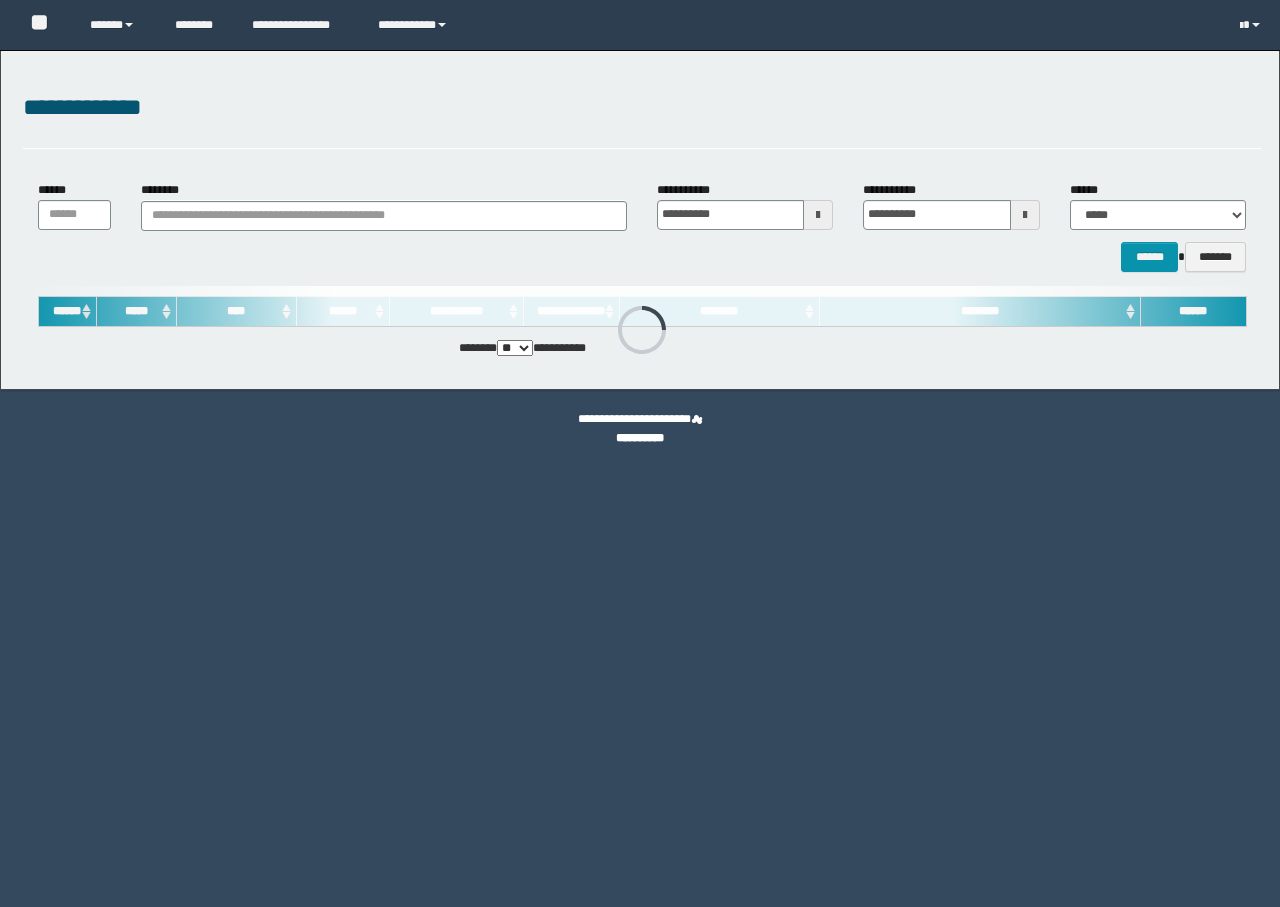 scroll, scrollTop: 0, scrollLeft: 0, axis: both 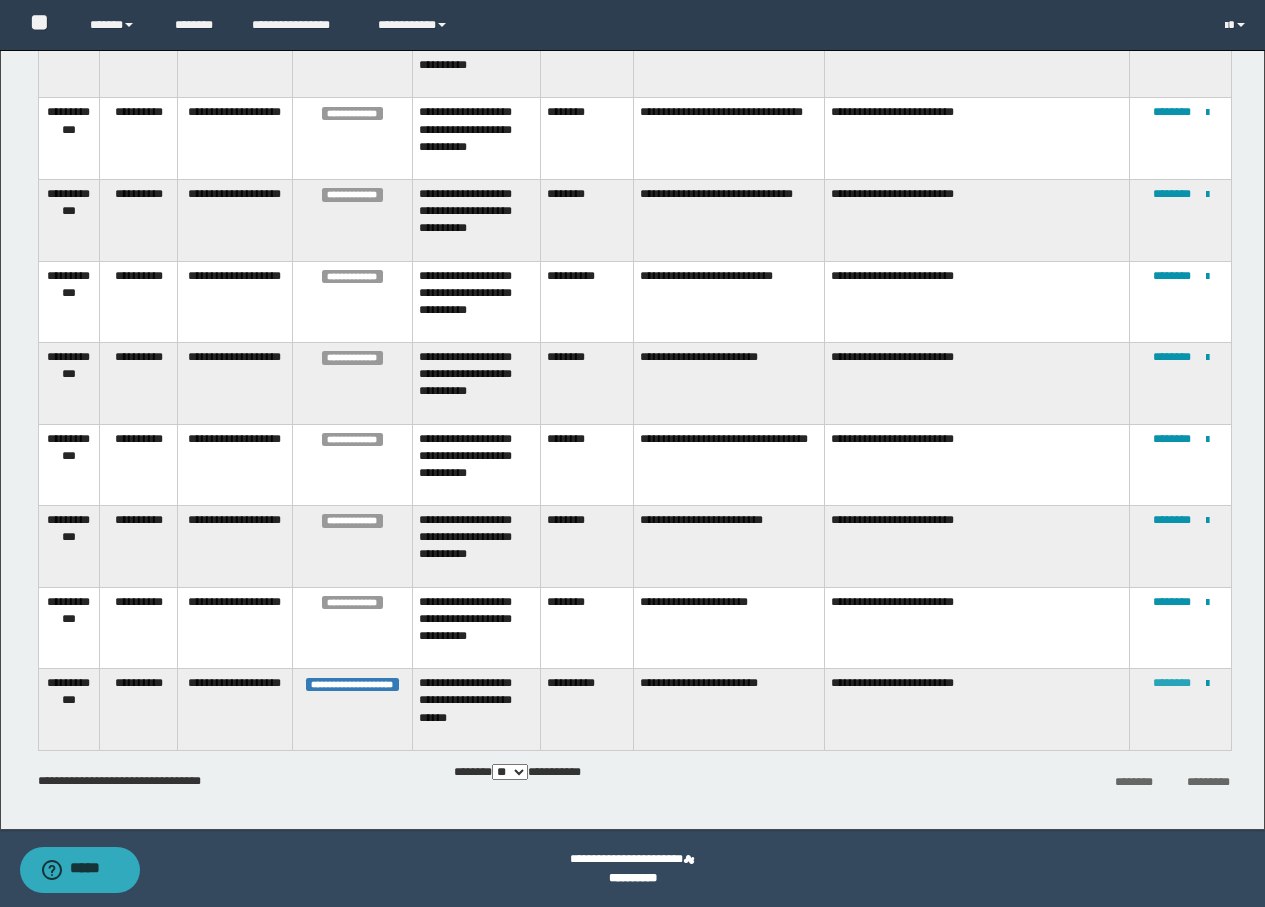 click on "********" at bounding box center (1172, 683) 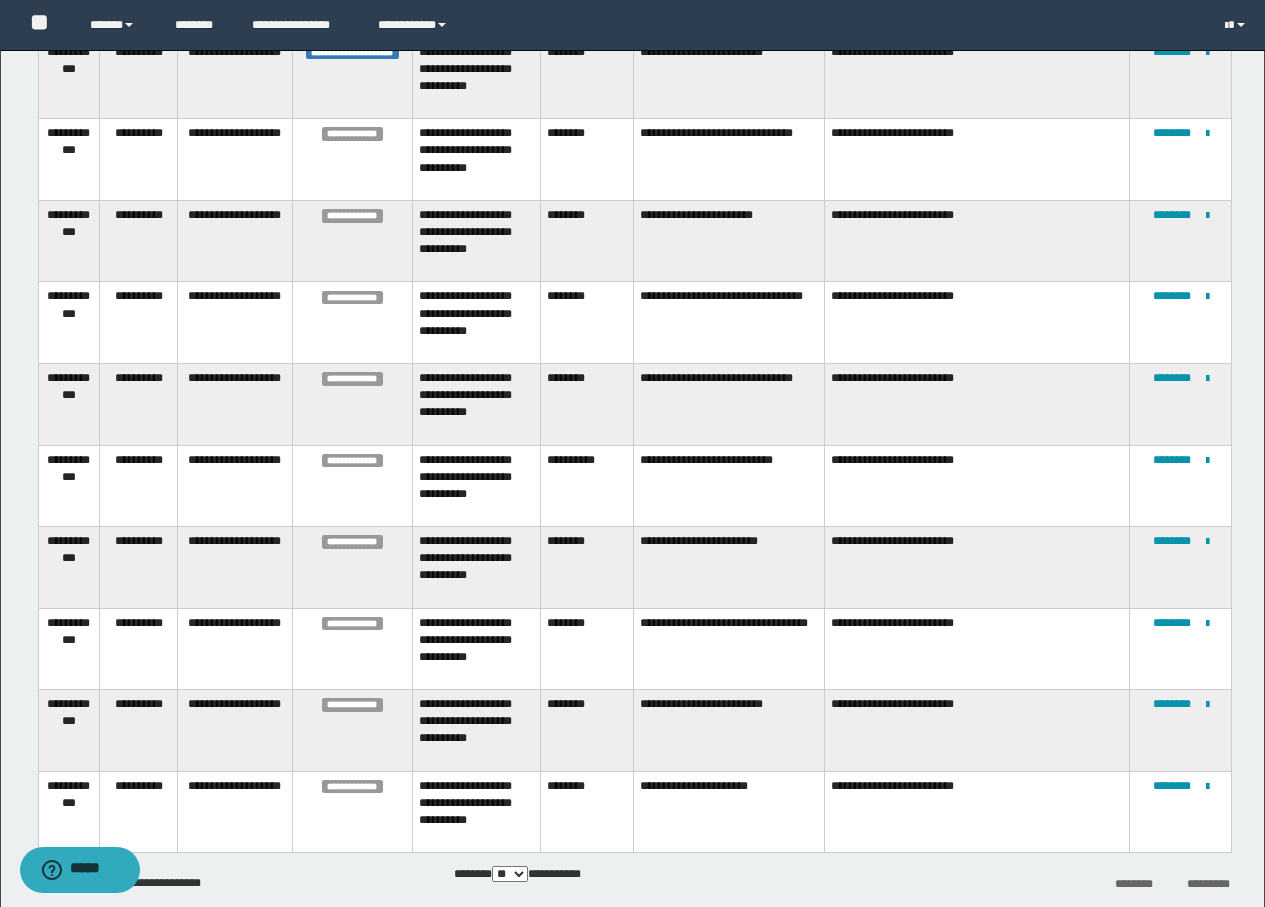 scroll, scrollTop: 1697, scrollLeft: 0, axis: vertical 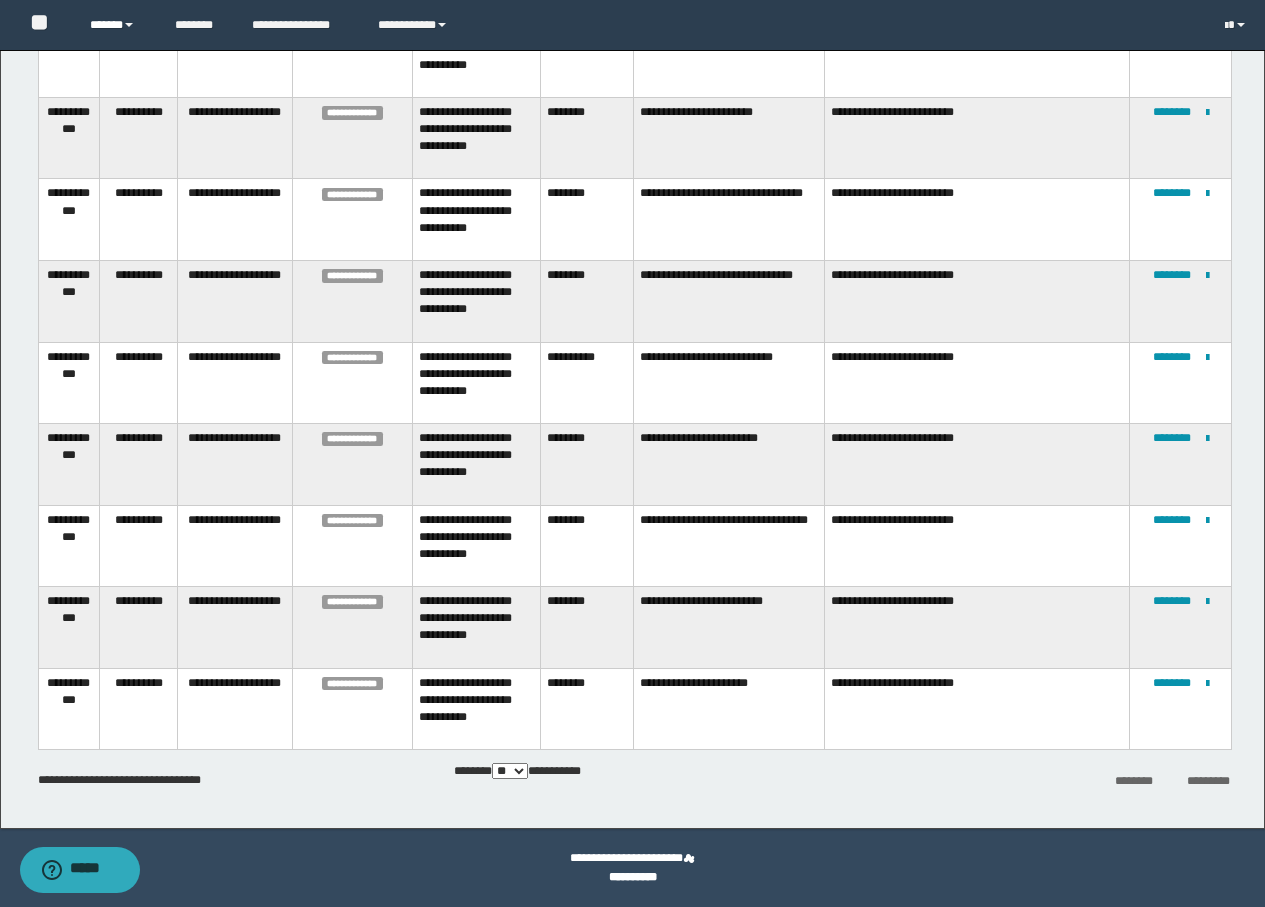 click on "******" at bounding box center [117, 25] 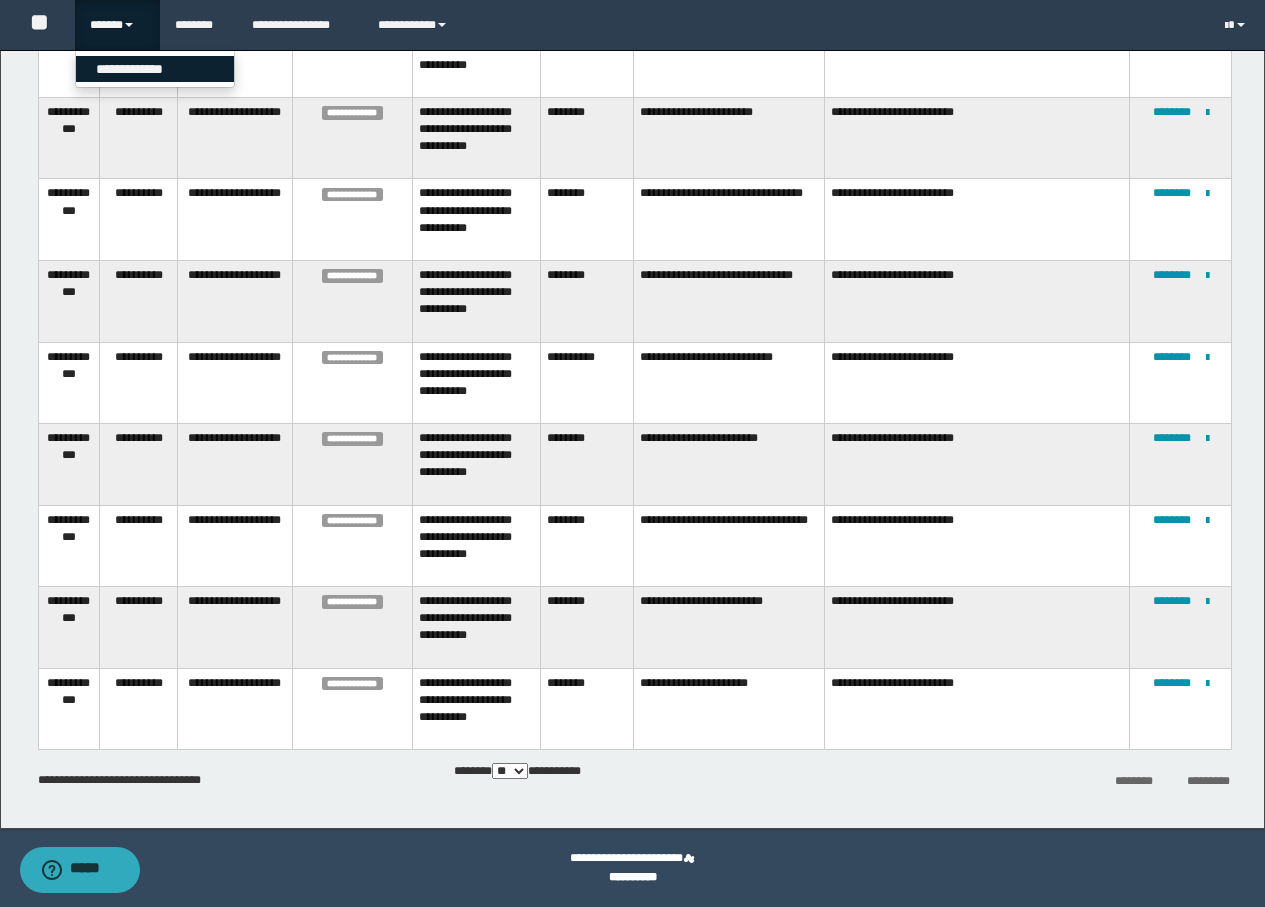 click on "**********" at bounding box center [155, 69] 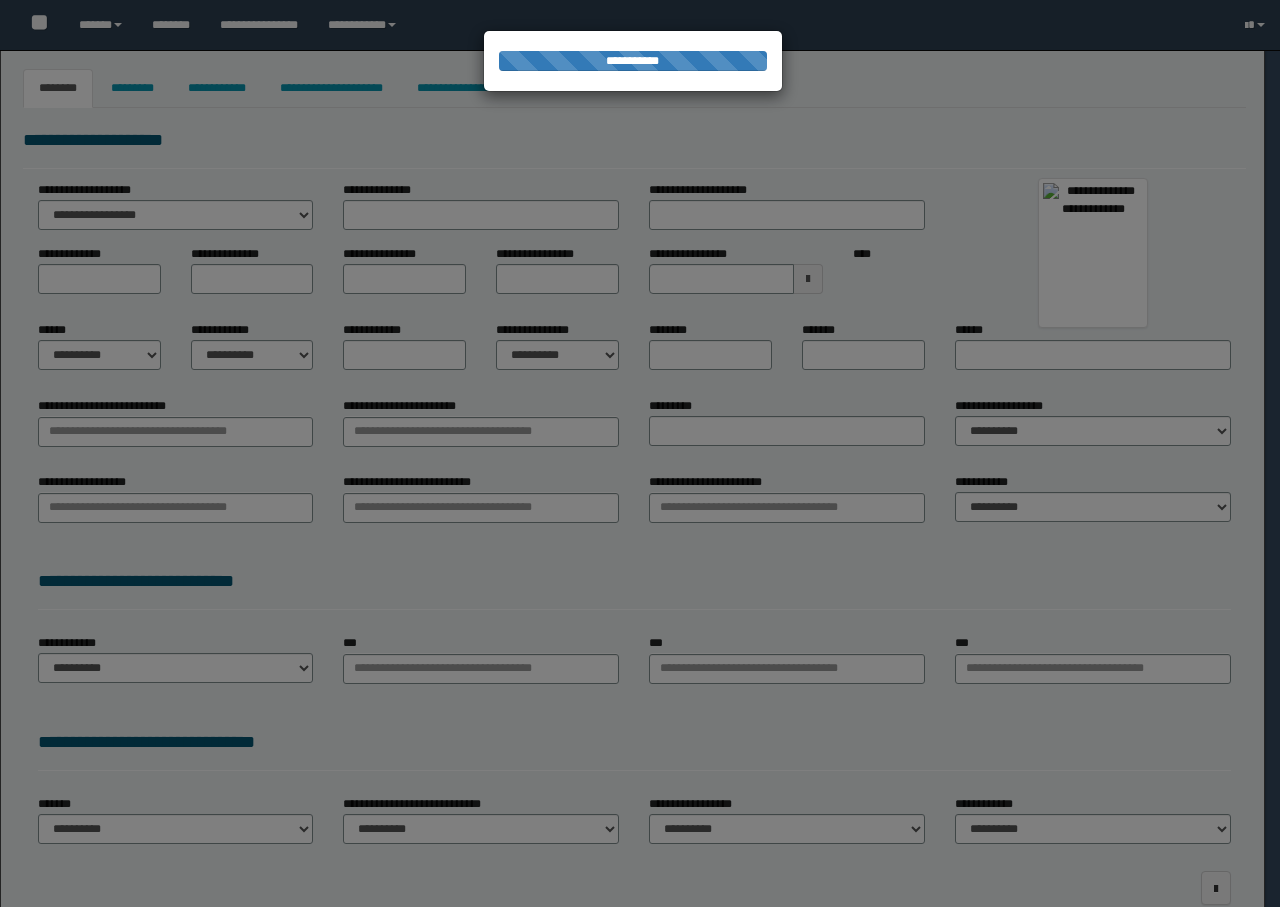 type on "*********" 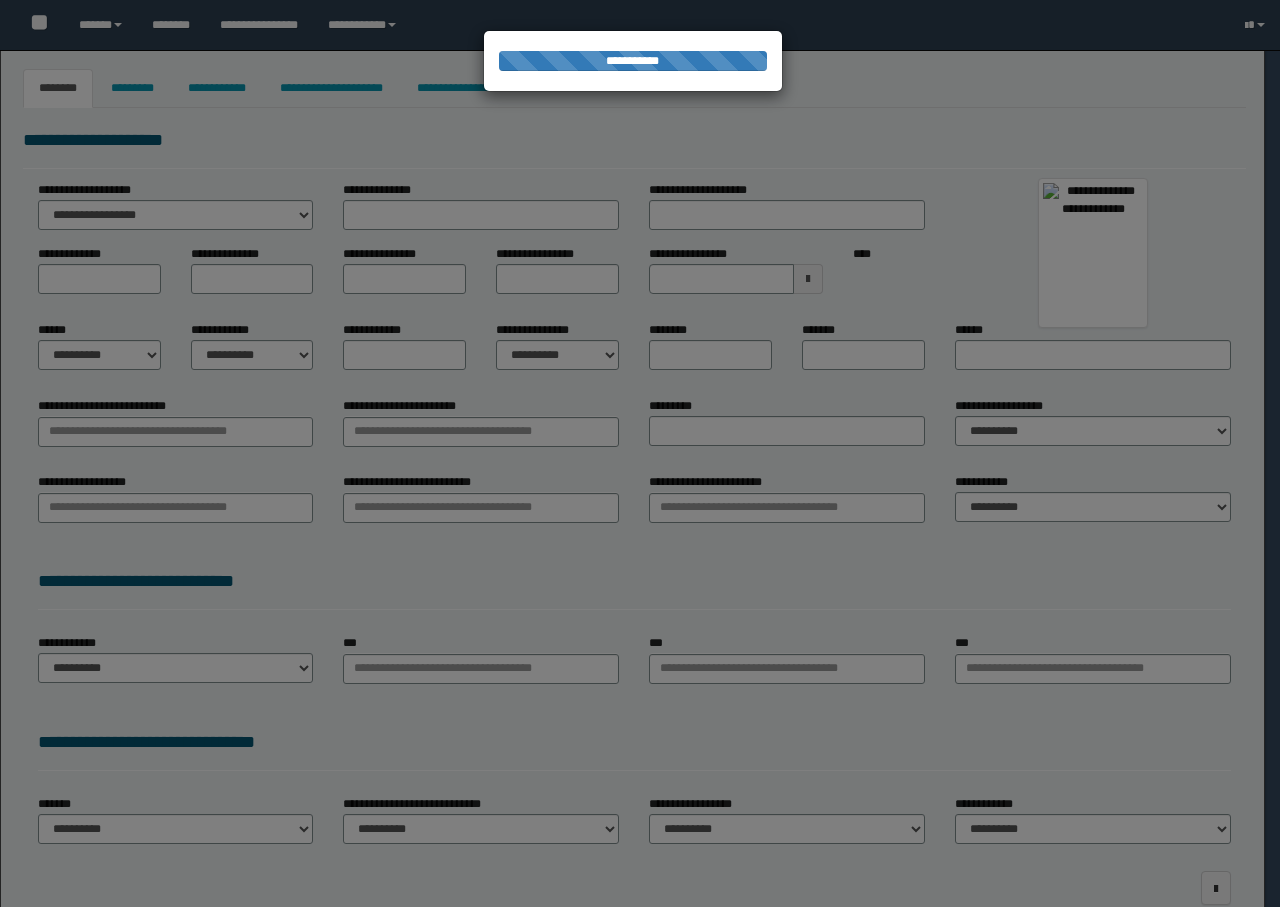 type on "*******" 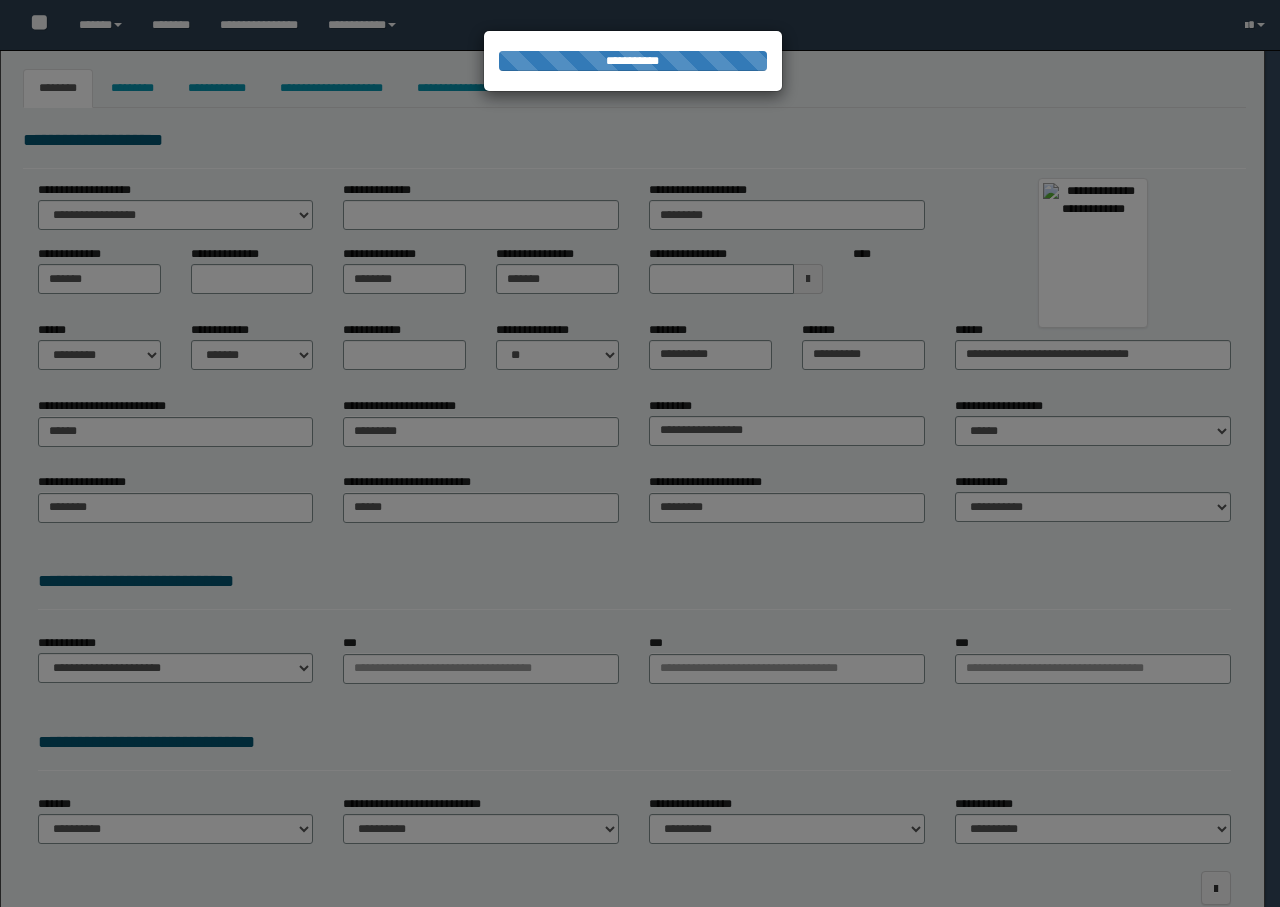 type on "********" 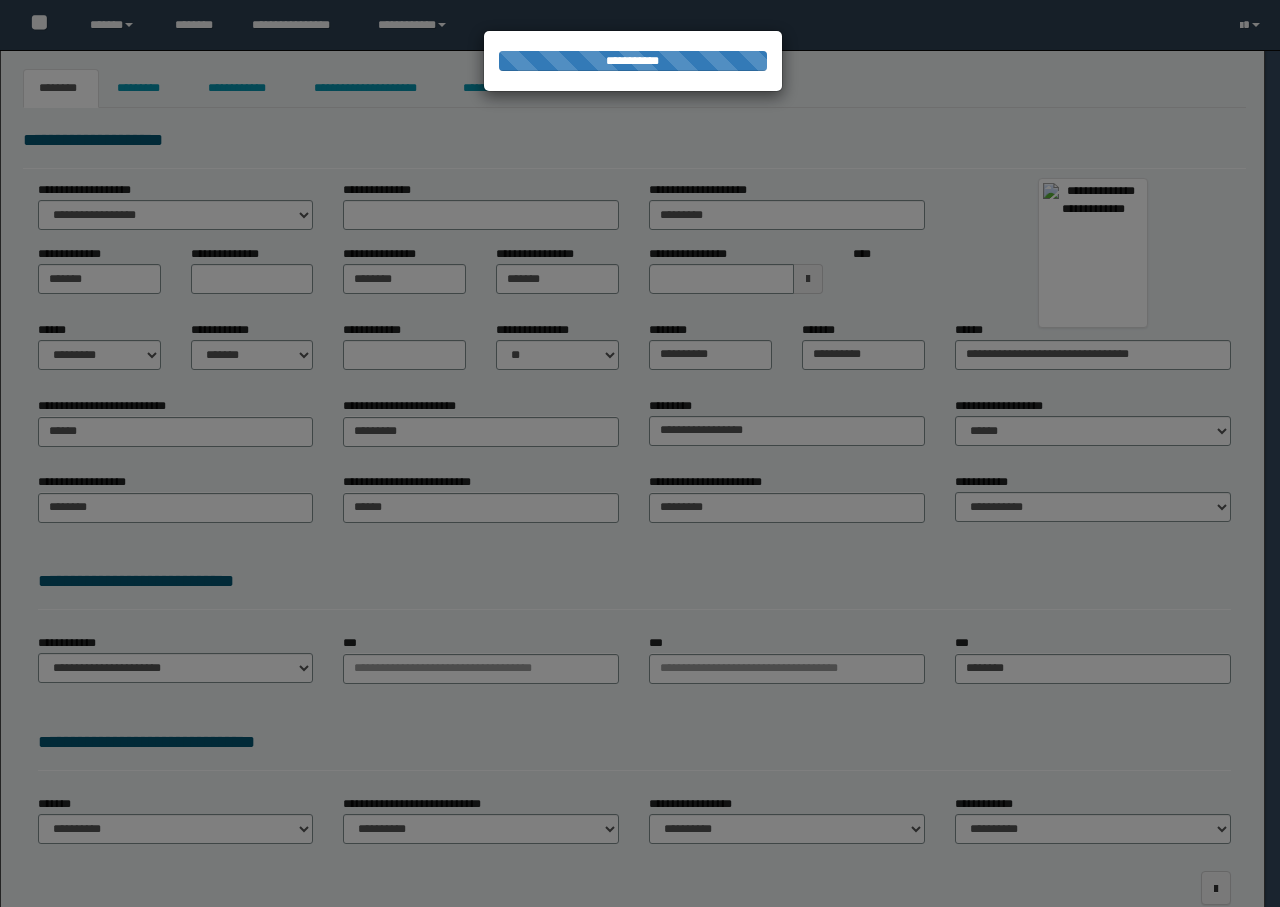 scroll, scrollTop: 0, scrollLeft: 0, axis: both 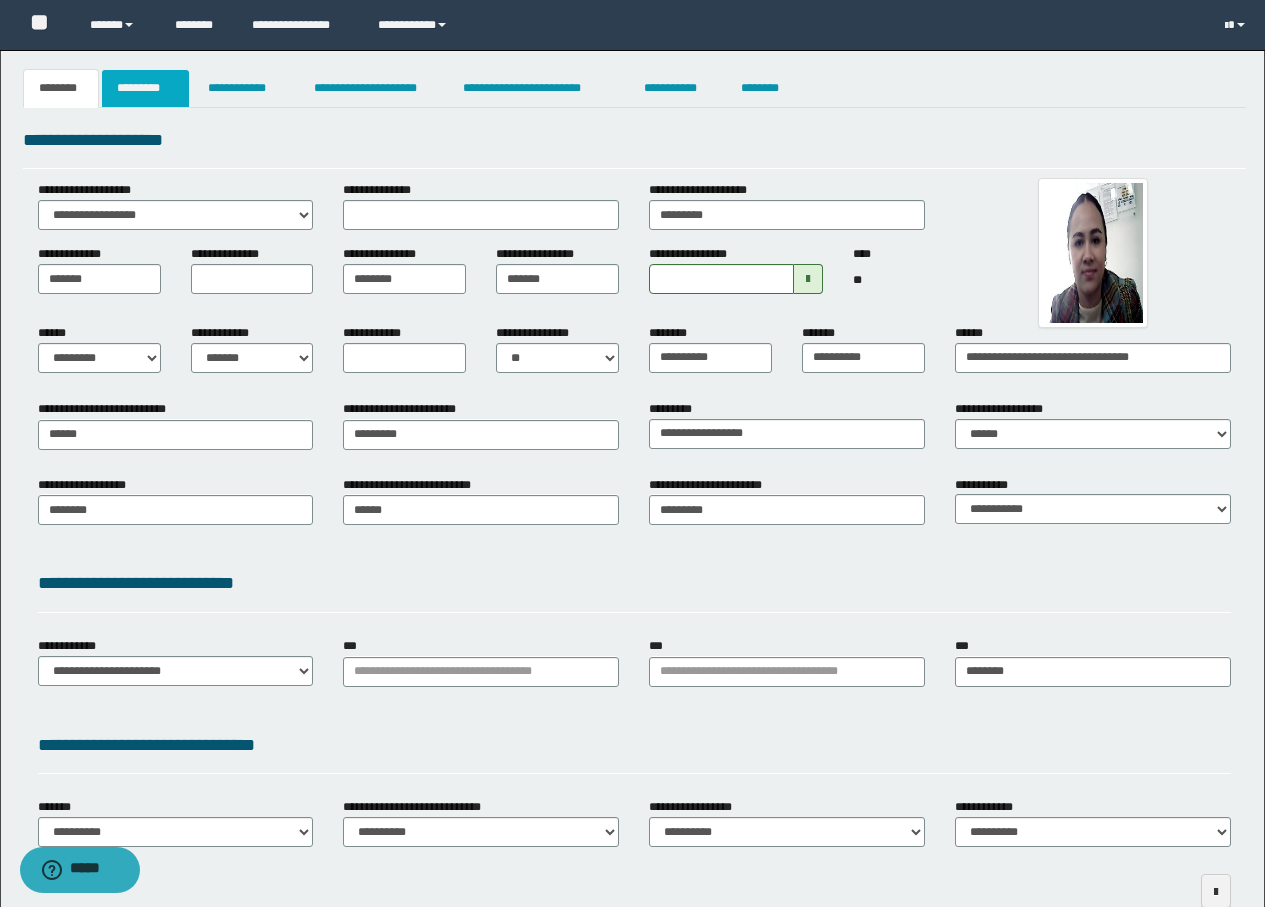 click on "*********" at bounding box center (145, 88) 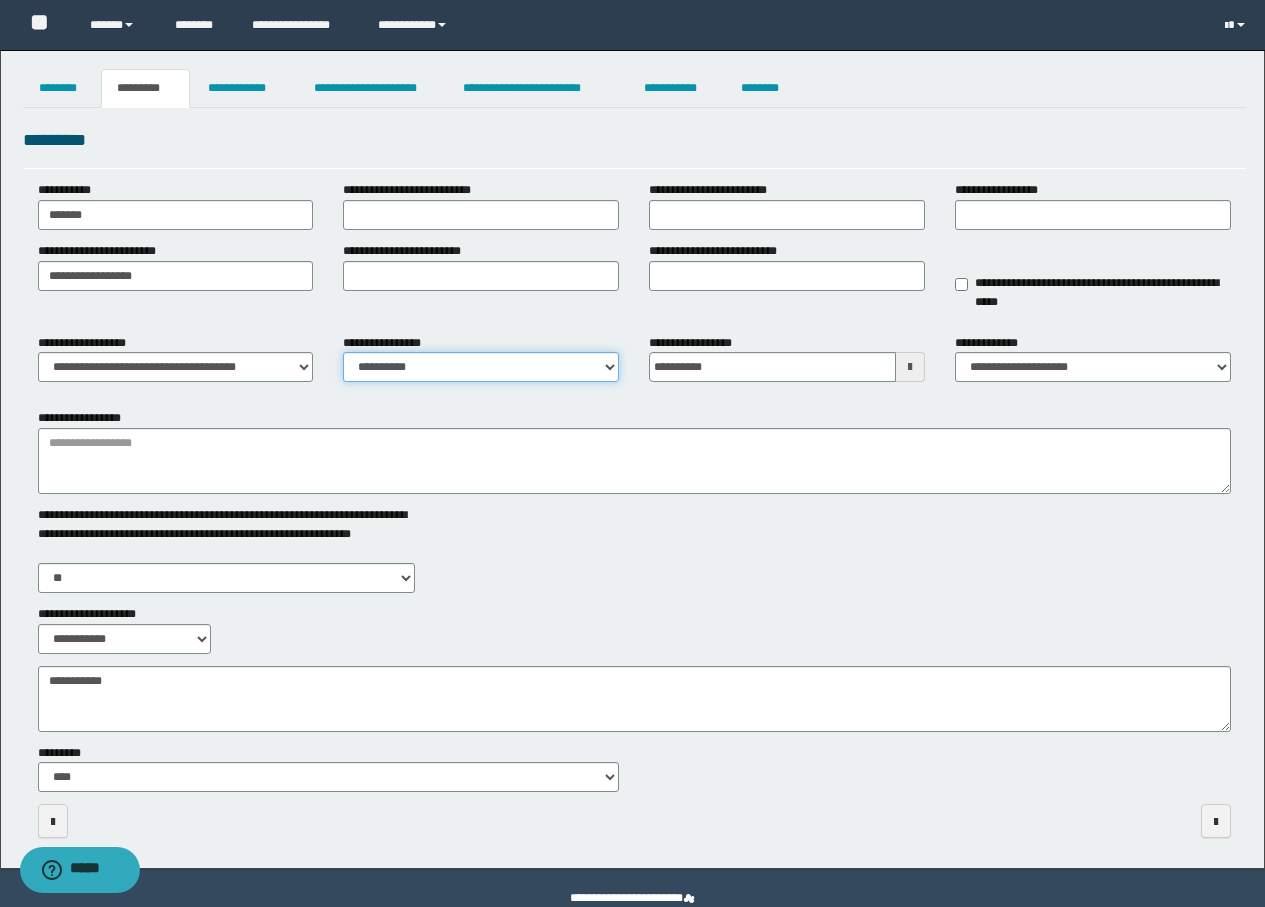 click on "**********" at bounding box center (481, 367) 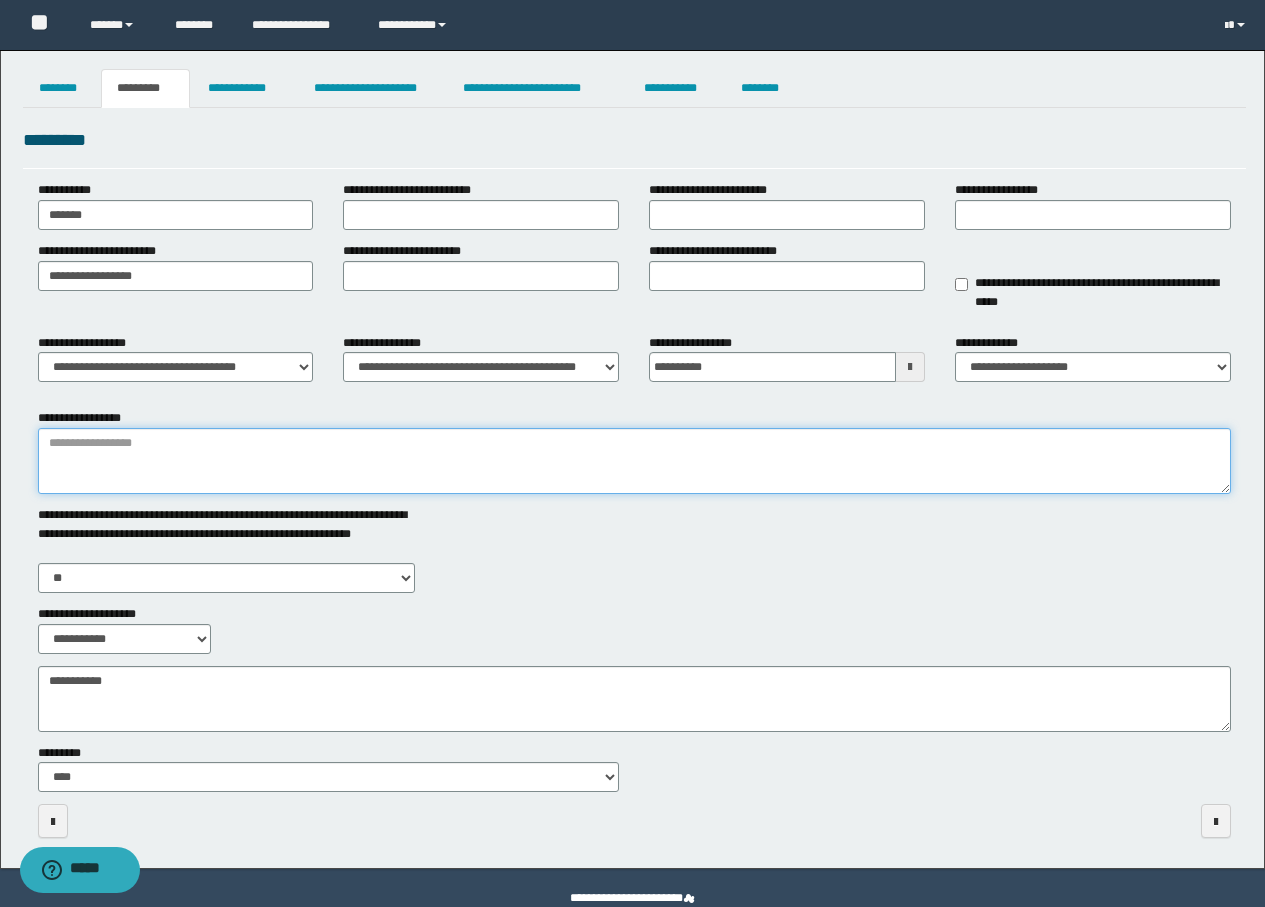 click on "**********" at bounding box center [634, 461] 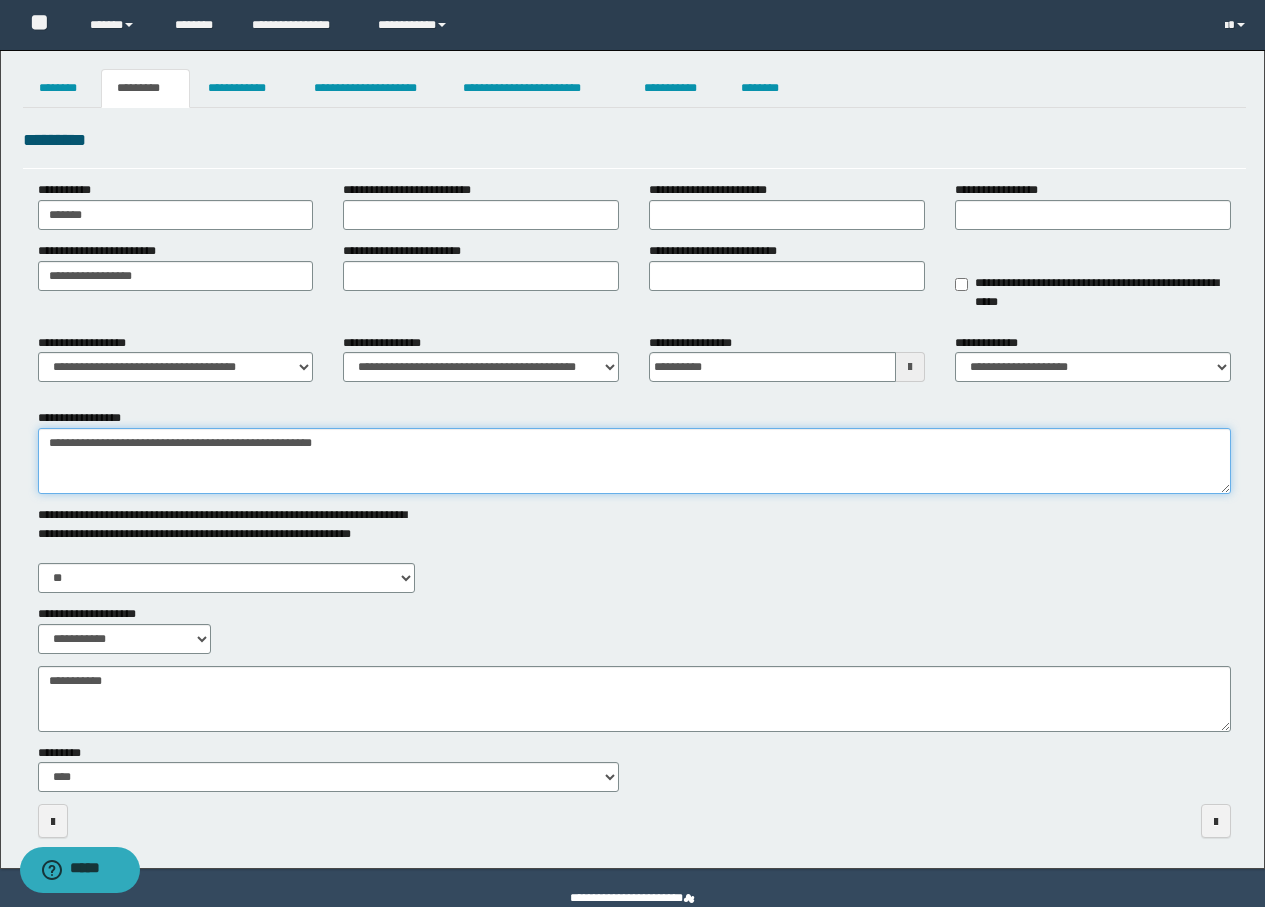 type on "**********" 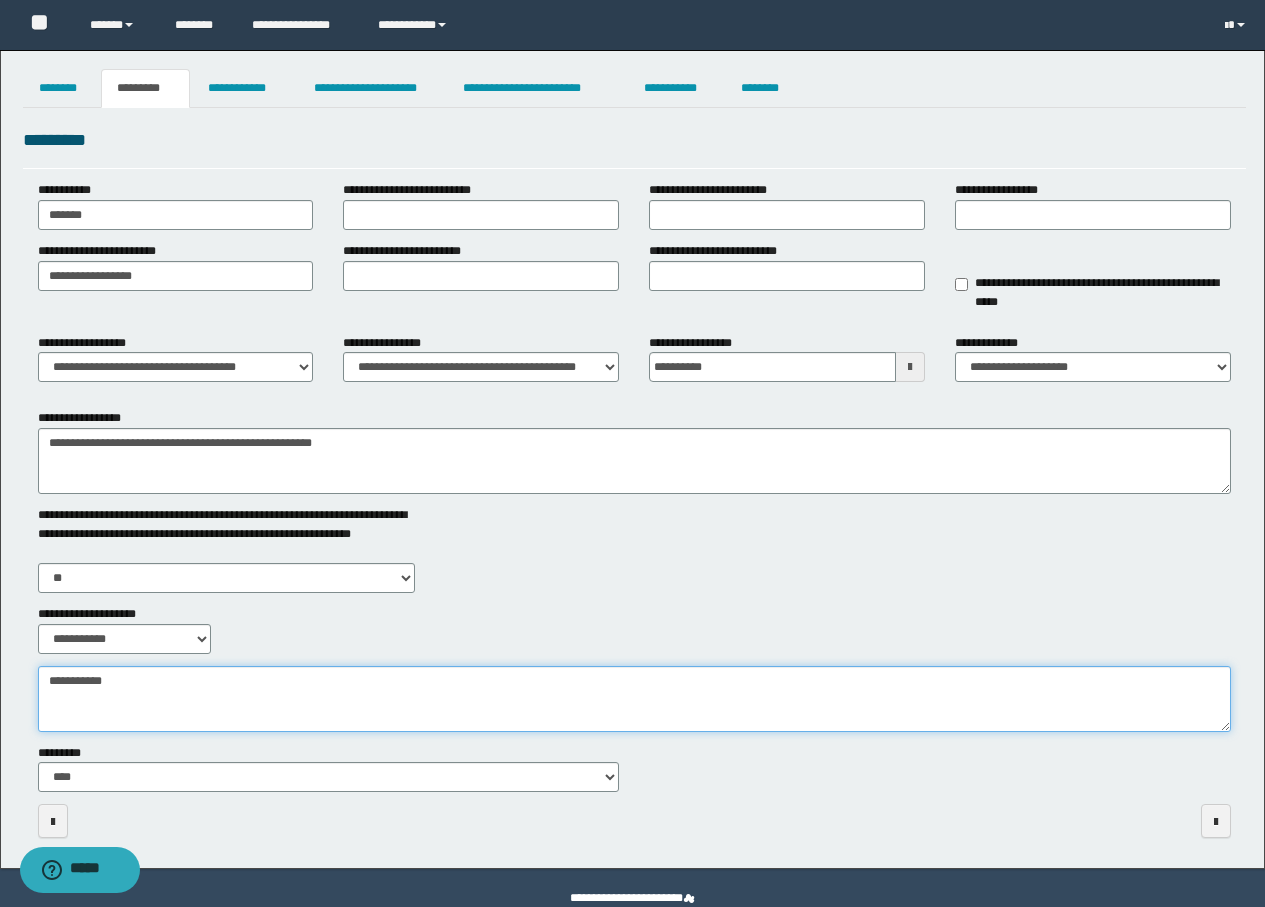 click on "**********" at bounding box center [634, 699] 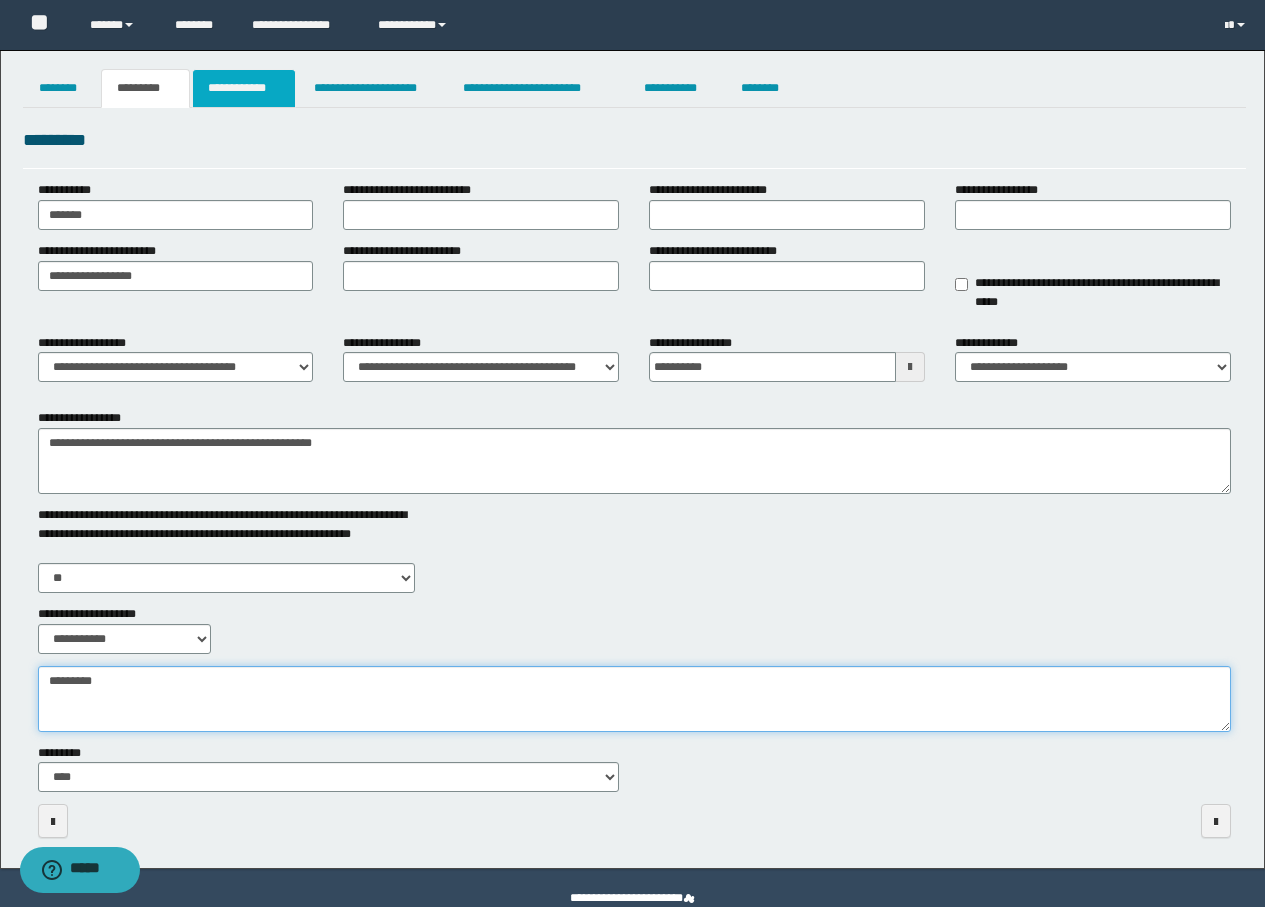 type on "*********" 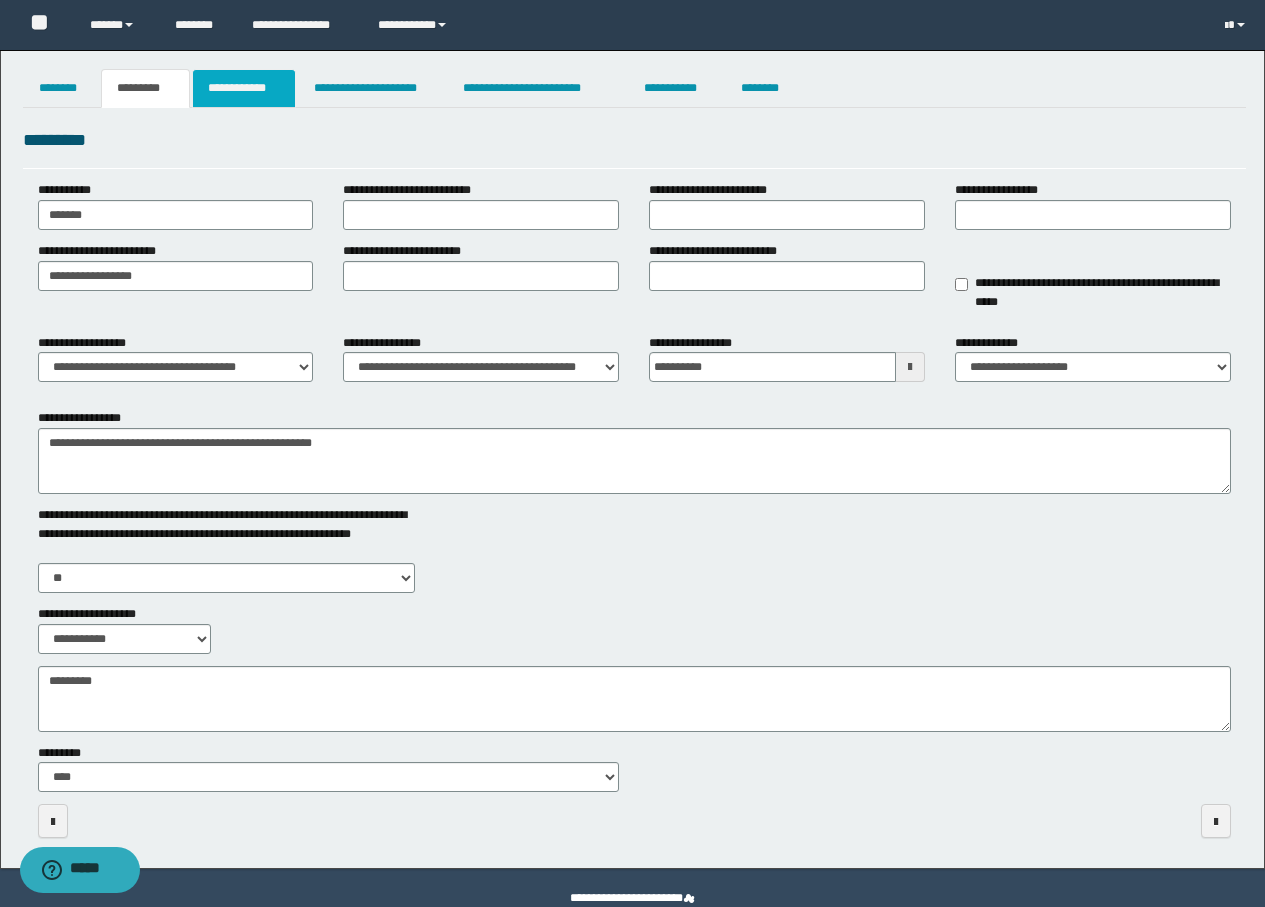 click on "**********" at bounding box center [244, 88] 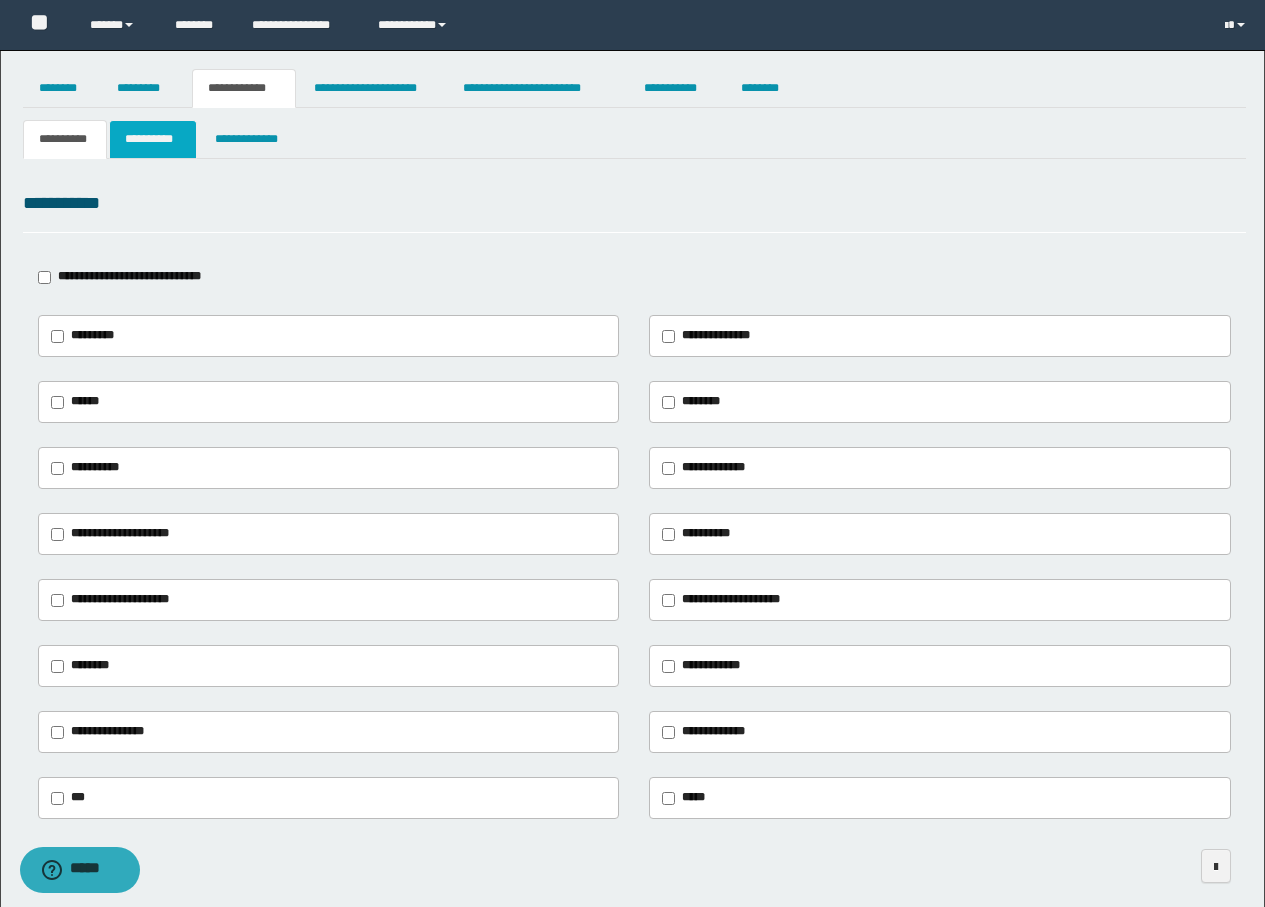 click on "**********" at bounding box center (153, 139) 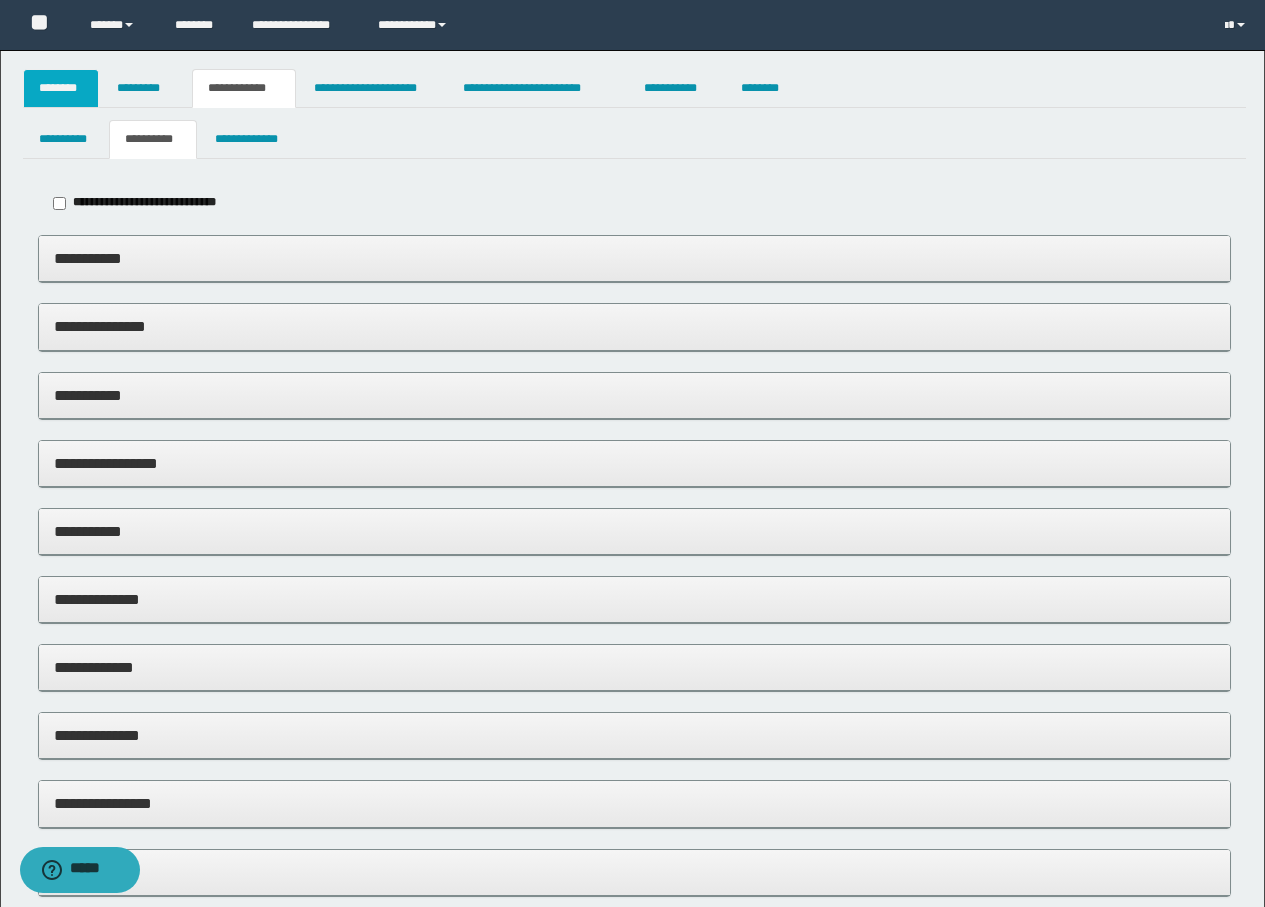 click on "********" at bounding box center (61, 88) 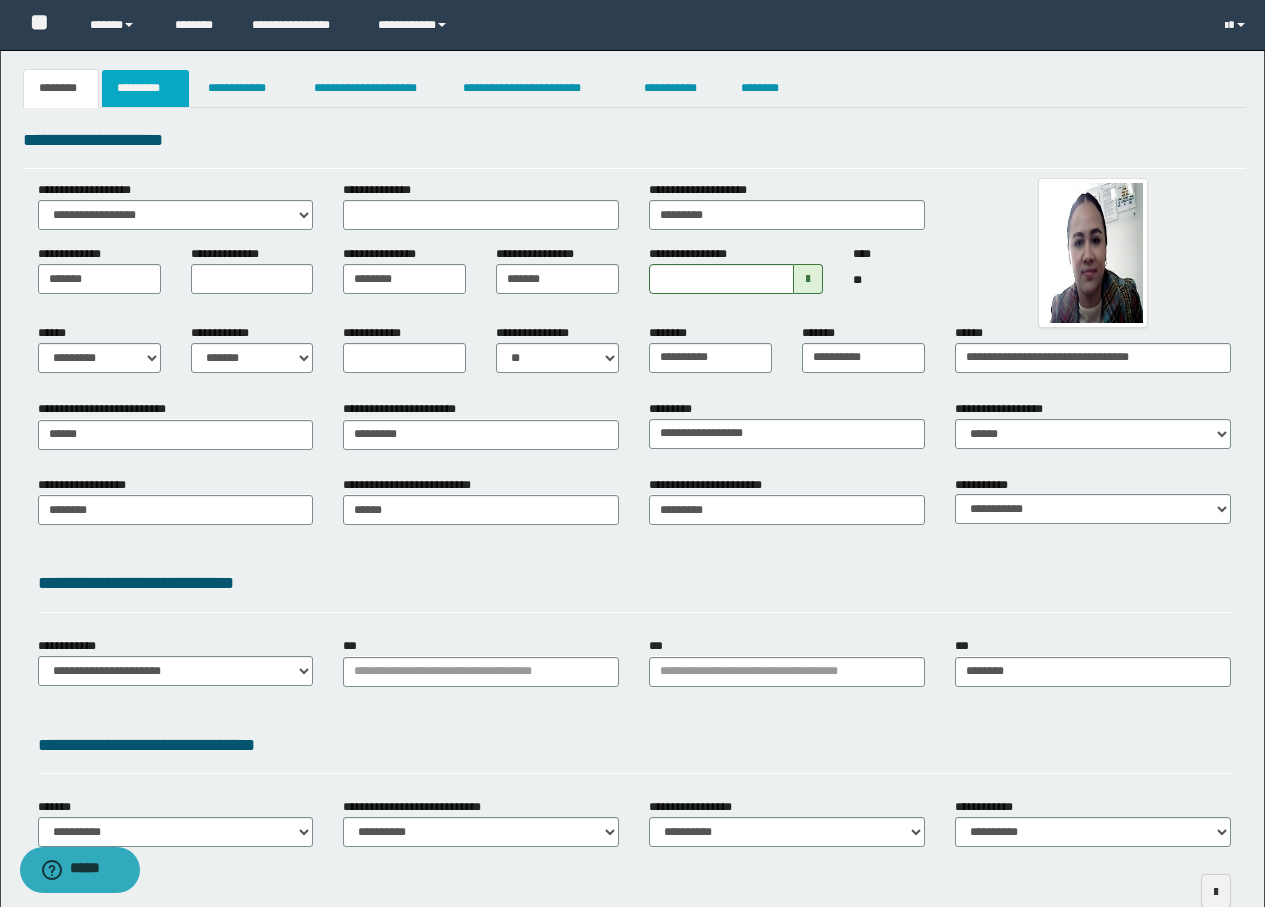 click on "*********" at bounding box center (145, 88) 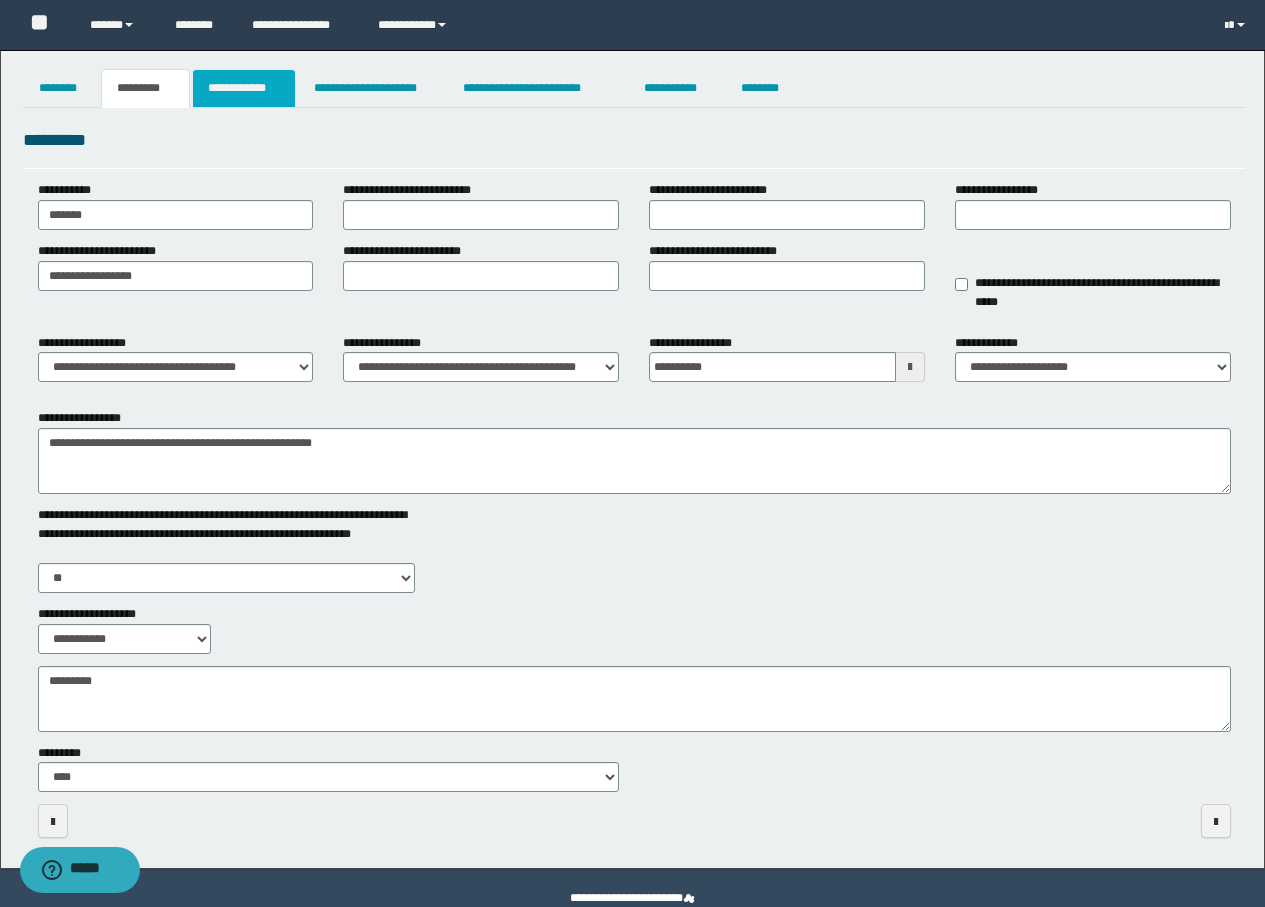 click on "**********" at bounding box center (244, 88) 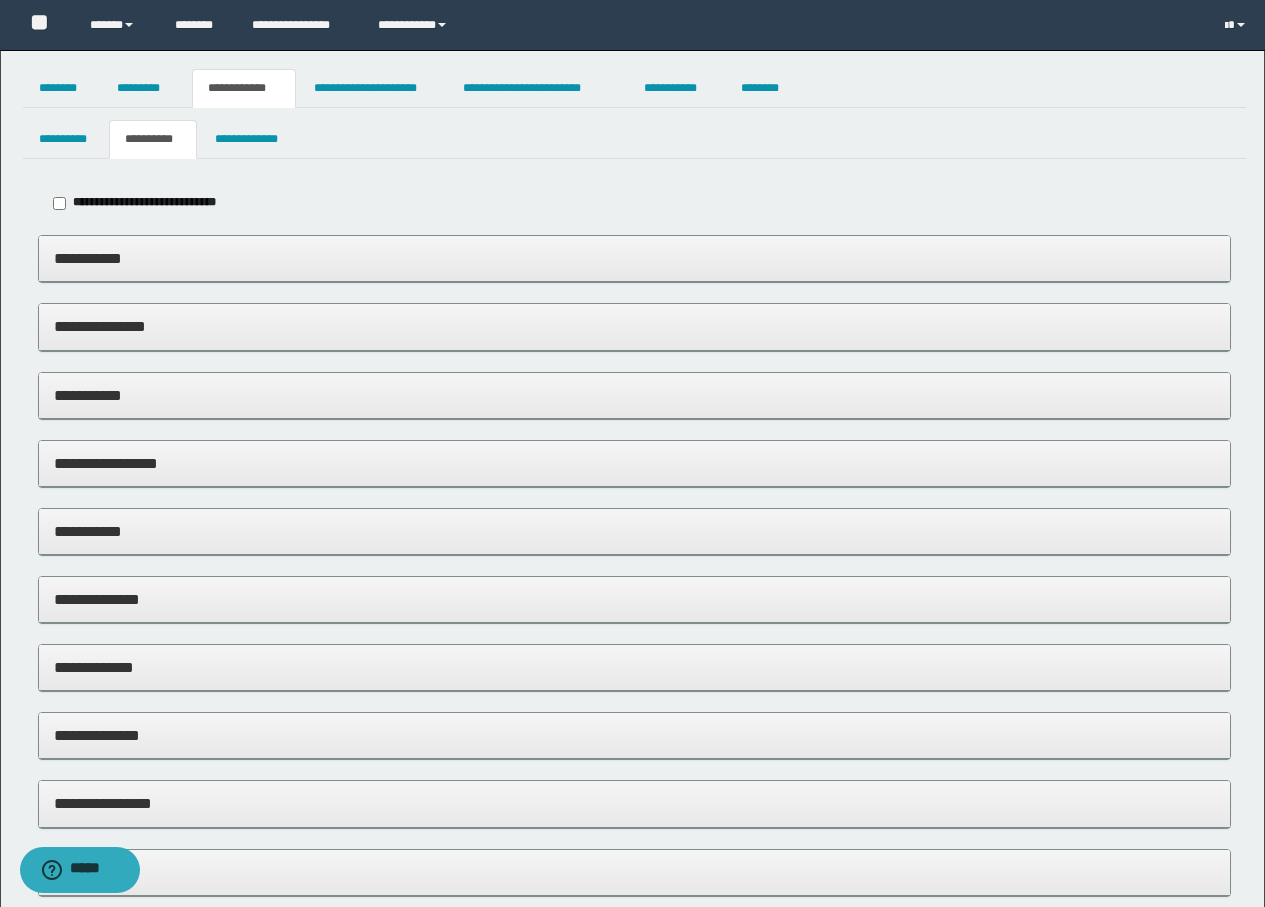 click on "**********" at bounding box center (634, 258) 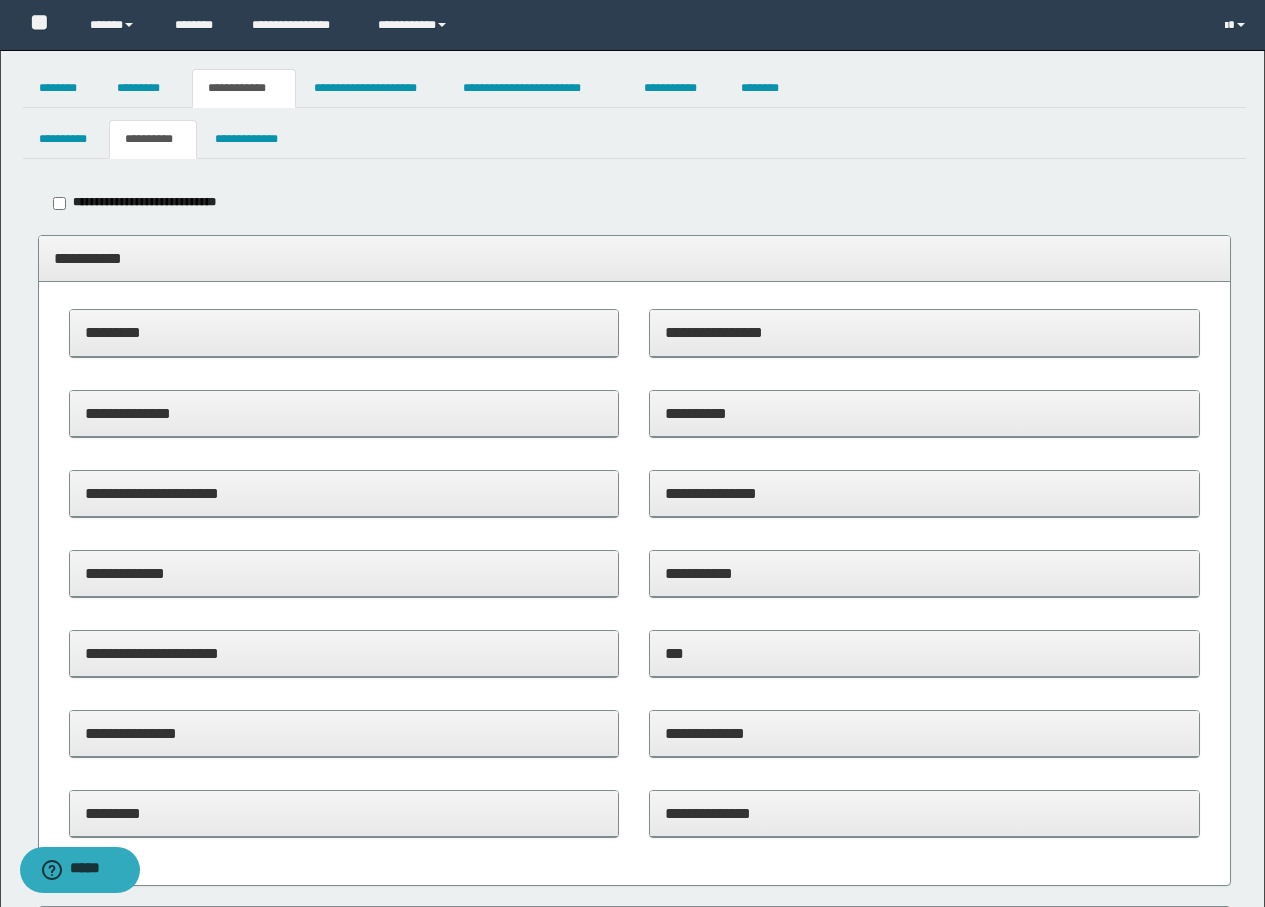 click on "**********" at bounding box center (634, 258) 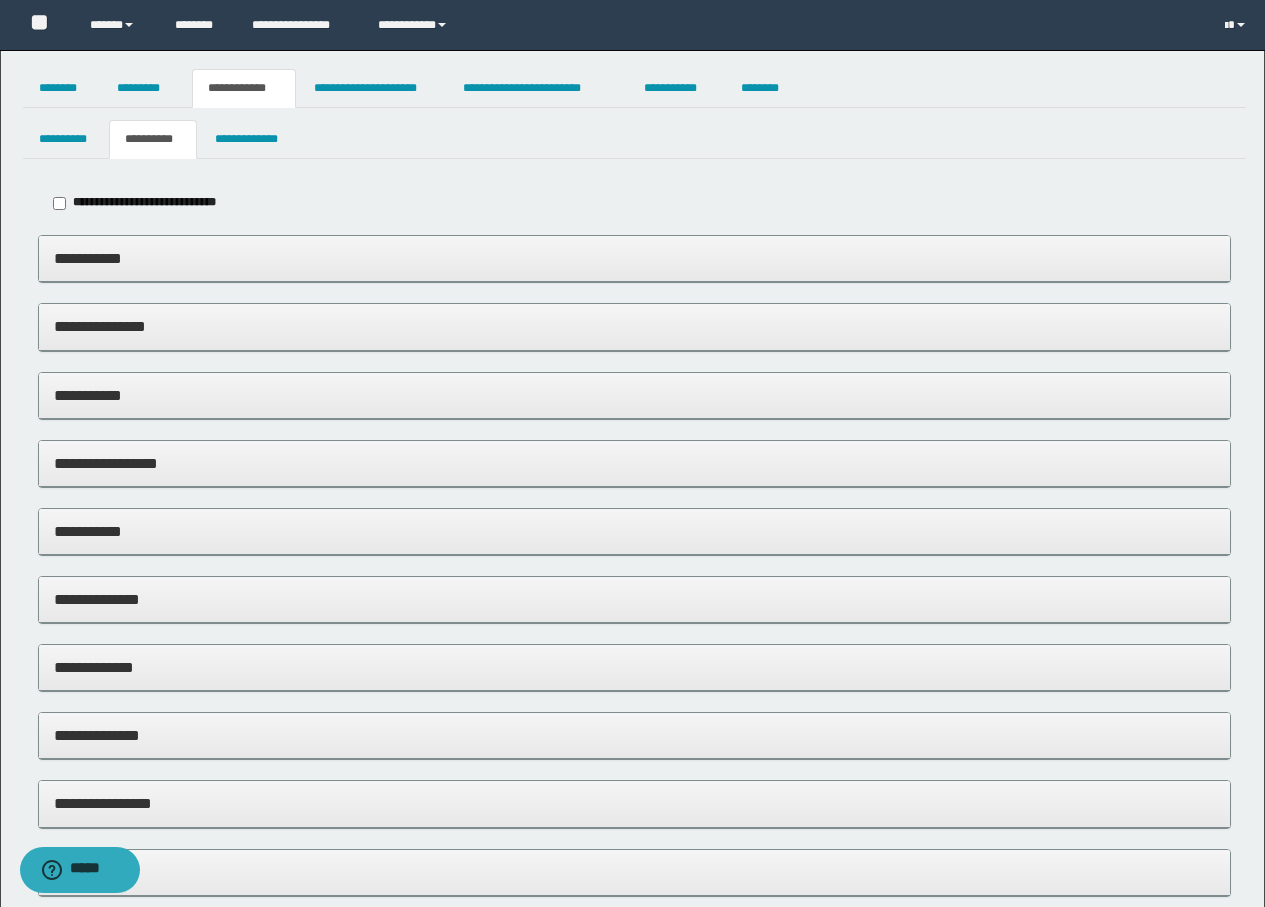 click on "**********" at bounding box center [634, 531] 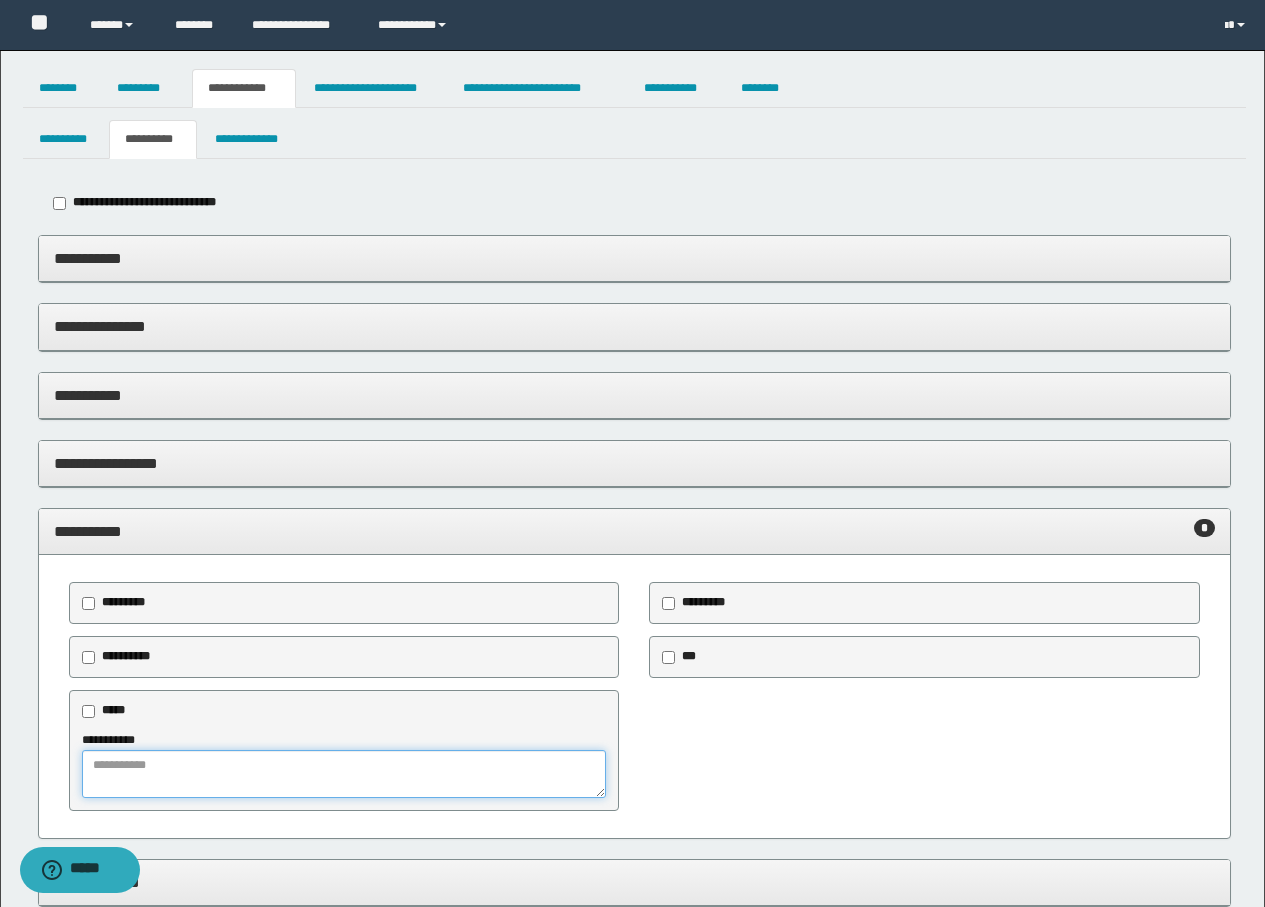 click at bounding box center [344, 774] 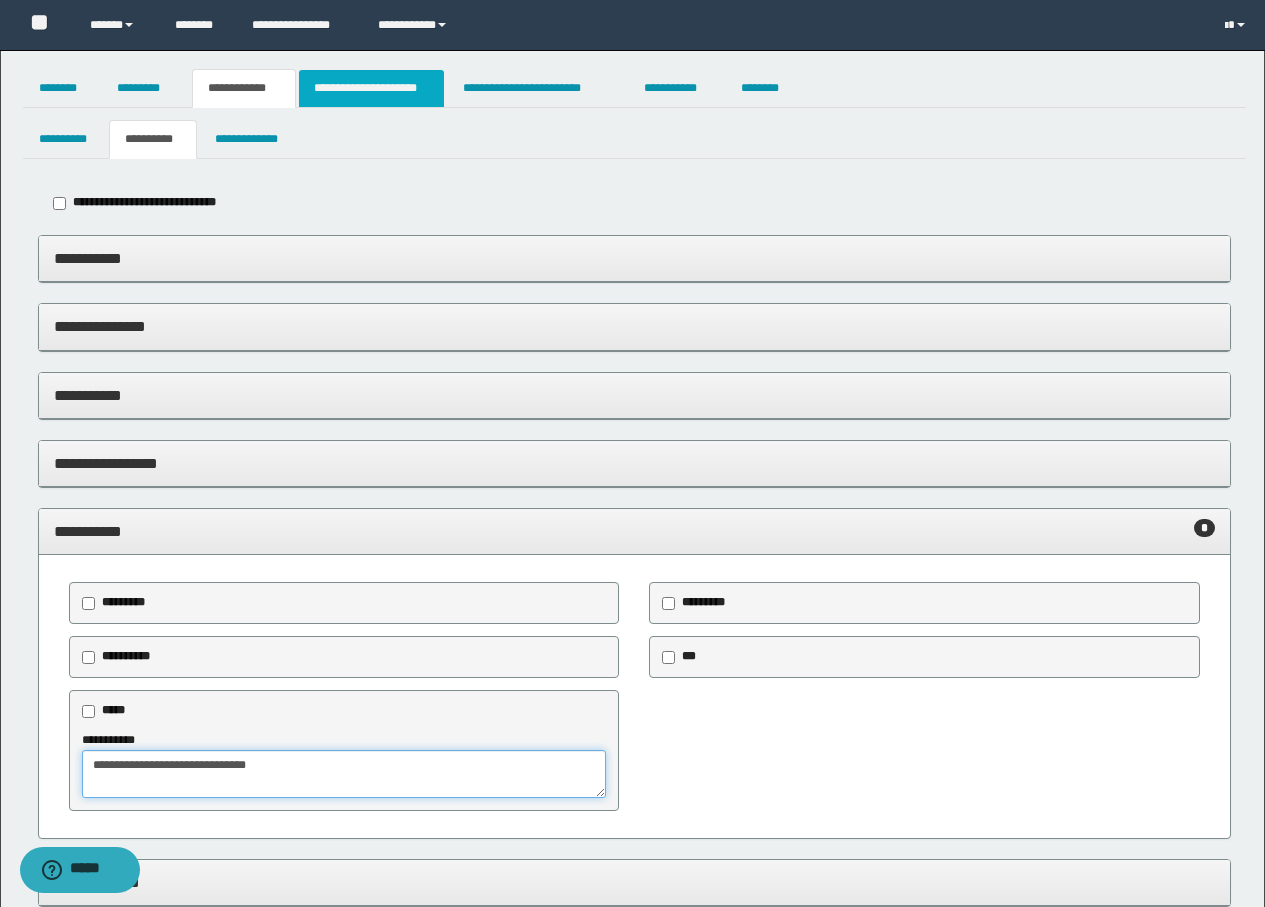 type on "**********" 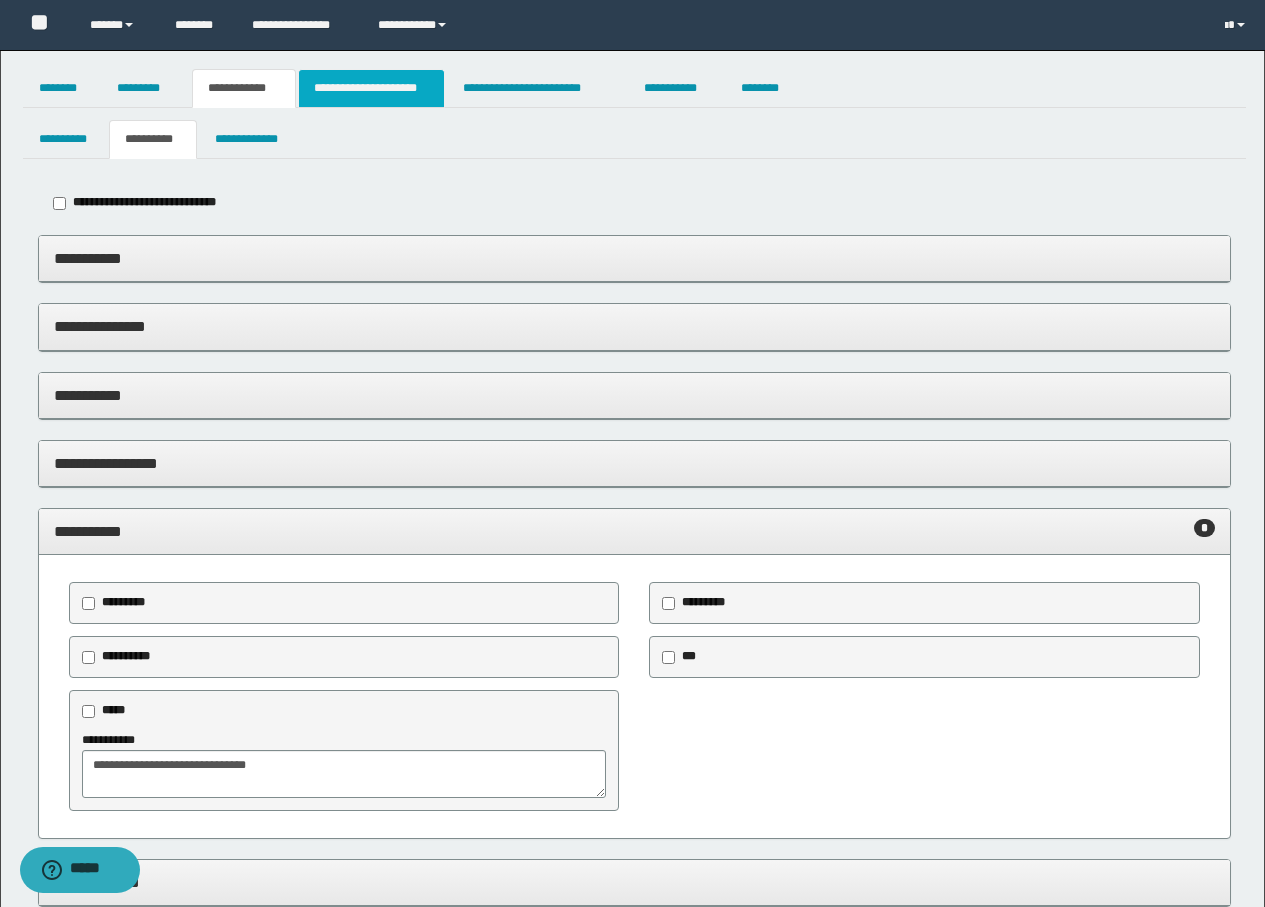 click on "**********" at bounding box center (371, 88) 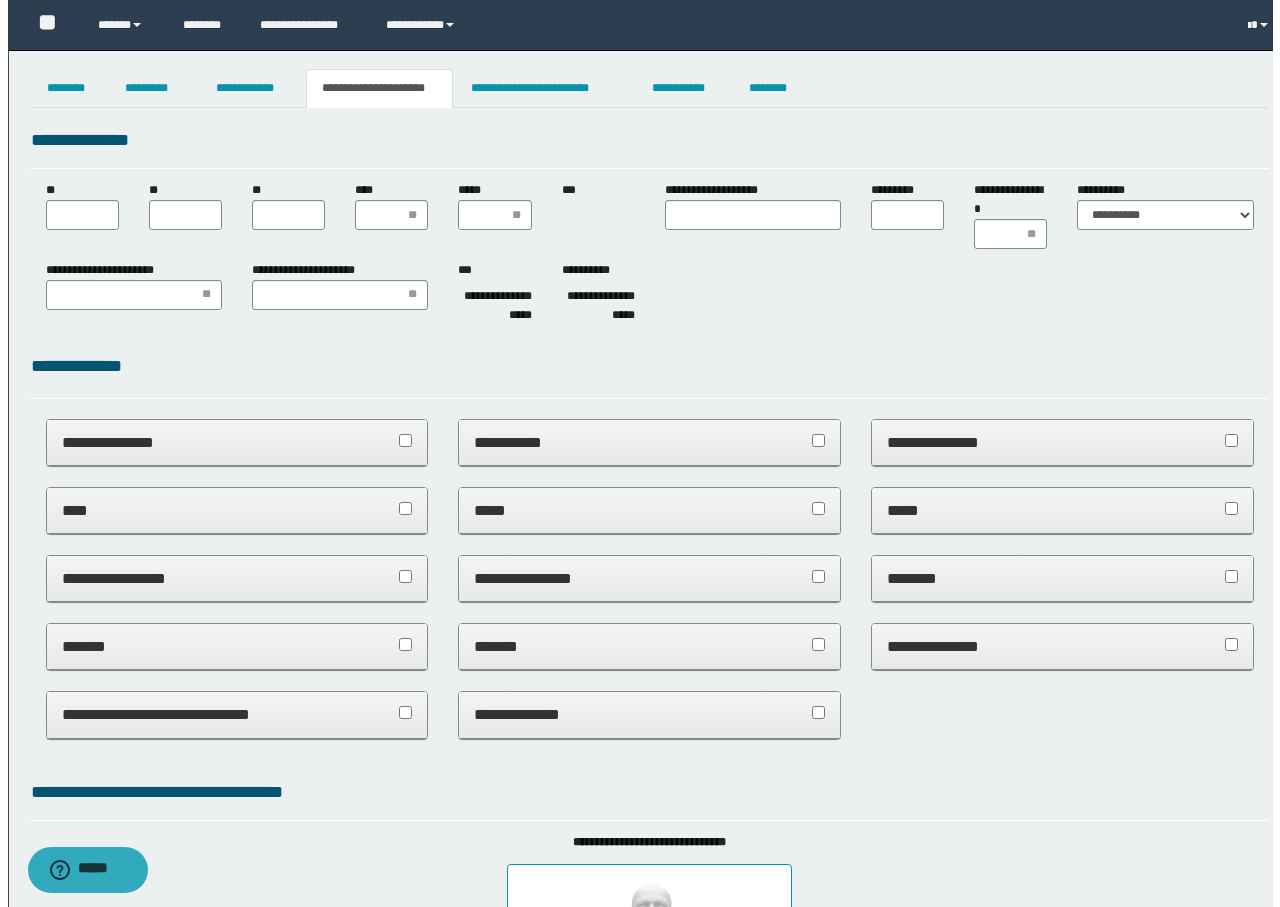 scroll, scrollTop: 0, scrollLeft: 0, axis: both 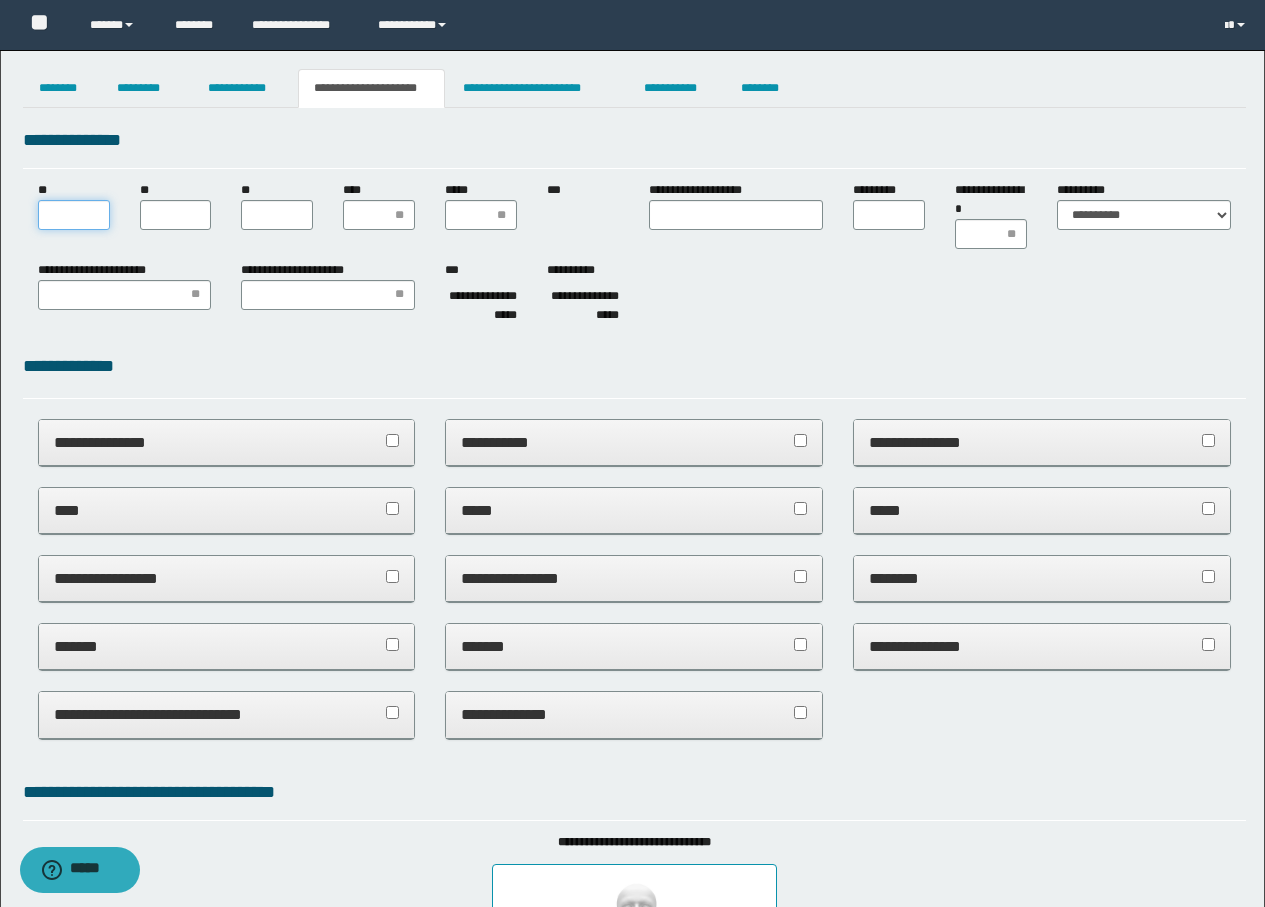 click on "**" at bounding box center (74, 215) 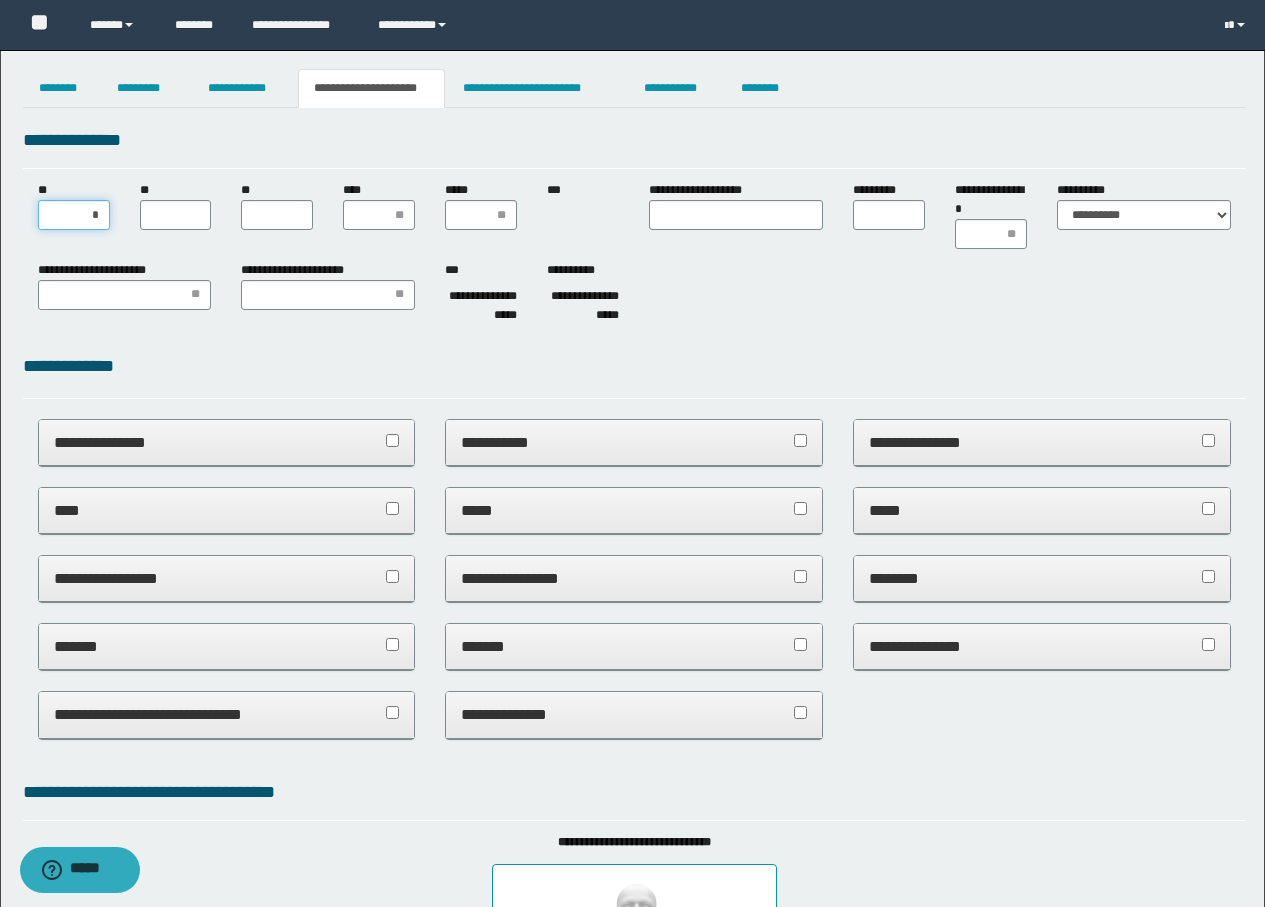 type on "**" 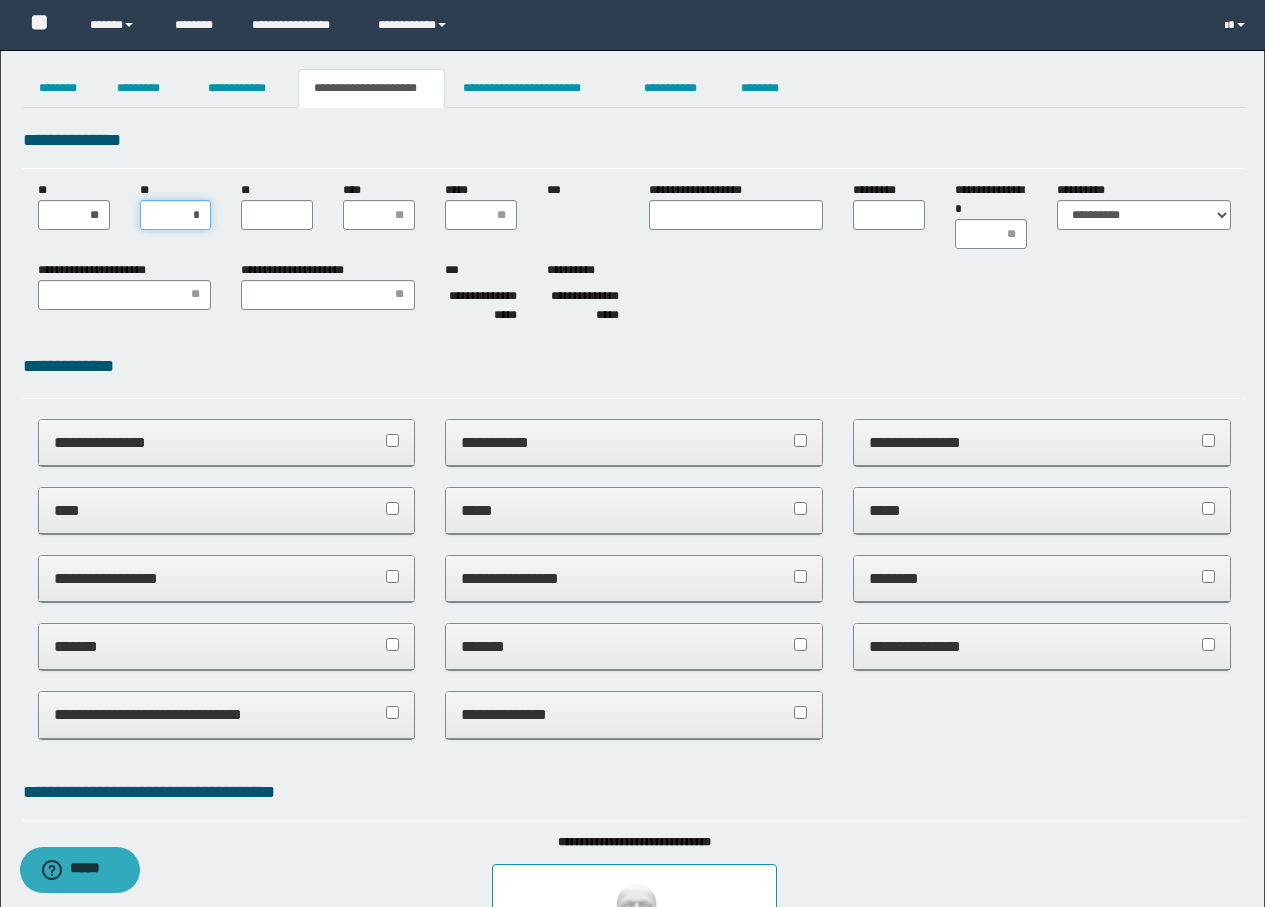 type on "**" 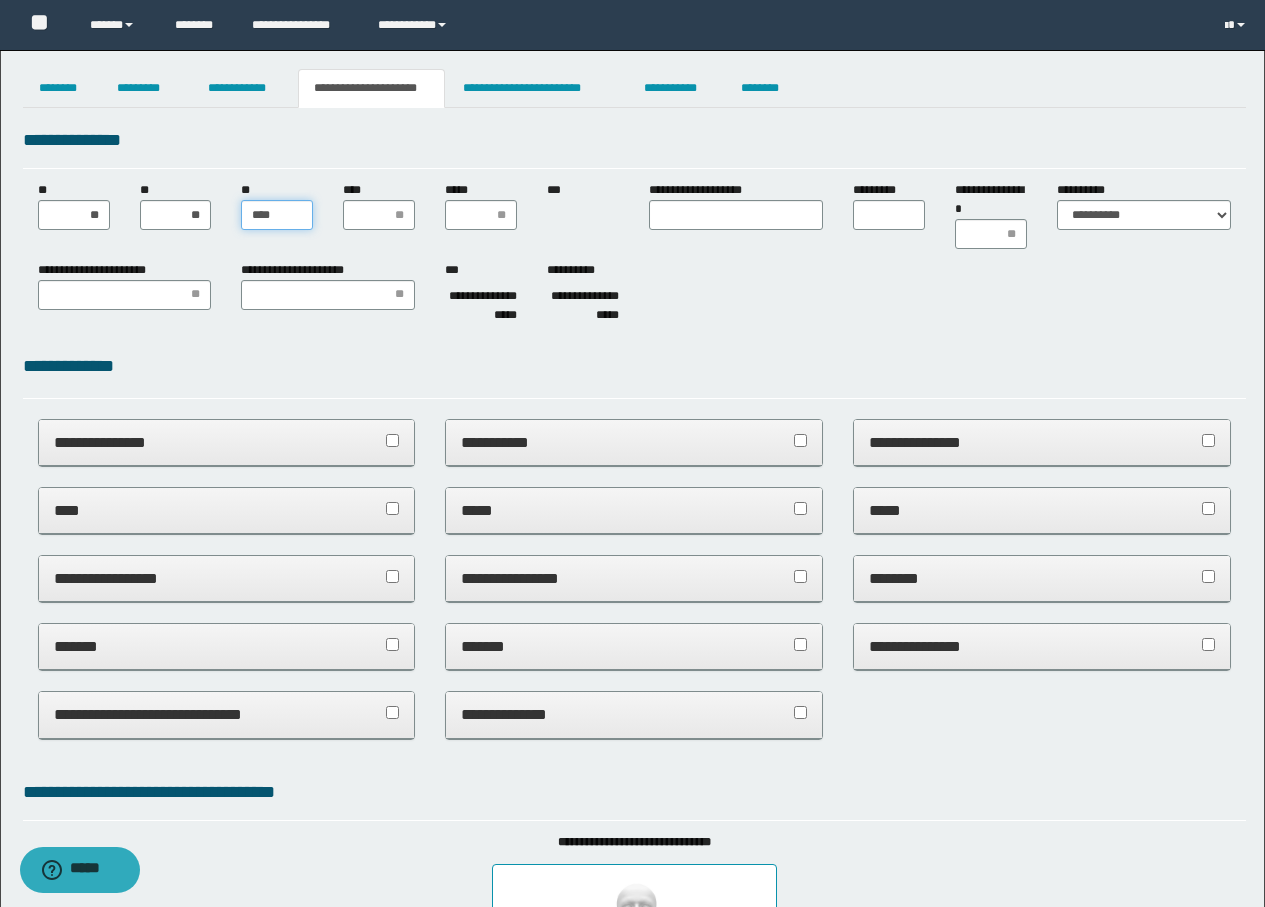 type on "***" 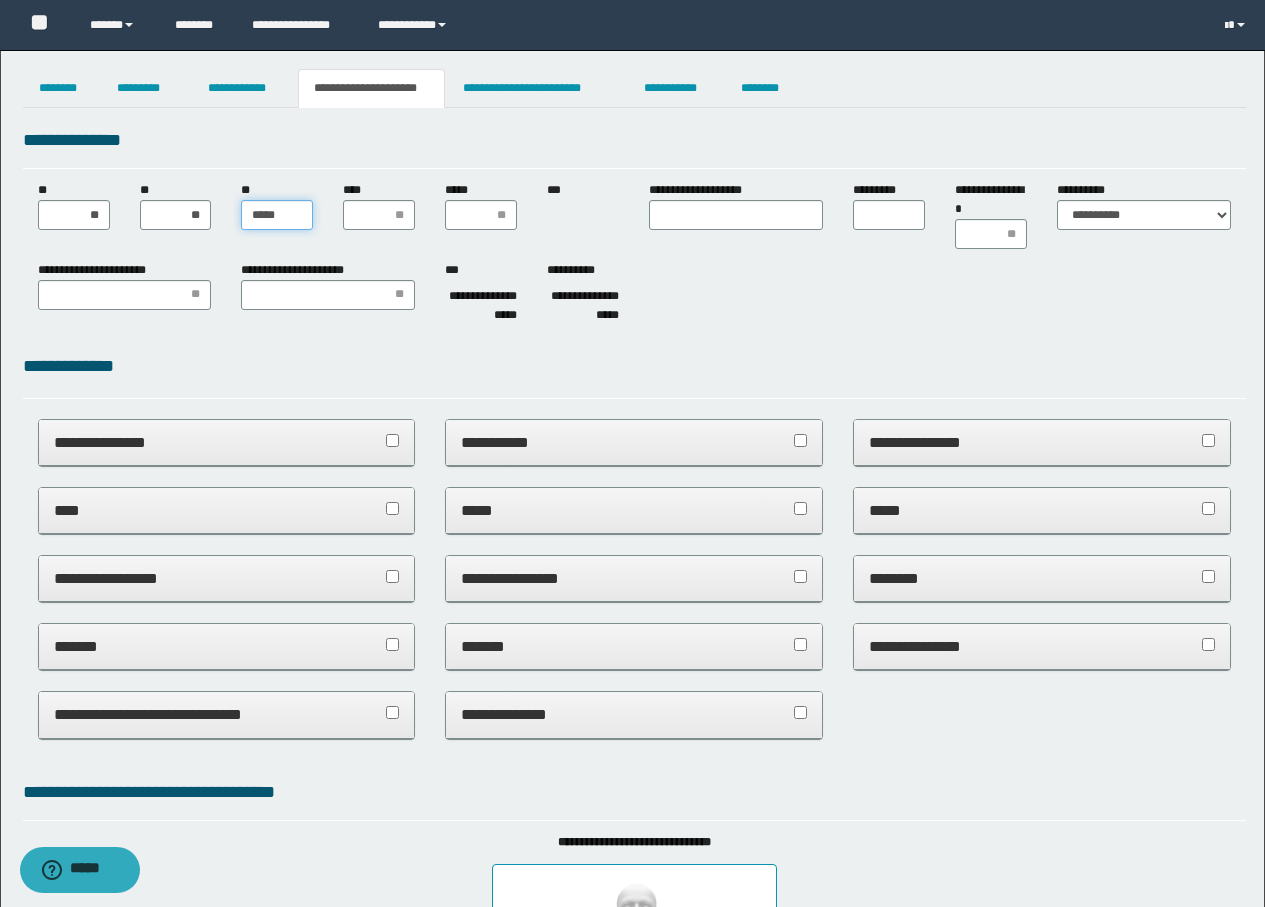 type on "******" 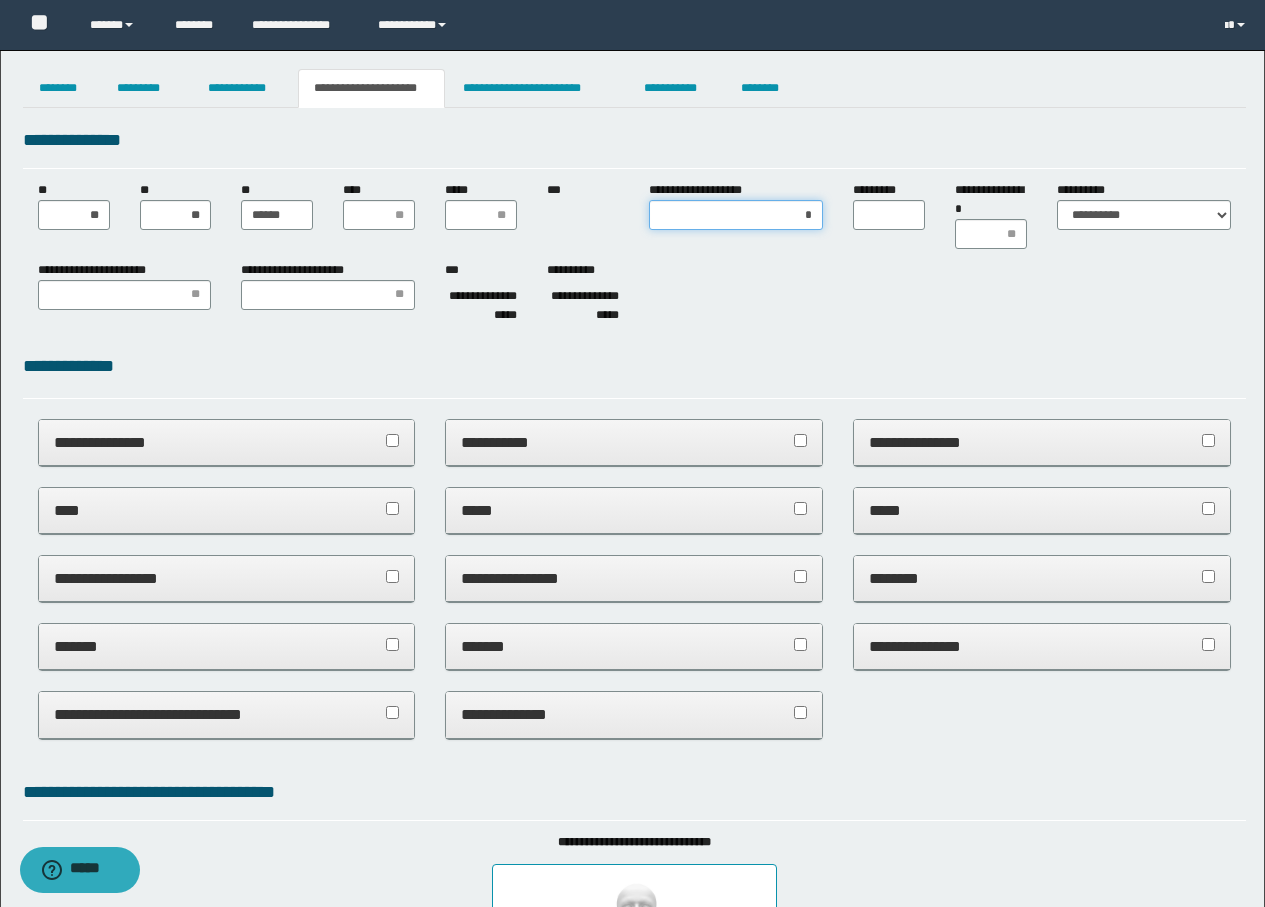 type on "**" 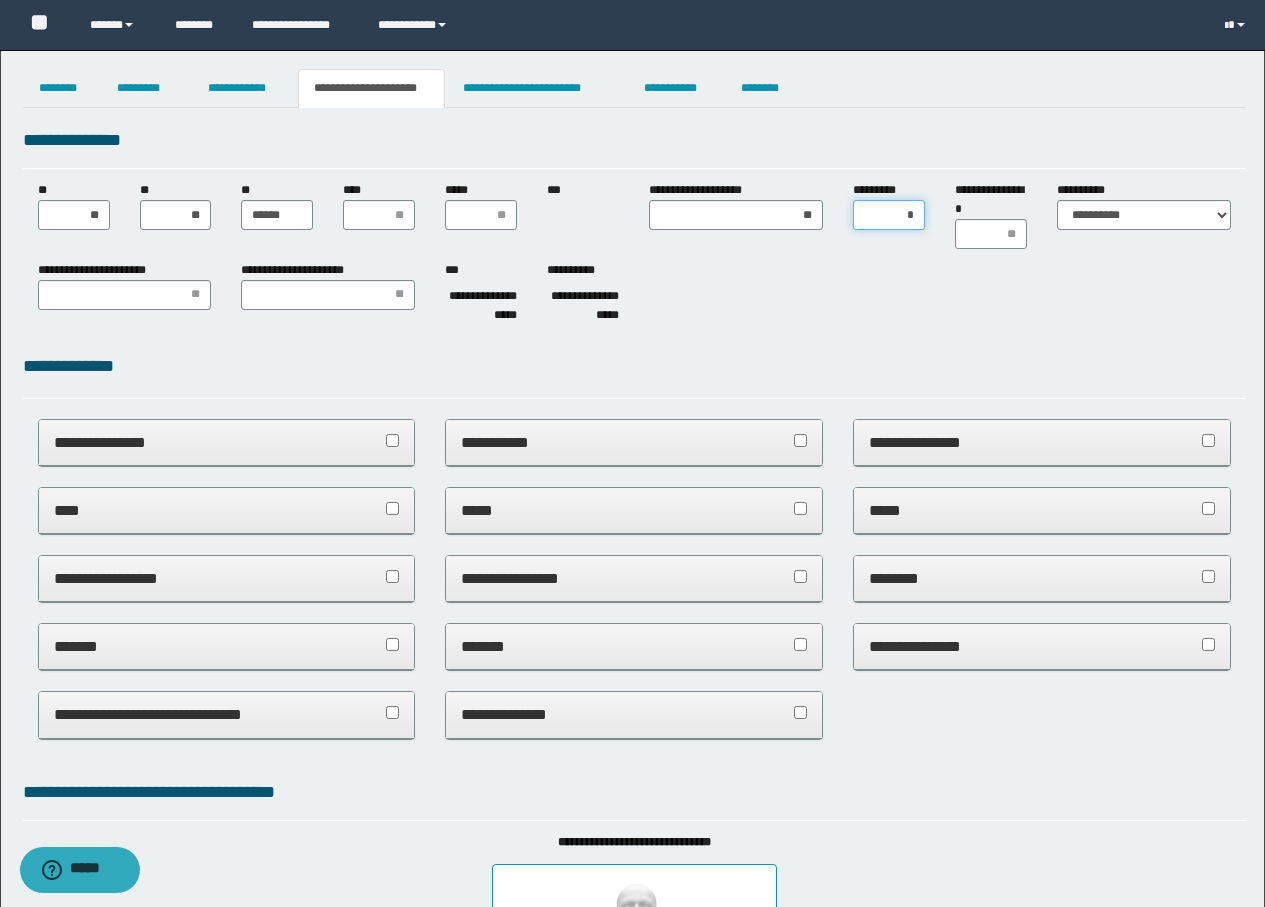 type on "**" 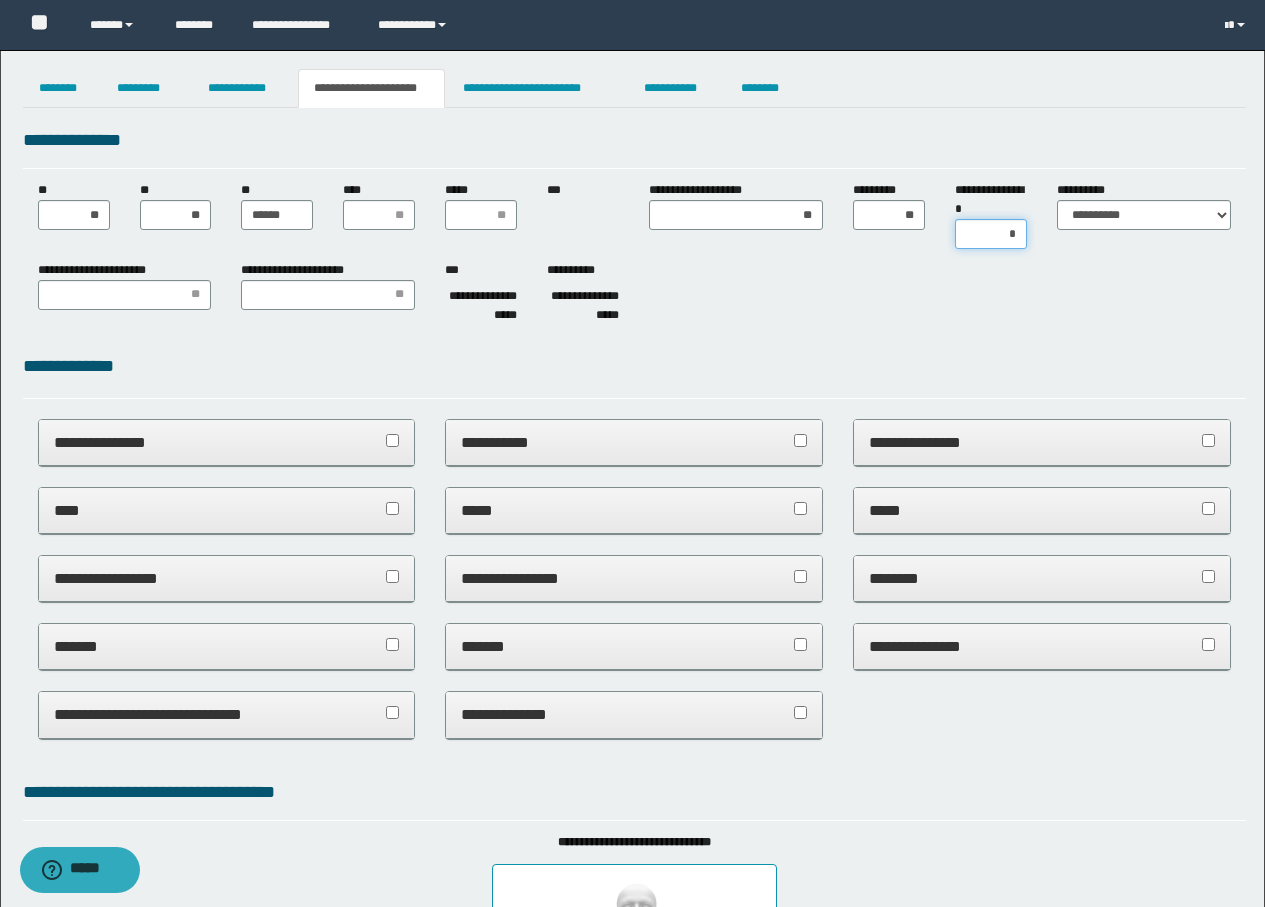 type on "**" 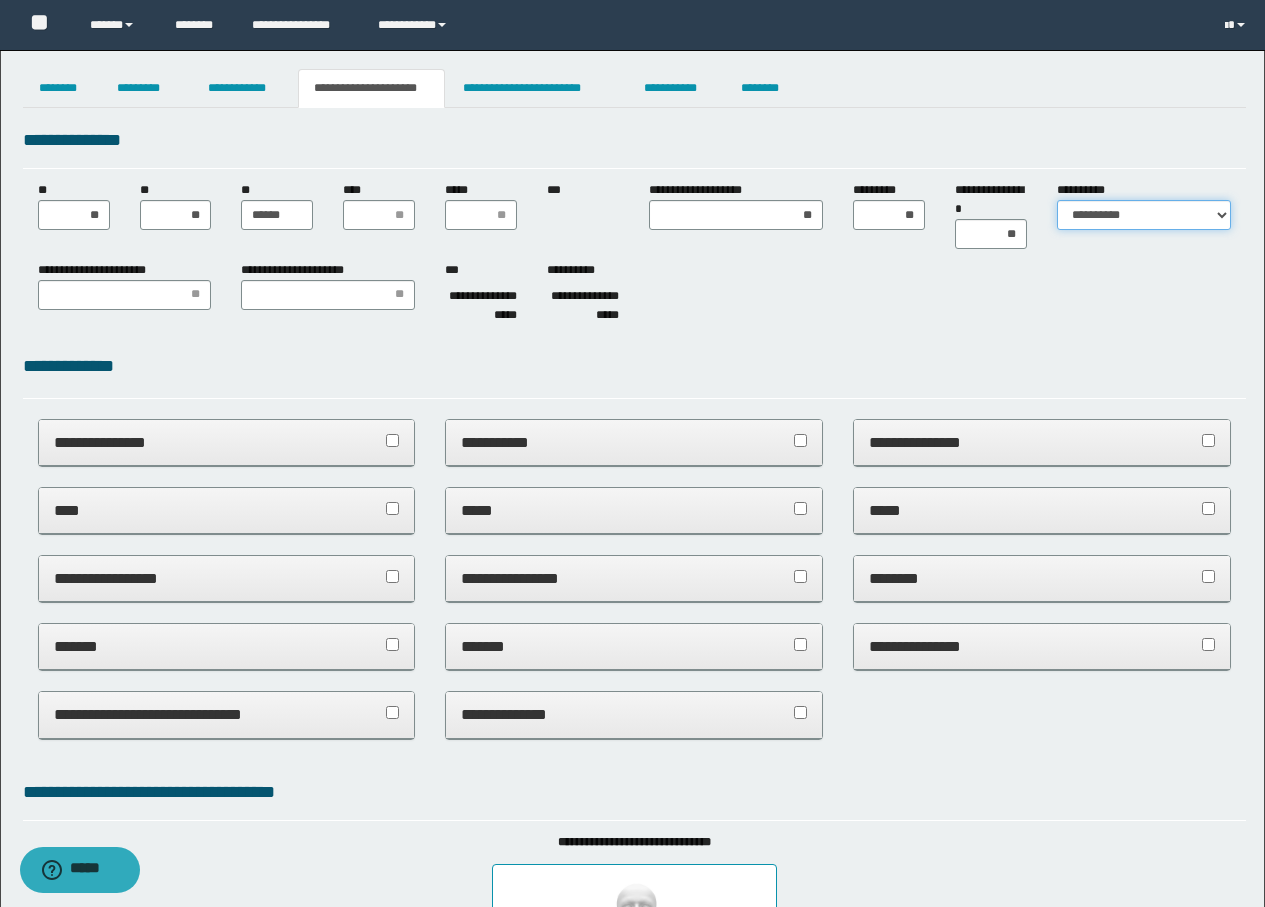 click on "**********" at bounding box center (1144, 215) 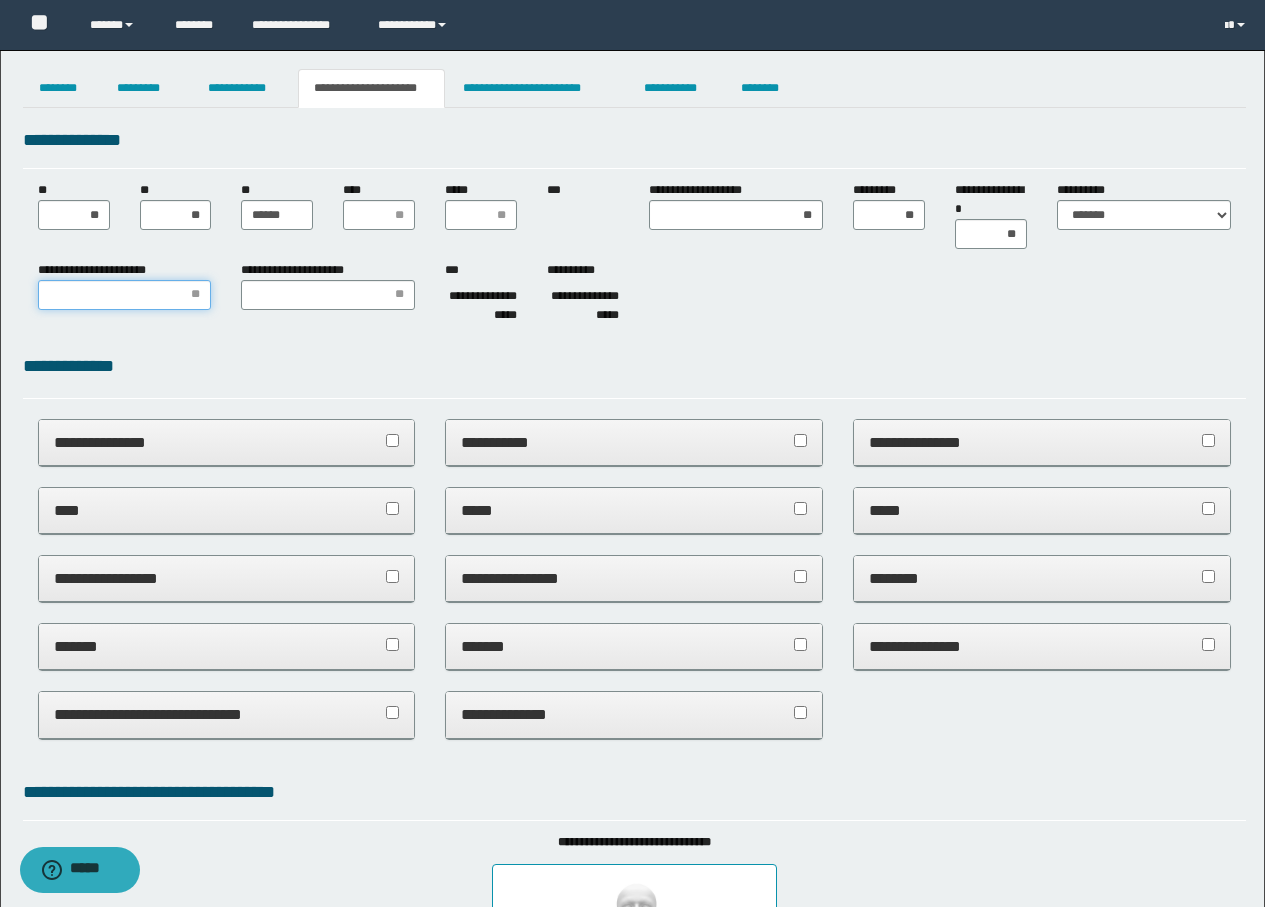 click on "**********" at bounding box center [125, 295] 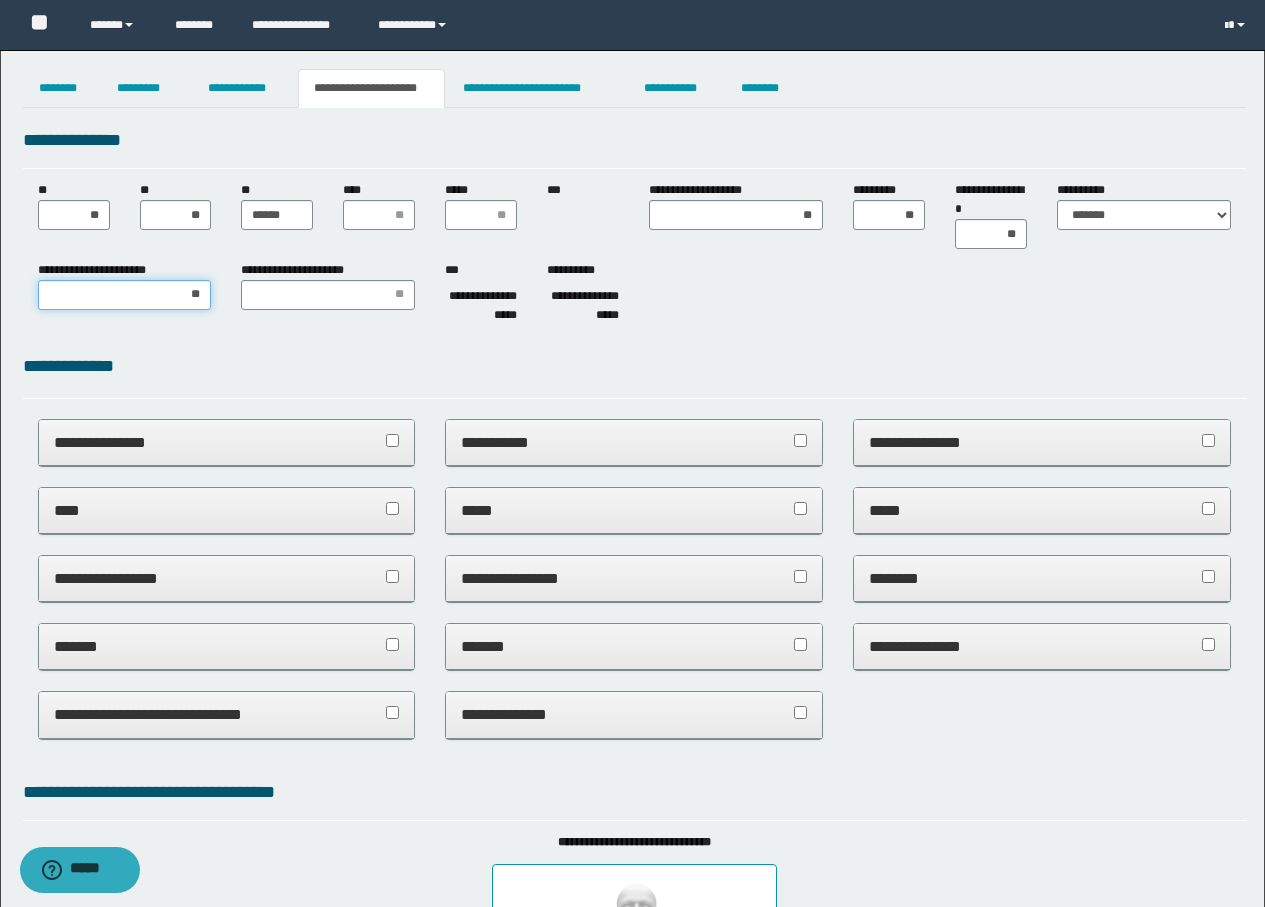 type on "***" 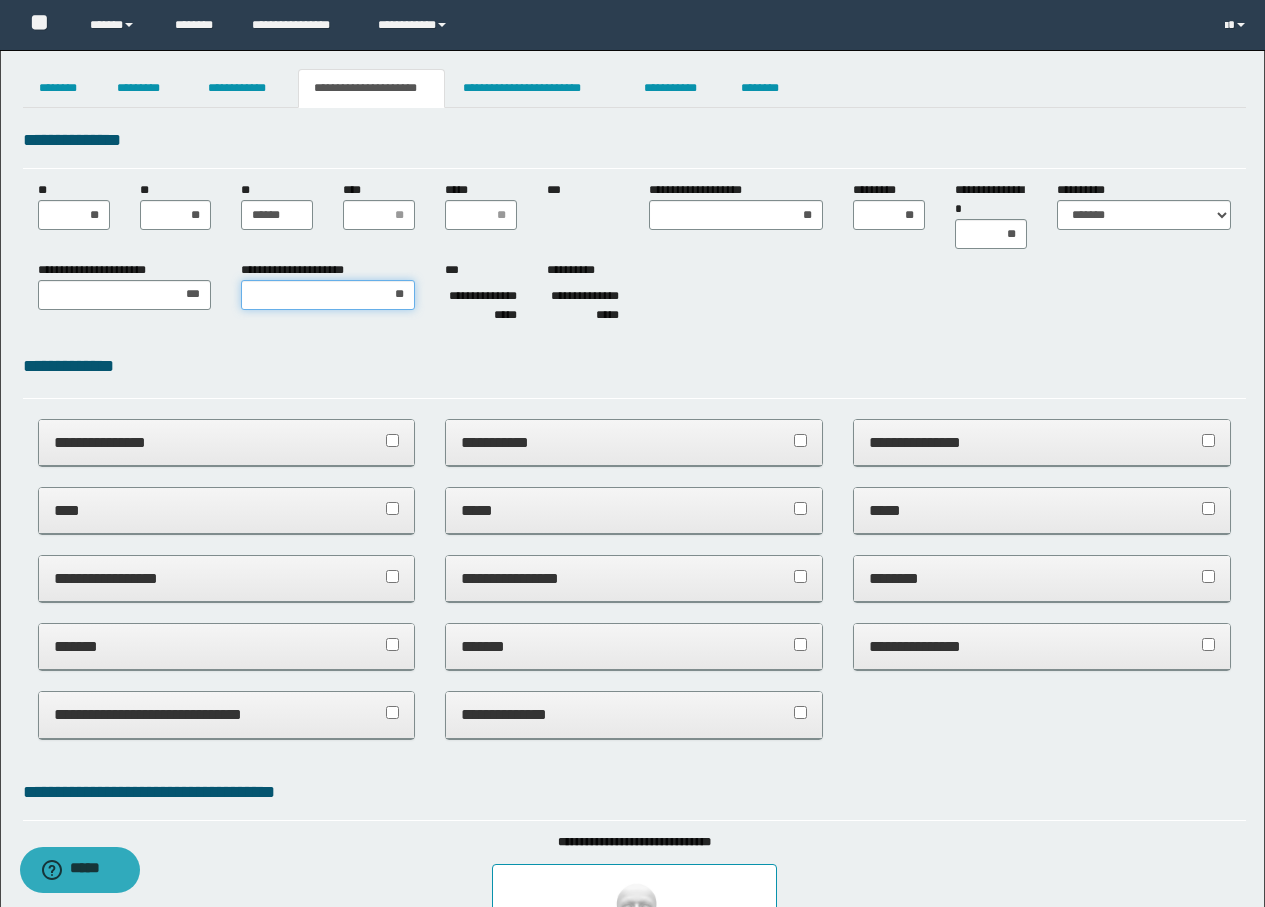 type on "***" 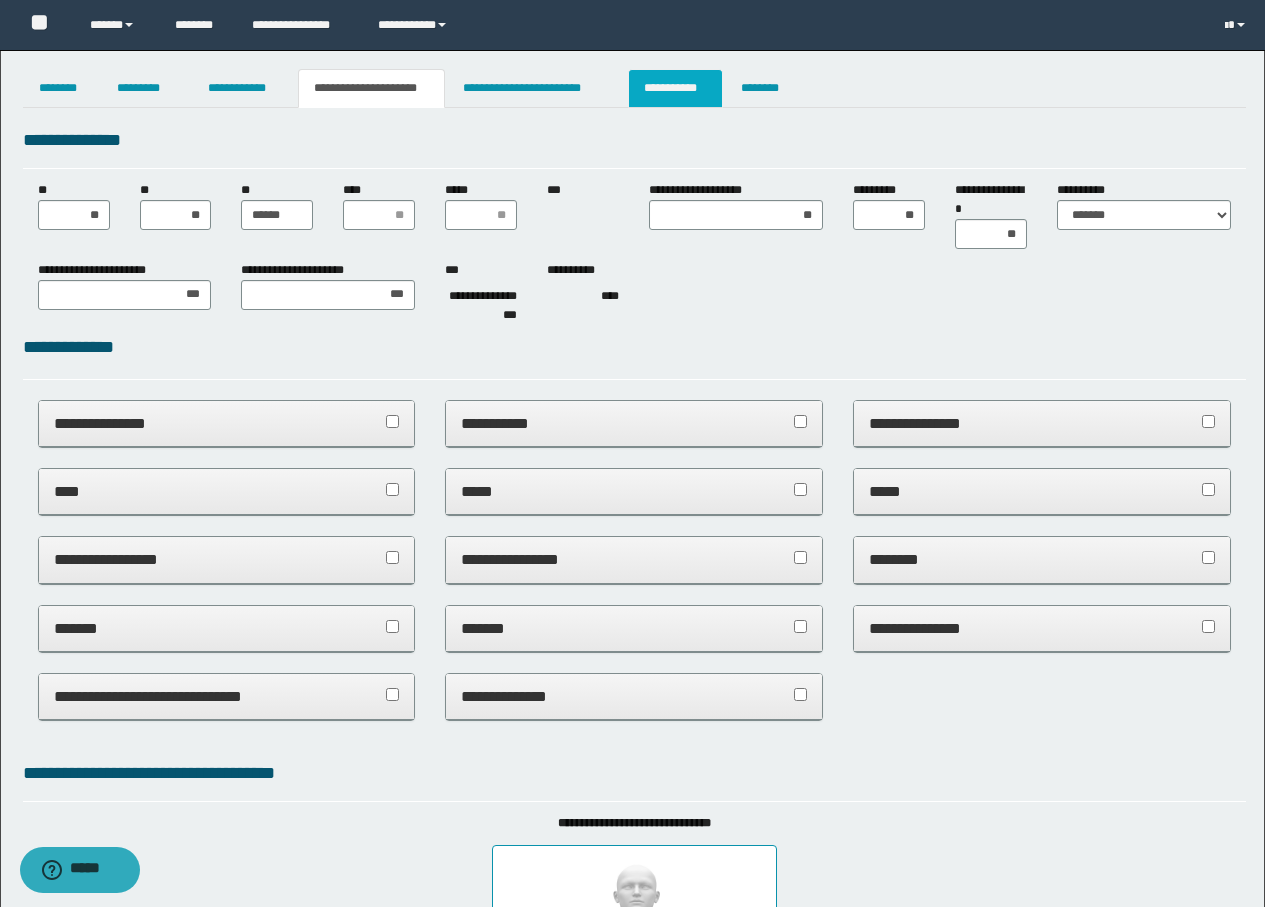 click on "**********" at bounding box center [675, 88] 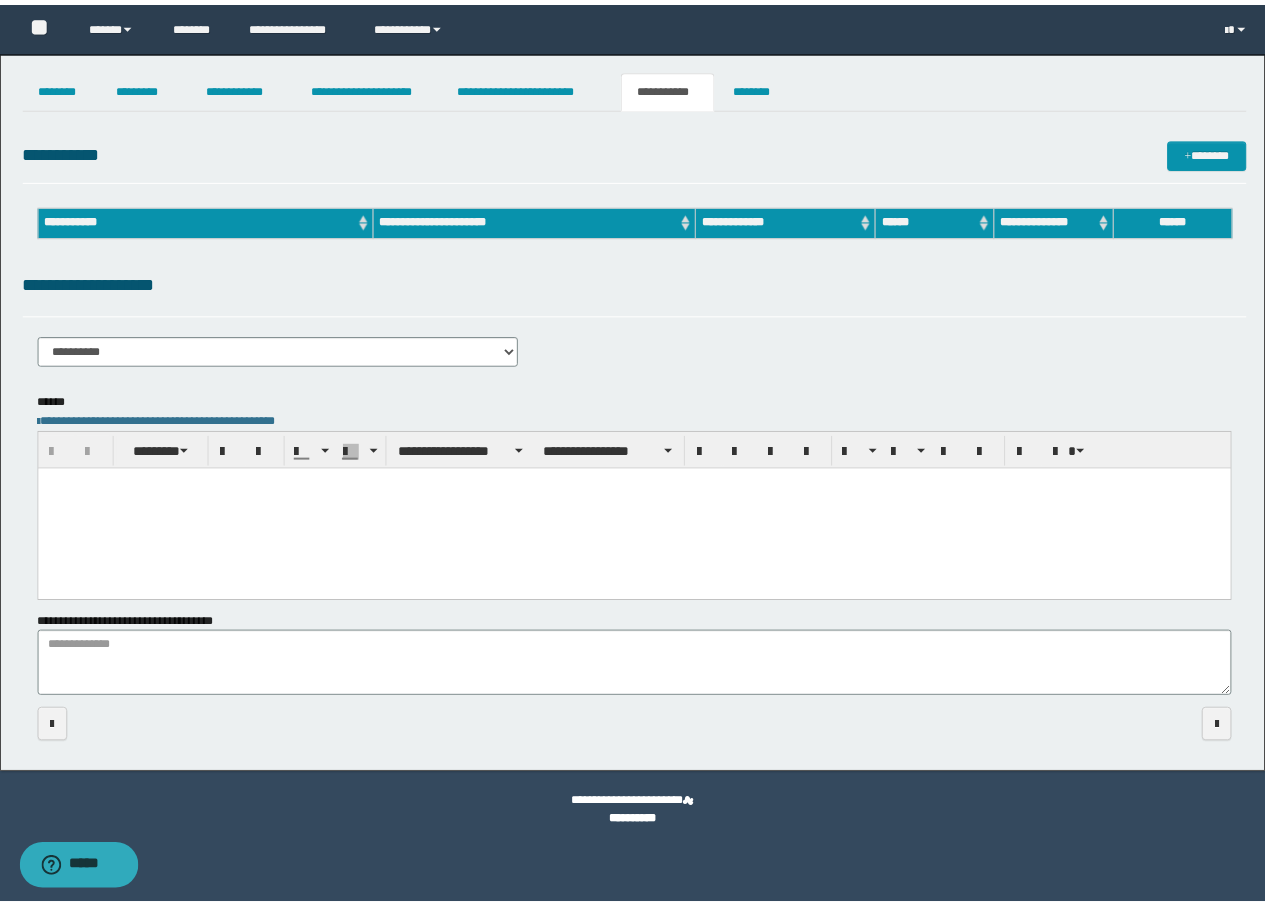 scroll, scrollTop: 0, scrollLeft: 0, axis: both 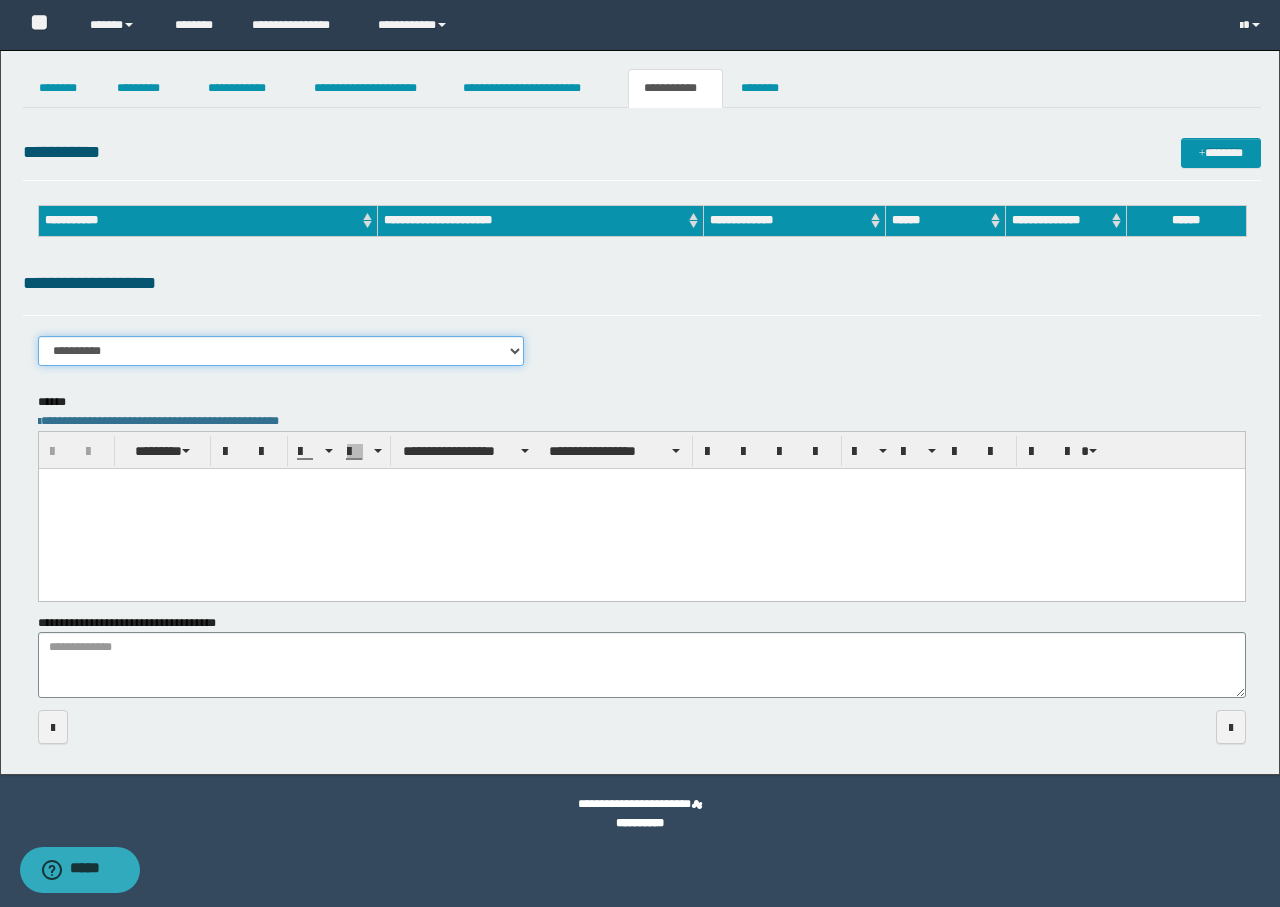 click on "**********" at bounding box center (281, 351) 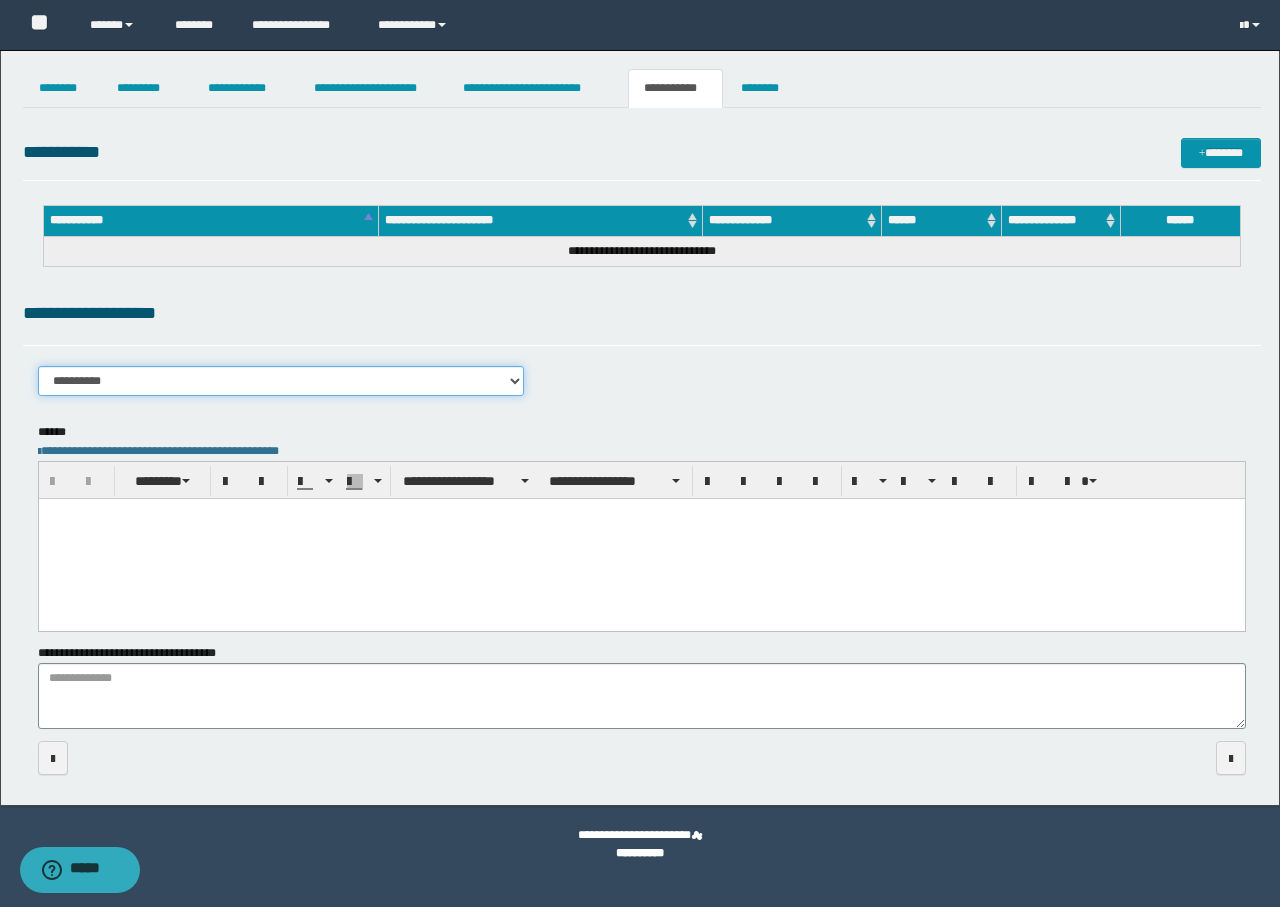 select on "****" 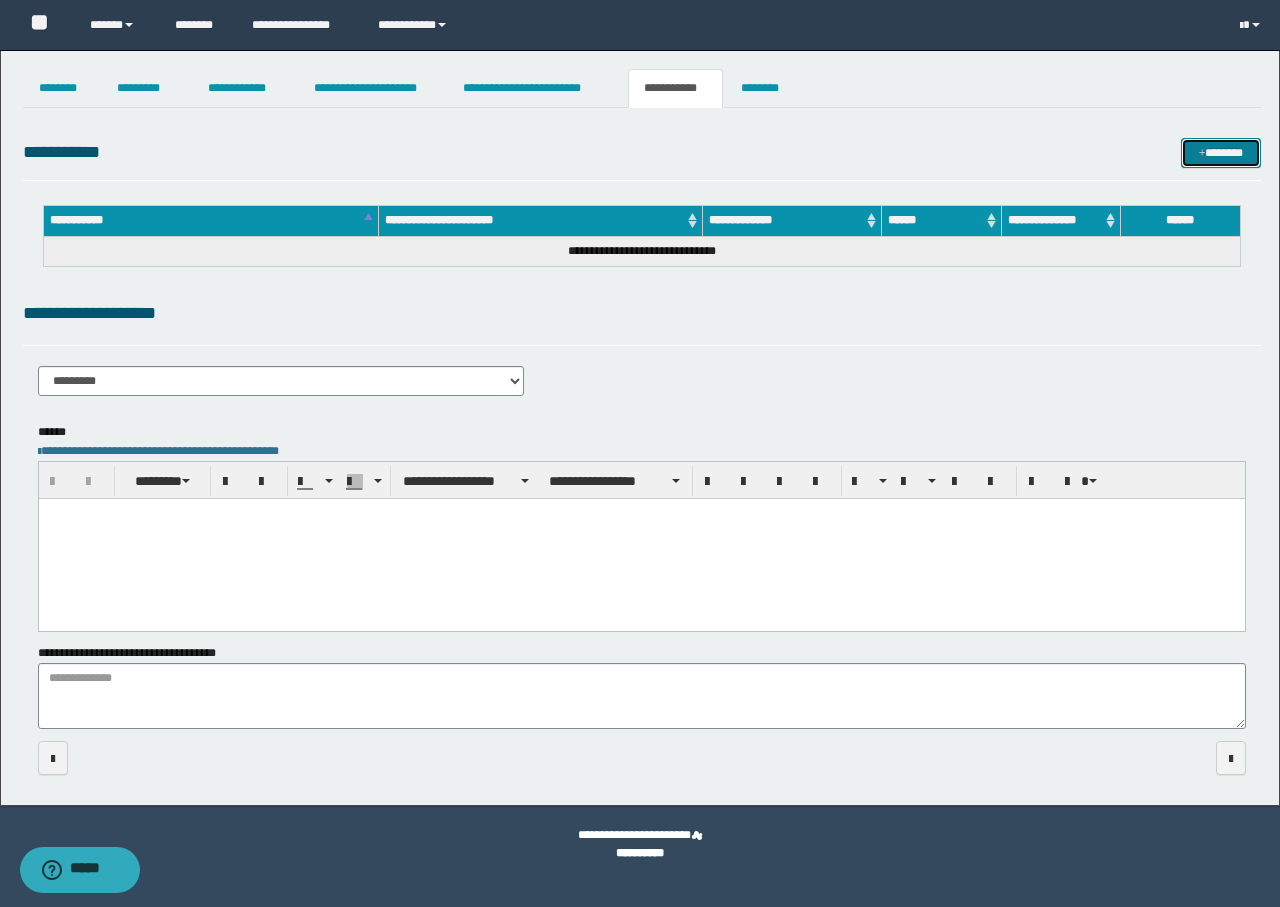 click on "*******" at bounding box center [1221, 153] 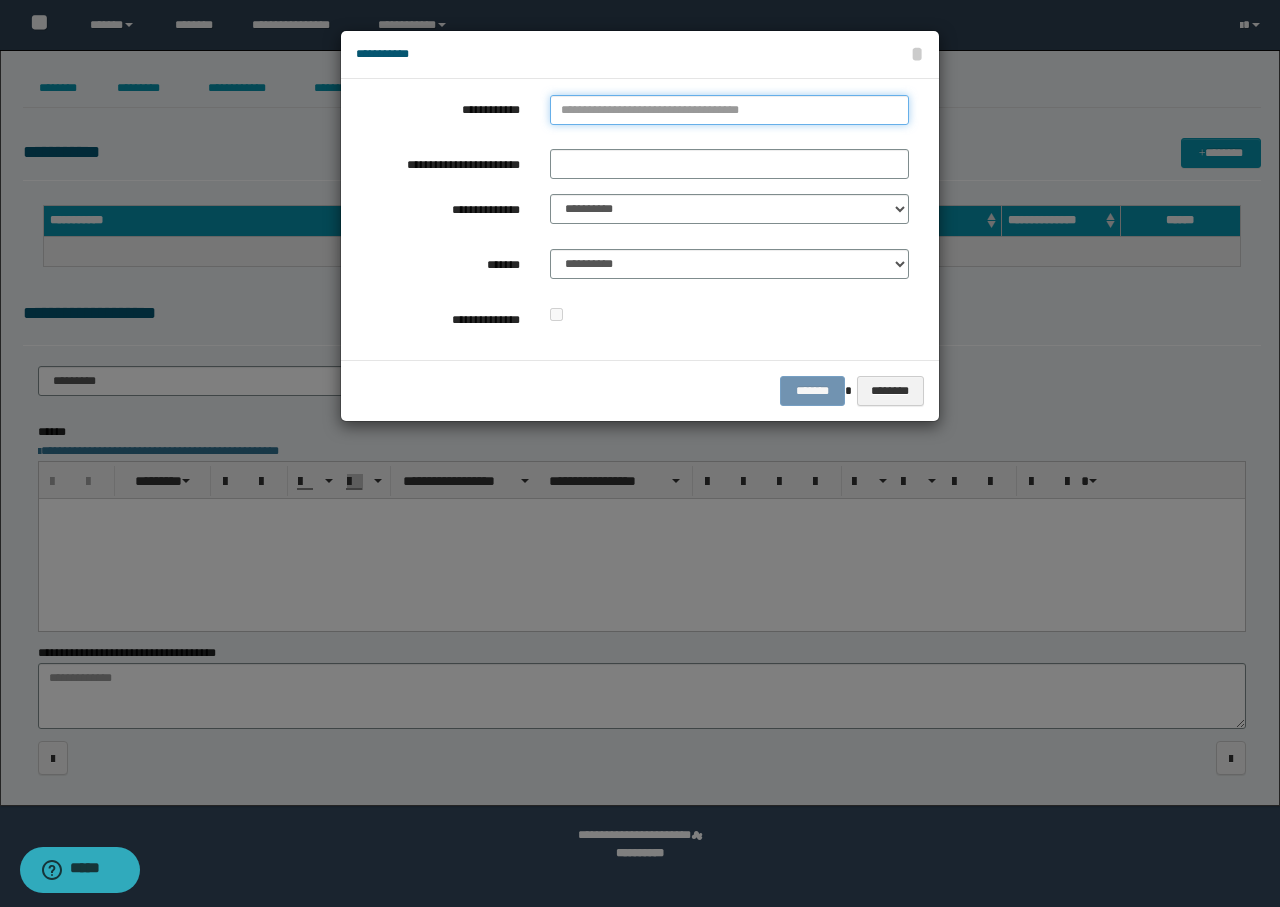 click on "**********" at bounding box center (729, 110) 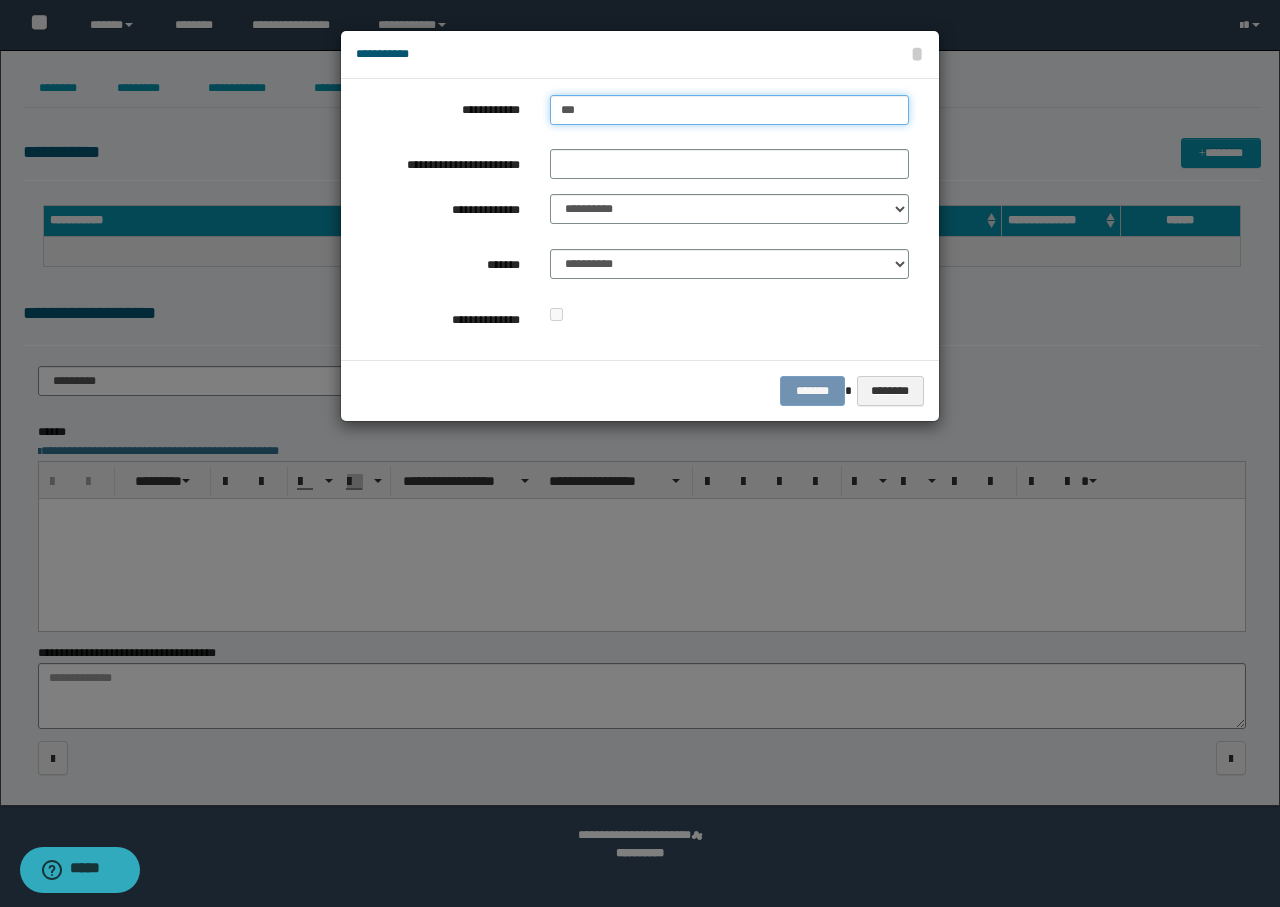 type on "****" 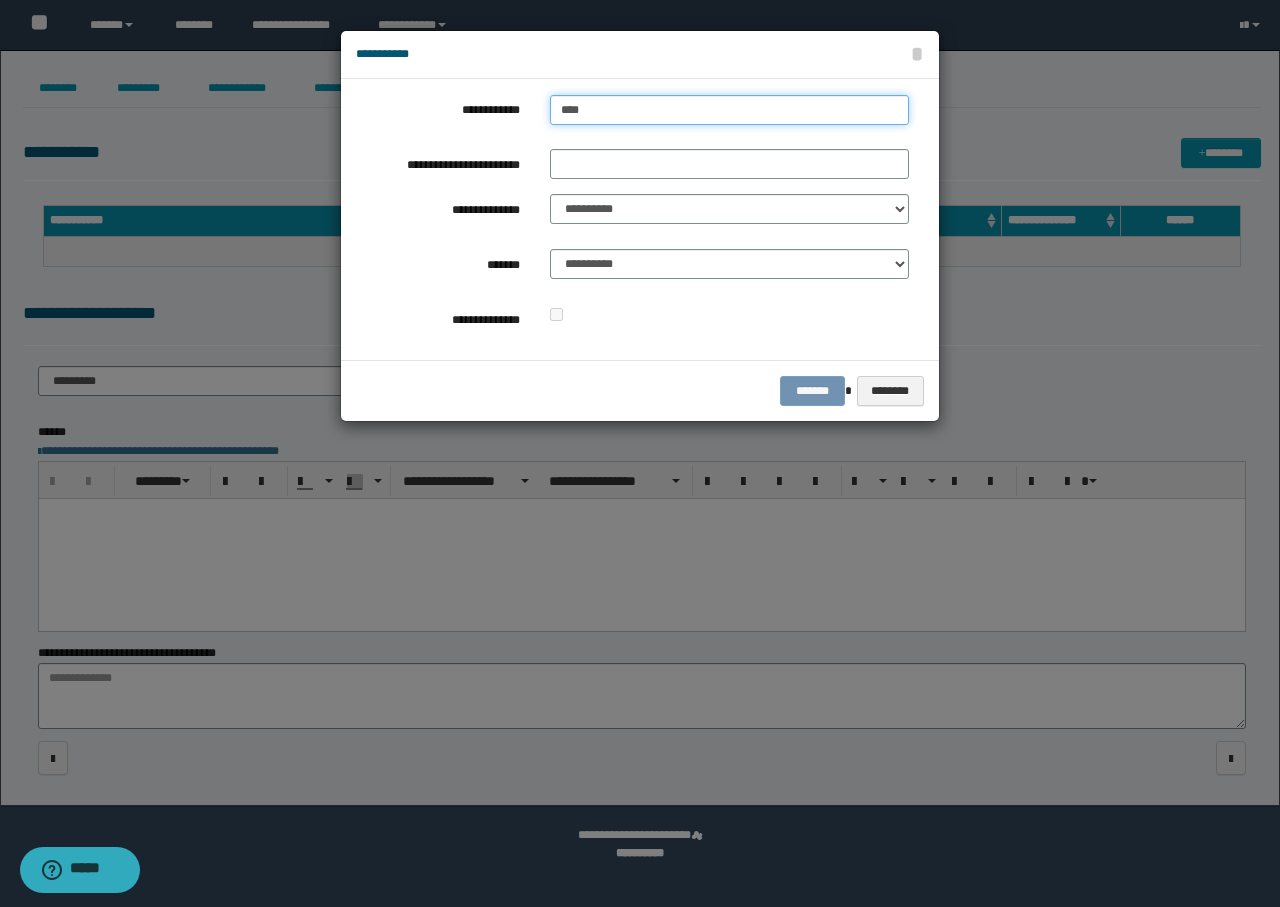 type on "****" 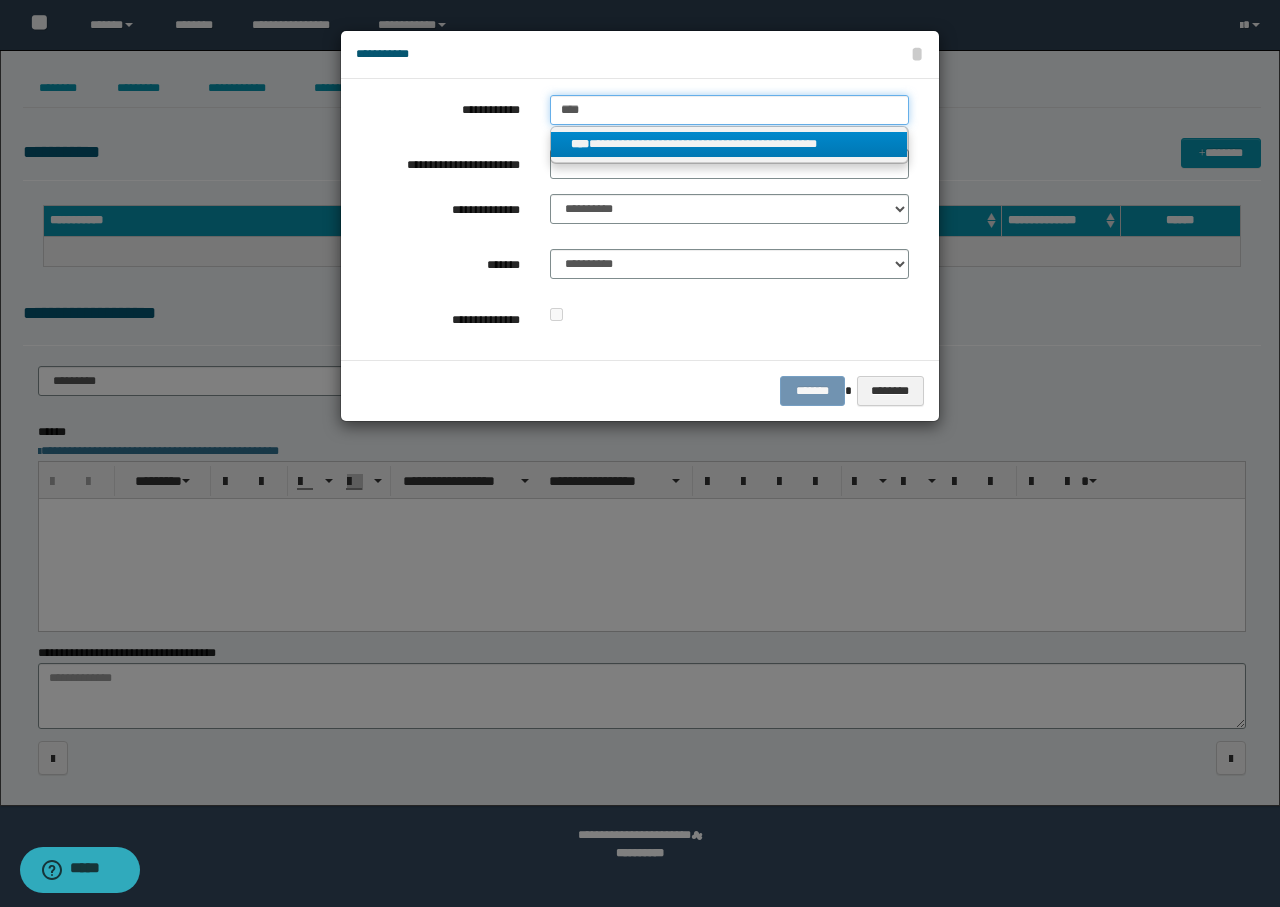 type on "****" 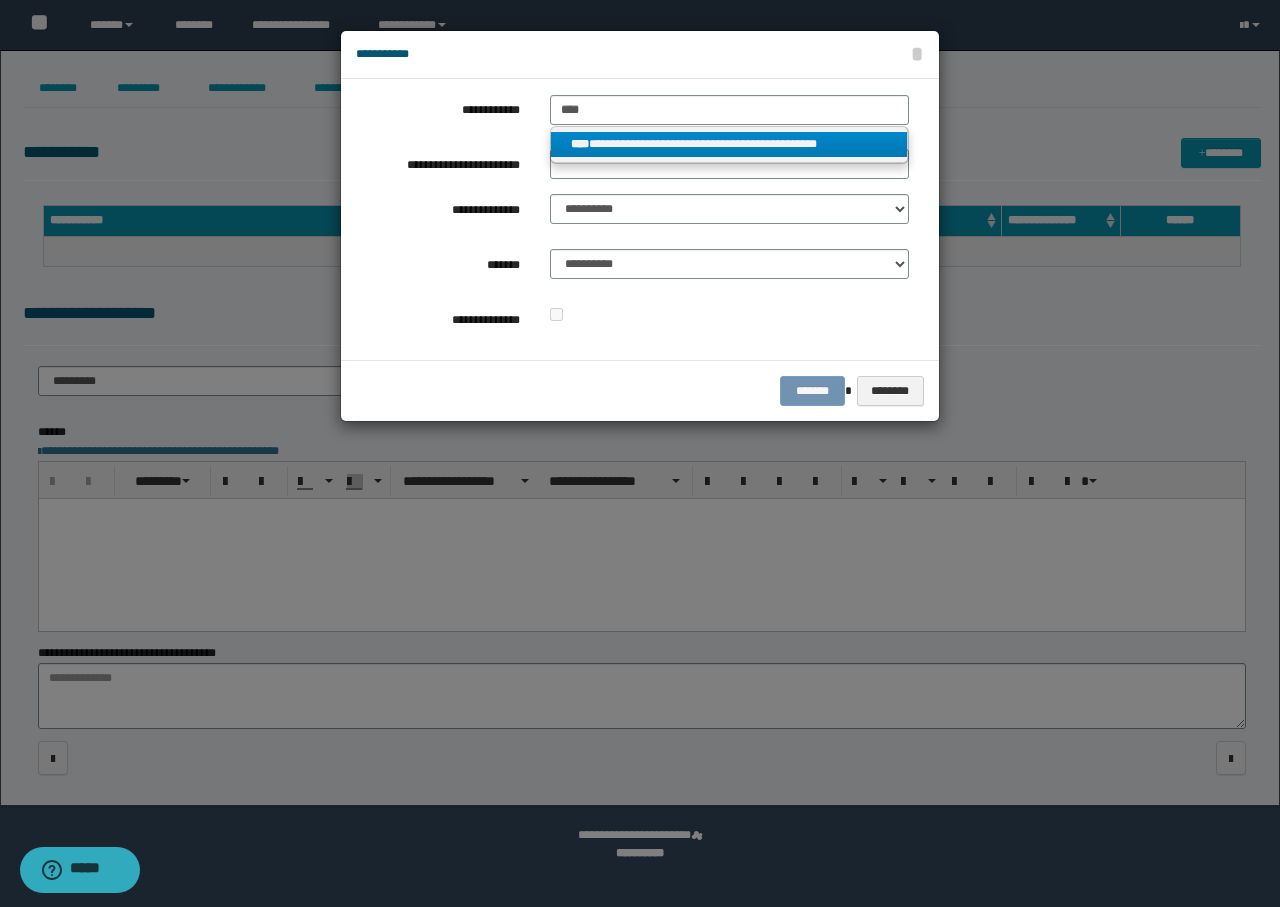 click on "**********" at bounding box center (729, 144) 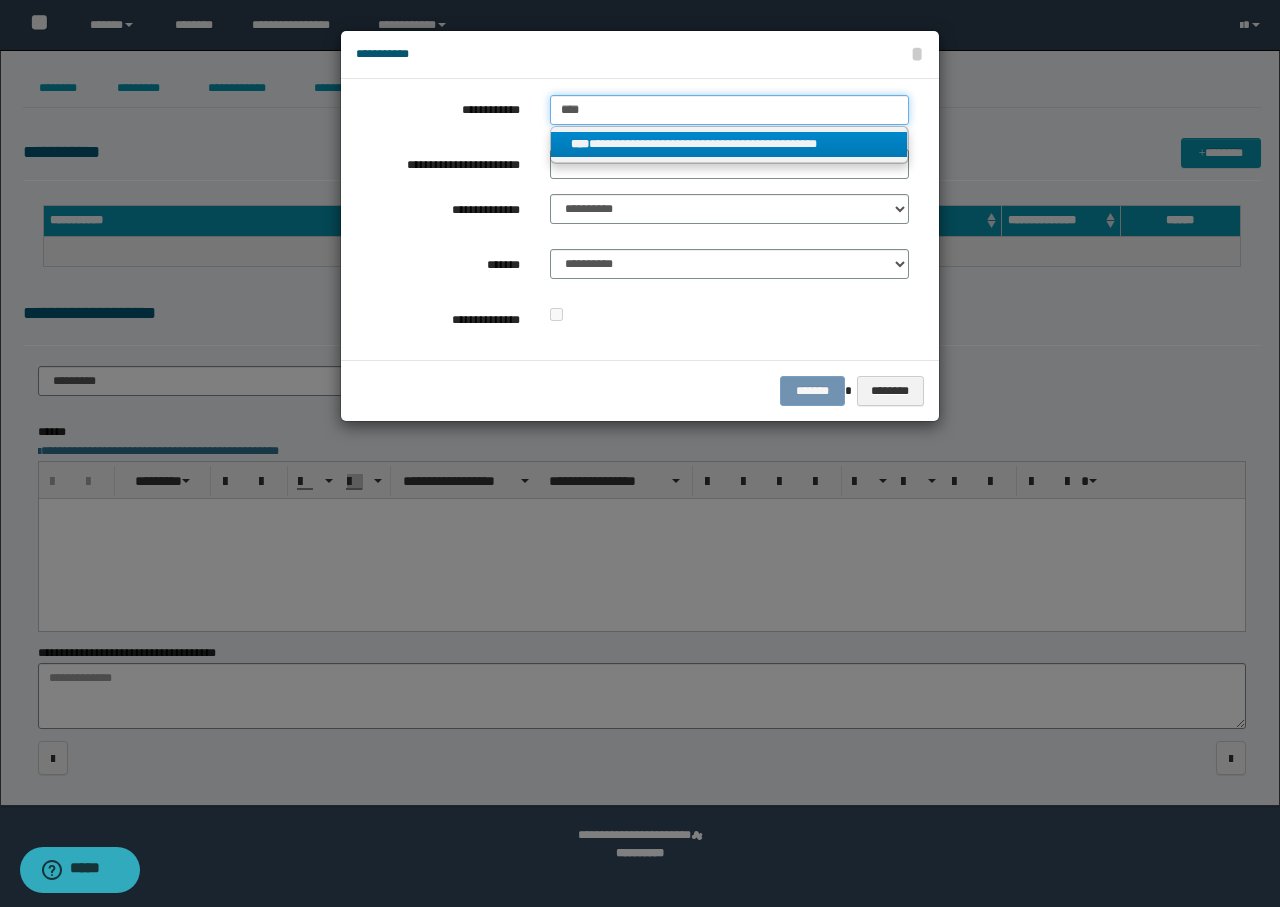 type 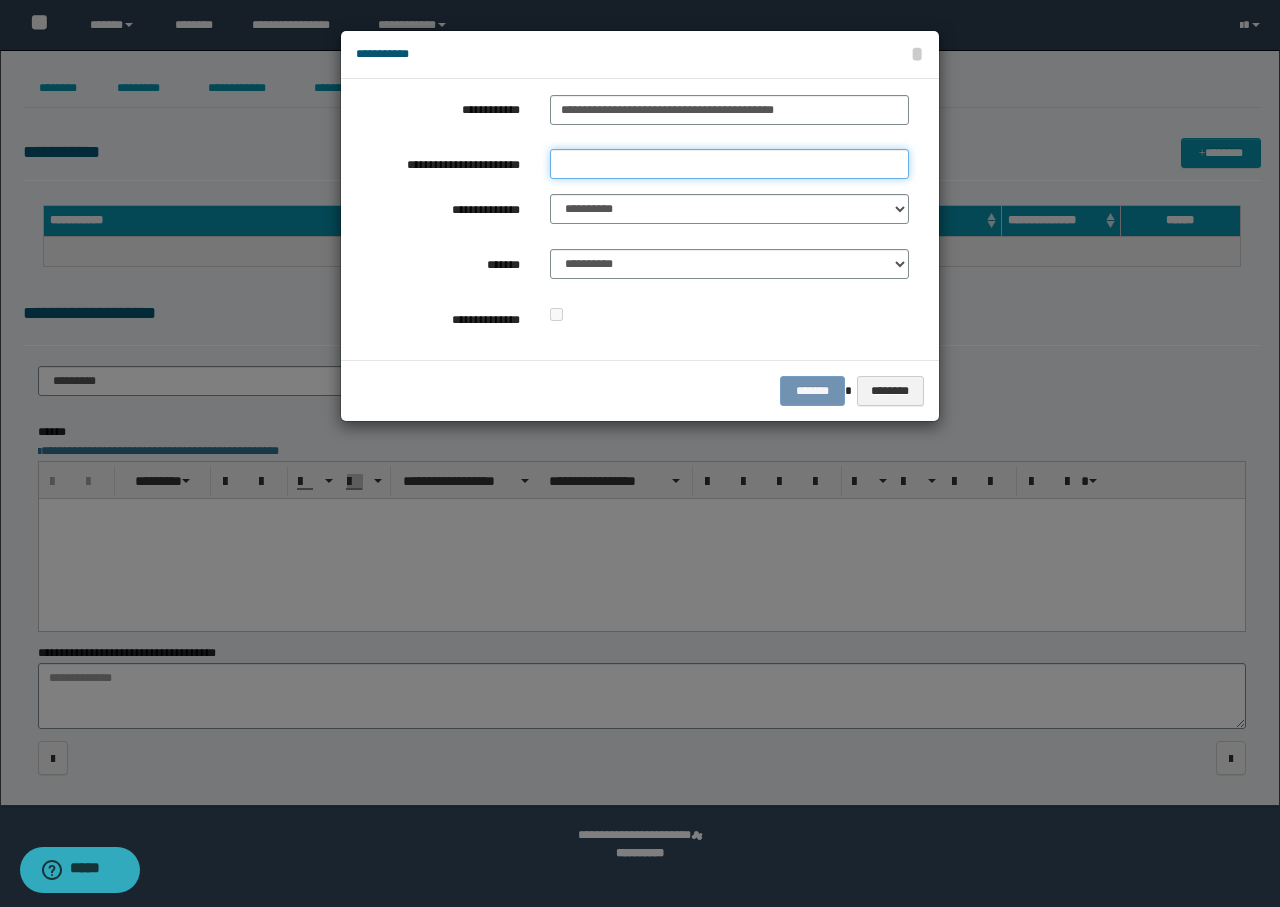 click on "**********" at bounding box center [729, 164] 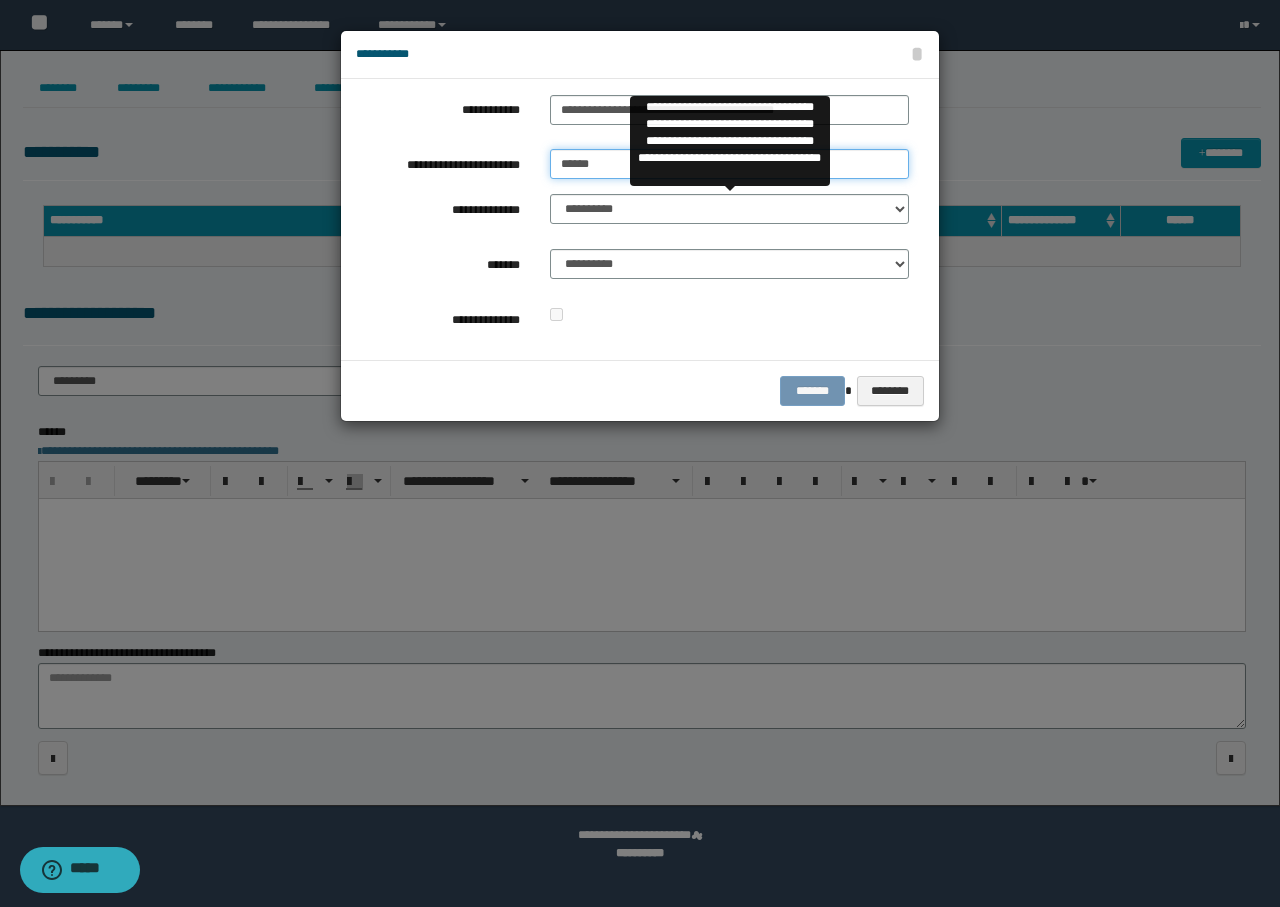 type on "******" 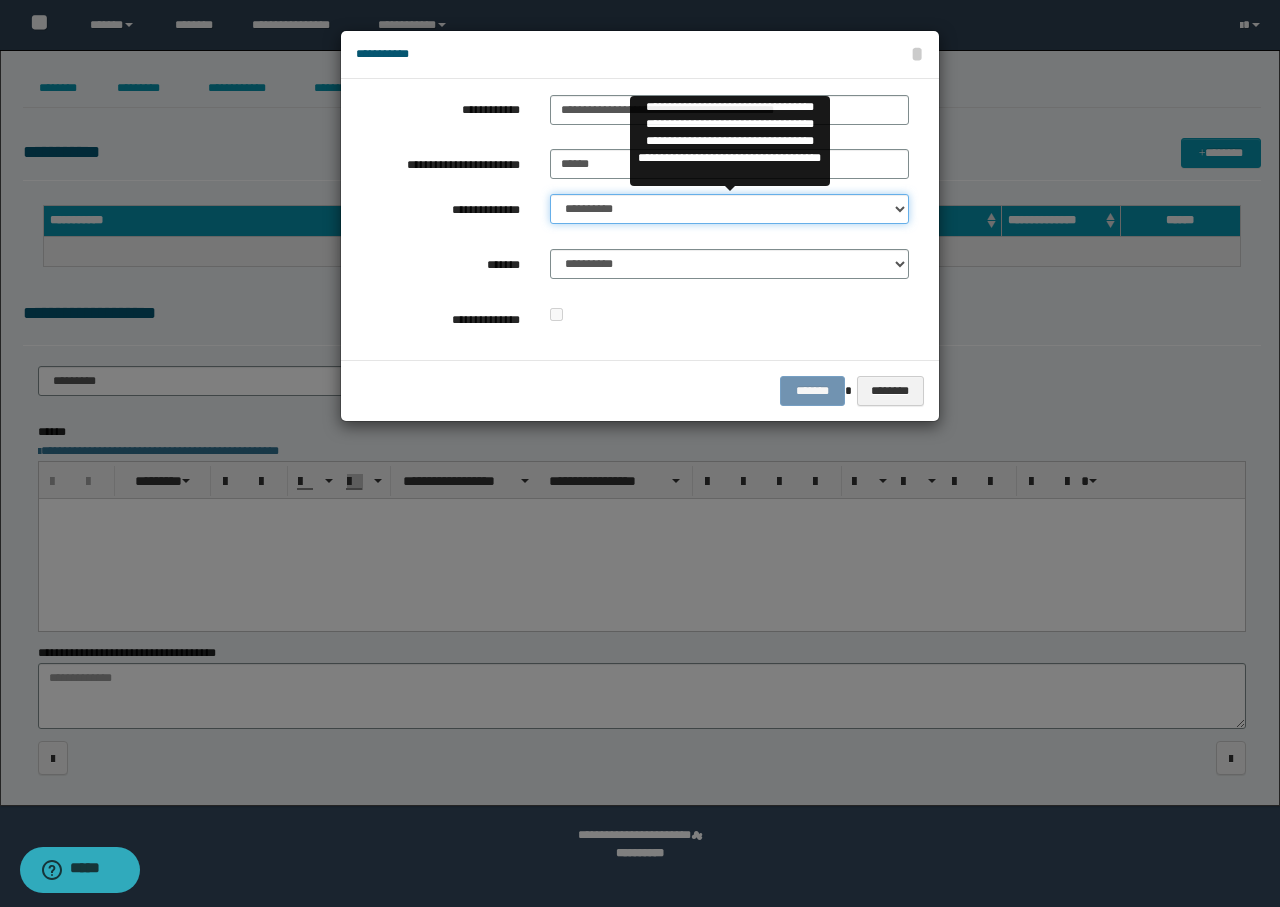 click on "**********" at bounding box center [729, 209] 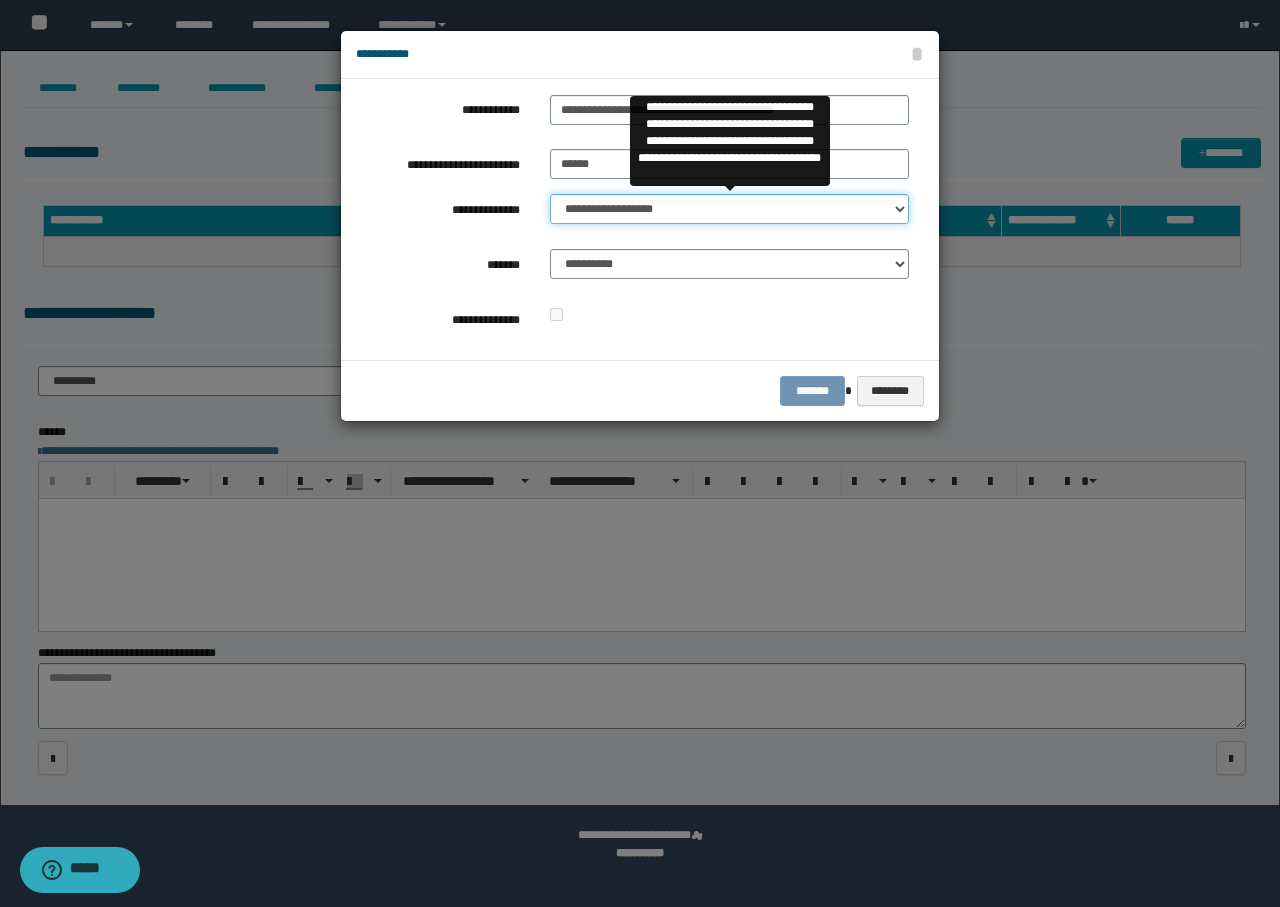 click on "**********" at bounding box center (729, 209) 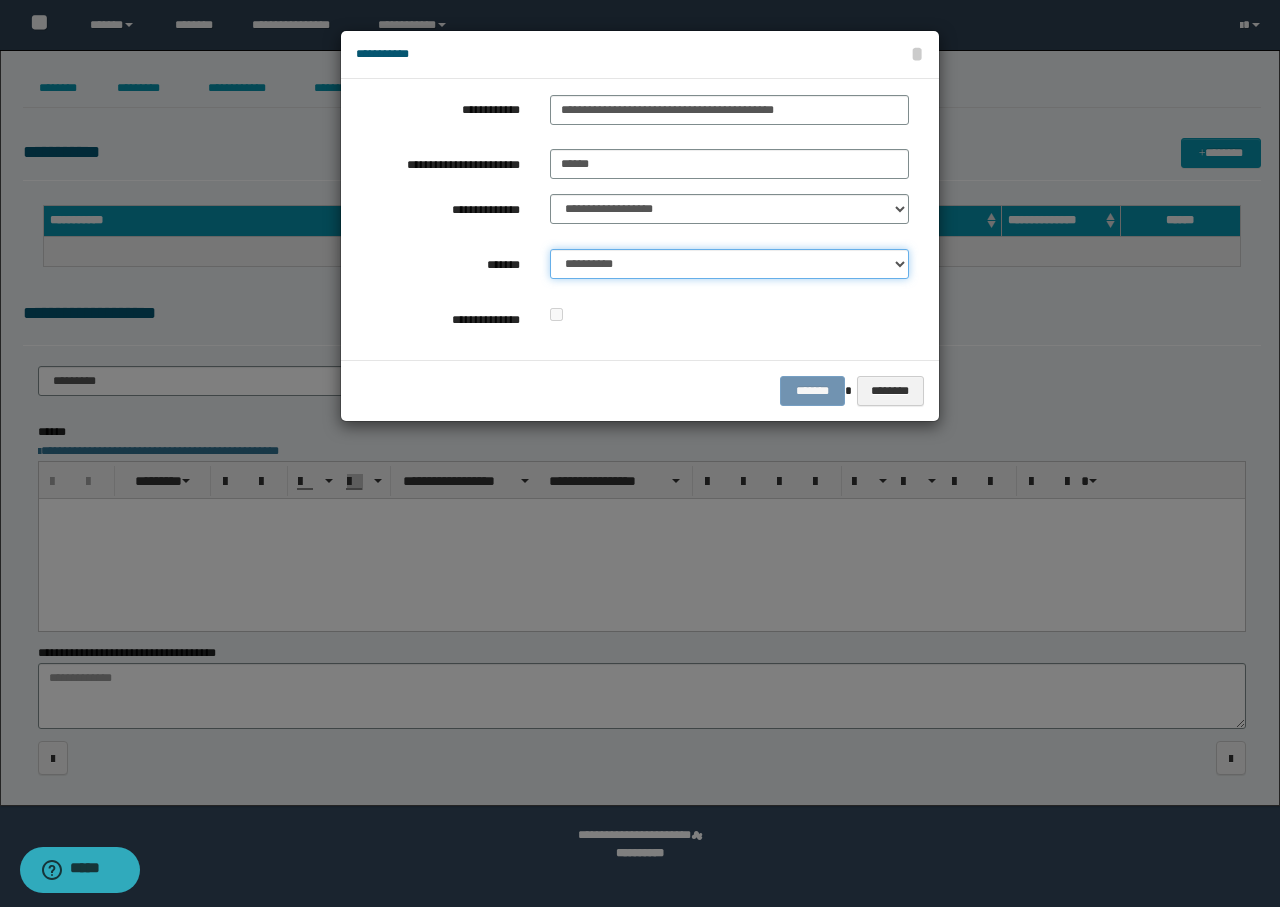 click on "**********" at bounding box center (729, 264) 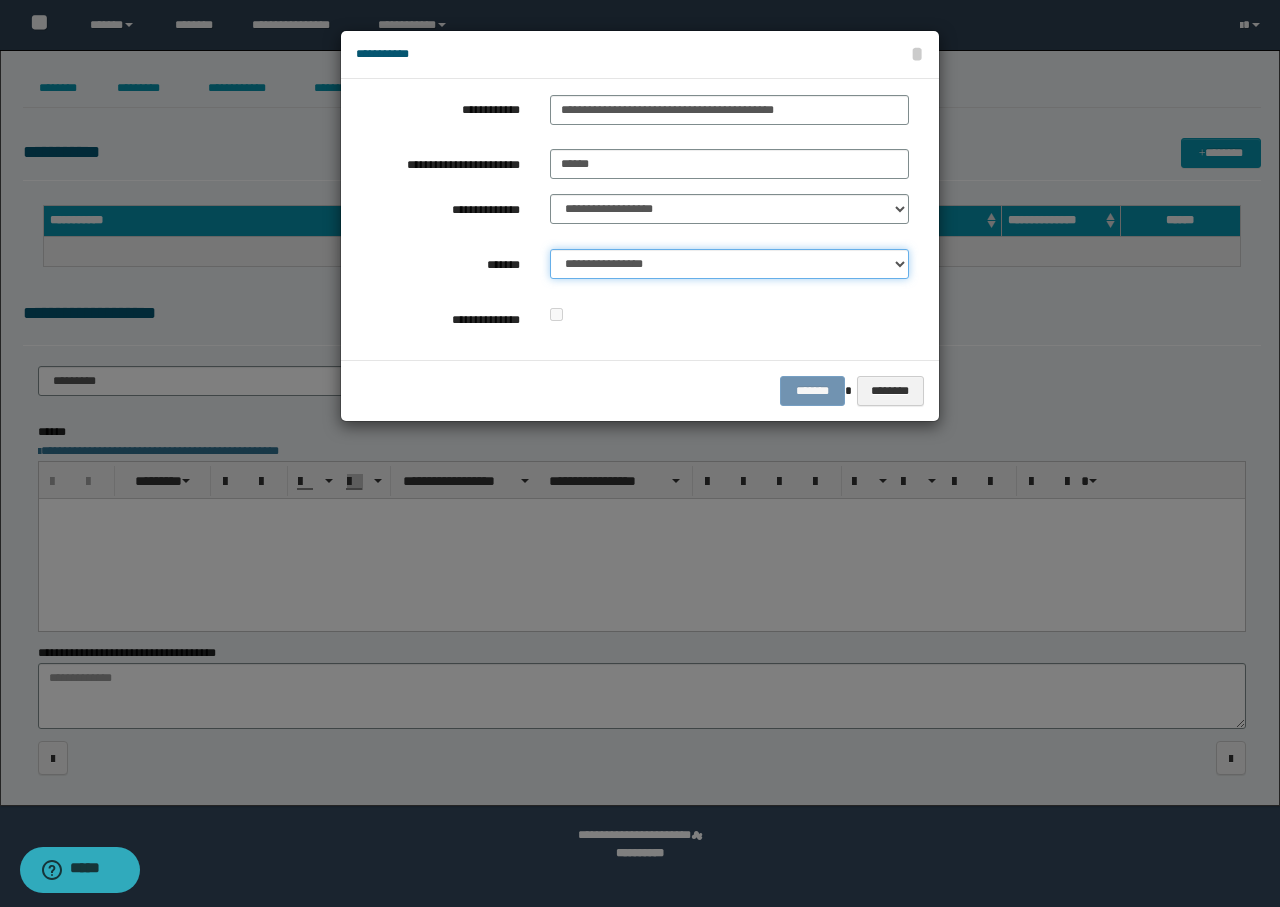 click on "**********" at bounding box center (729, 264) 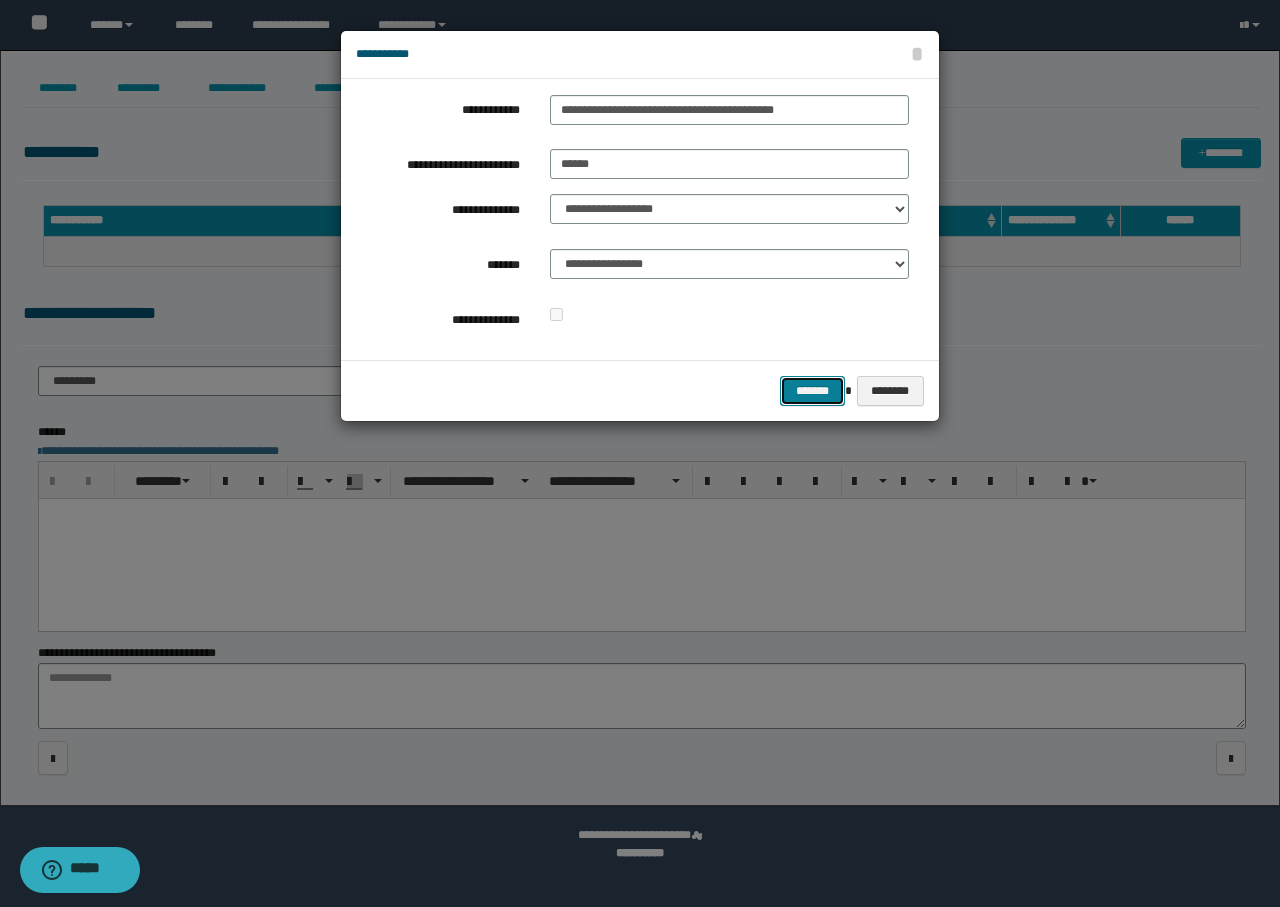 click on "*******" at bounding box center (812, 391) 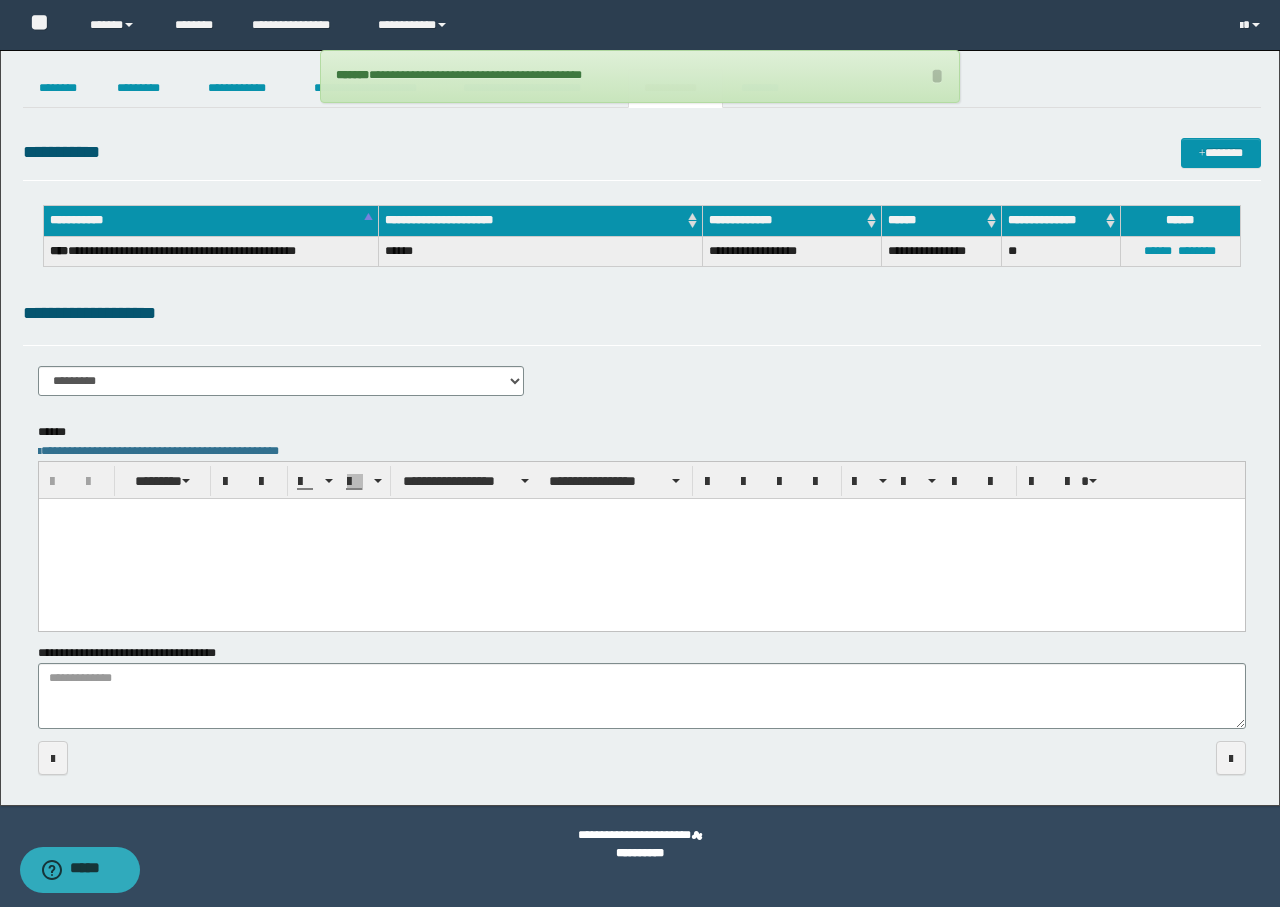 click on "**********" at bounding box center (642, 152) 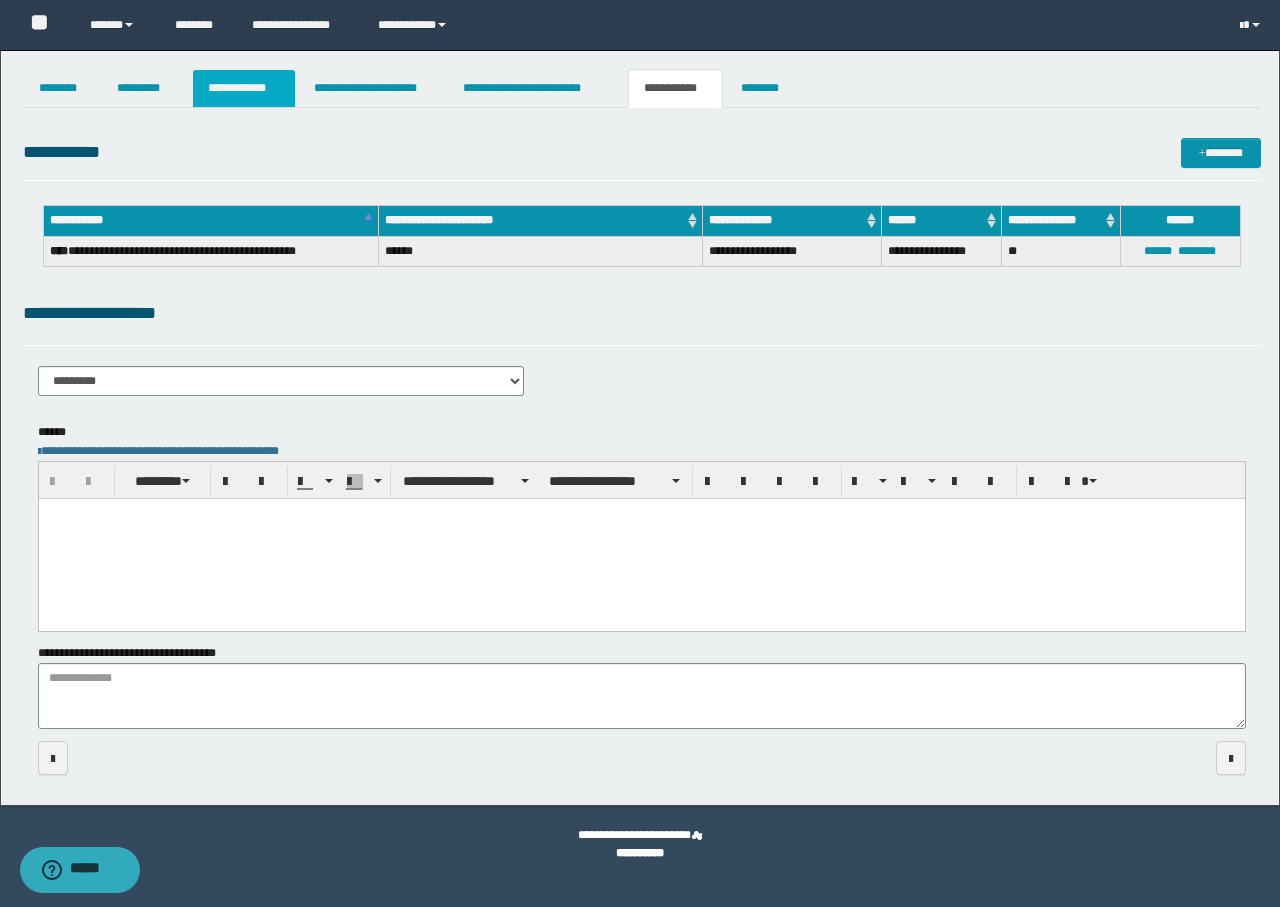 click on "**********" at bounding box center (244, 88) 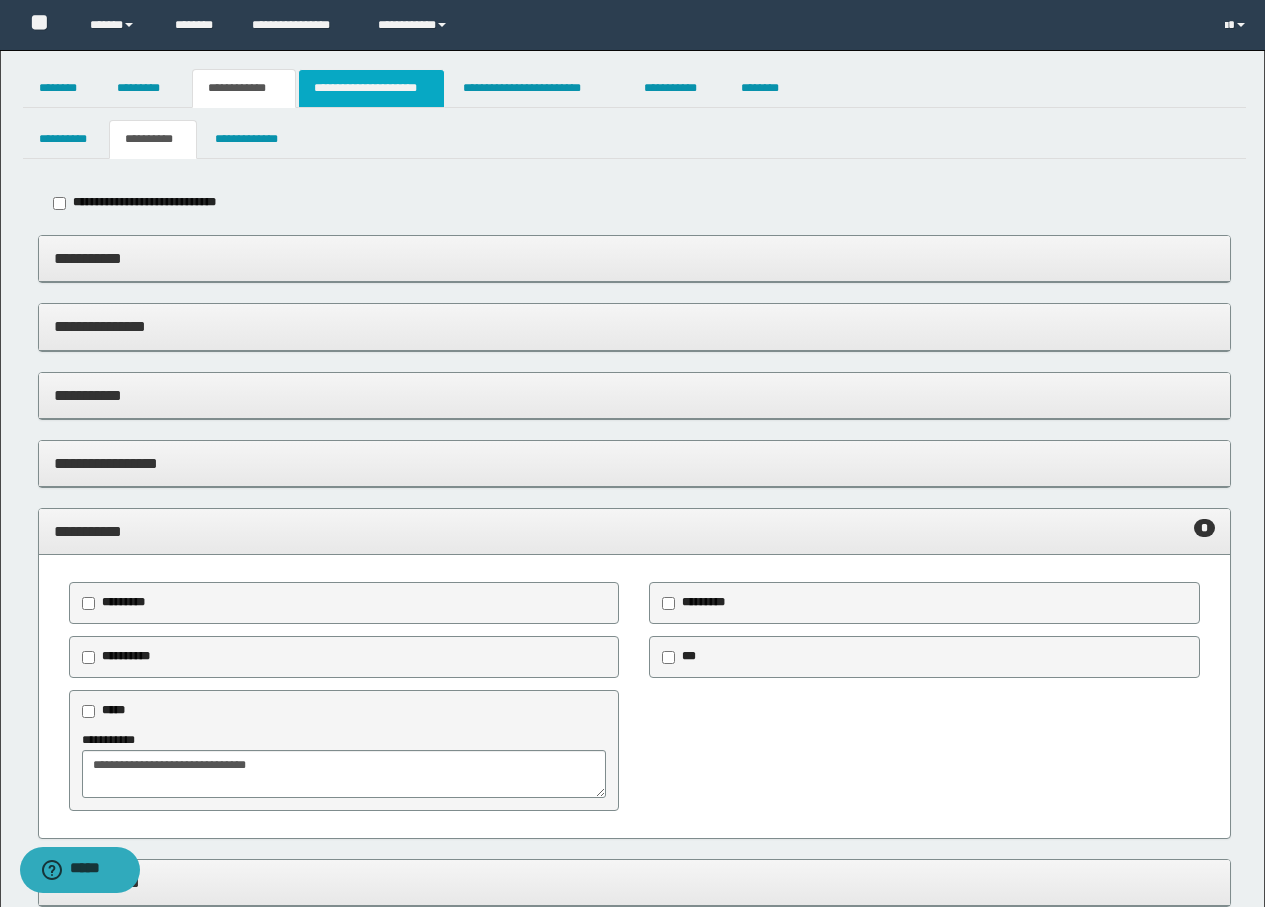 click on "**********" at bounding box center (371, 88) 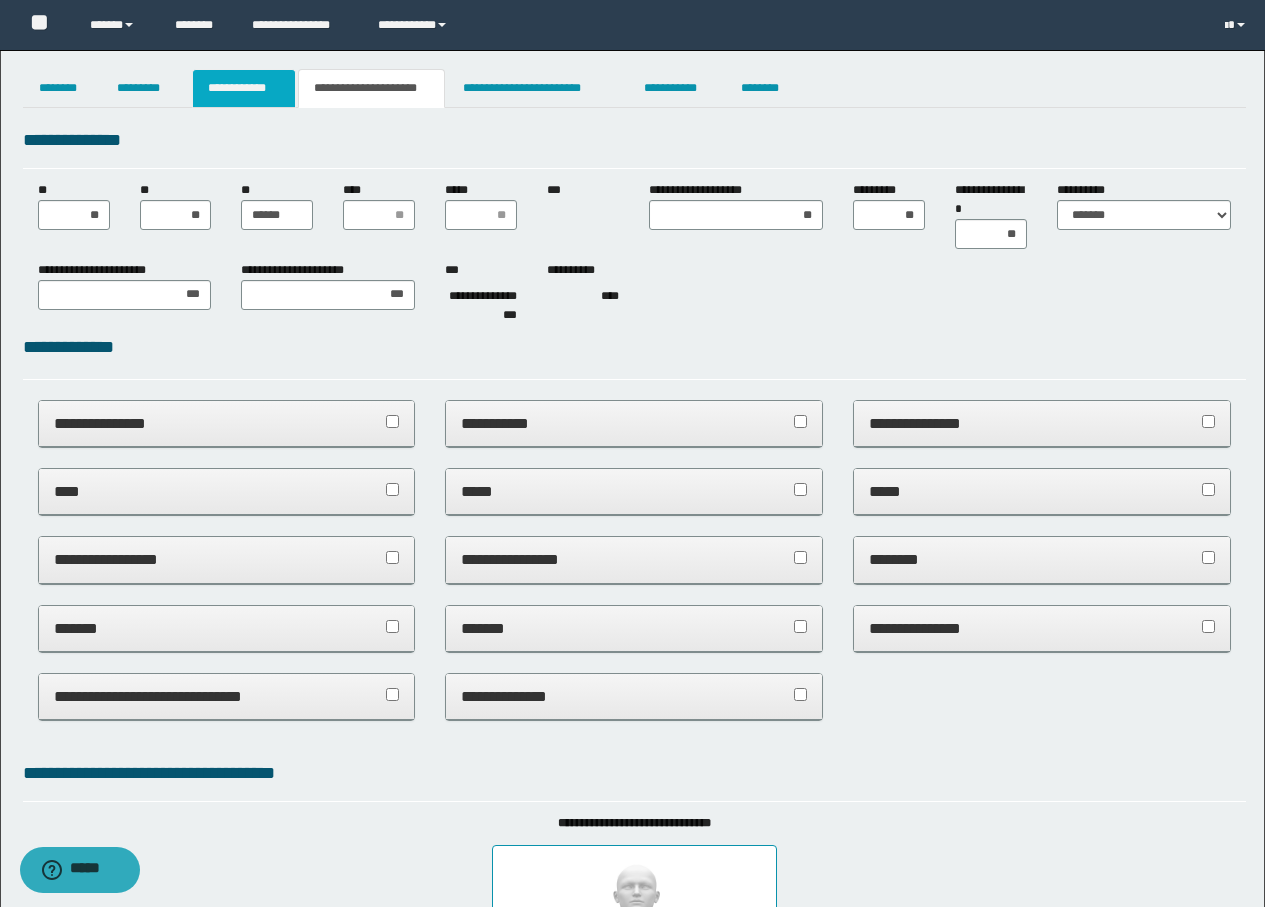 click on "**********" at bounding box center (244, 88) 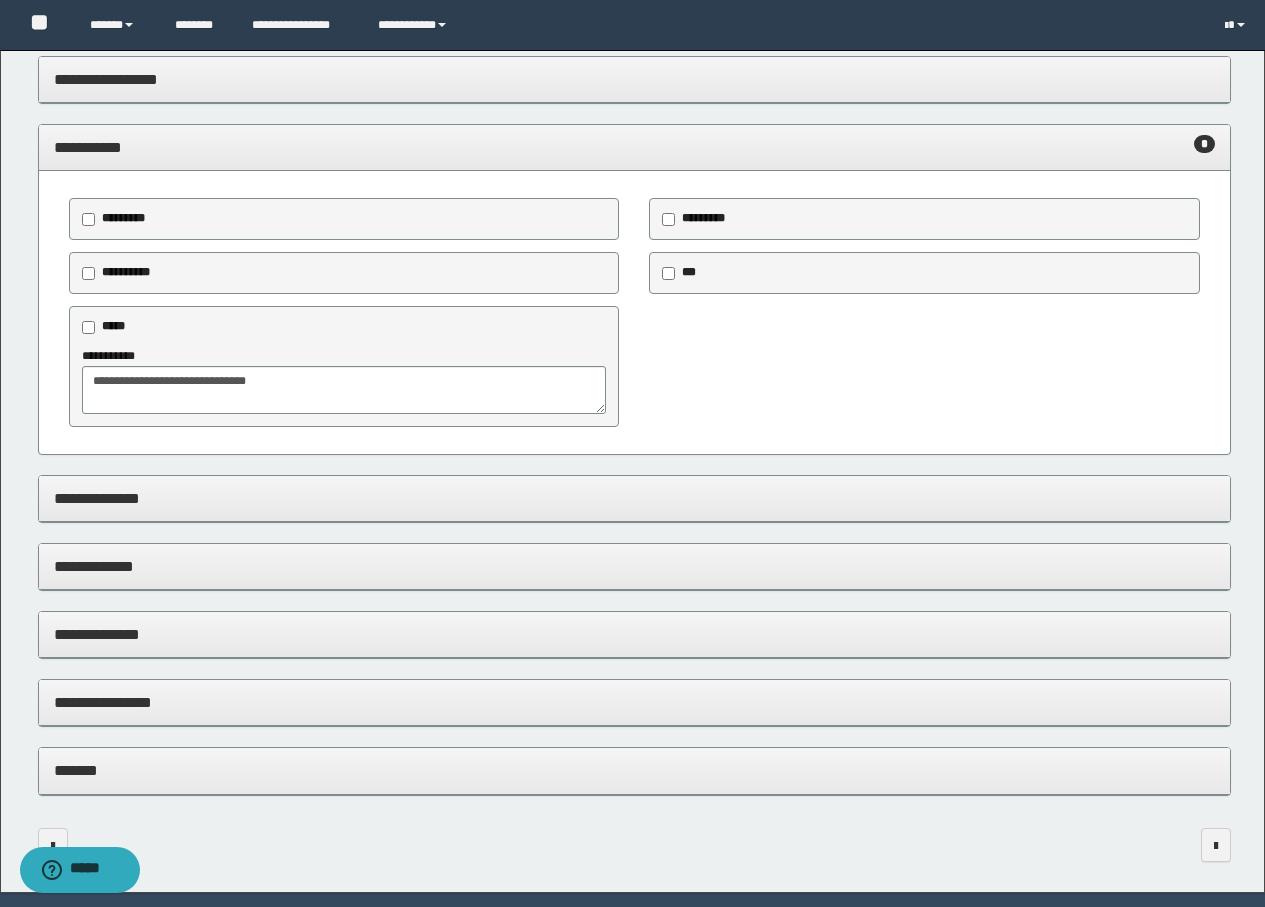 scroll, scrollTop: 447, scrollLeft: 0, axis: vertical 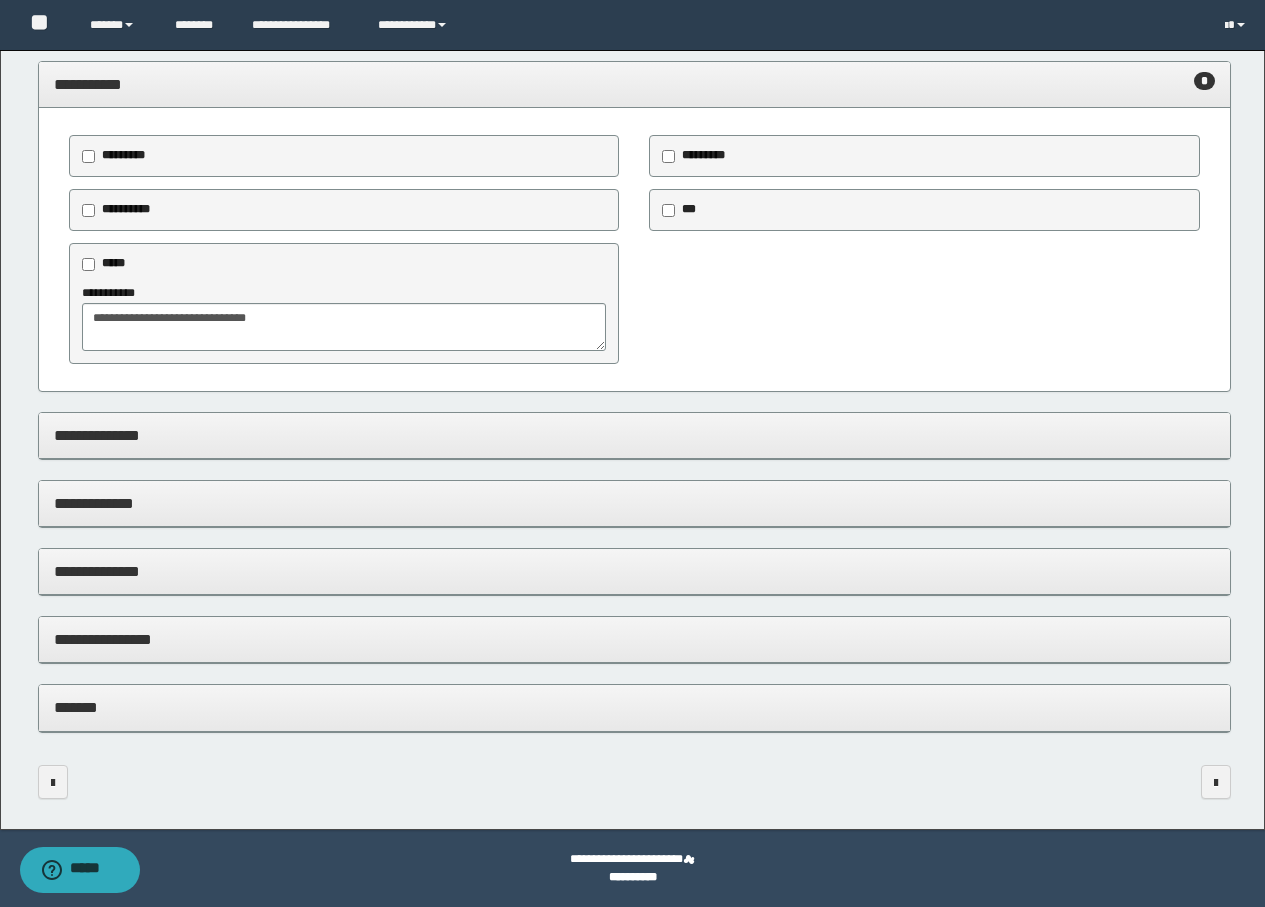 click on "**********" at bounding box center [634, 639] 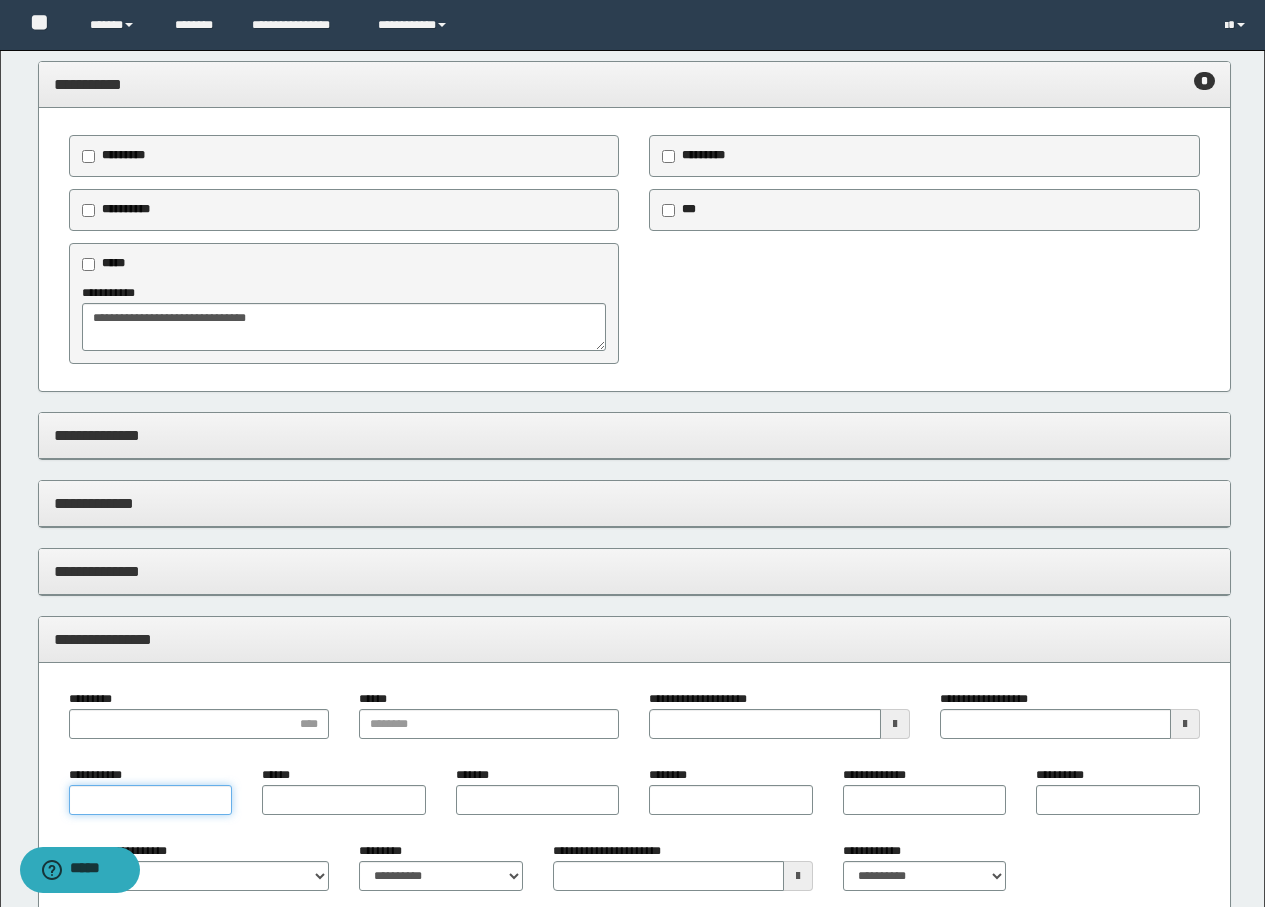 click on "**********" at bounding box center (151, 800) 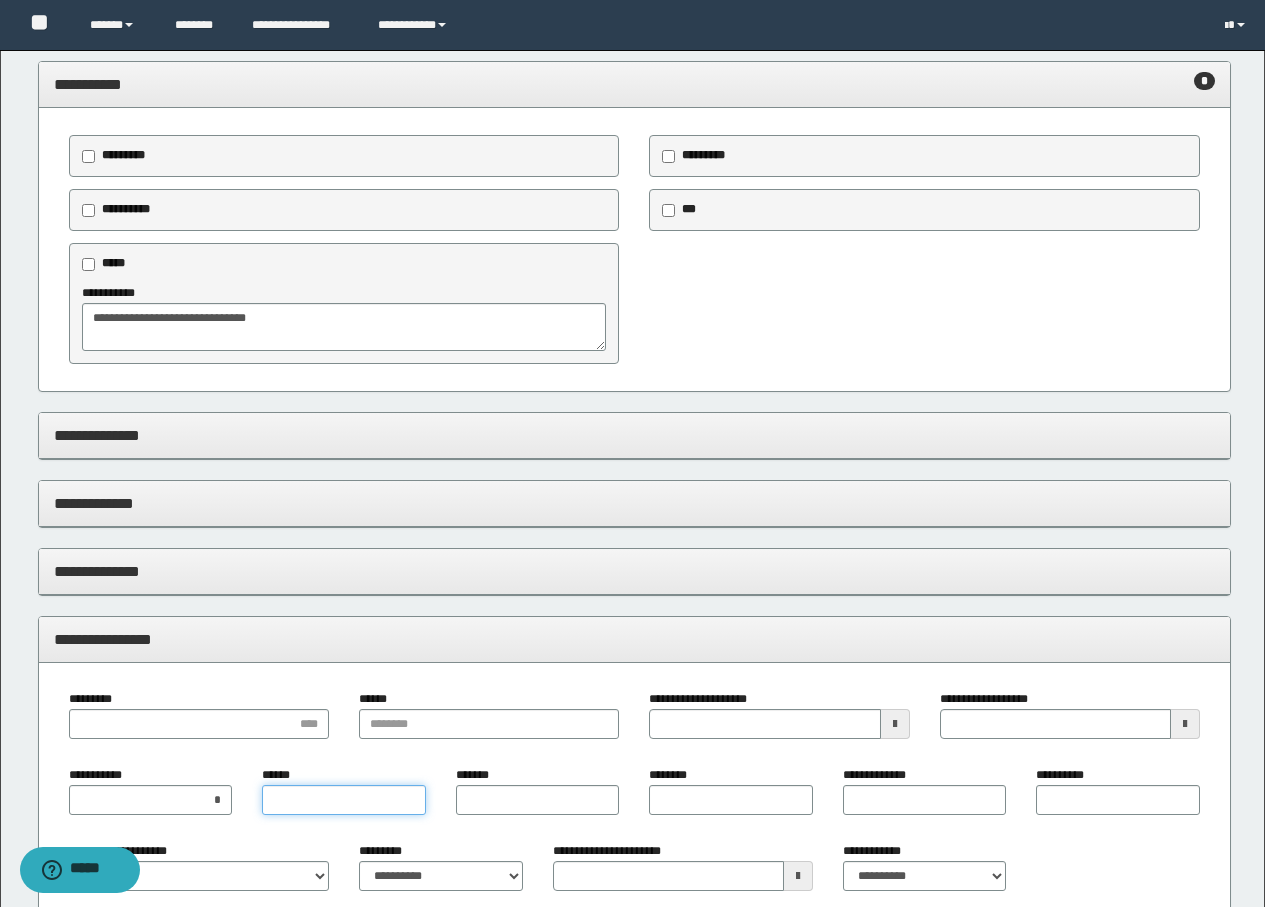 type on "*" 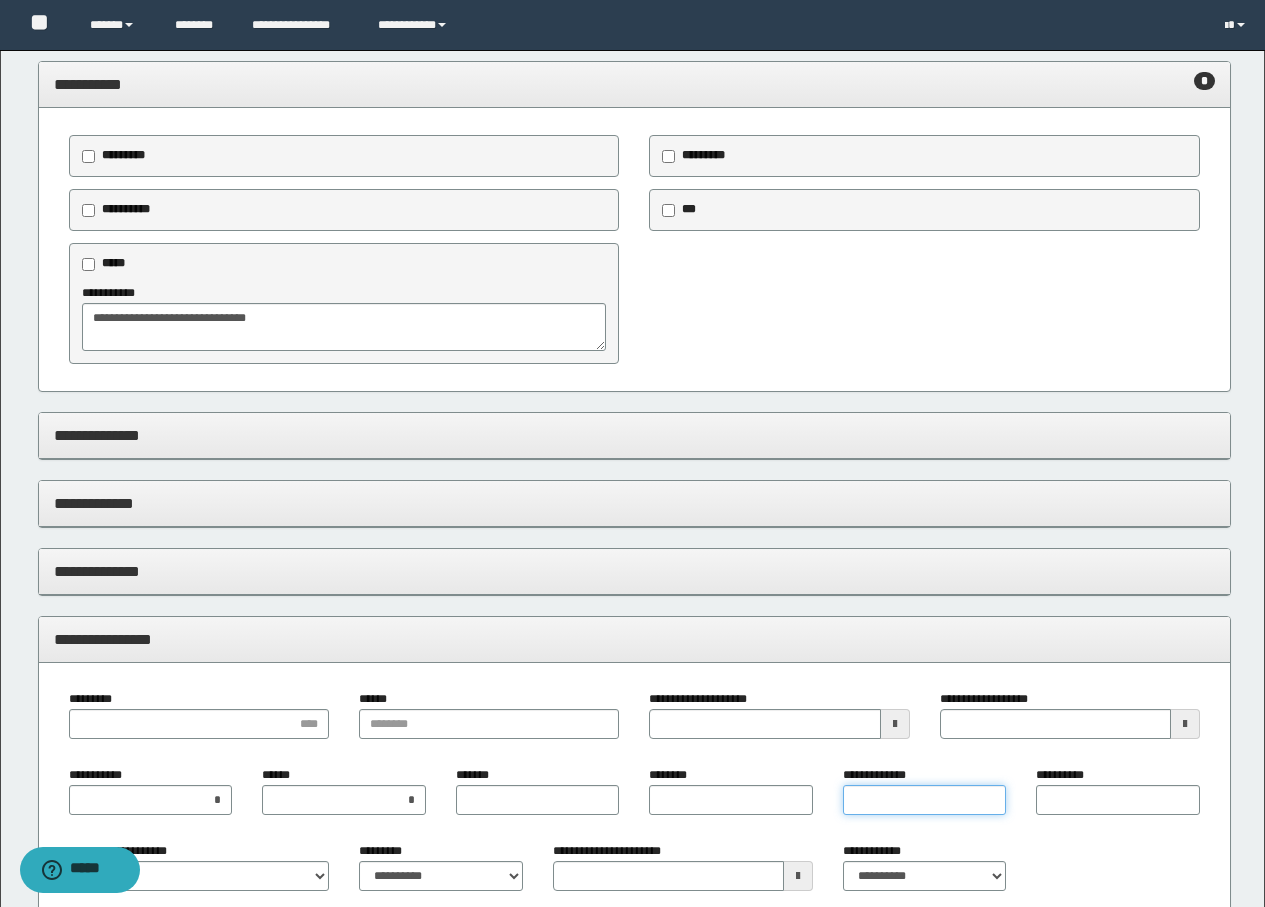 type on "*" 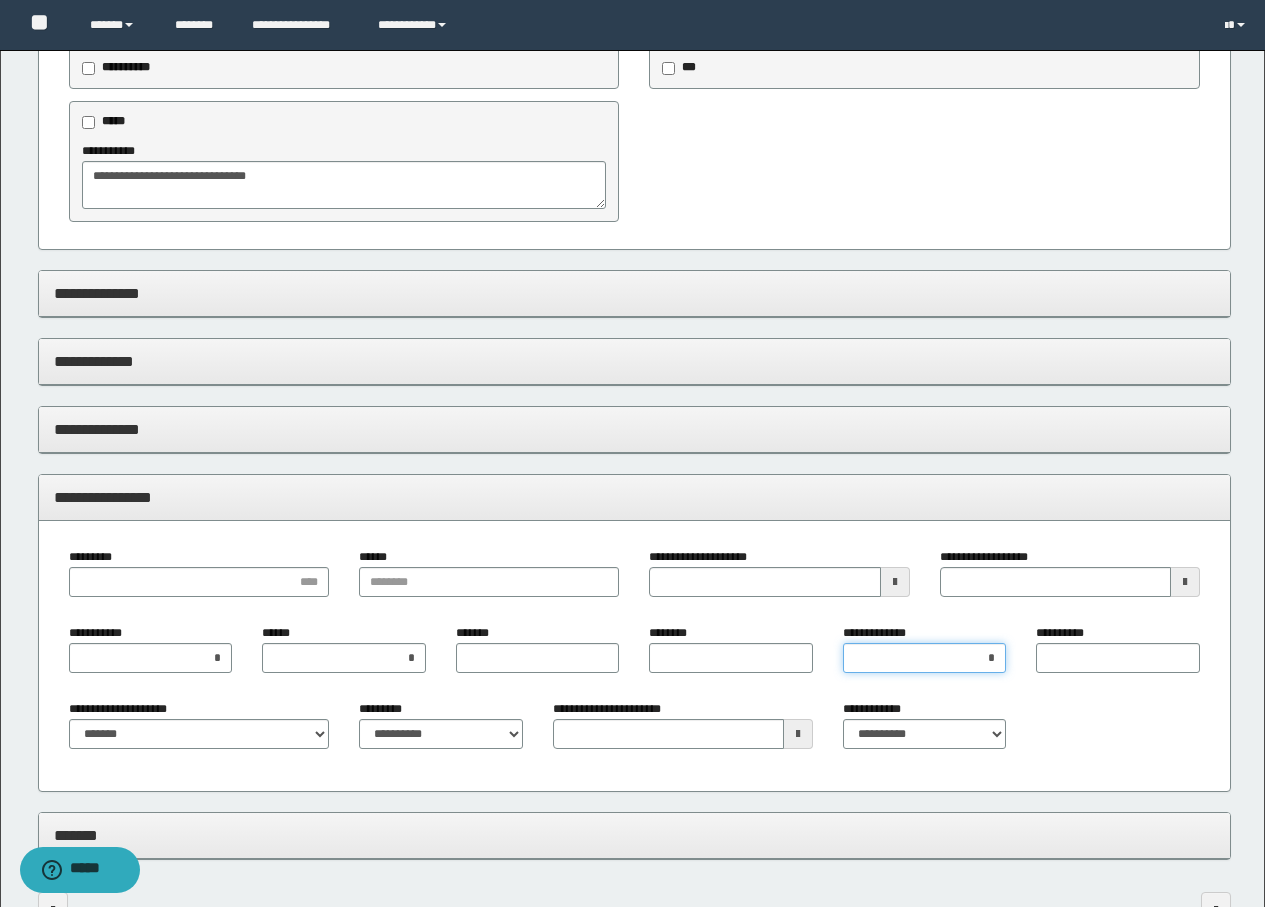 scroll, scrollTop: 717, scrollLeft: 0, axis: vertical 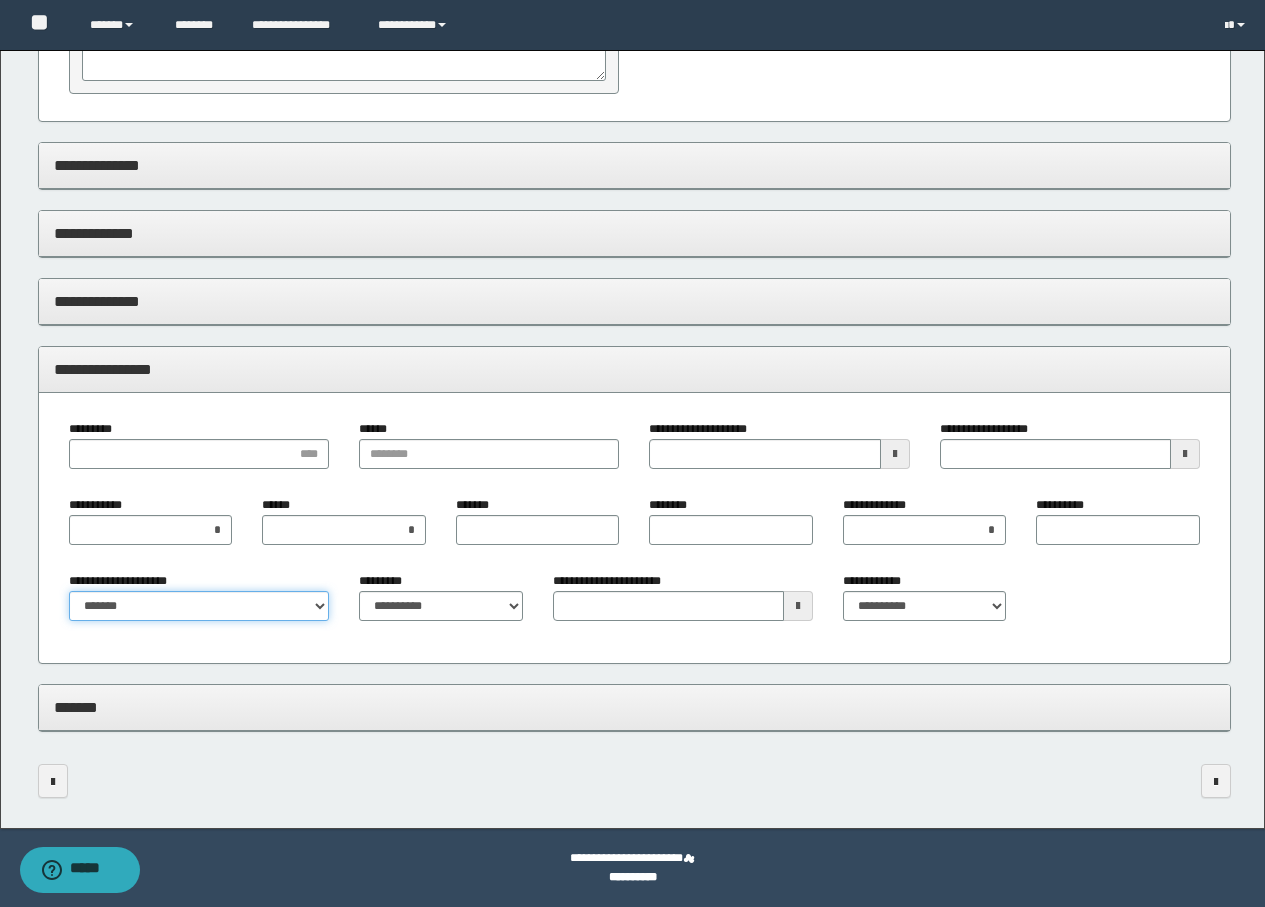 click on "**********" at bounding box center [199, 606] 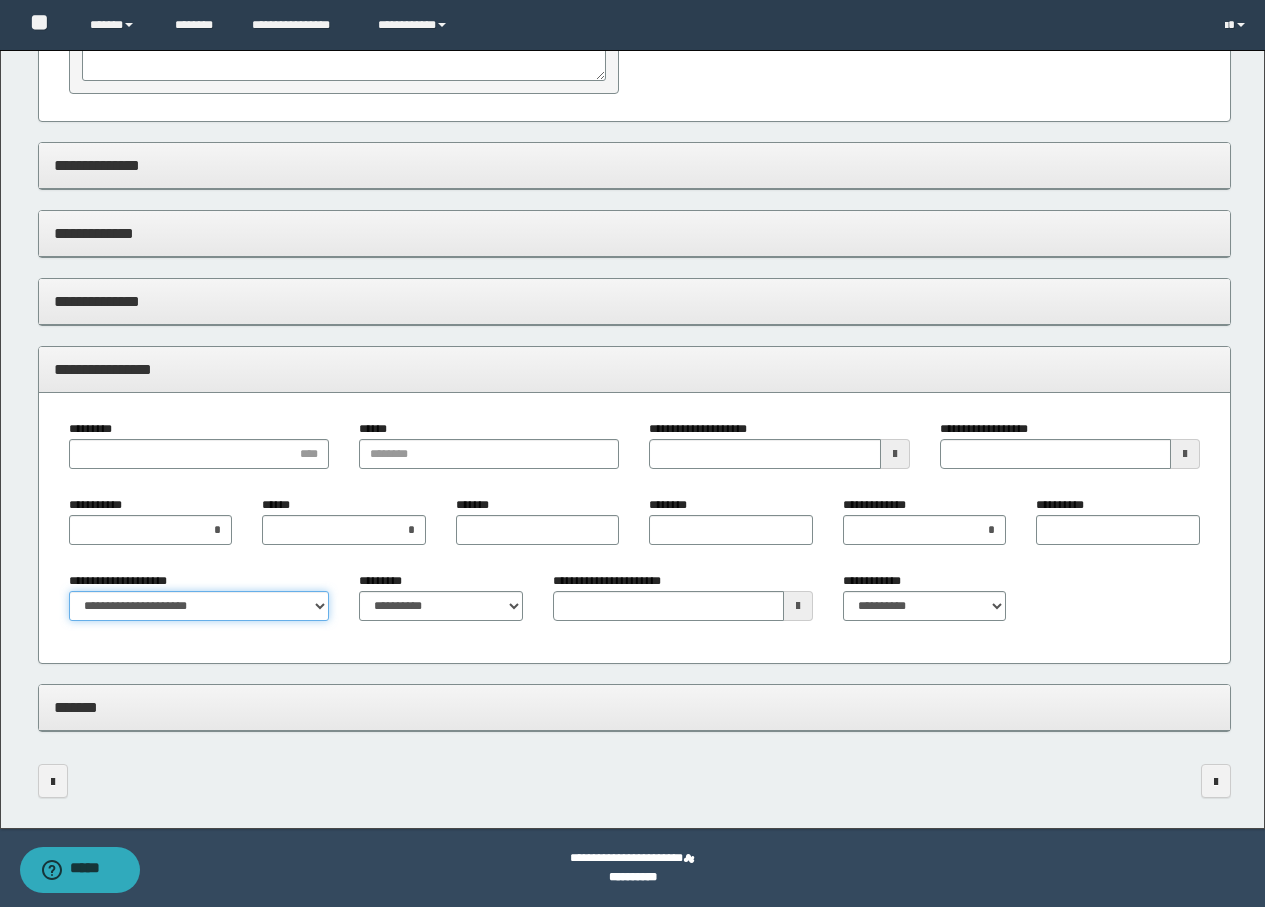 click on "**********" at bounding box center (199, 606) 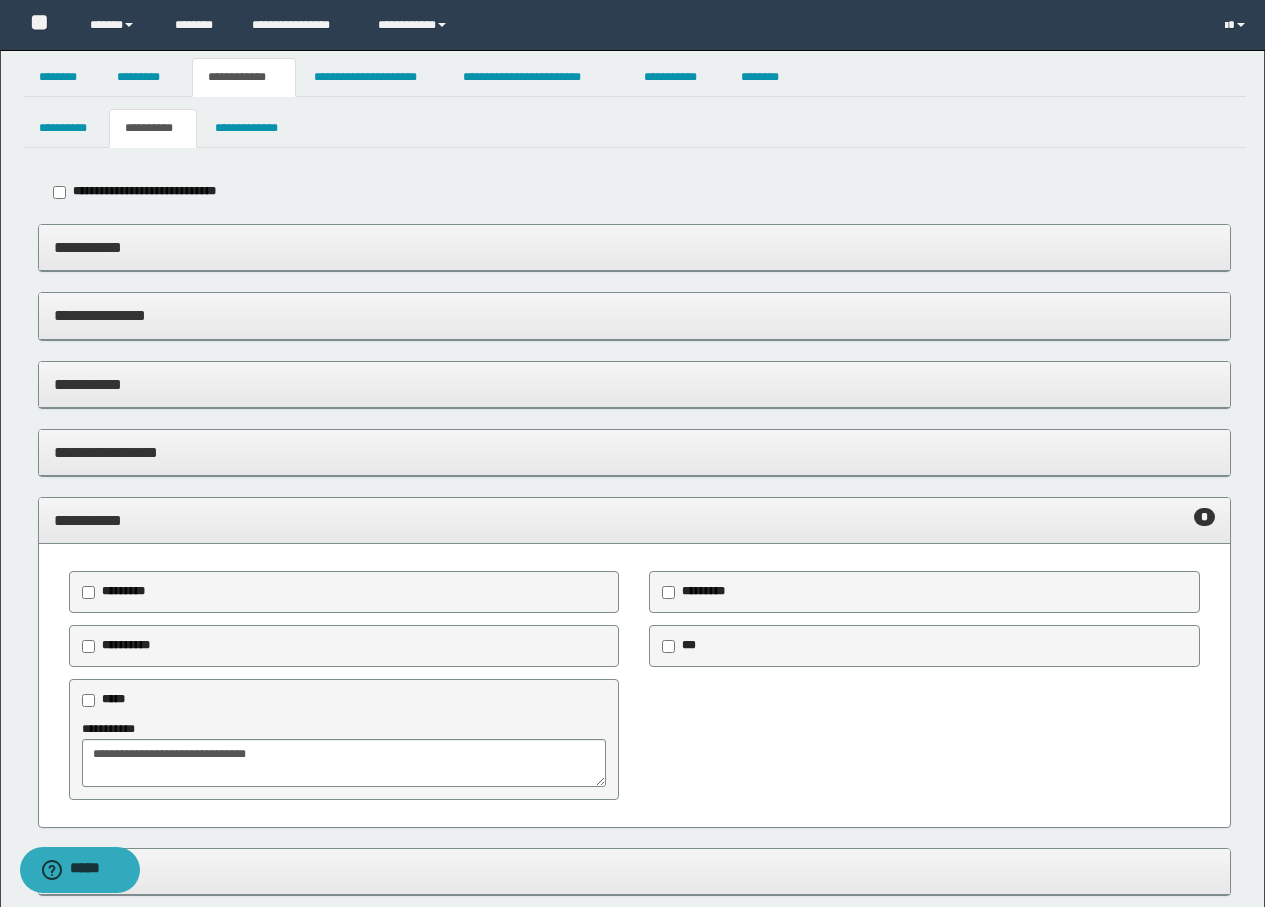 scroll, scrollTop: 0, scrollLeft: 0, axis: both 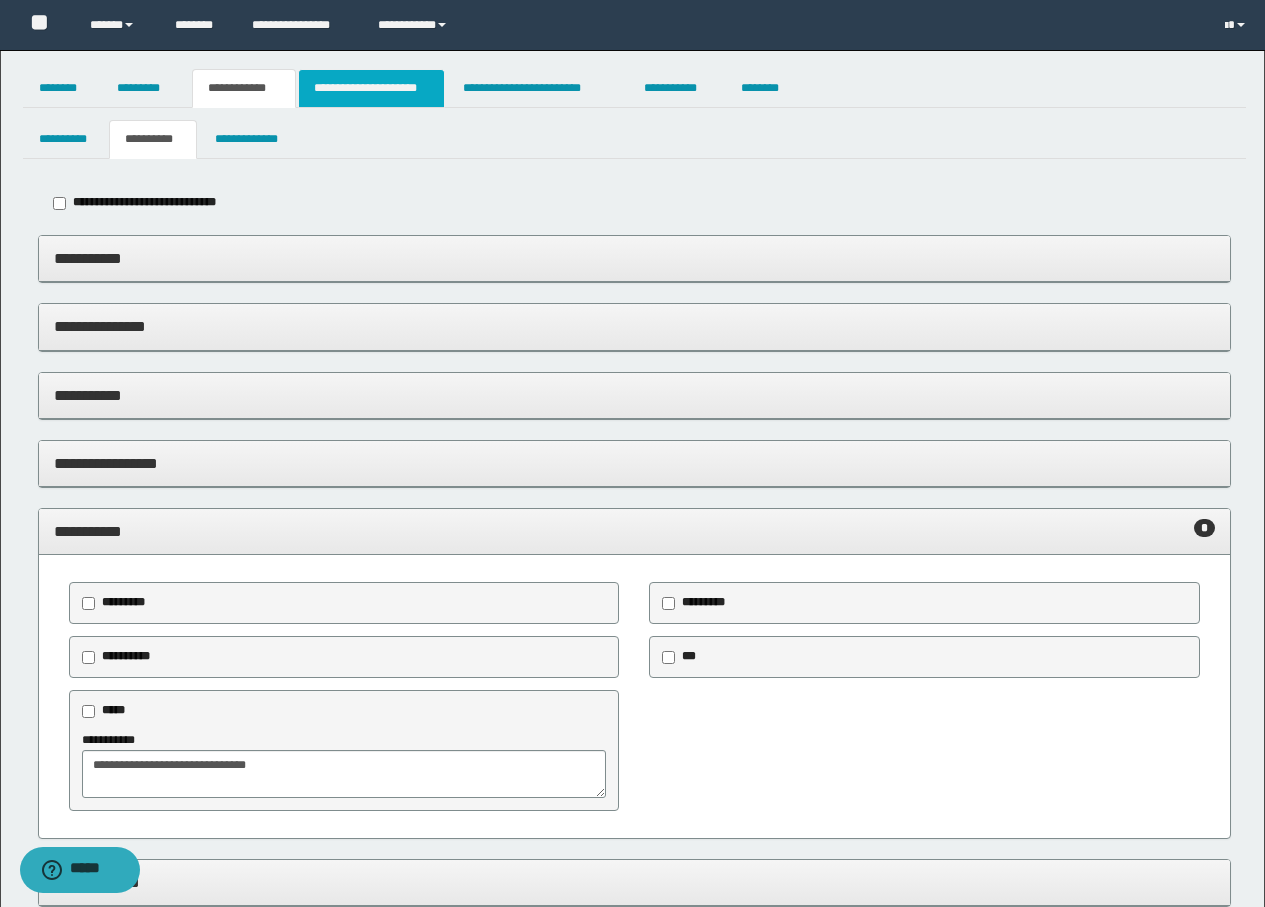 click on "**********" at bounding box center (371, 88) 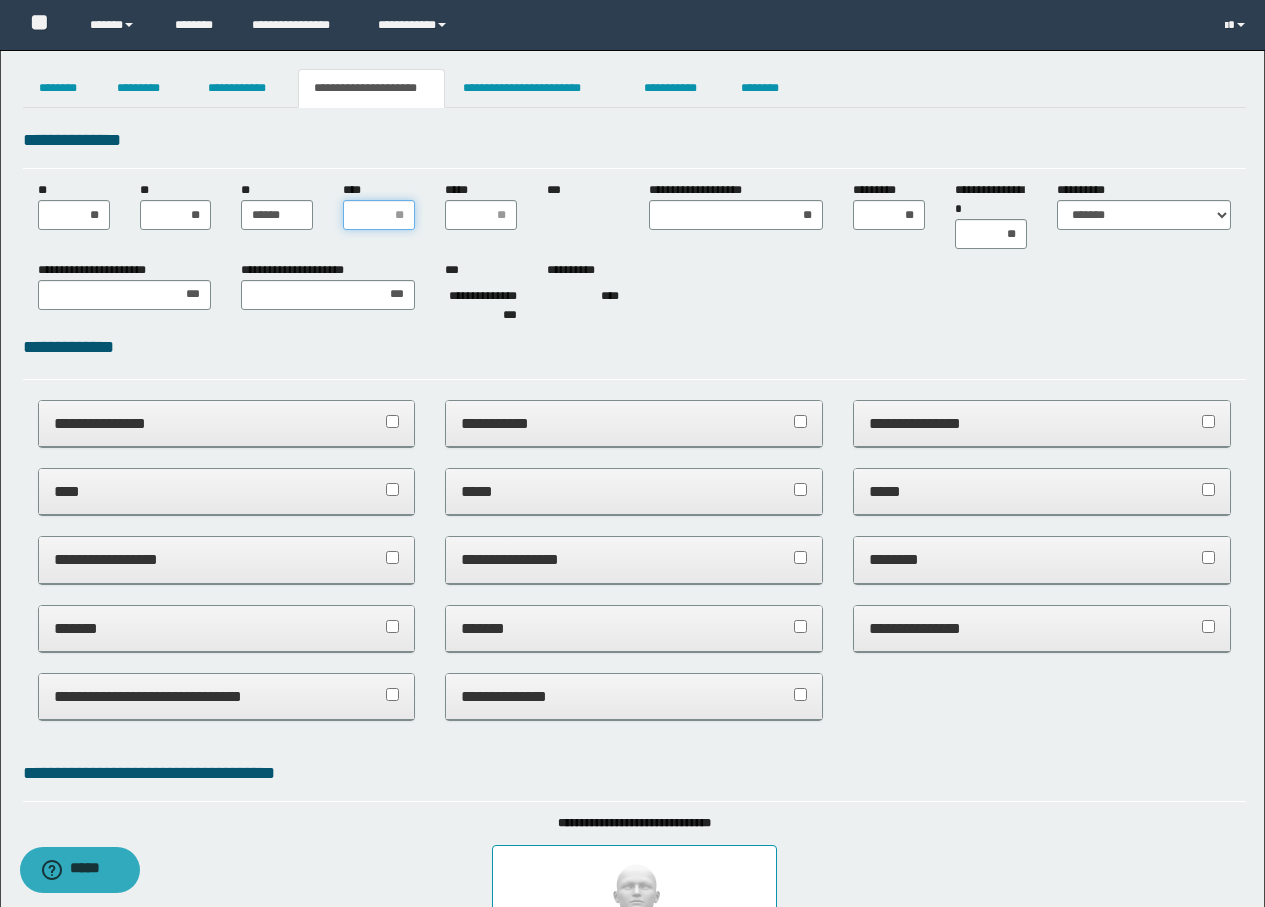 click on "****" at bounding box center [379, 215] 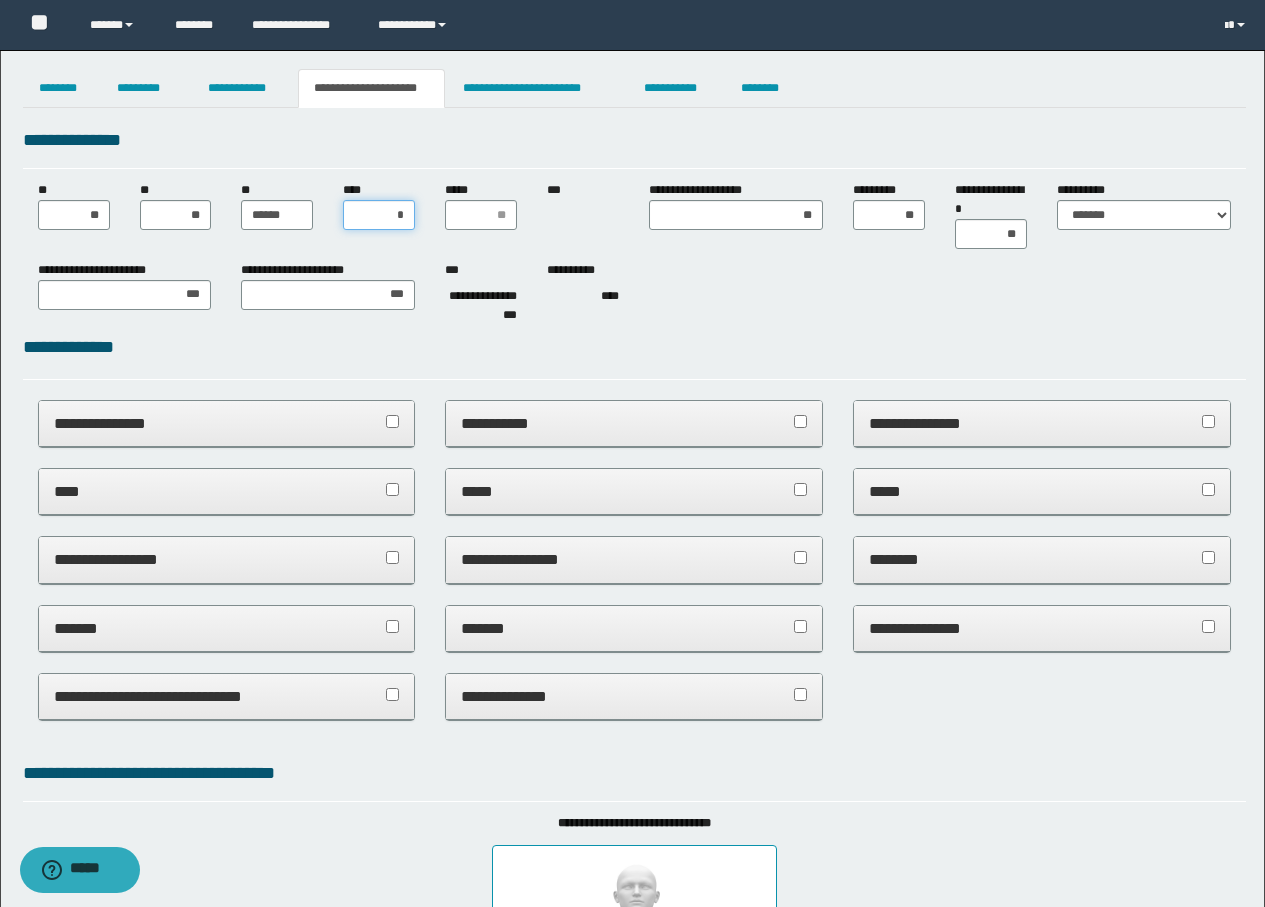 type on "**" 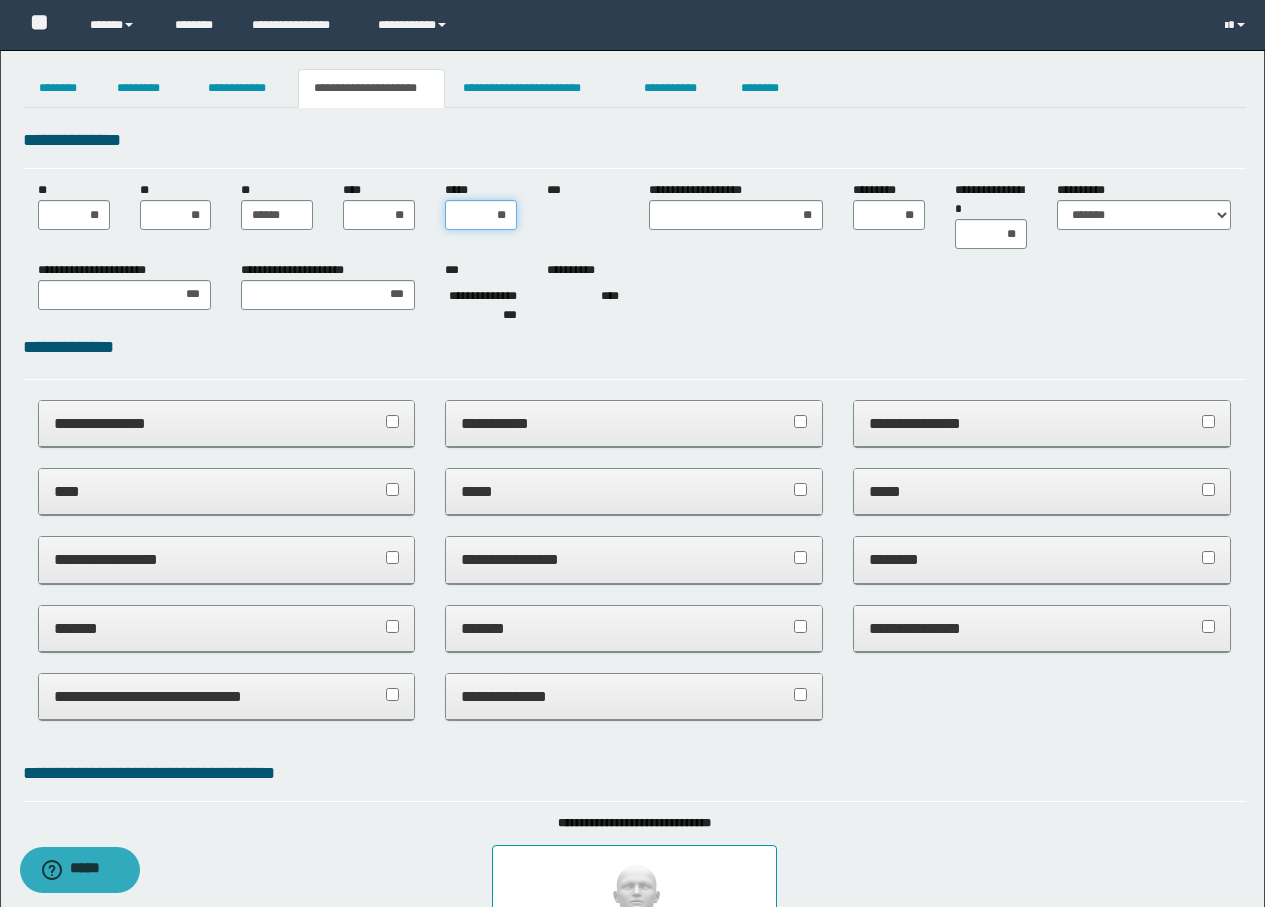 type on "***" 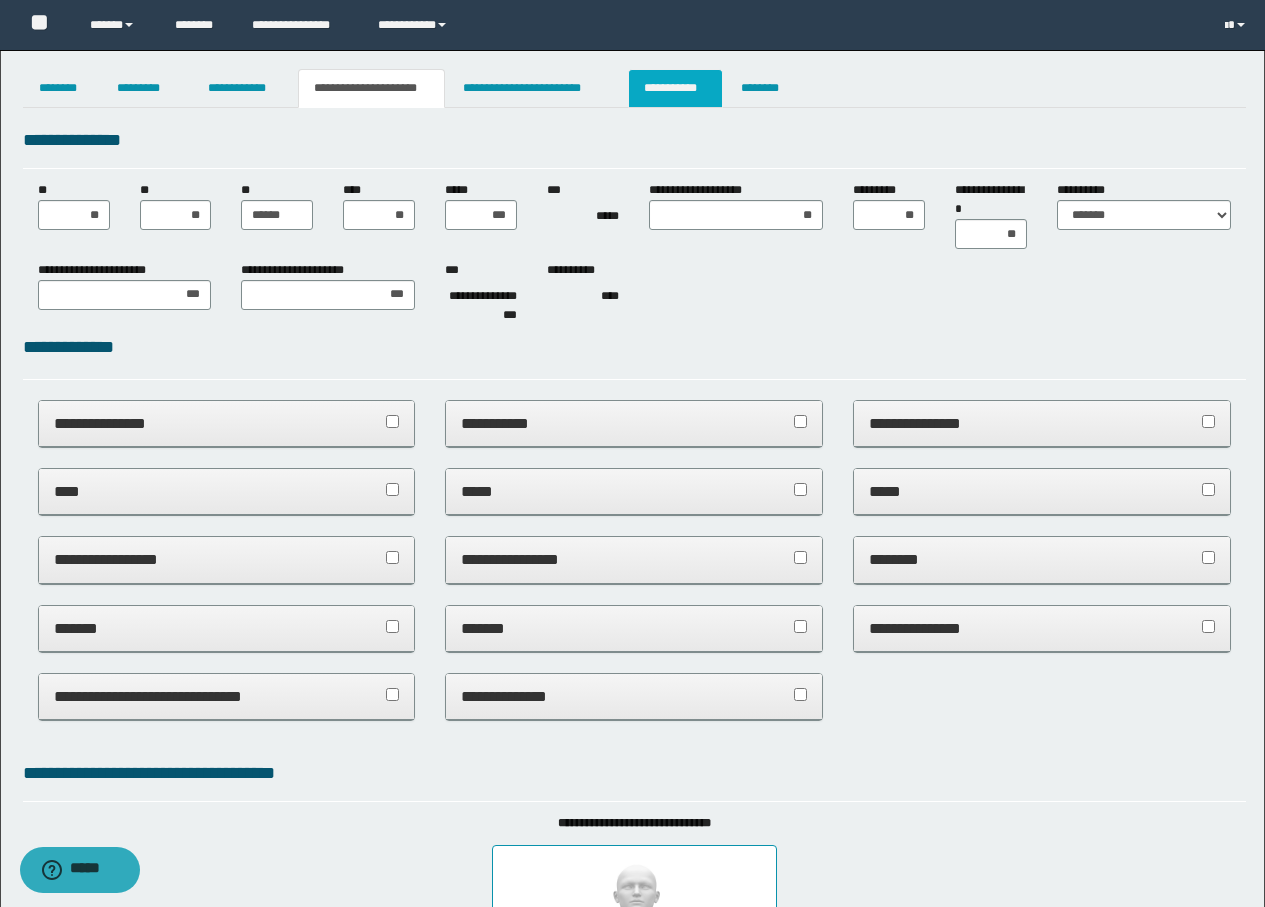 click on "**********" at bounding box center (675, 88) 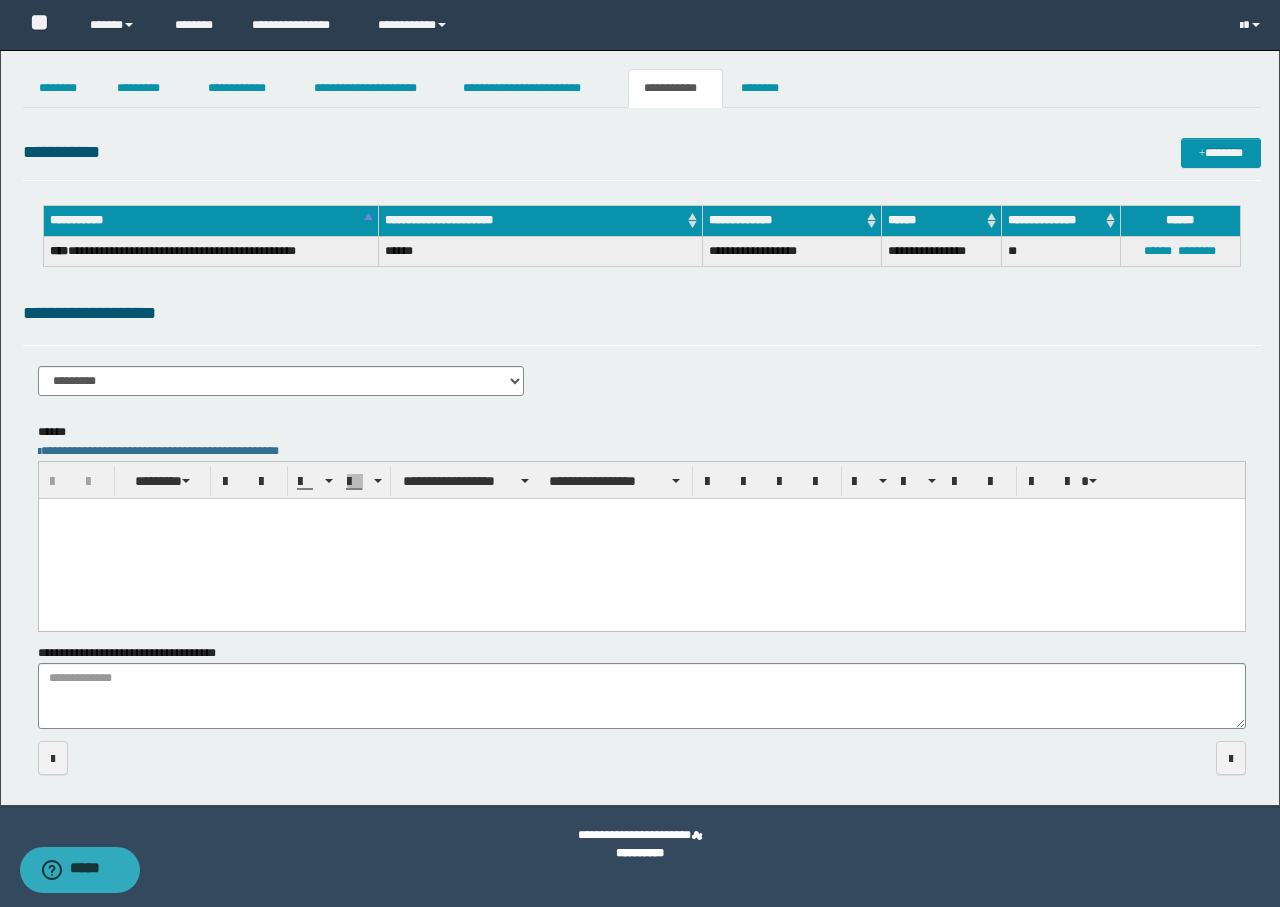 click at bounding box center (641, 538) 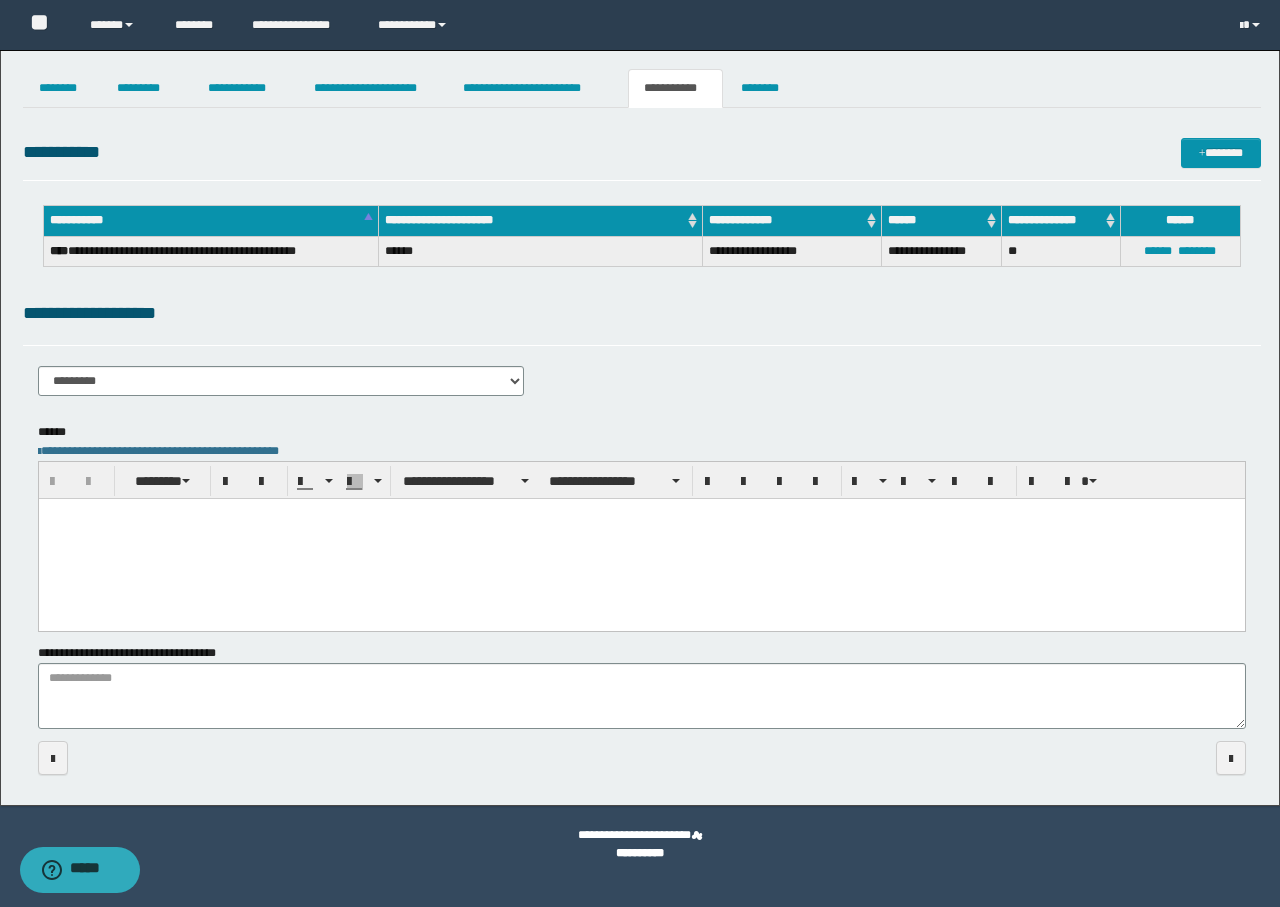 paste 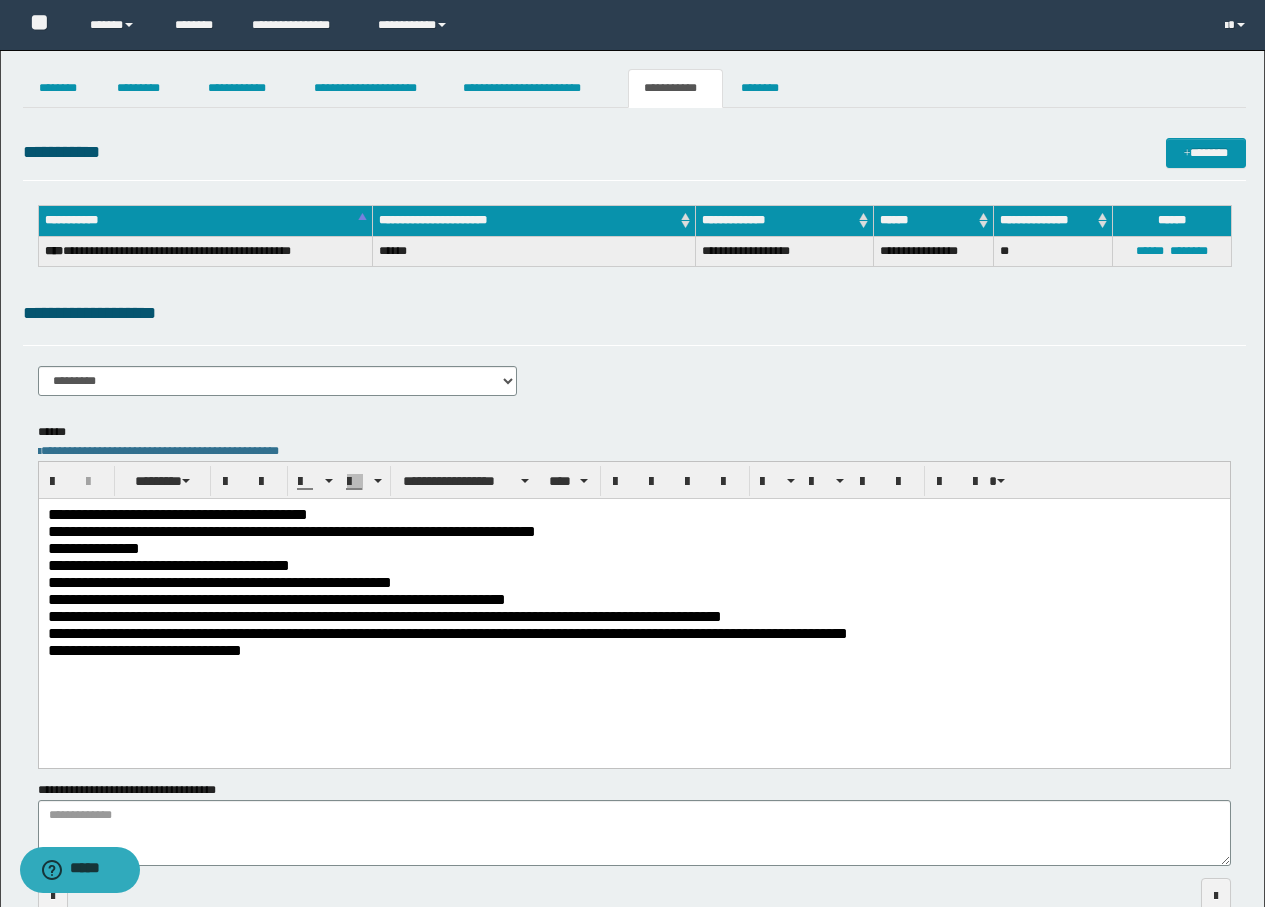 click on "**********" at bounding box center (144, 649) 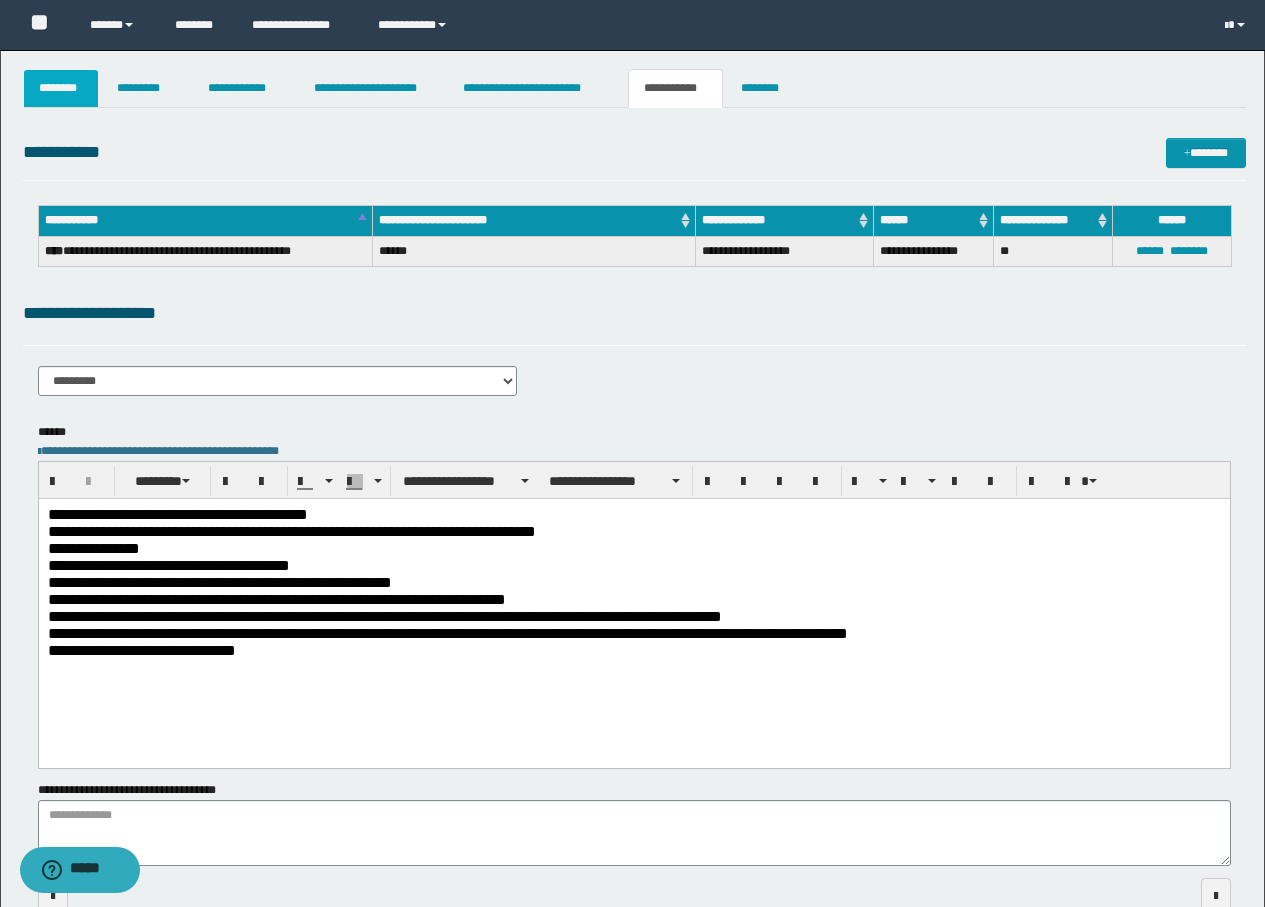 click on "********" at bounding box center (61, 88) 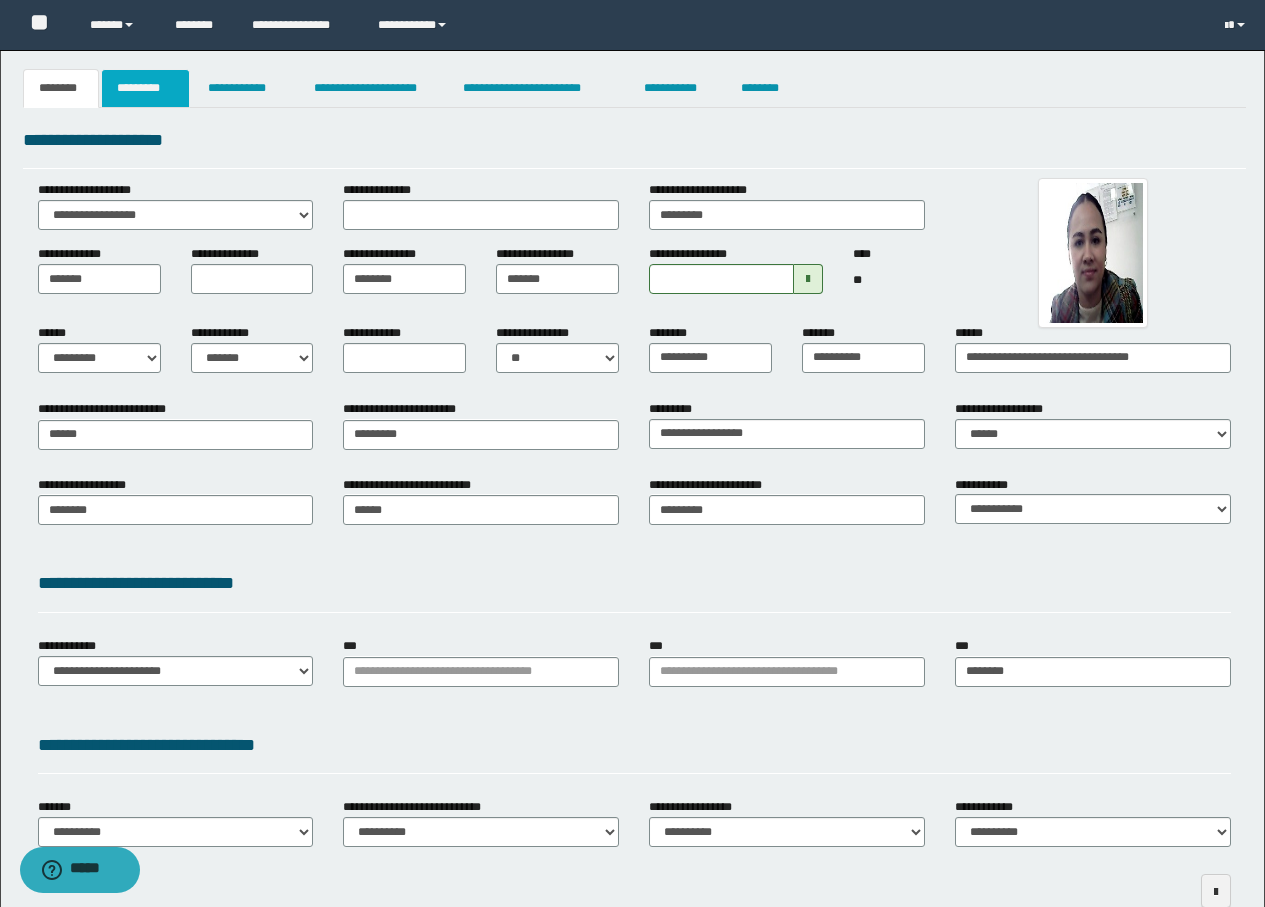 click on "*********" at bounding box center (145, 88) 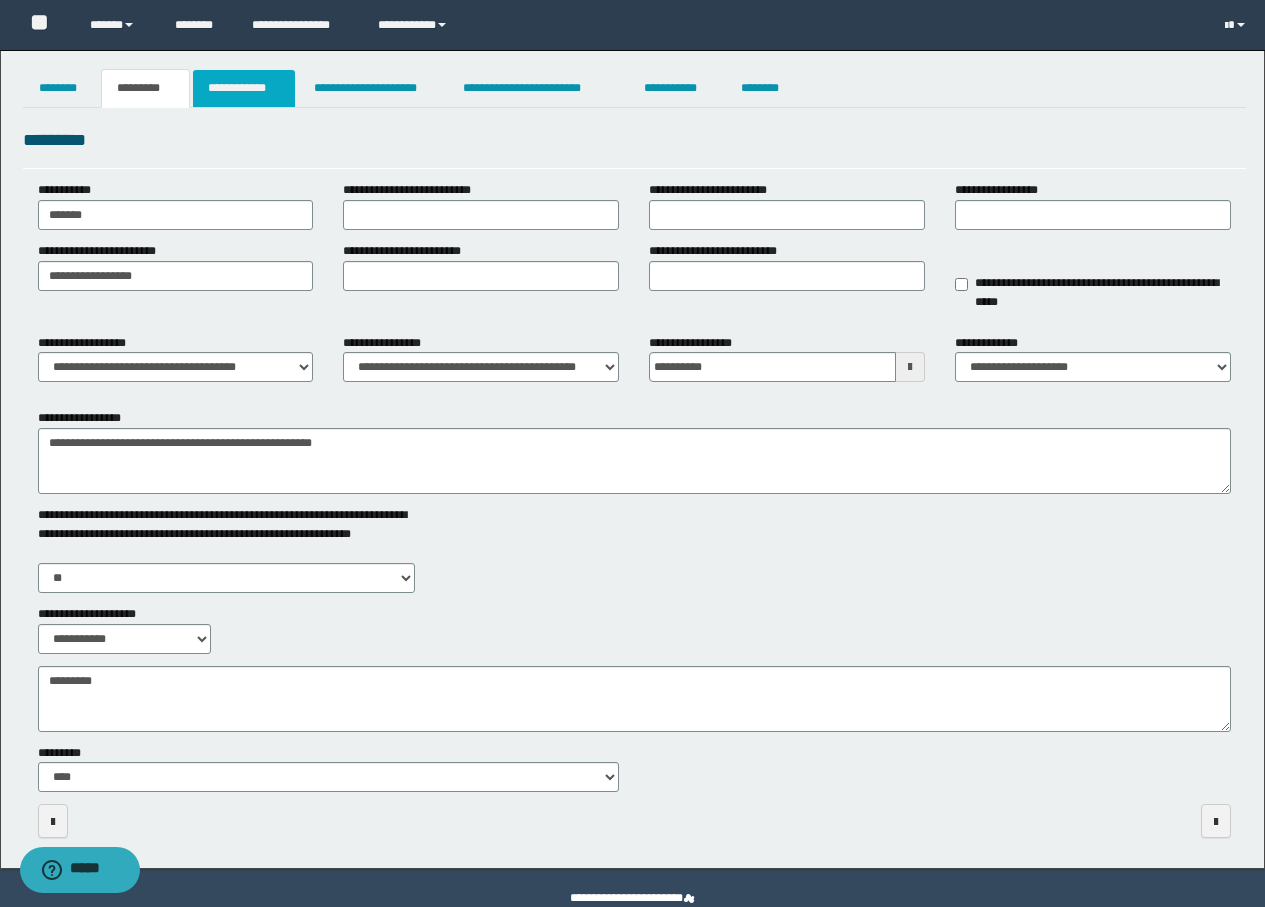 click on "**********" at bounding box center [244, 88] 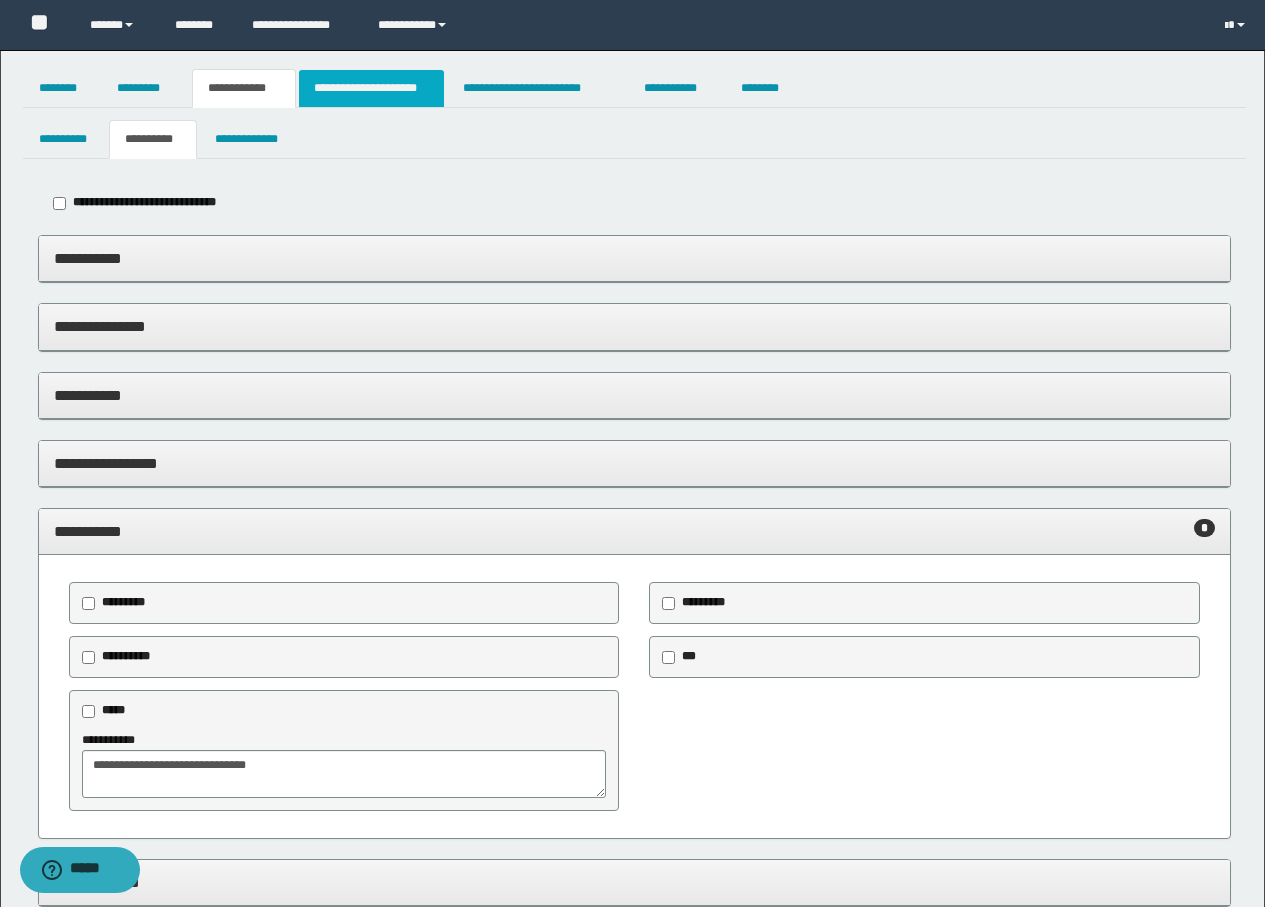 click on "**********" at bounding box center [371, 88] 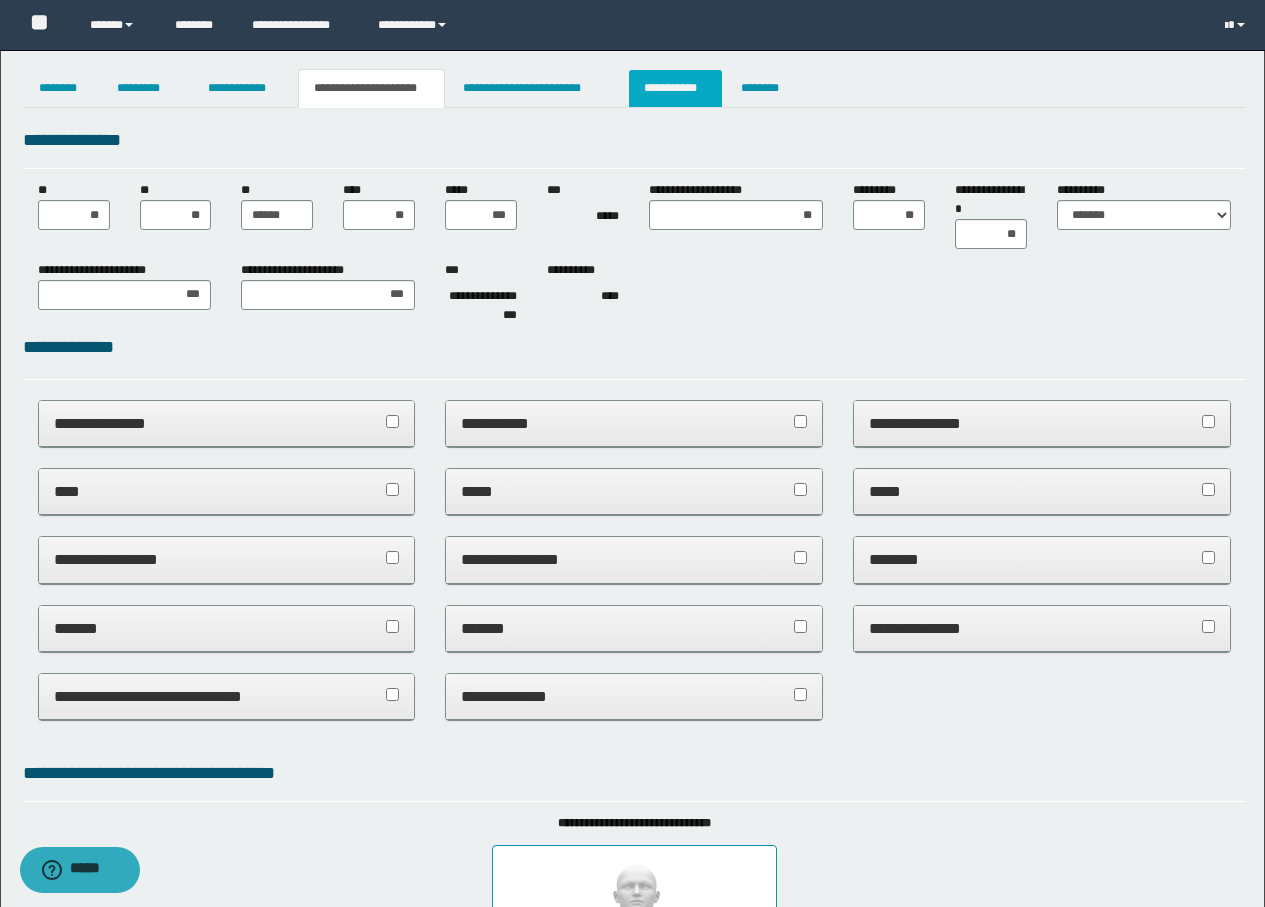 click on "**********" at bounding box center (675, 88) 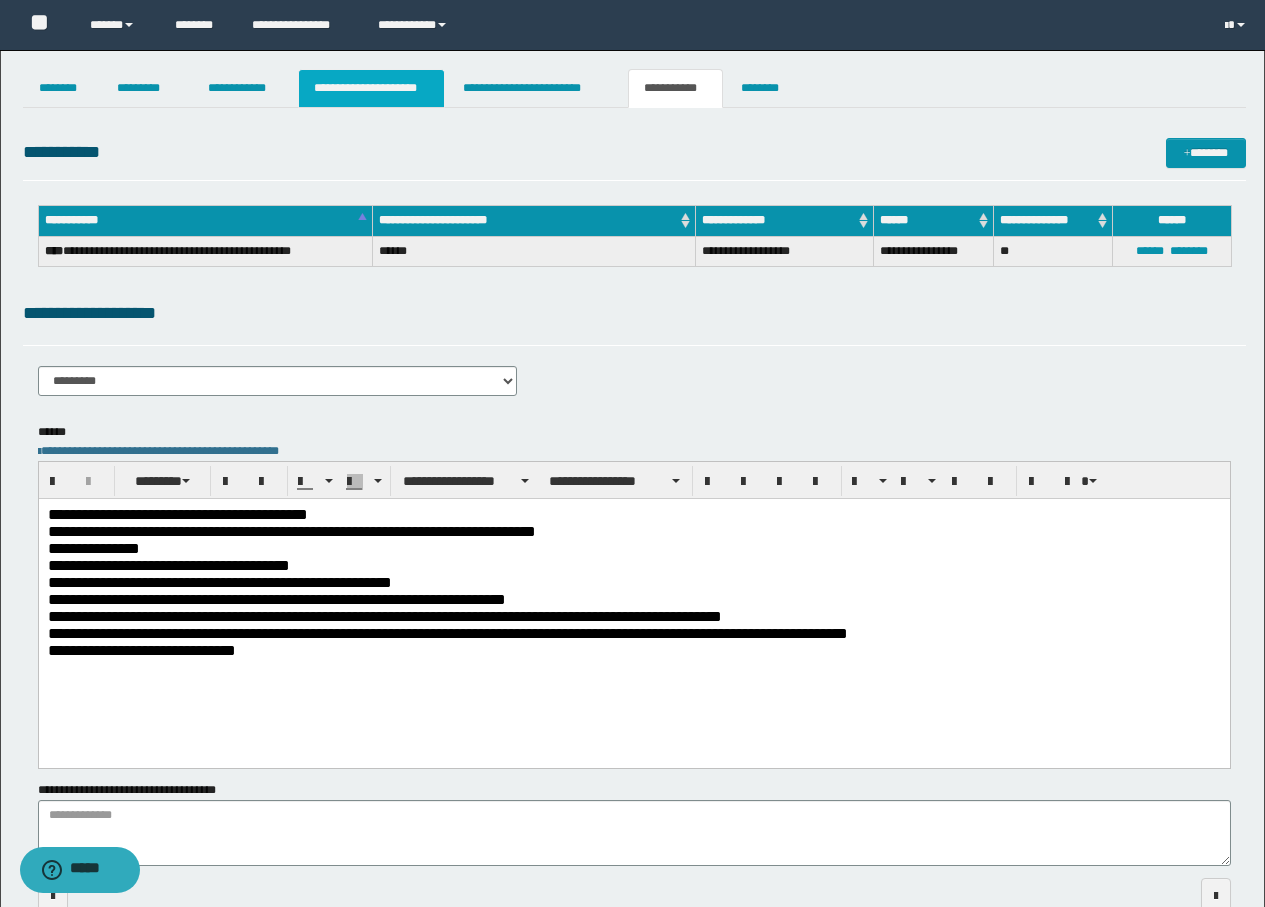 click on "**********" at bounding box center (371, 88) 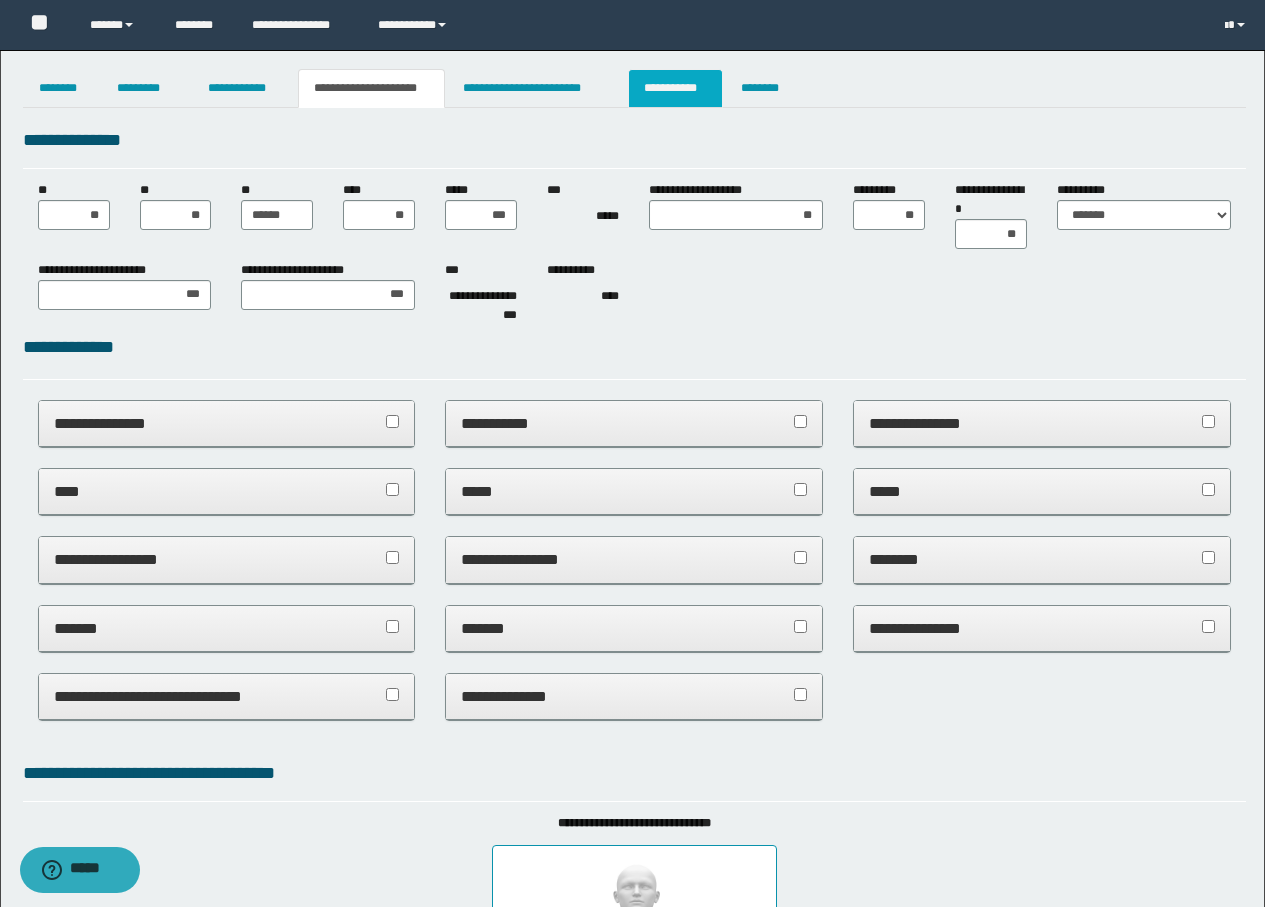 click on "**********" at bounding box center [675, 88] 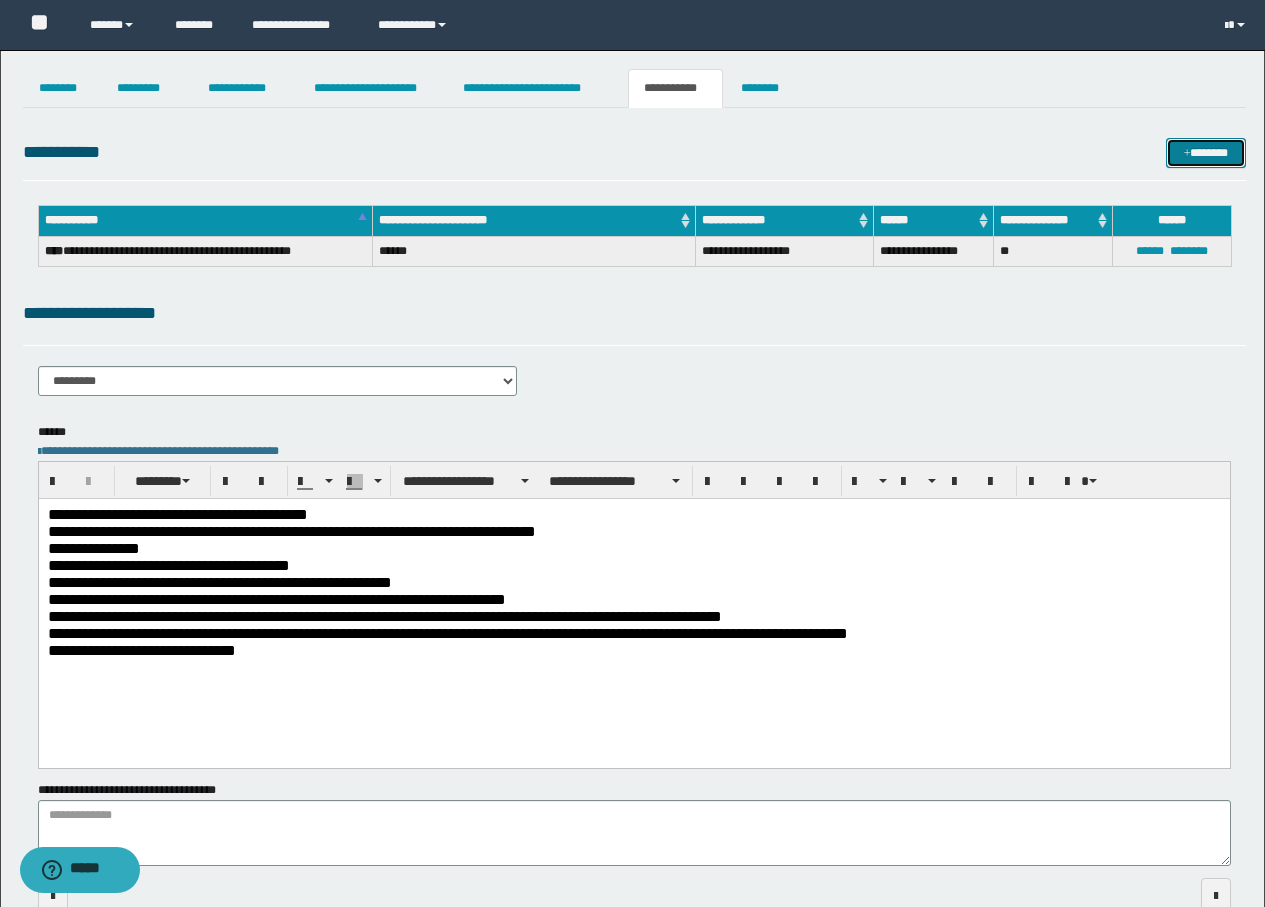 click on "*******" at bounding box center [1206, 153] 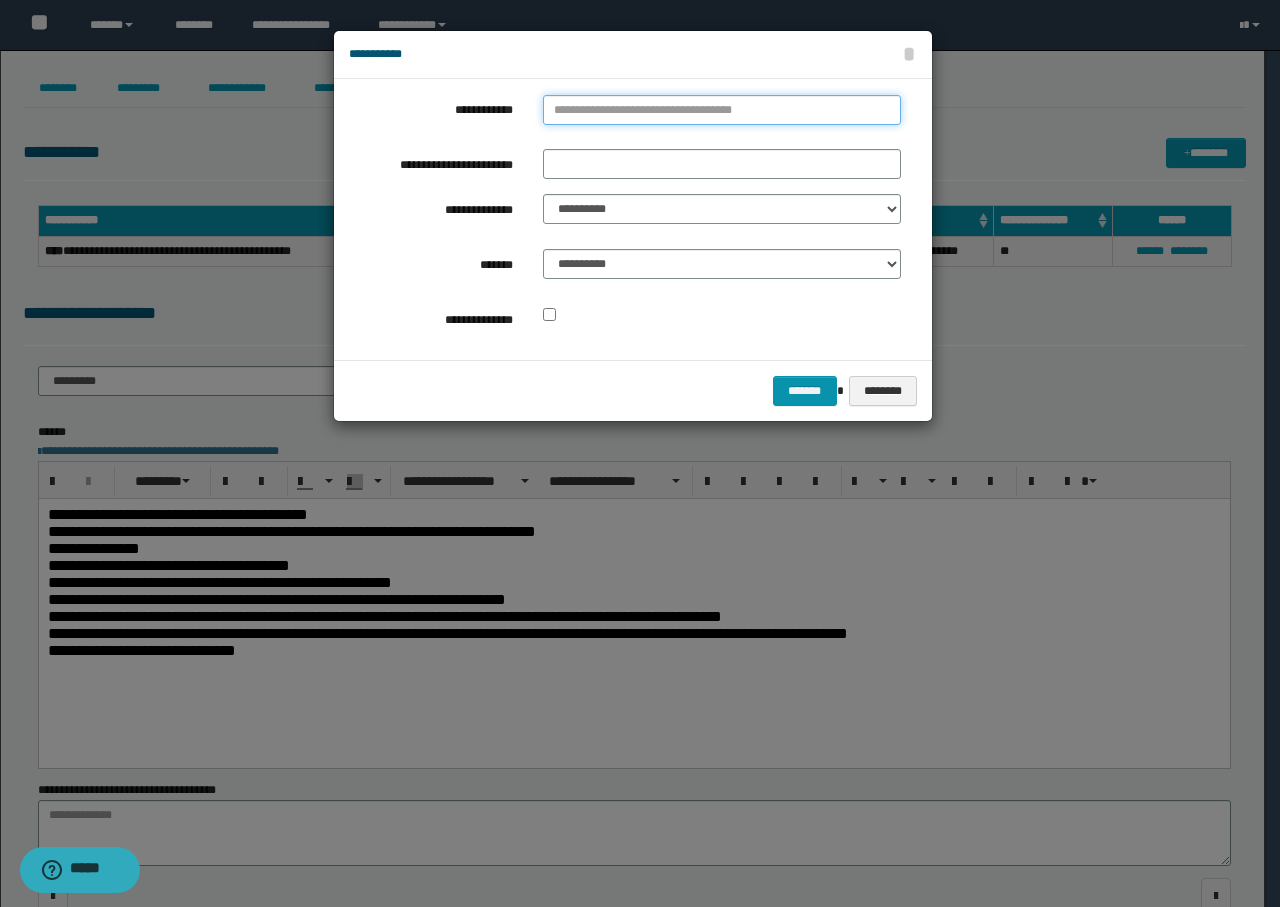 type on "**********" 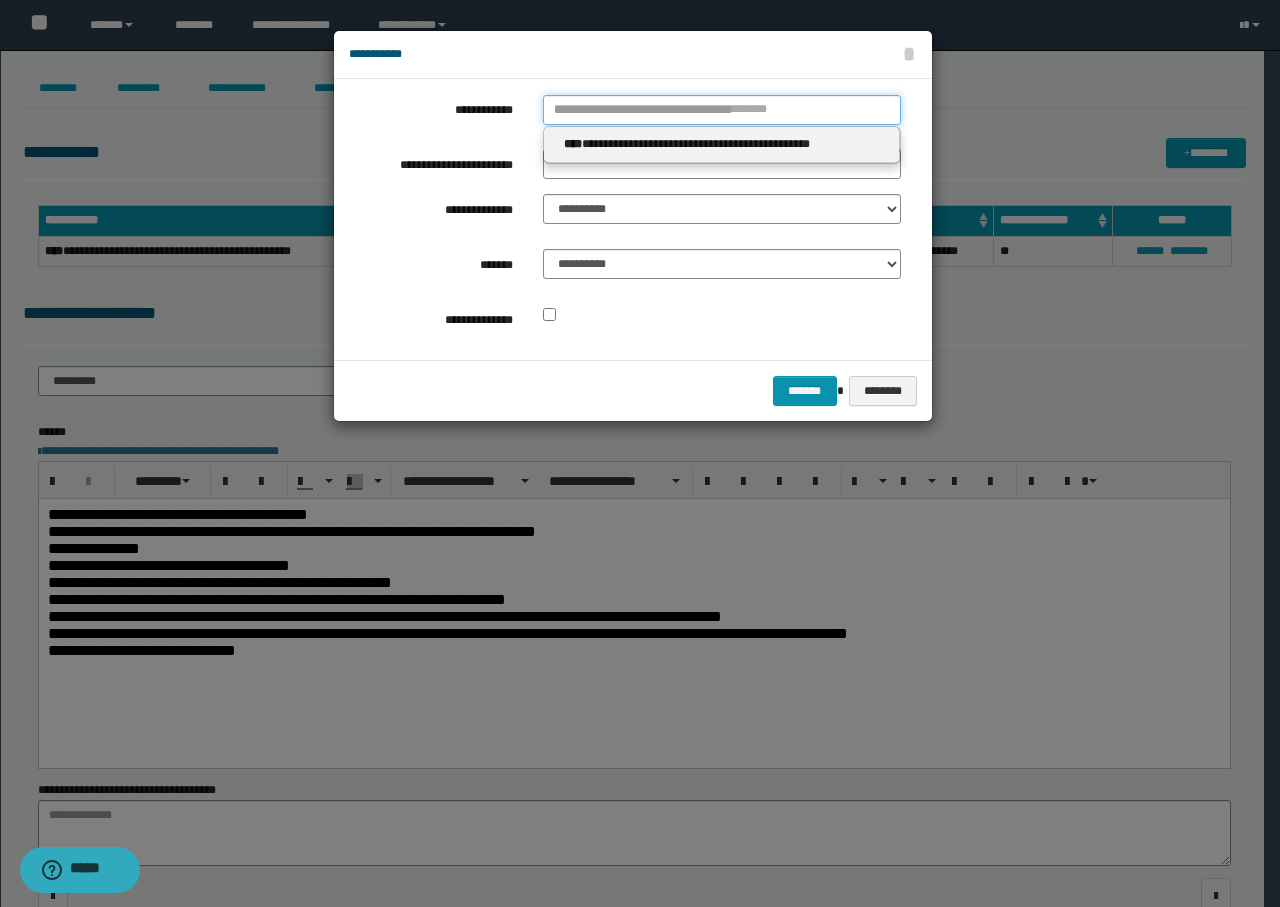 click on "**********" at bounding box center (722, 110) 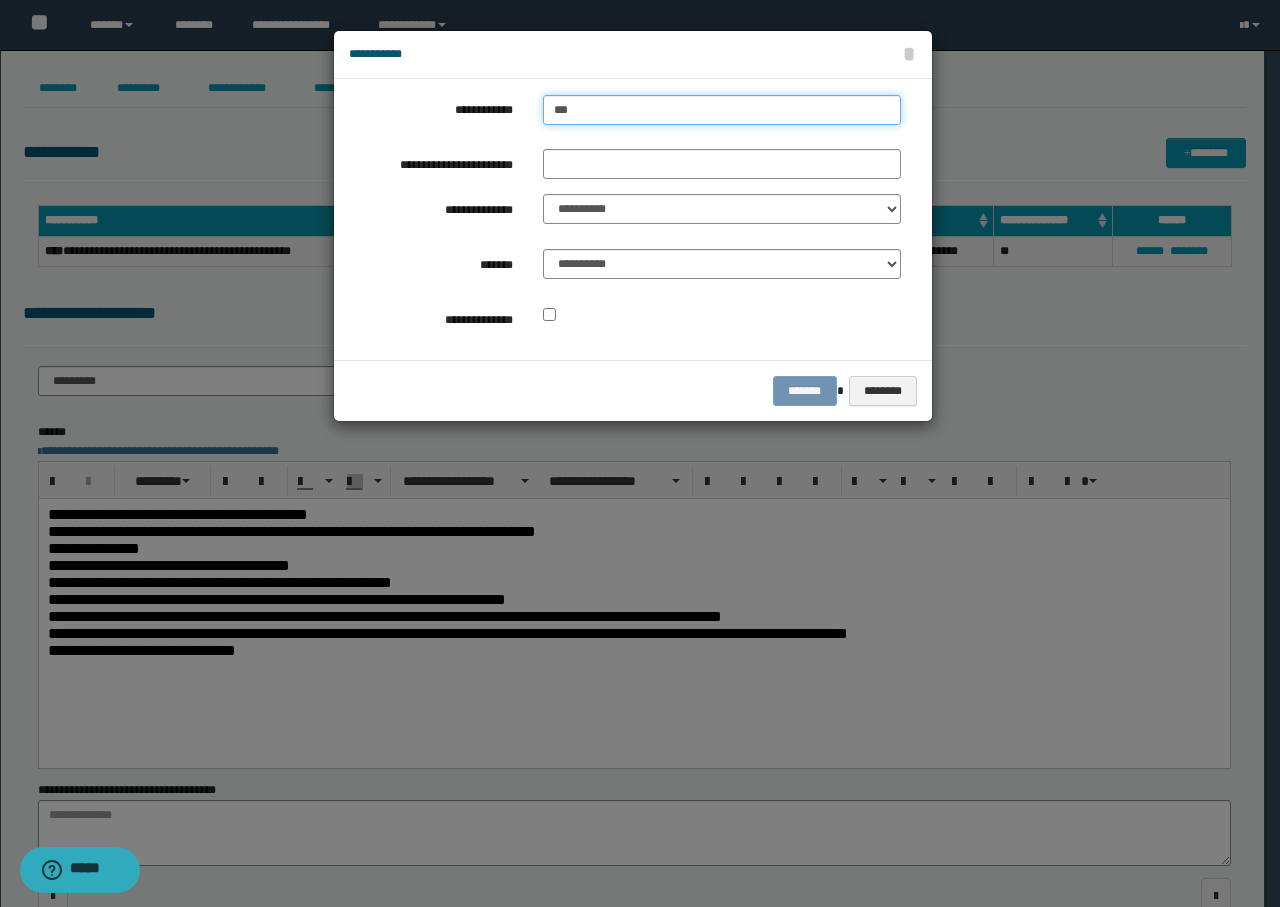 type on "****" 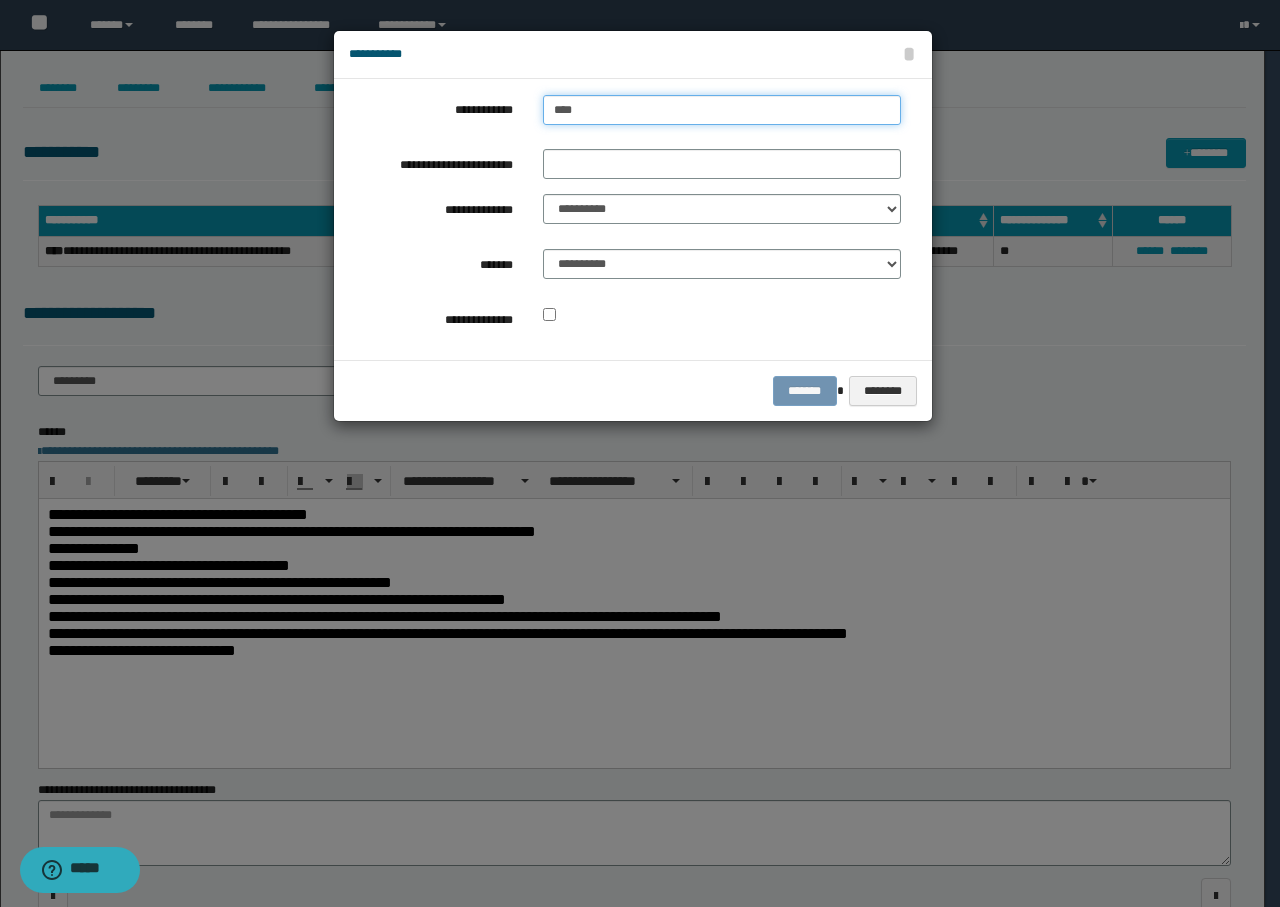 type on "****" 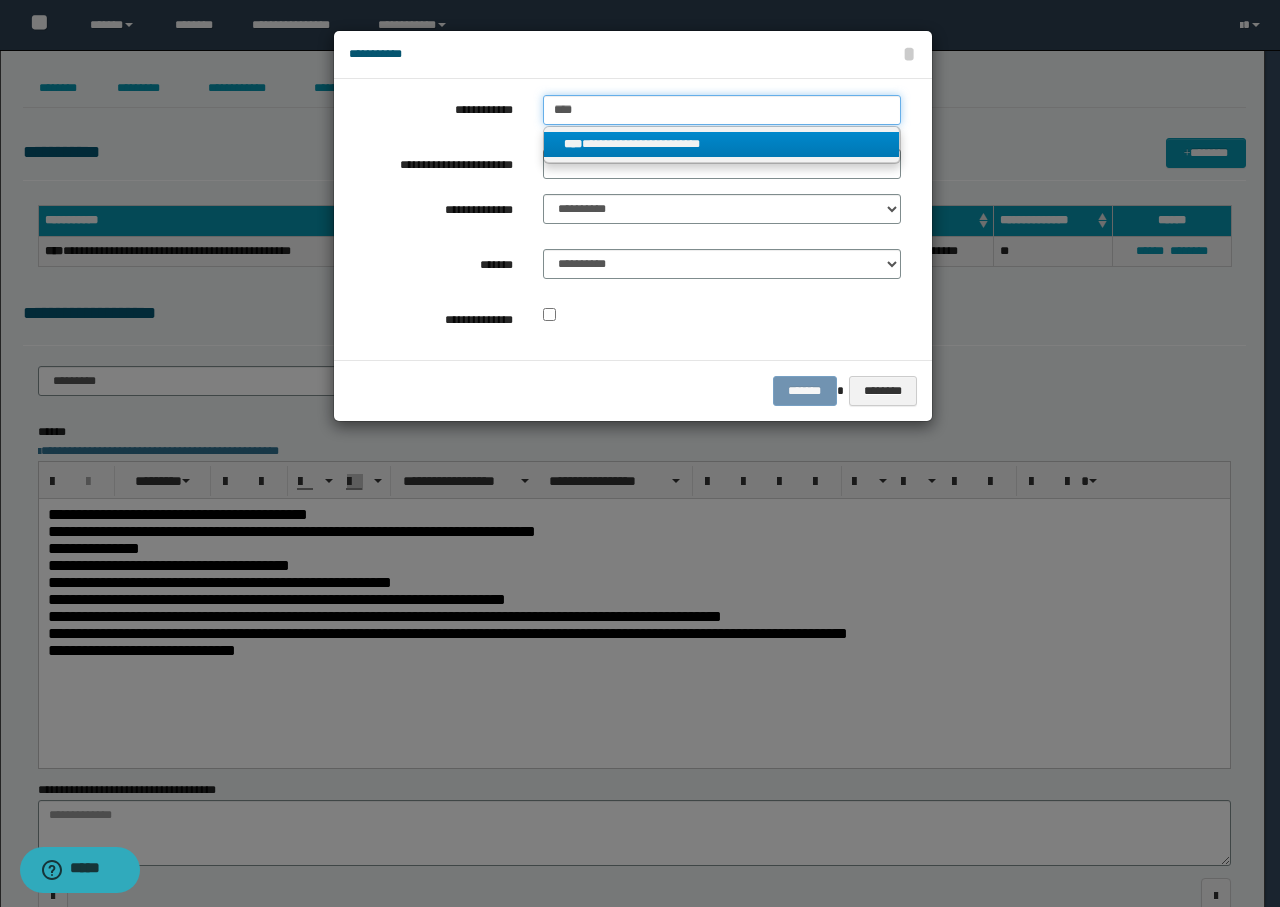 type on "****" 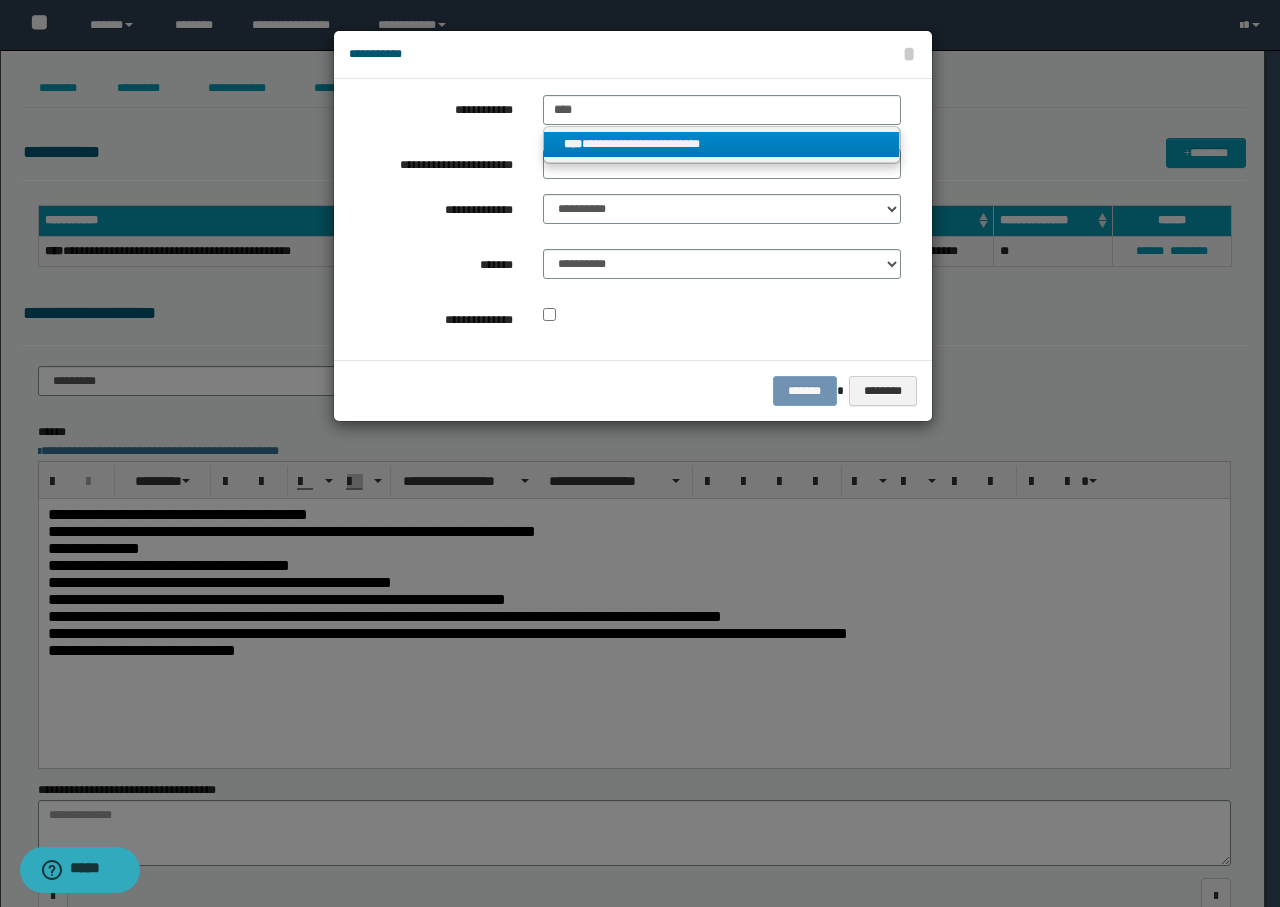click on "**********" at bounding box center [722, 144] 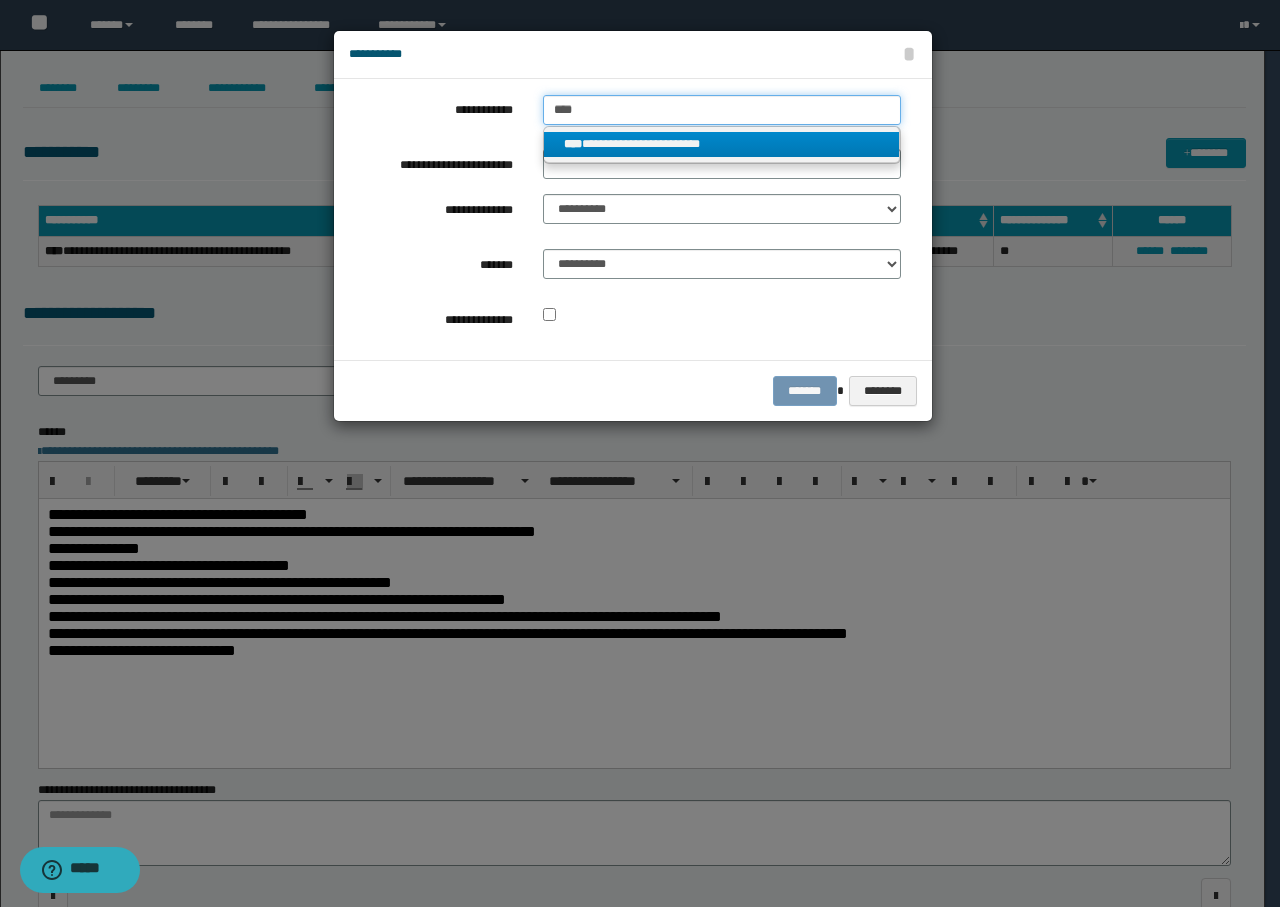 type 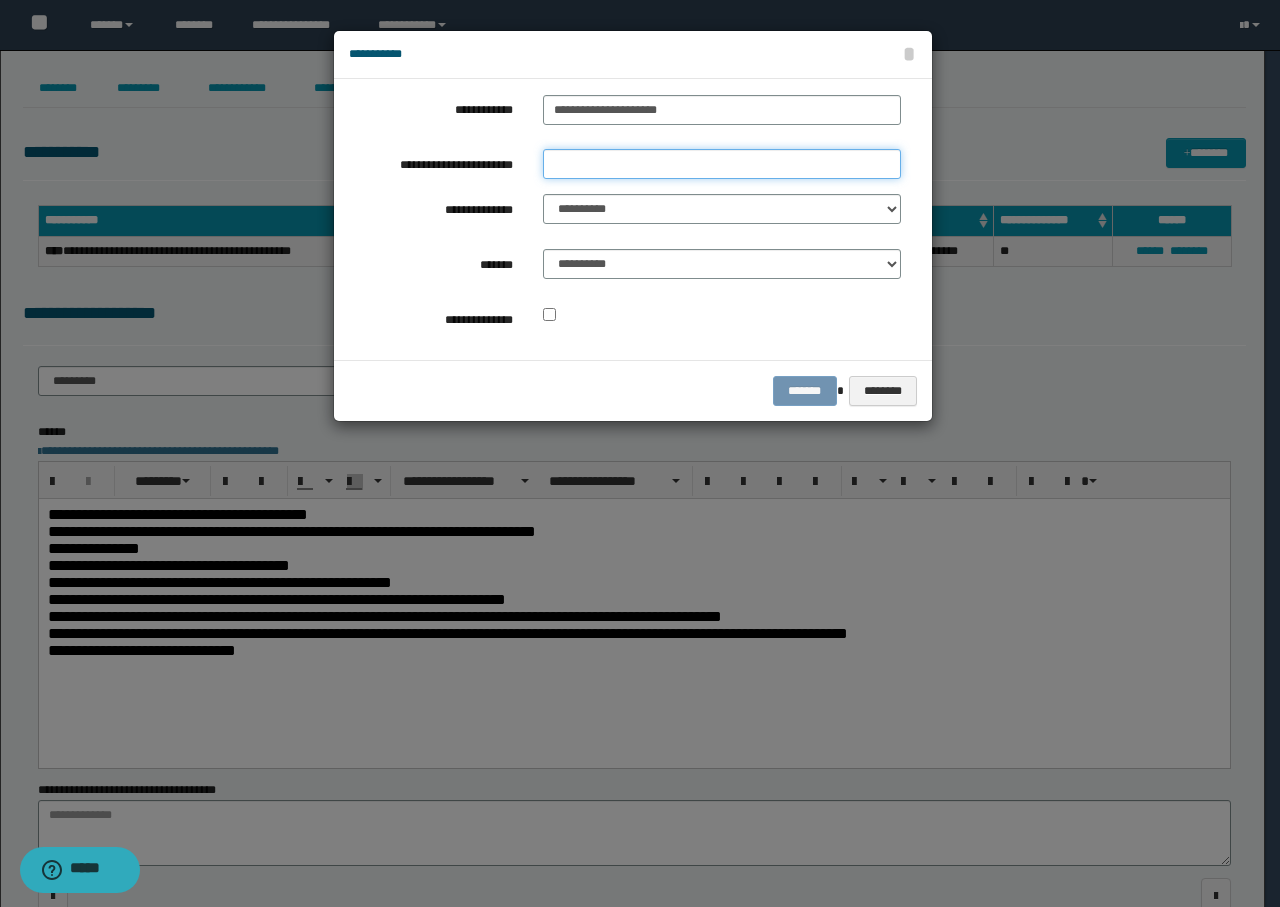 click on "**********" at bounding box center [722, 164] 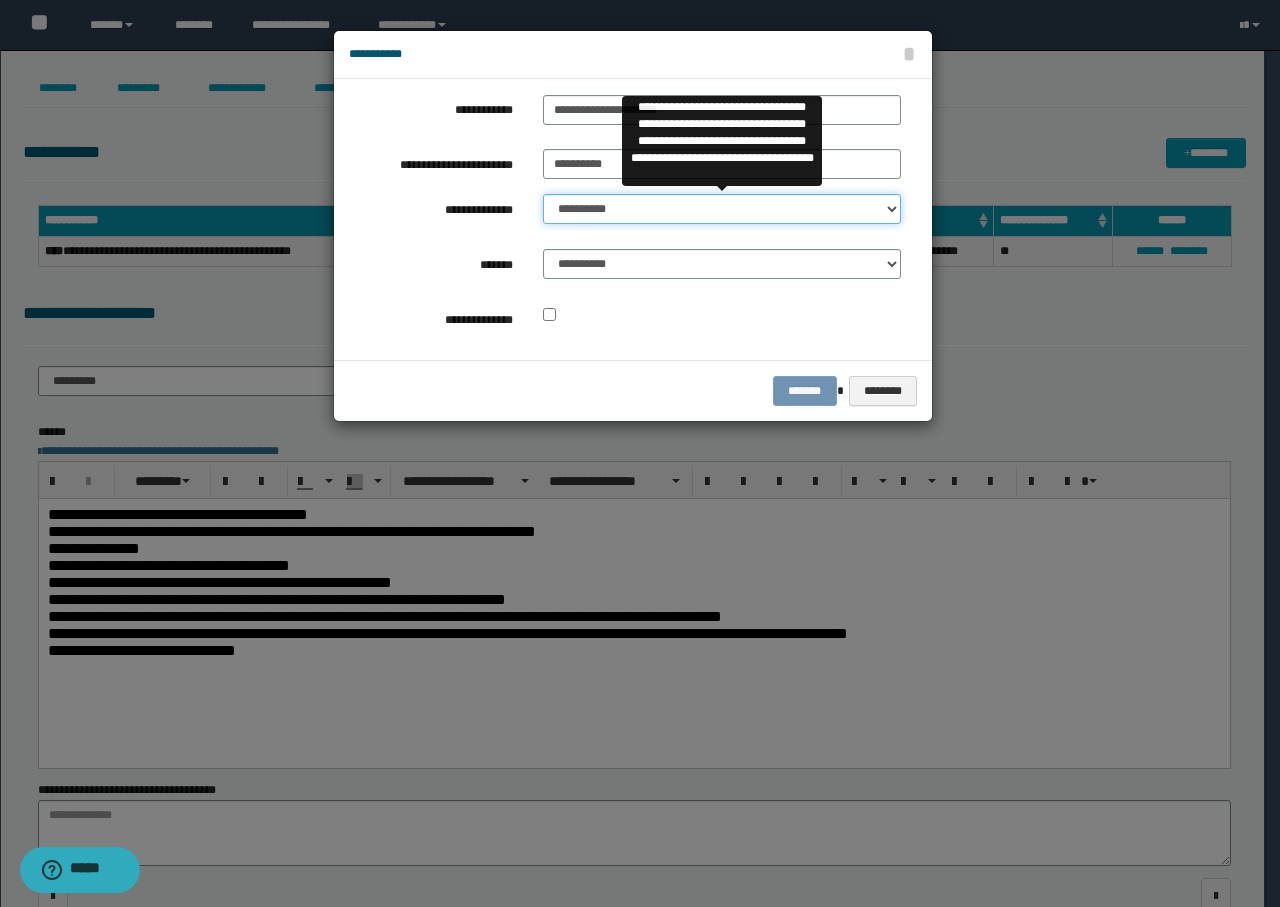 click on "**********" at bounding box center (722, 209) 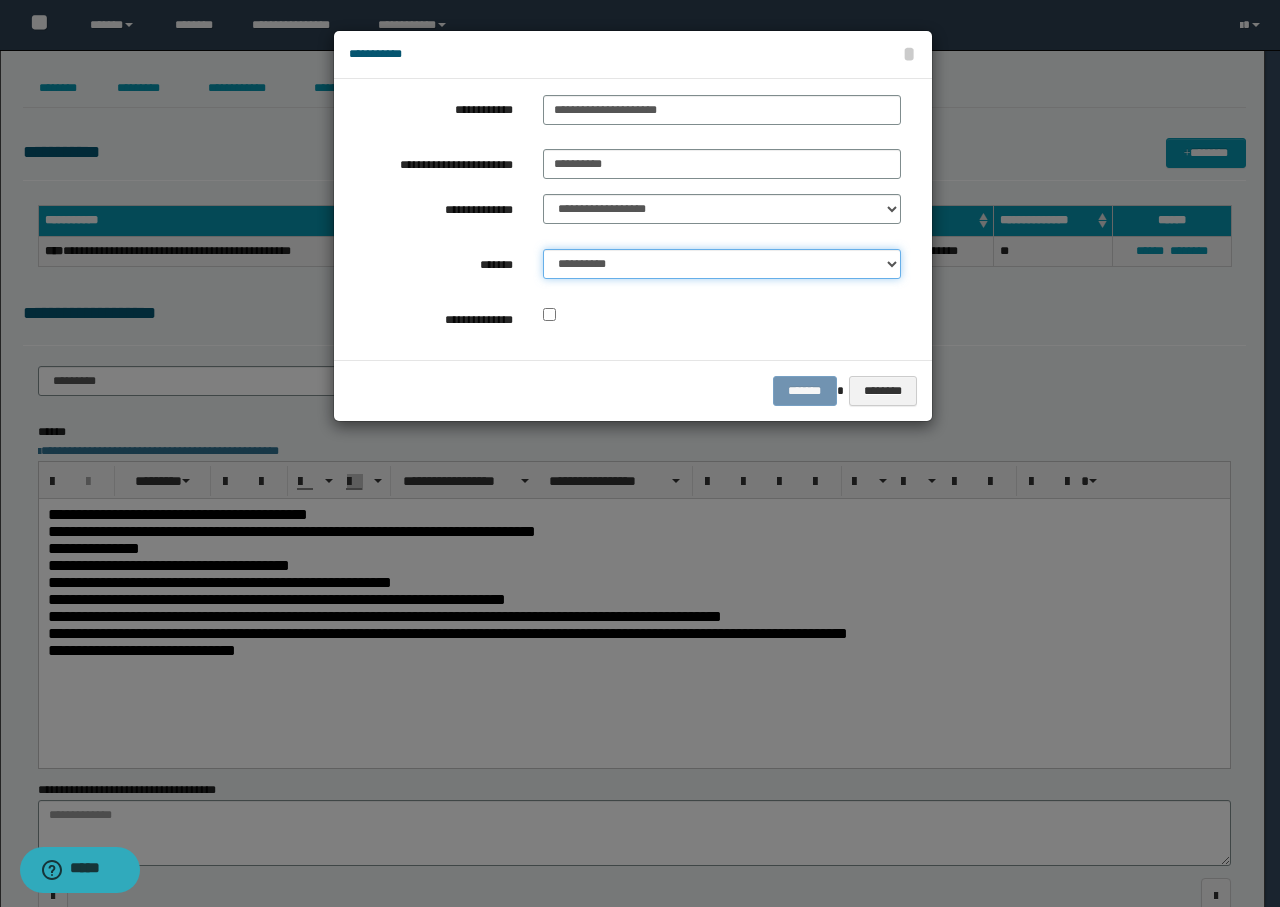 click on "**********" at bounding box center (722, 264) 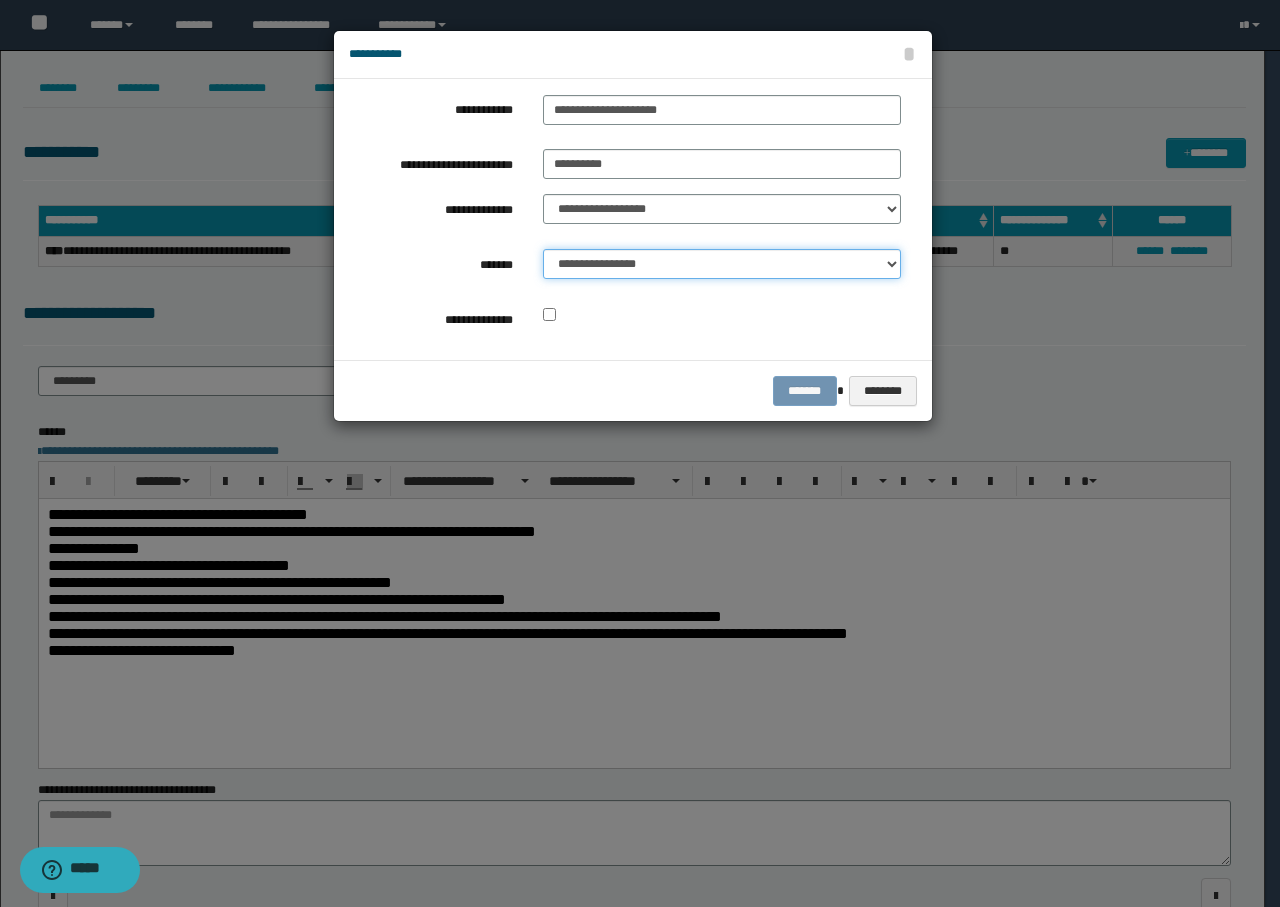 click on "**********" at bounding box center (722, 264) 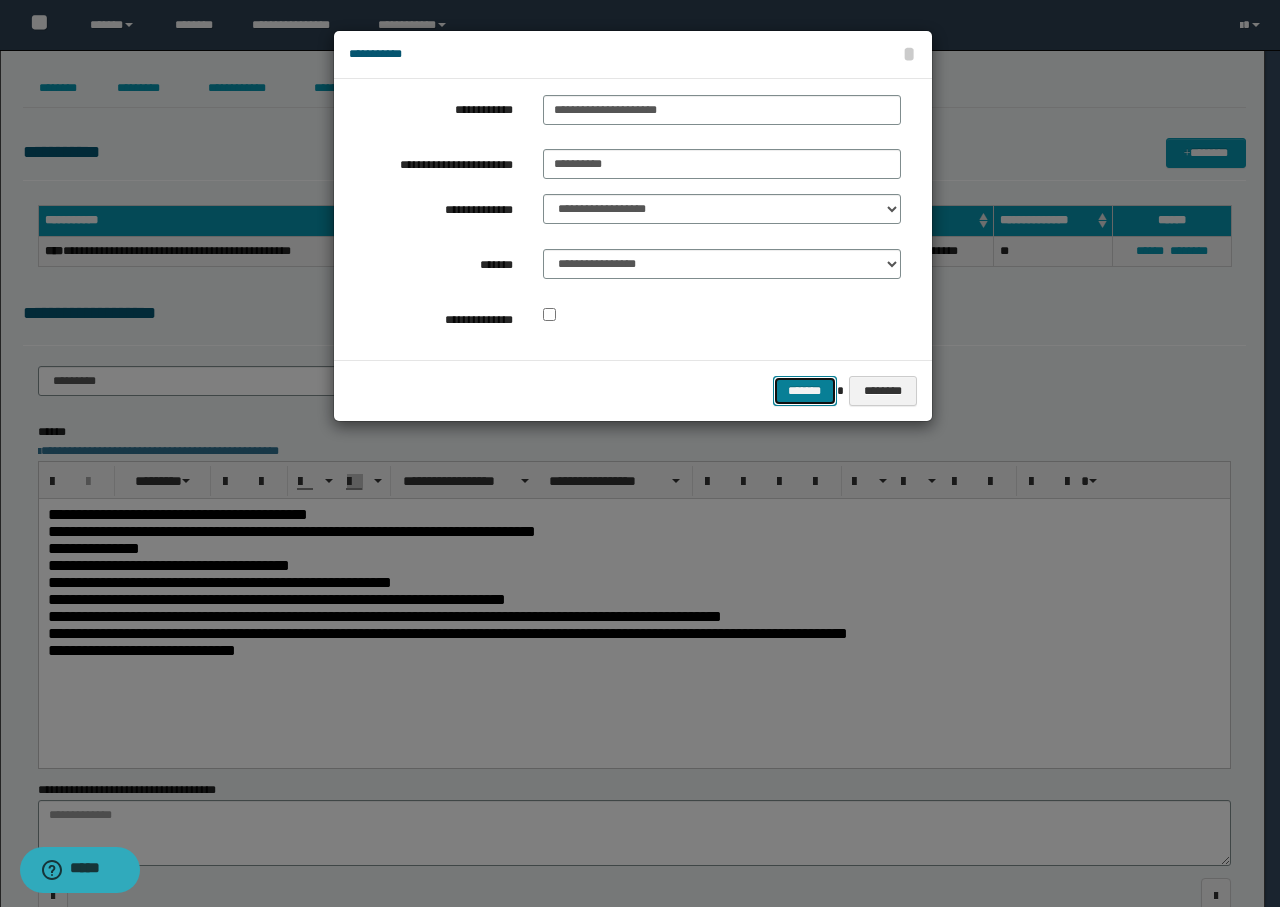 click on "*******" at bounding box center (805, 391) 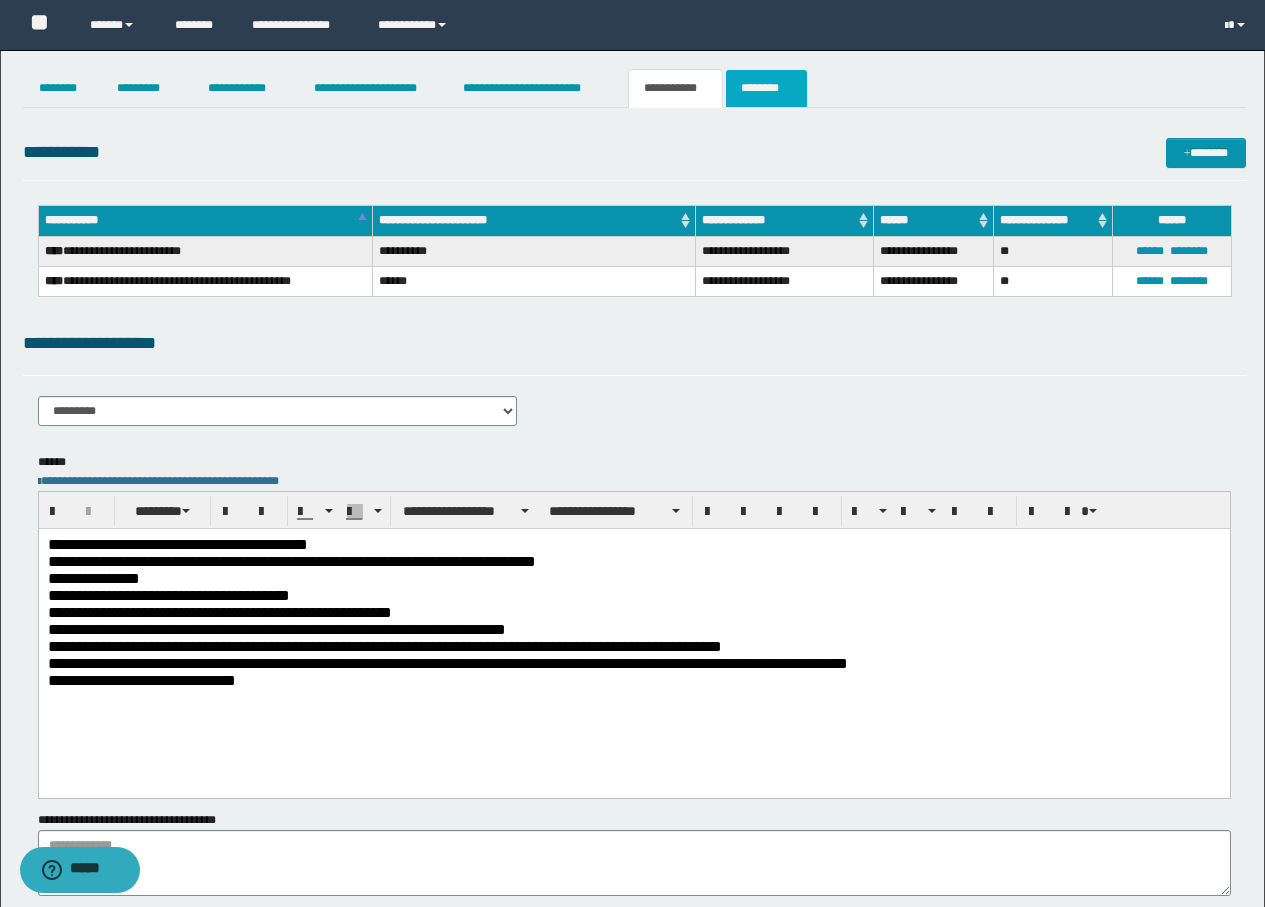 click on "********" at bounding box center (766, 88) 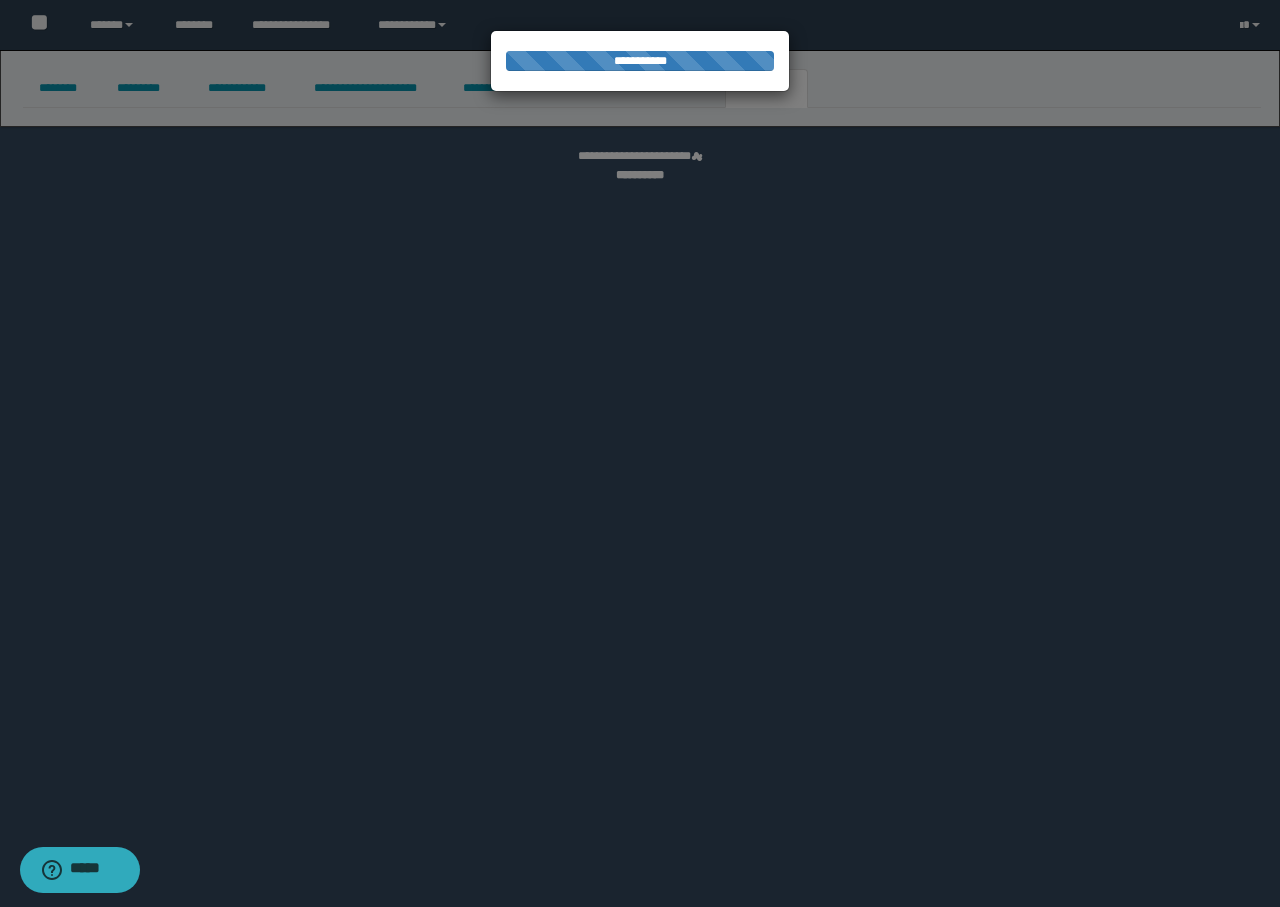 select 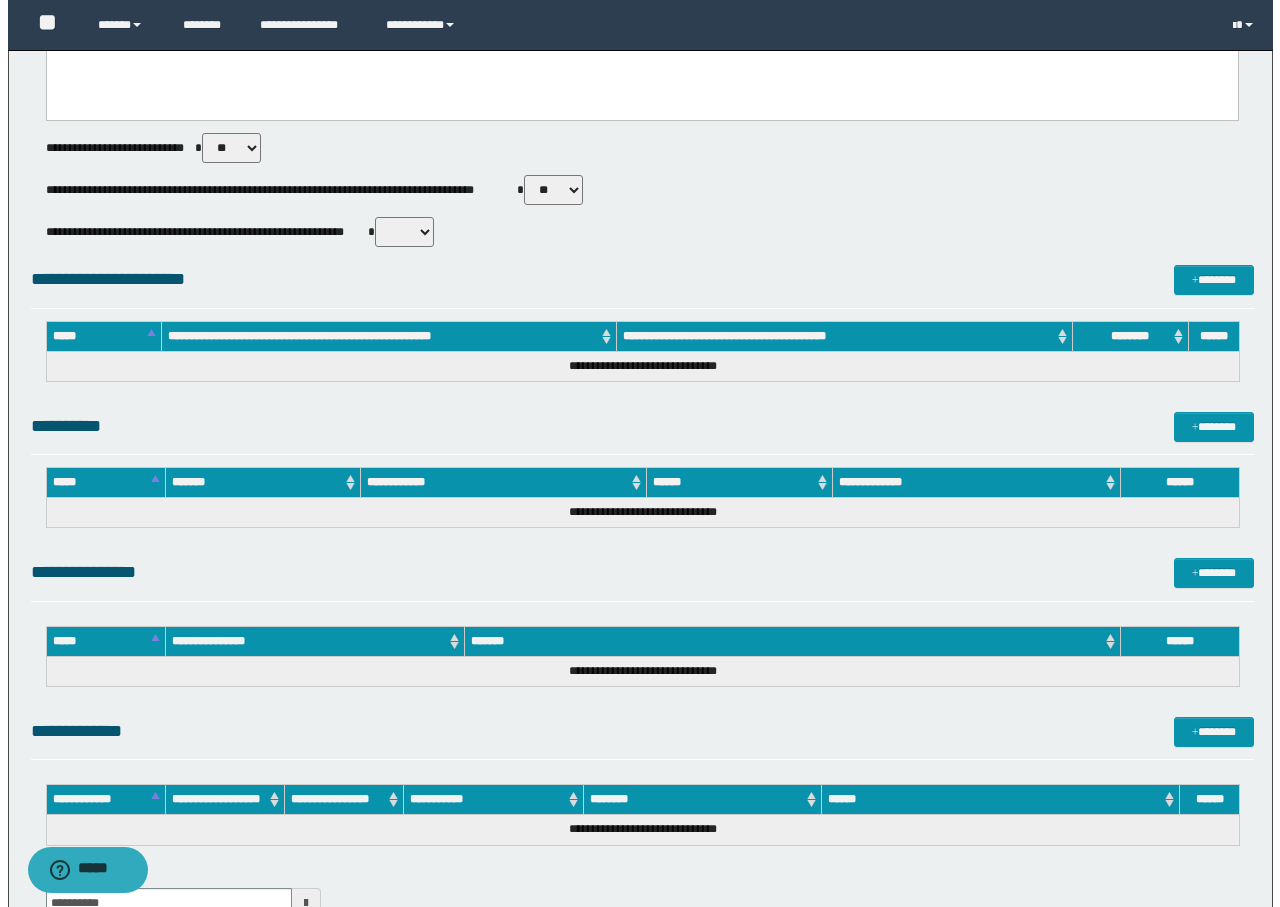 scroll, scrollTop: 724, scrollLeft: 0, axis: vertical 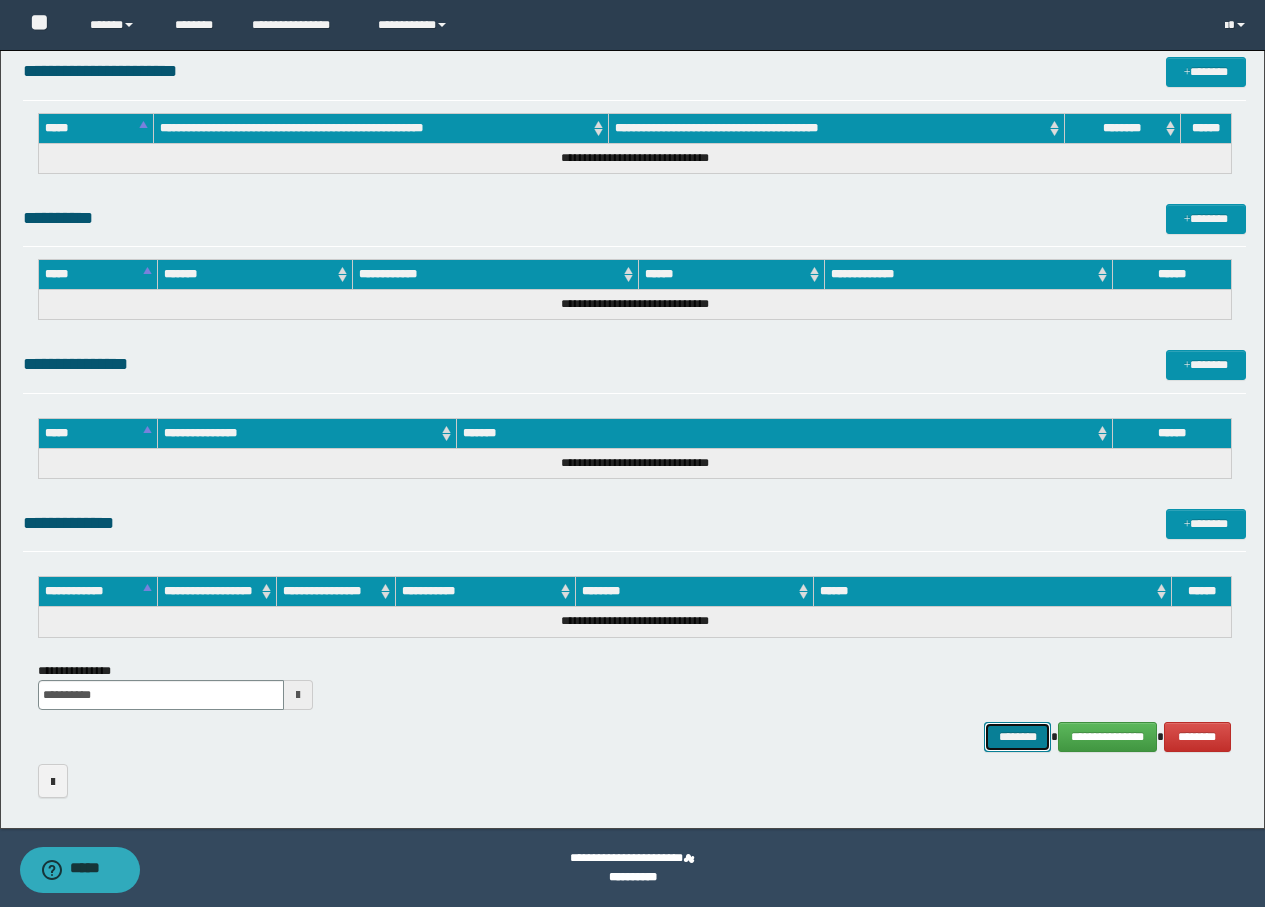 click on "********" at bounding box center (1018, 737) 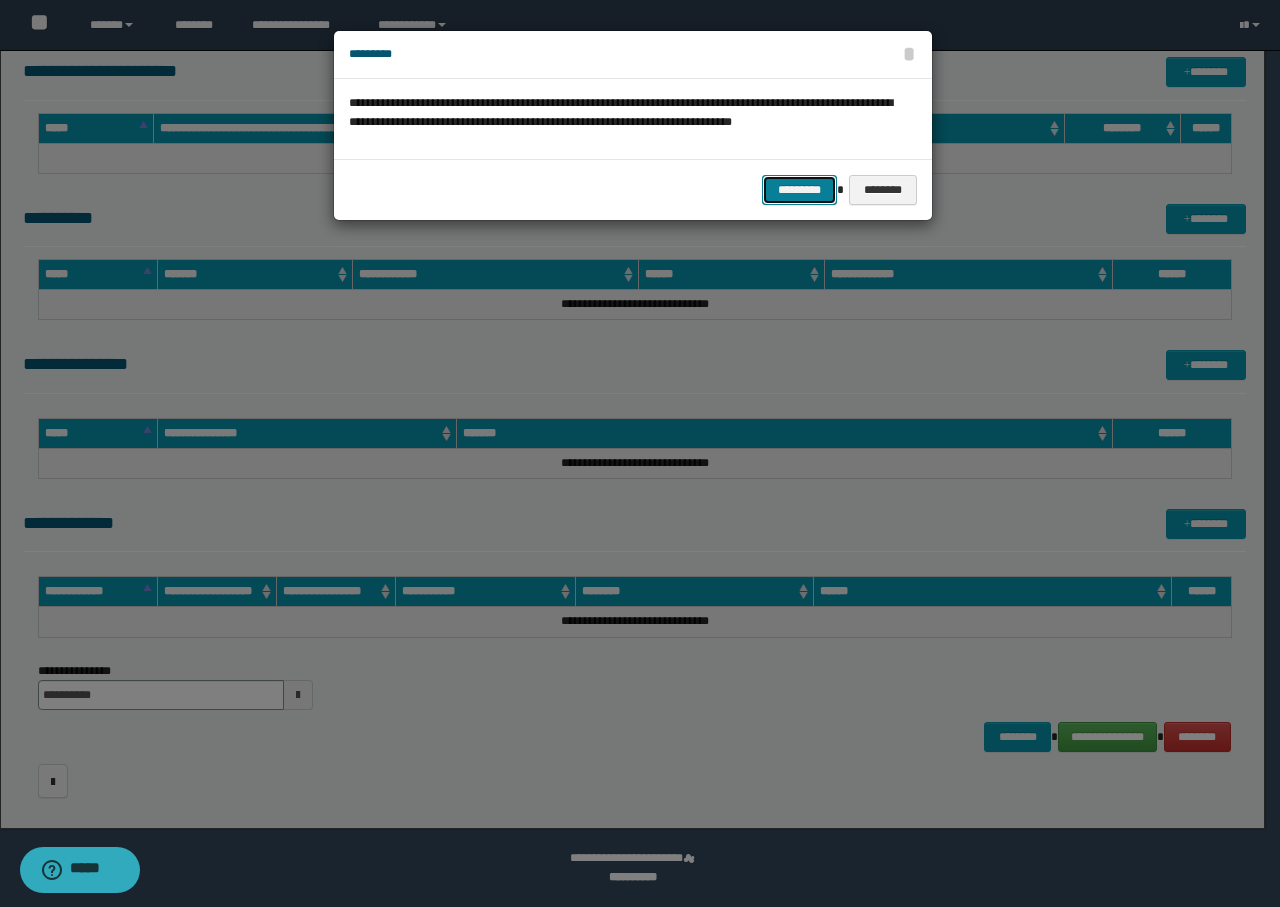 click on "*********" at bounding box center (799, 190) 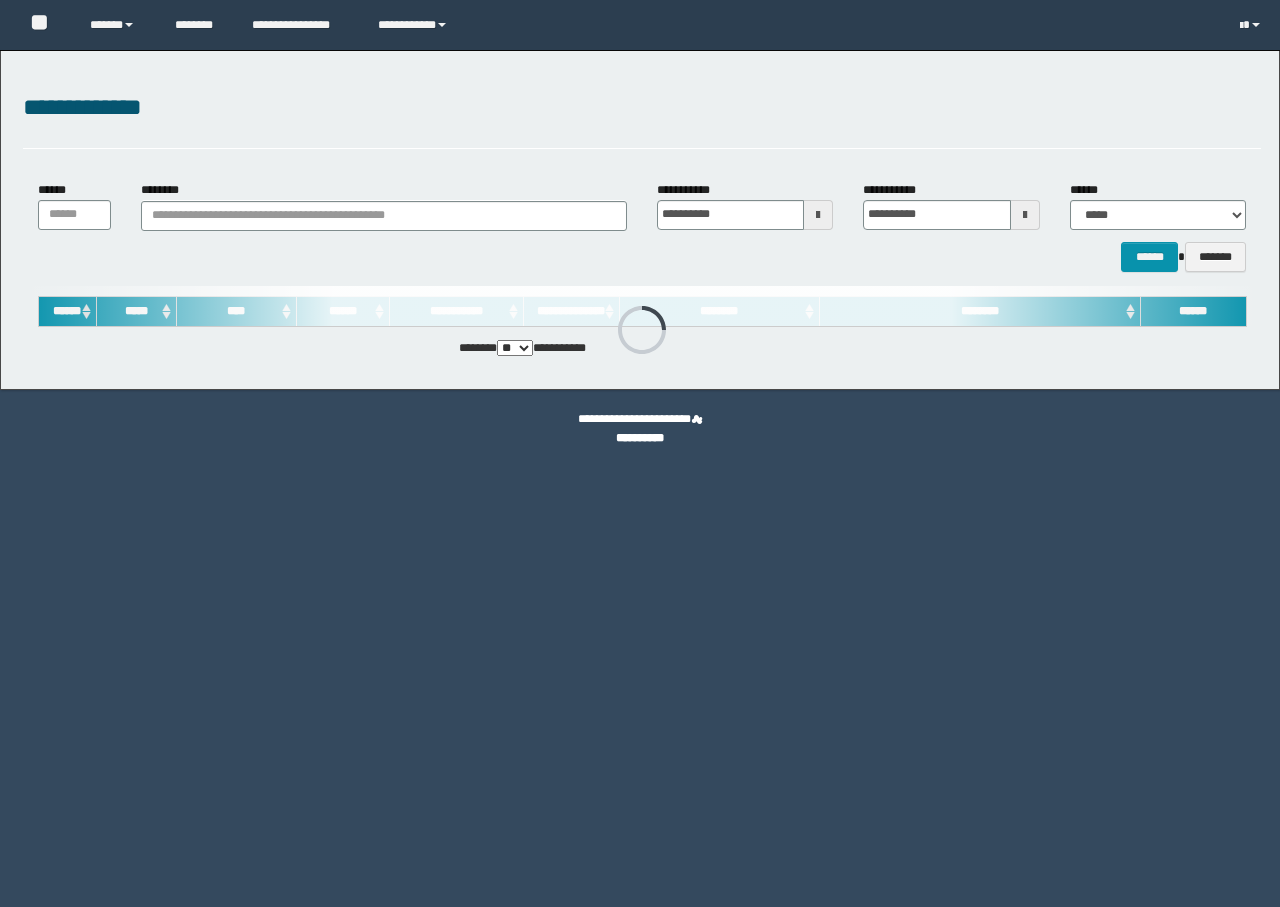 scroll, scrollTop: 0, scrollLeft: 0, axis: both 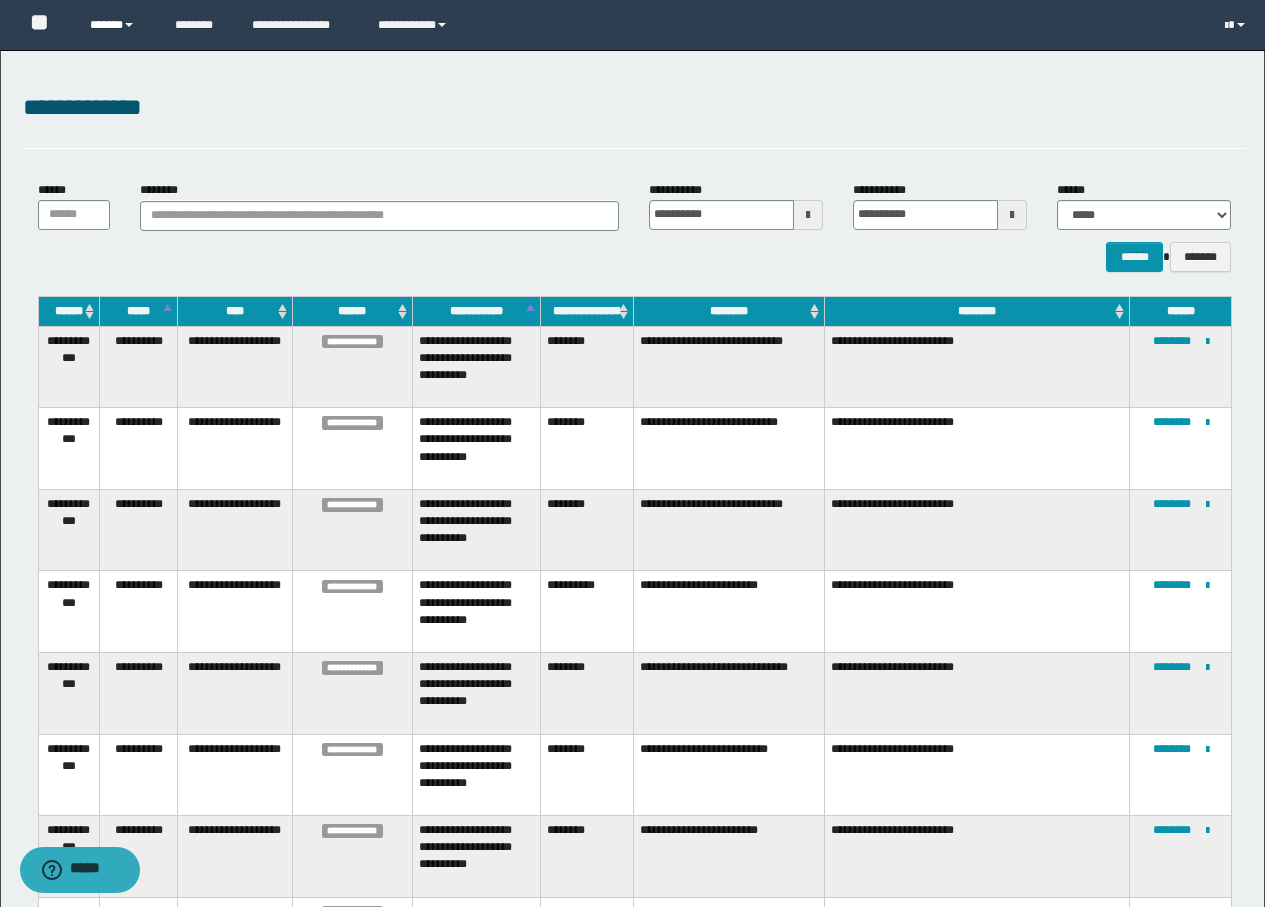 click on "******" at bounding box center [117, 25] 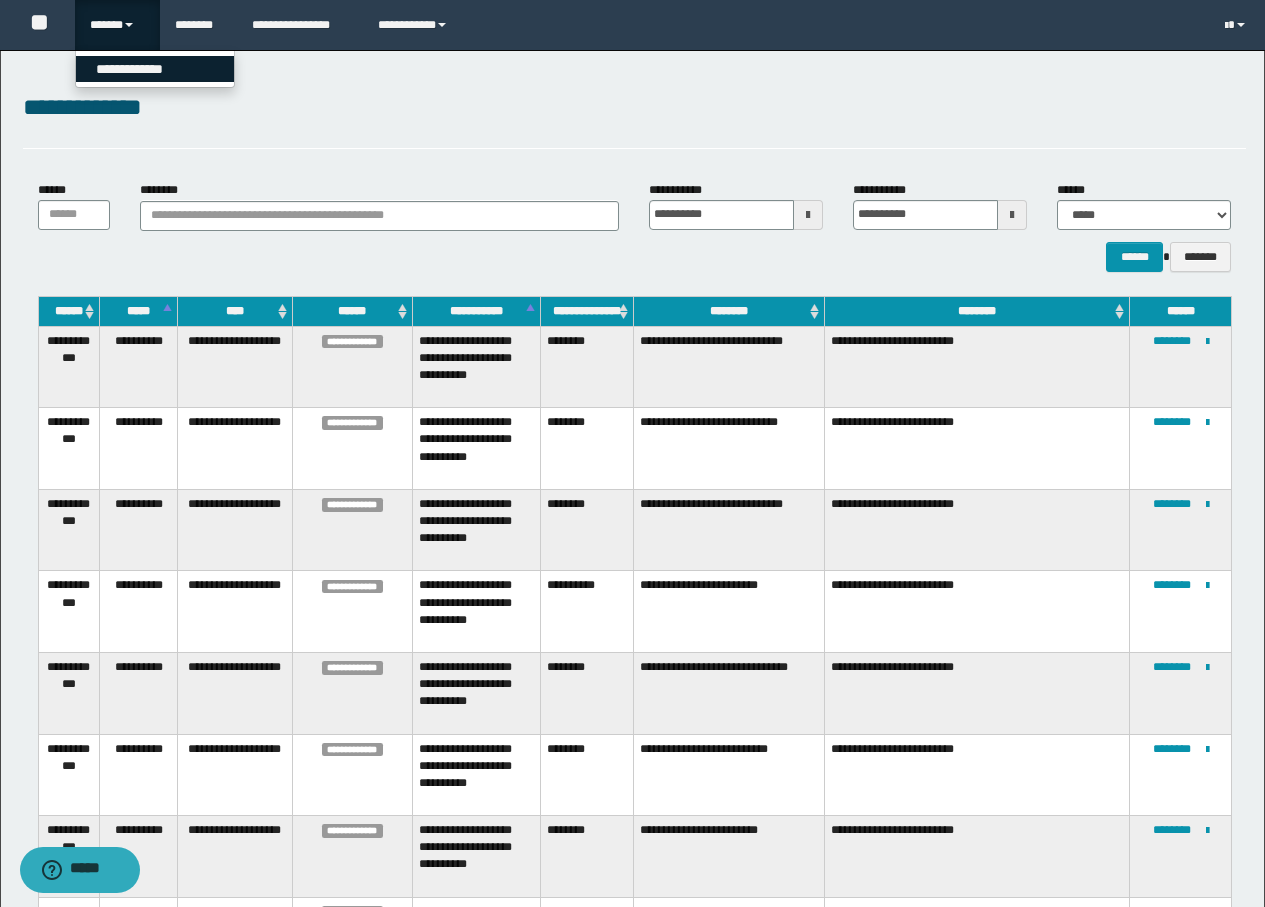 click on "**********" at bounding box center (155, 69) 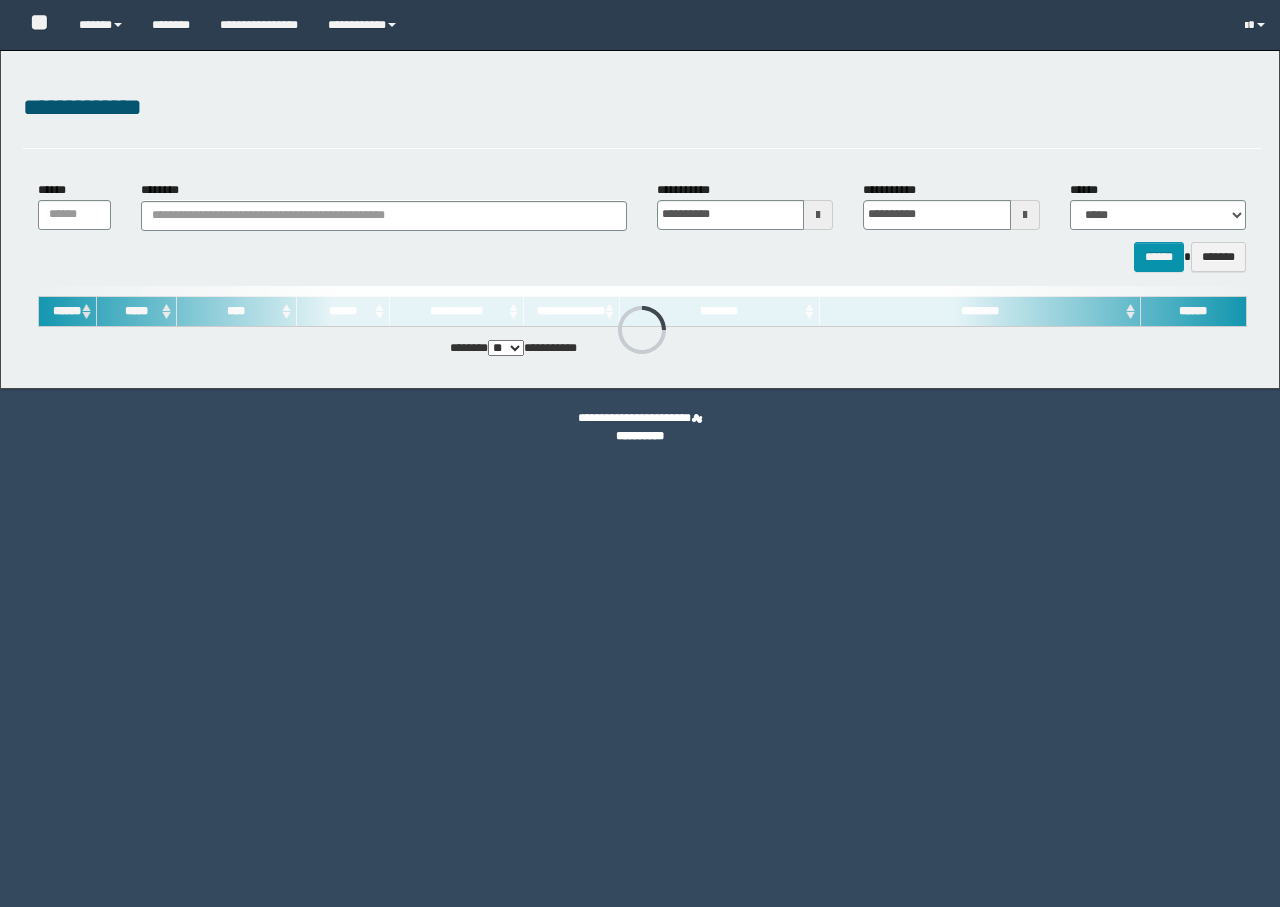scroll, scrollTop: 0, scrollLeft: 0, axis: both 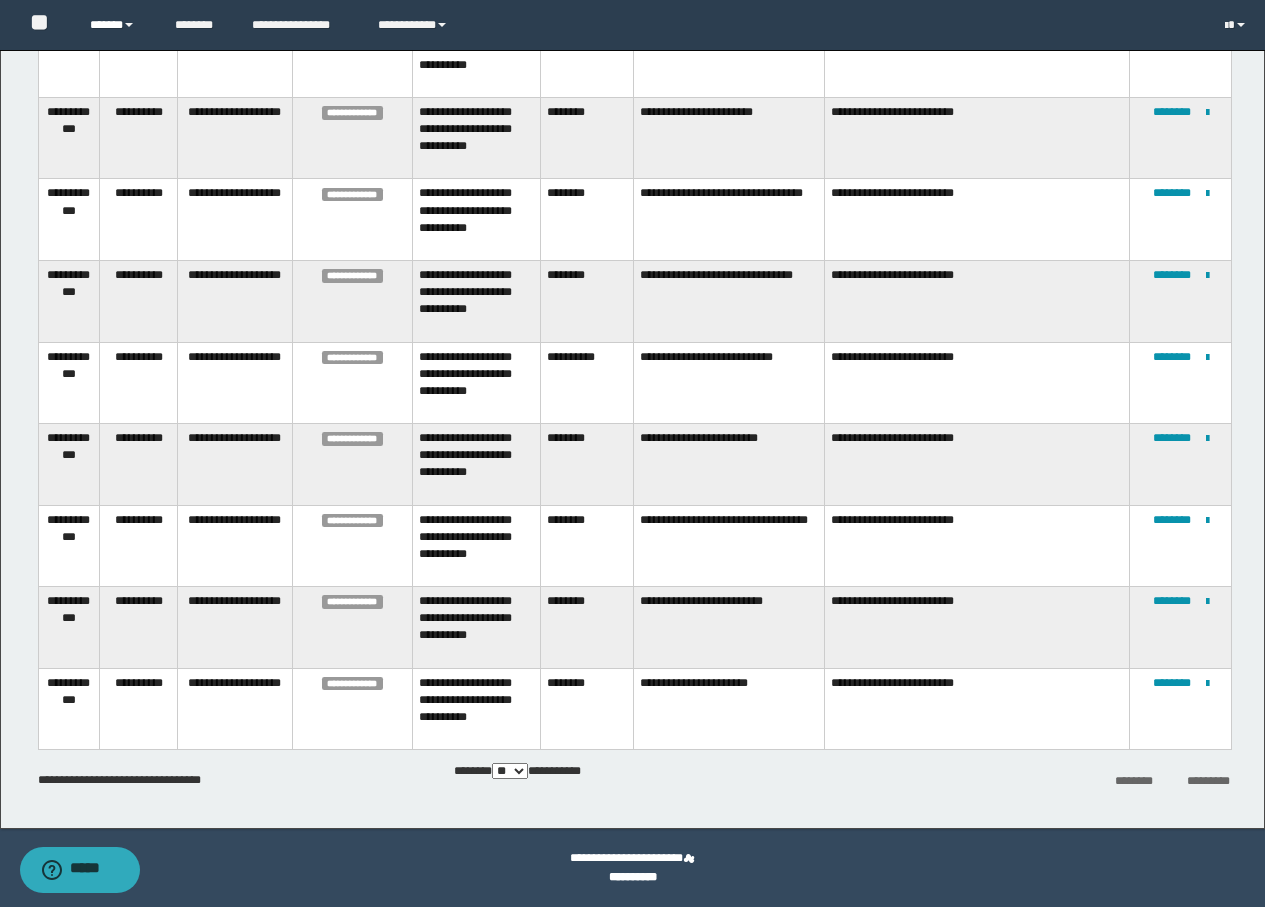 click on "******" at bounding box center [117, 25] 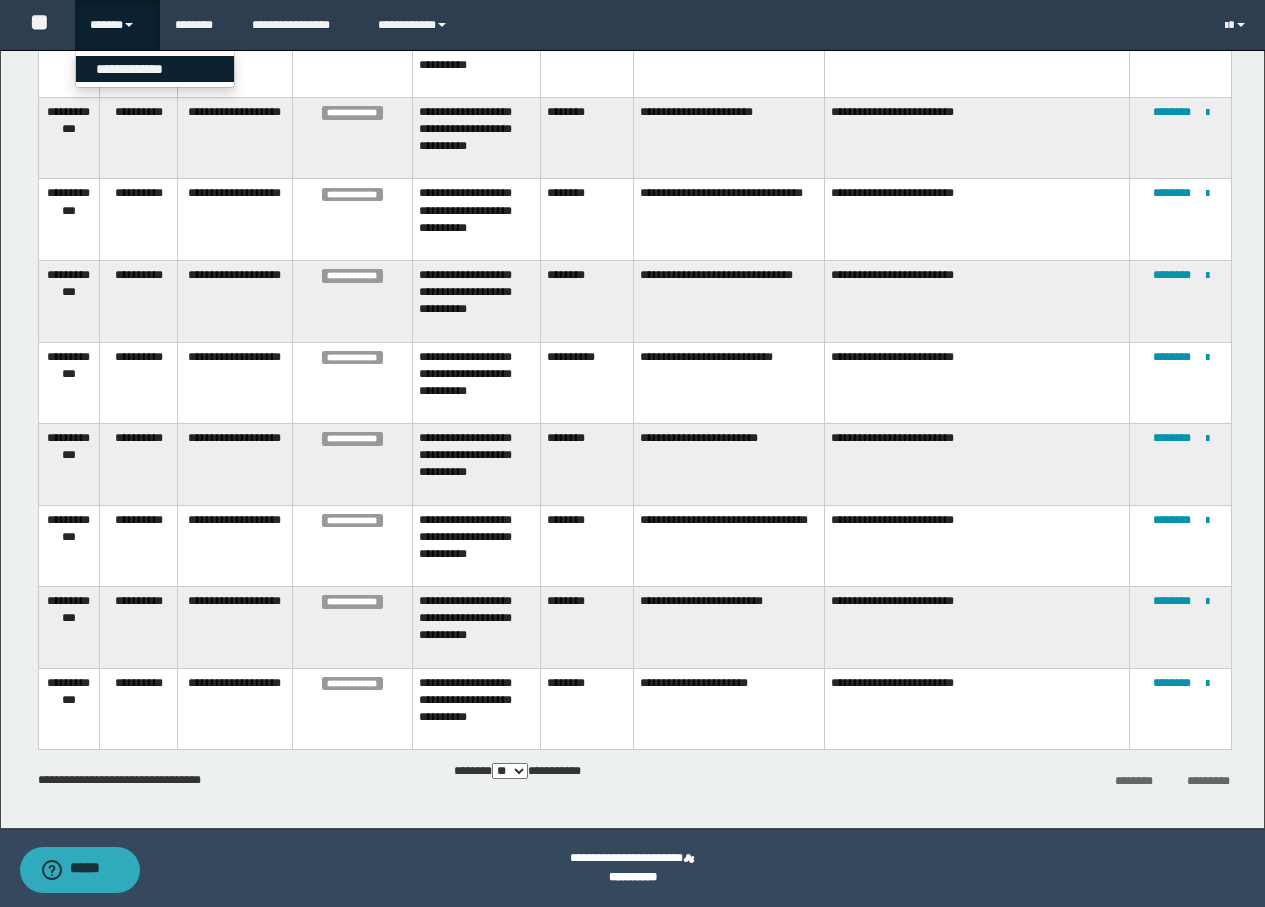 click on "**********" at bounding box center [155, 69] 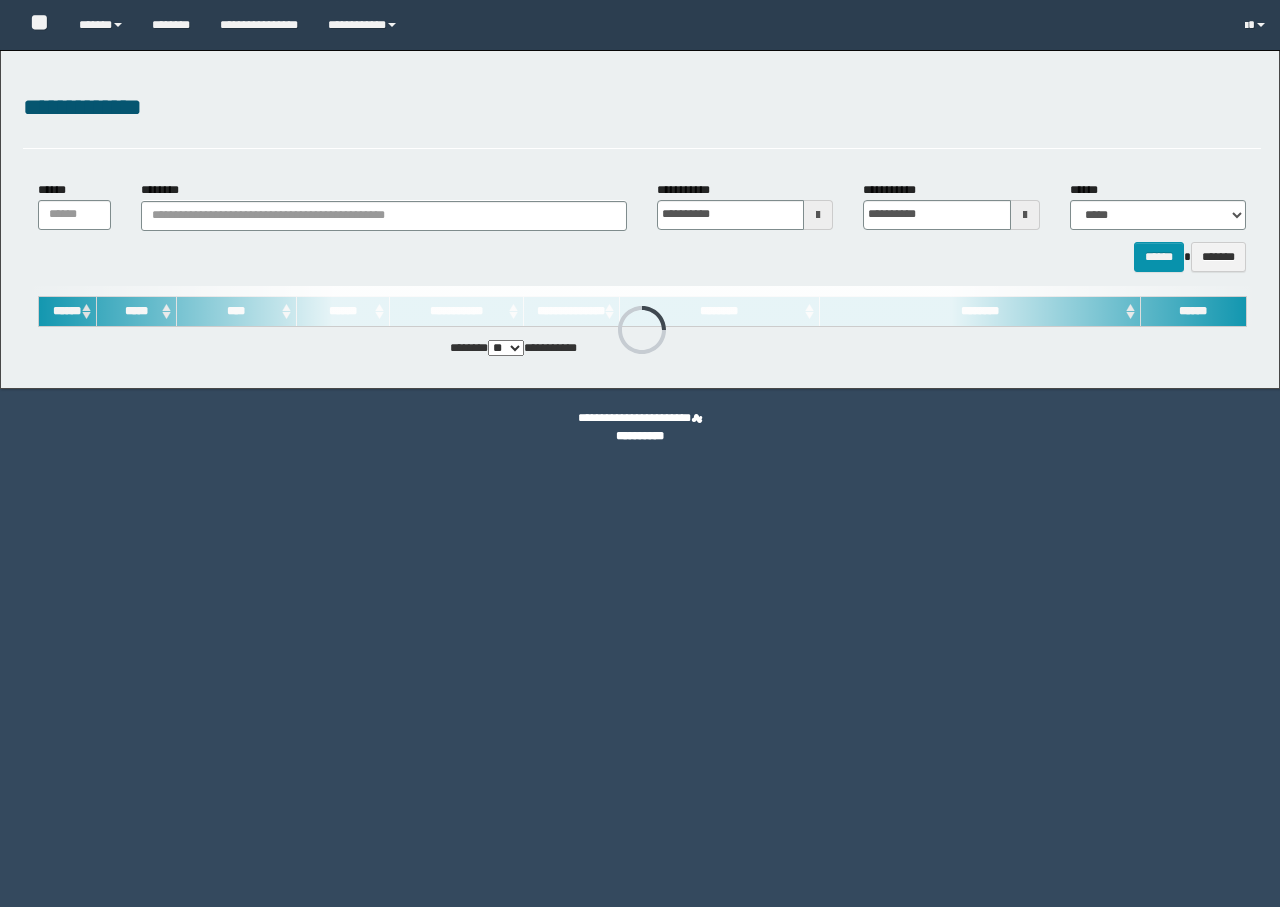 scroll, scrollTop: 0, scrollLeft: 0, axis: both 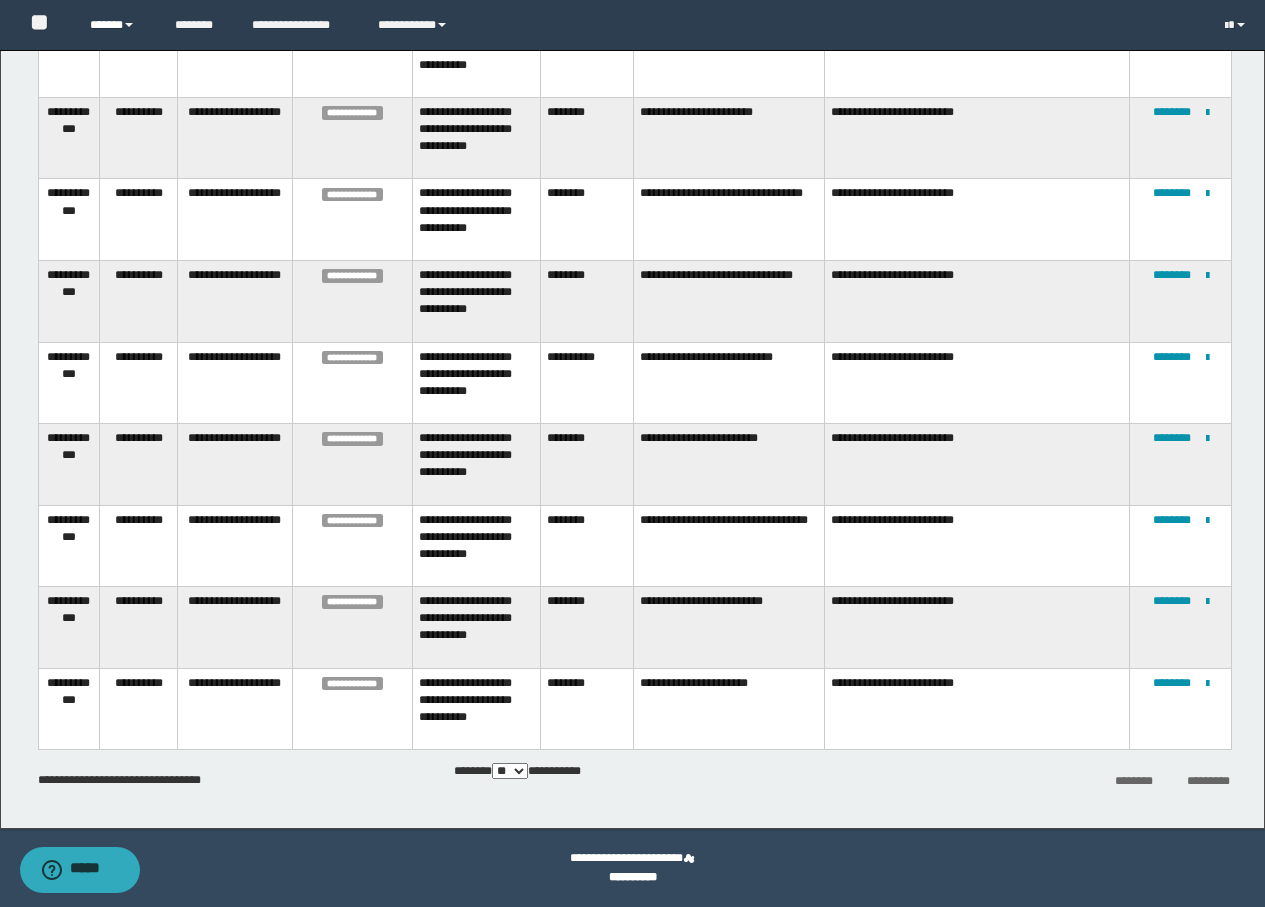 click on "******" at bounding box center [117, 25] 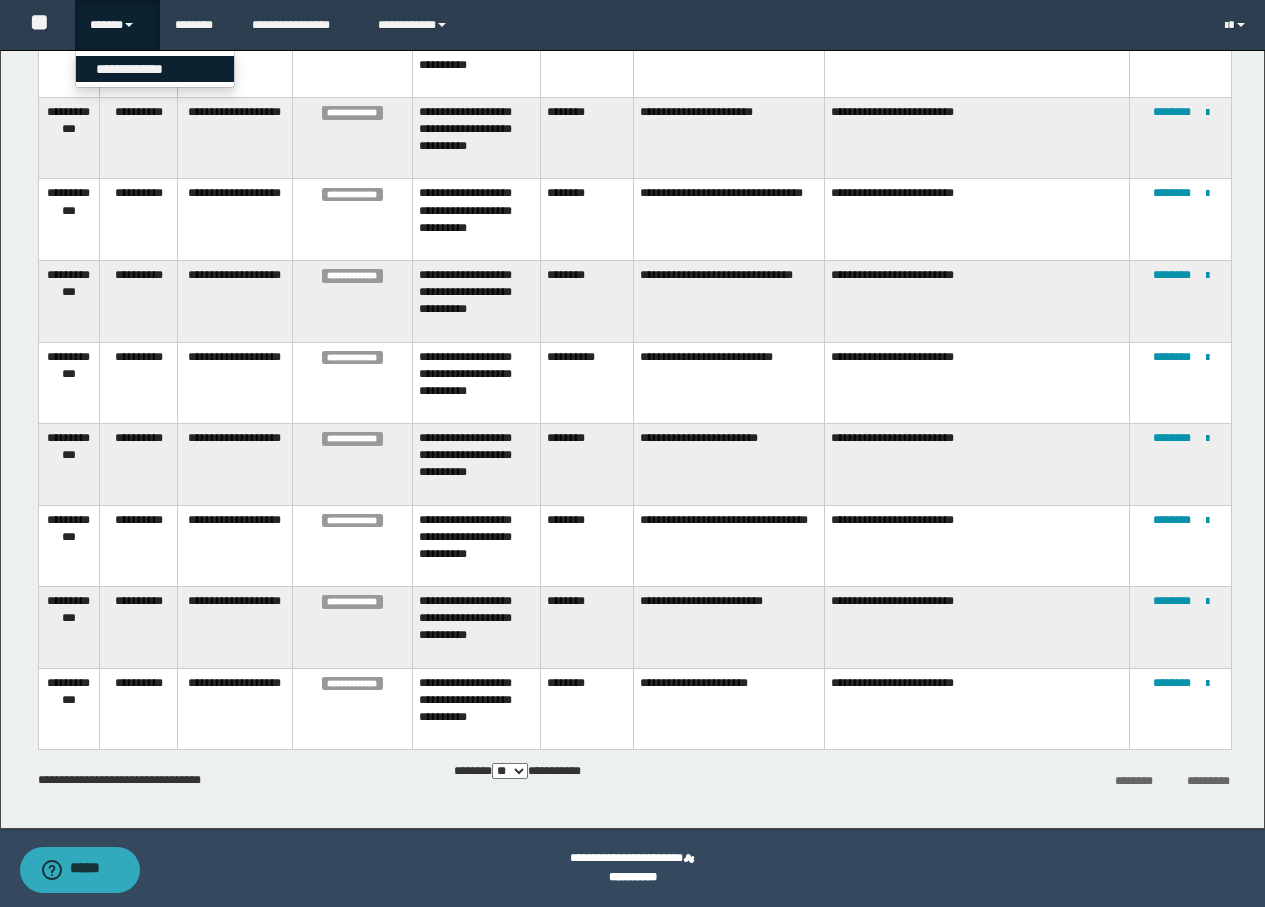 click on "**********" at bounding box center (155, 69) 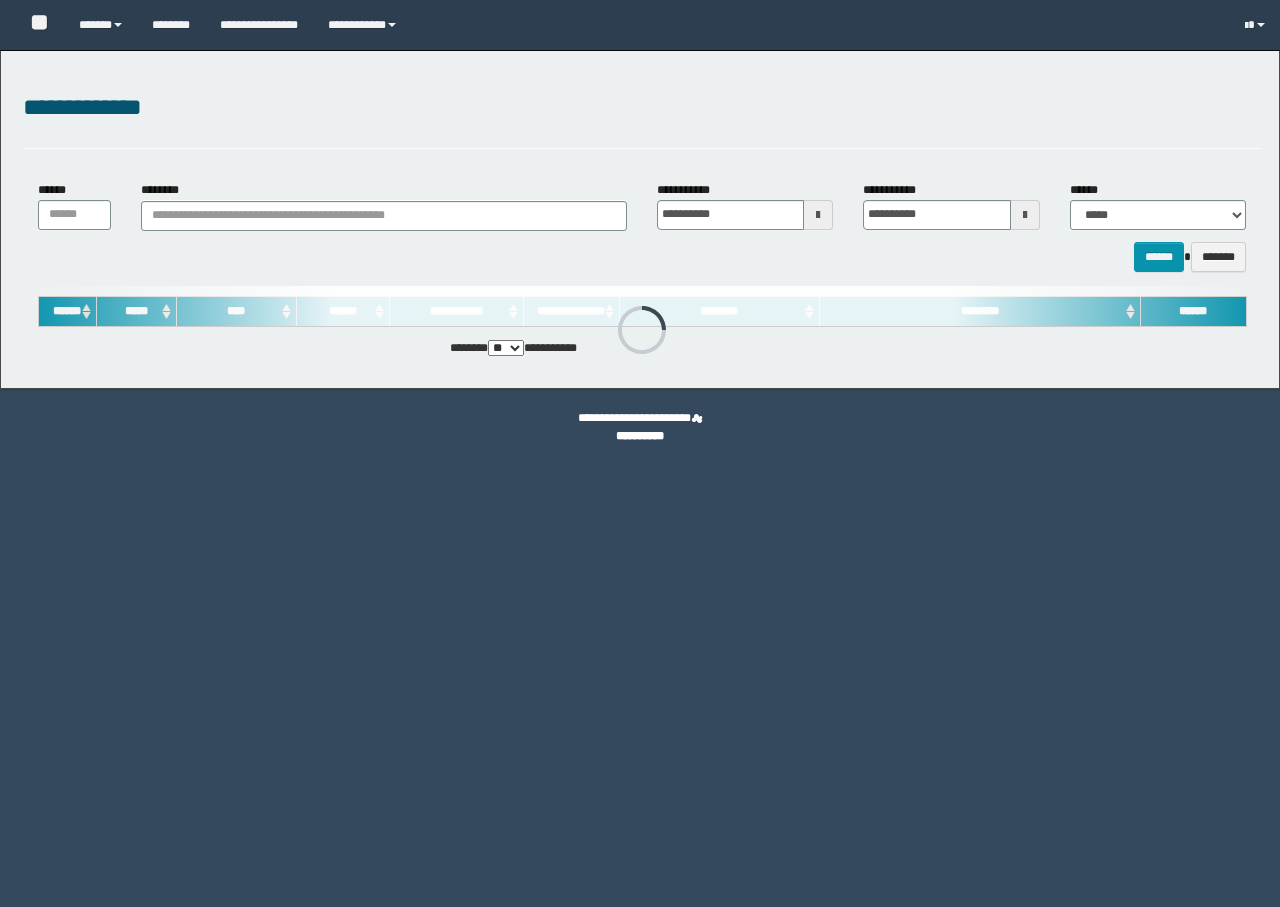 scroll, scrollTop: 0, scrollLeft: 0, axis: both 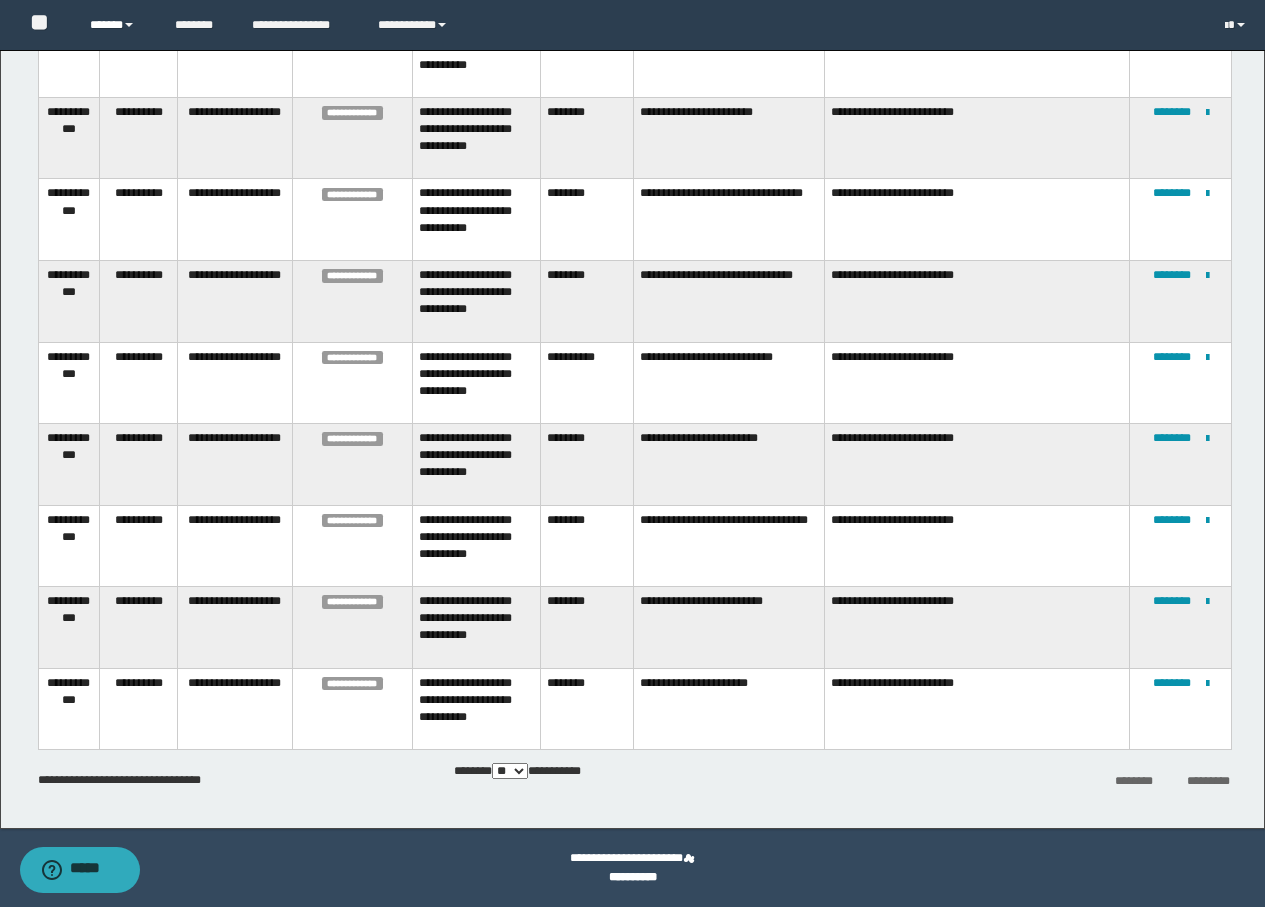 click on "******" at bounding box center [117, 25] 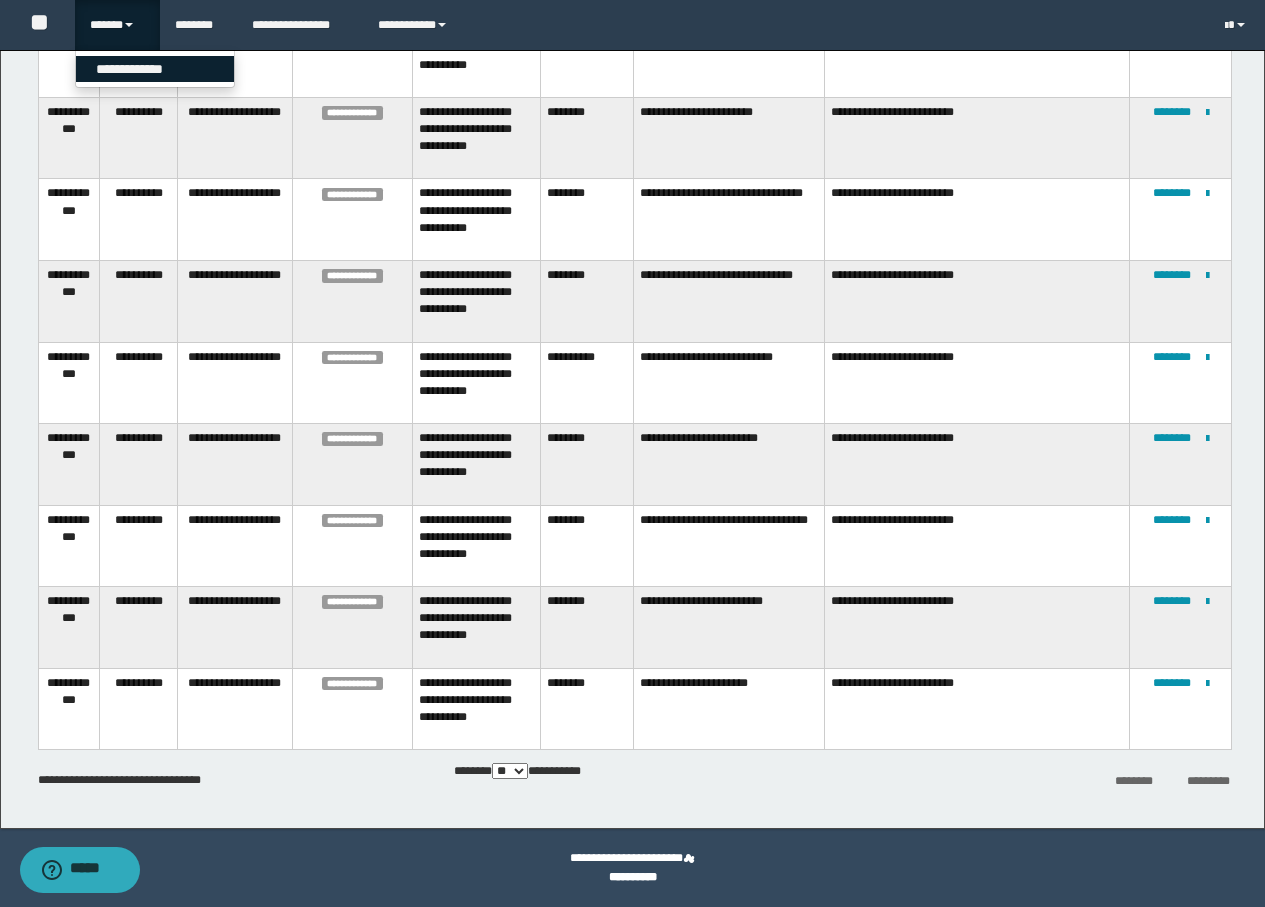 click on "**********" at bounding box center [155, 69] 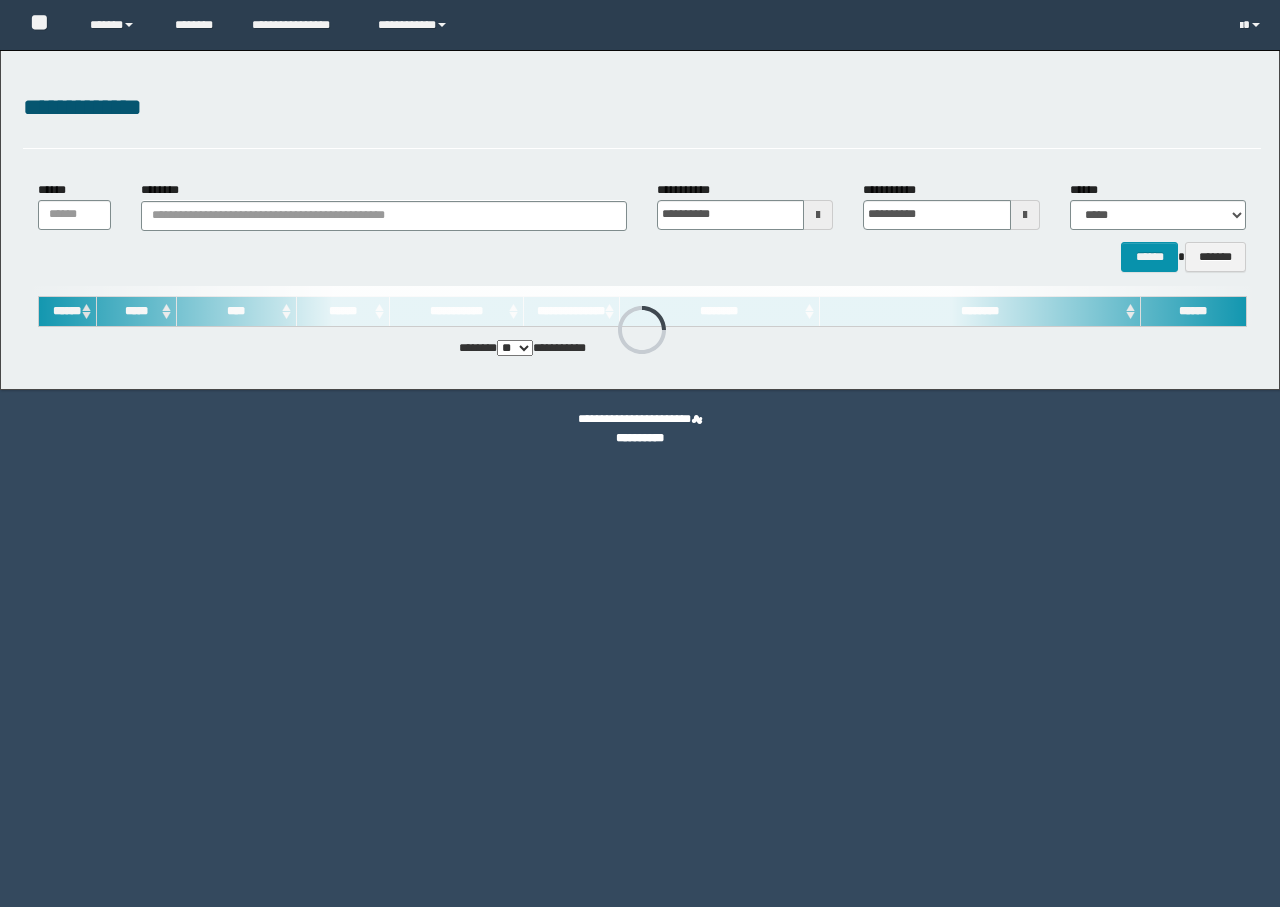 scroll, scrollTop: 0, scrollLeft: 0, axis: both 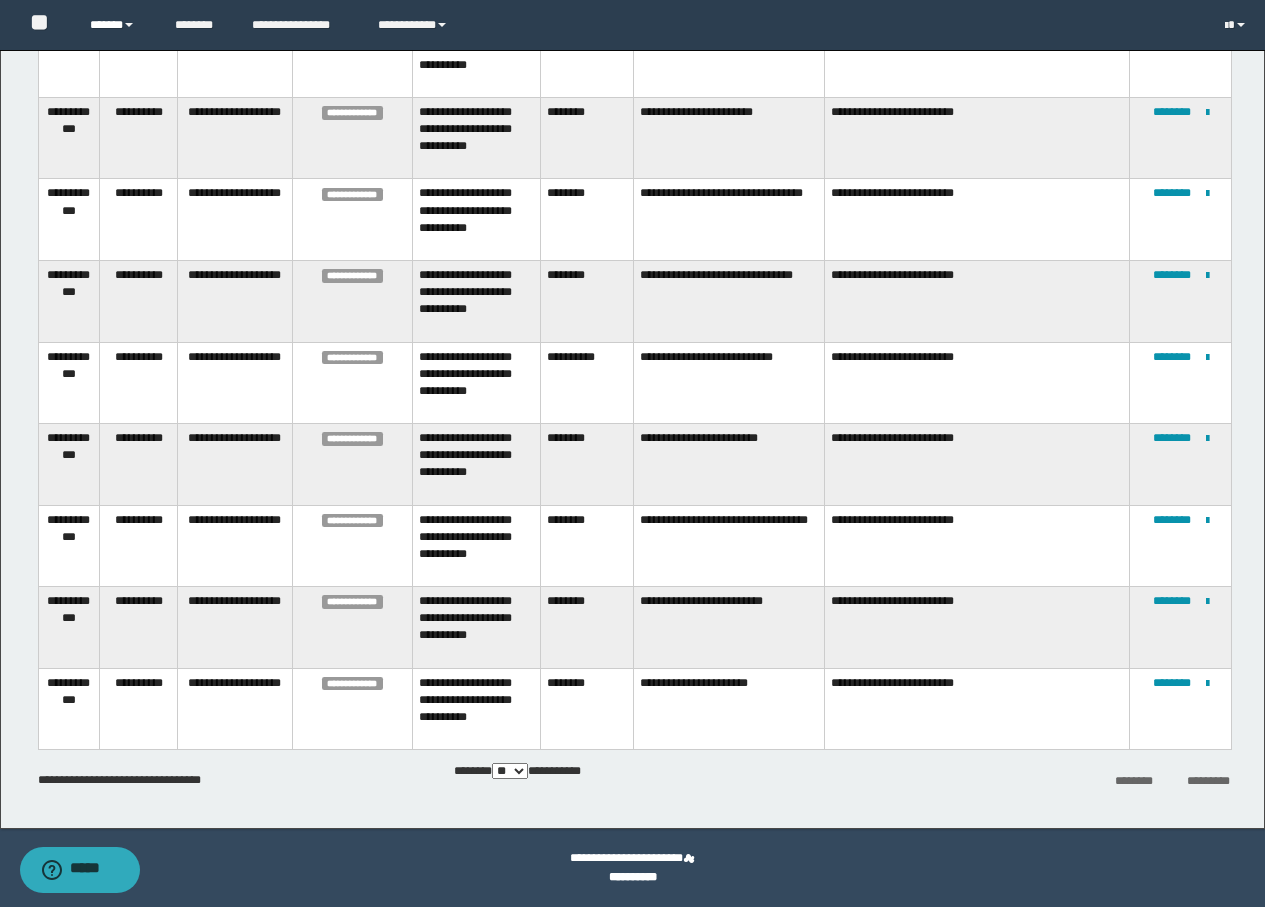 click on "******" at bounding box center [117, 25] 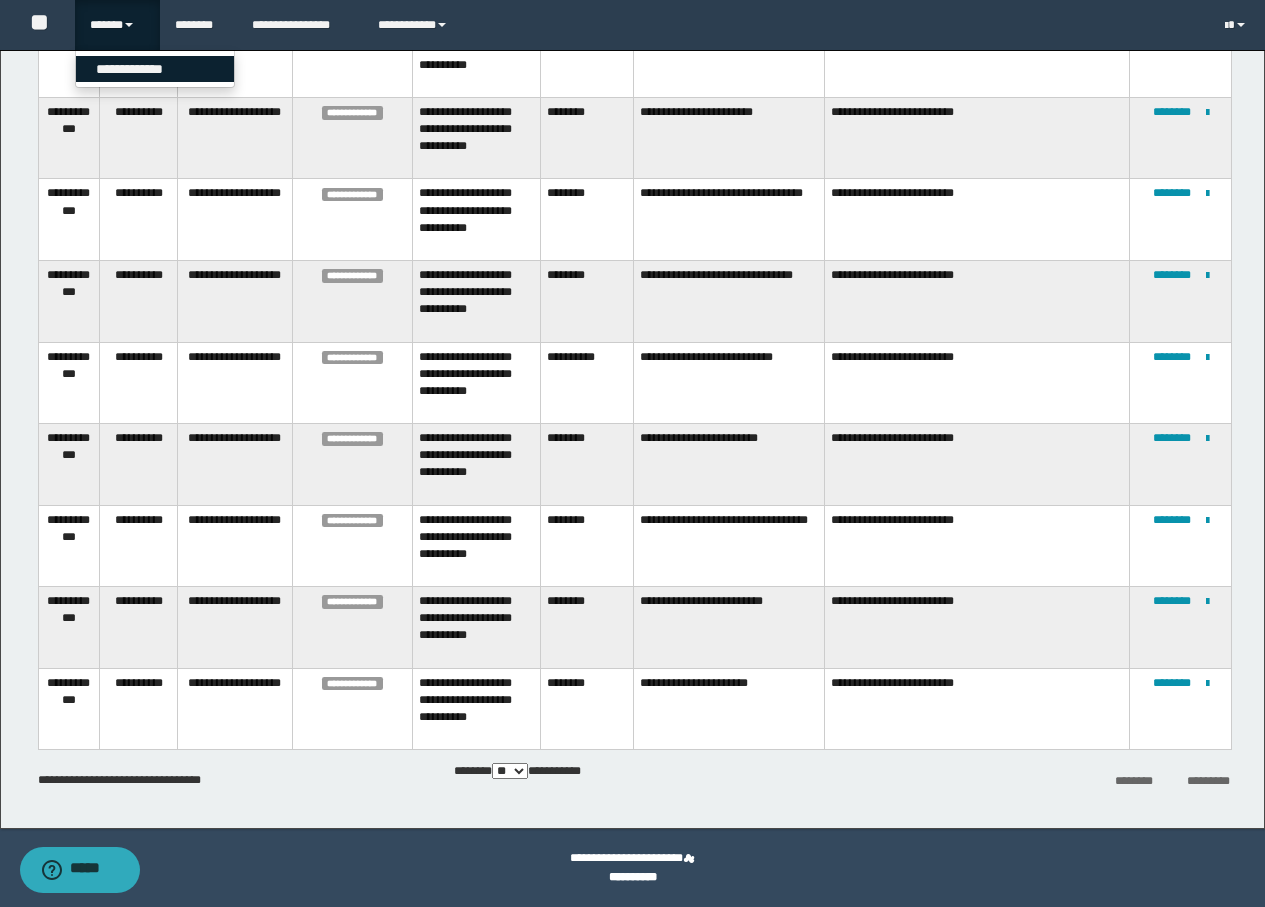 click on "**********" at bounding box center [155, 69] 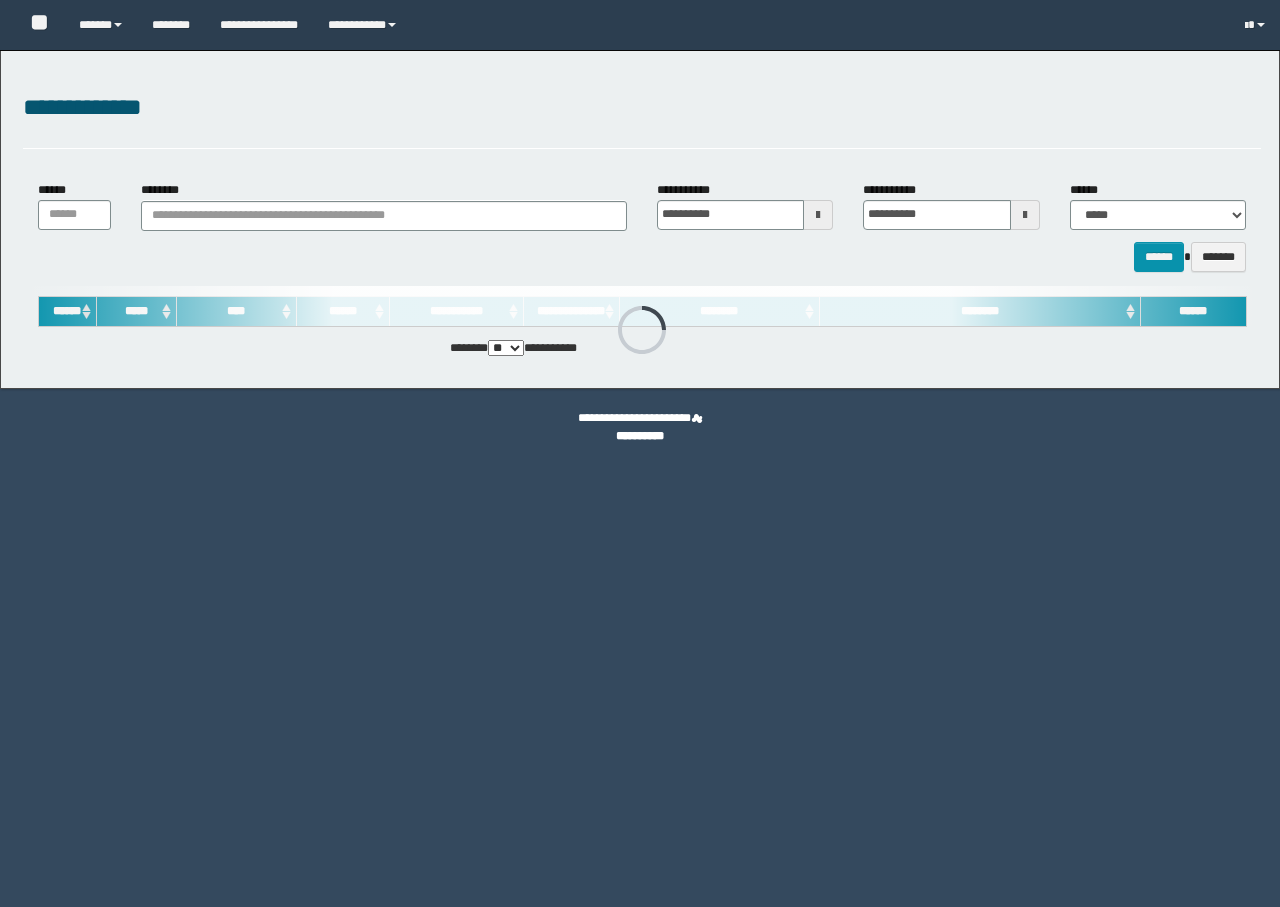 scroll, scrollTop: 0, scrollLeft: 0, axis: both 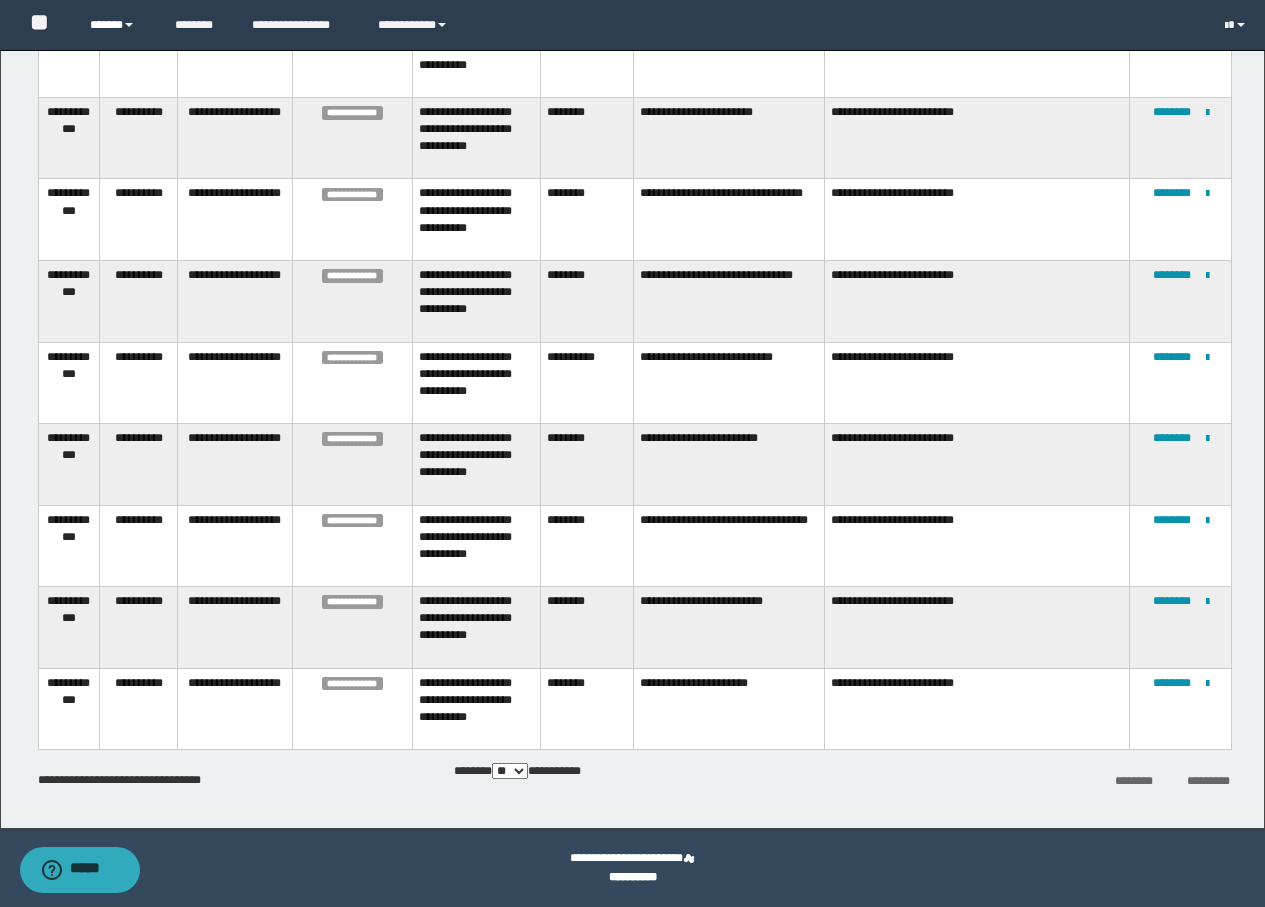 click on "******" at bounding box center [117, 25] 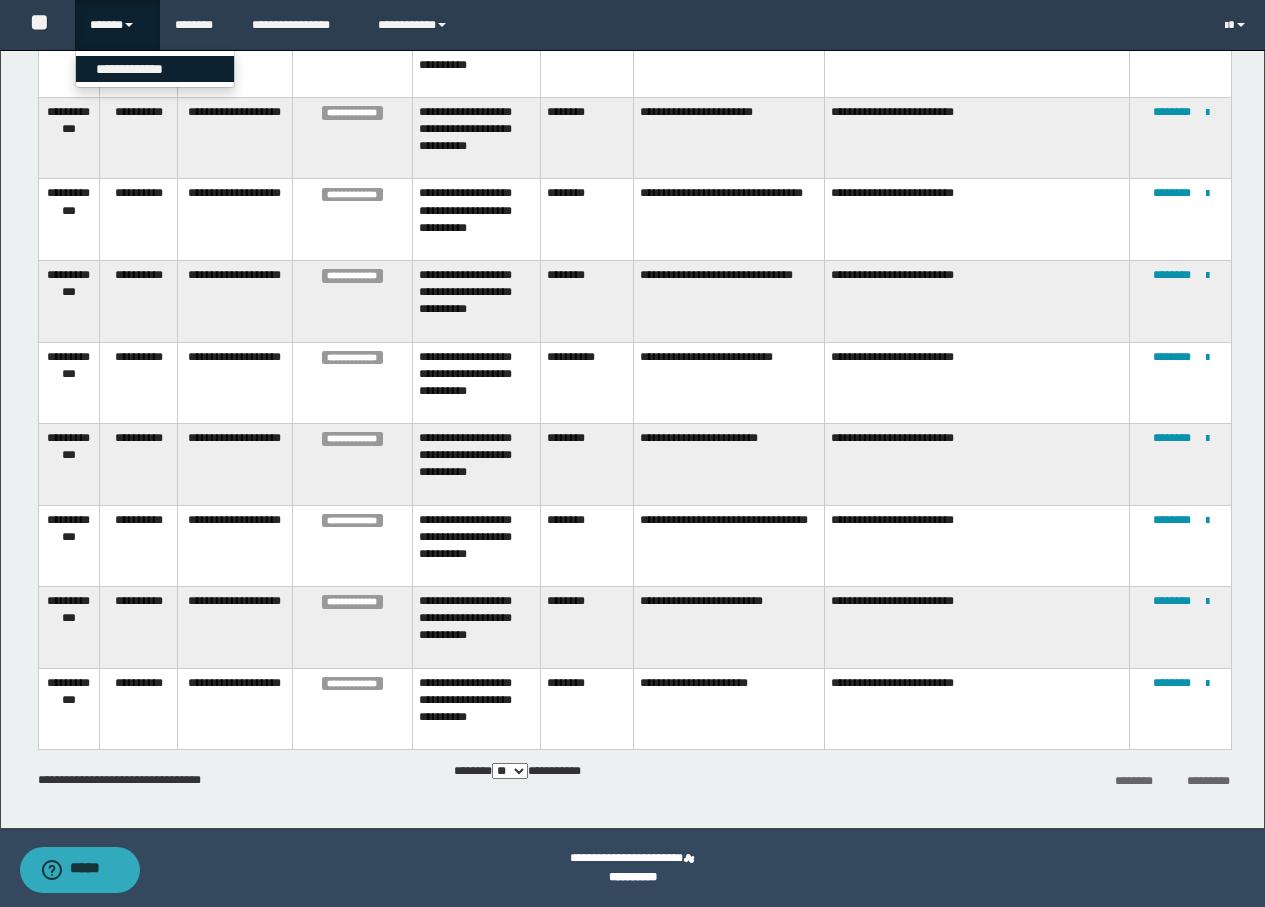 click on "**********" at bounding box center (155, 69) 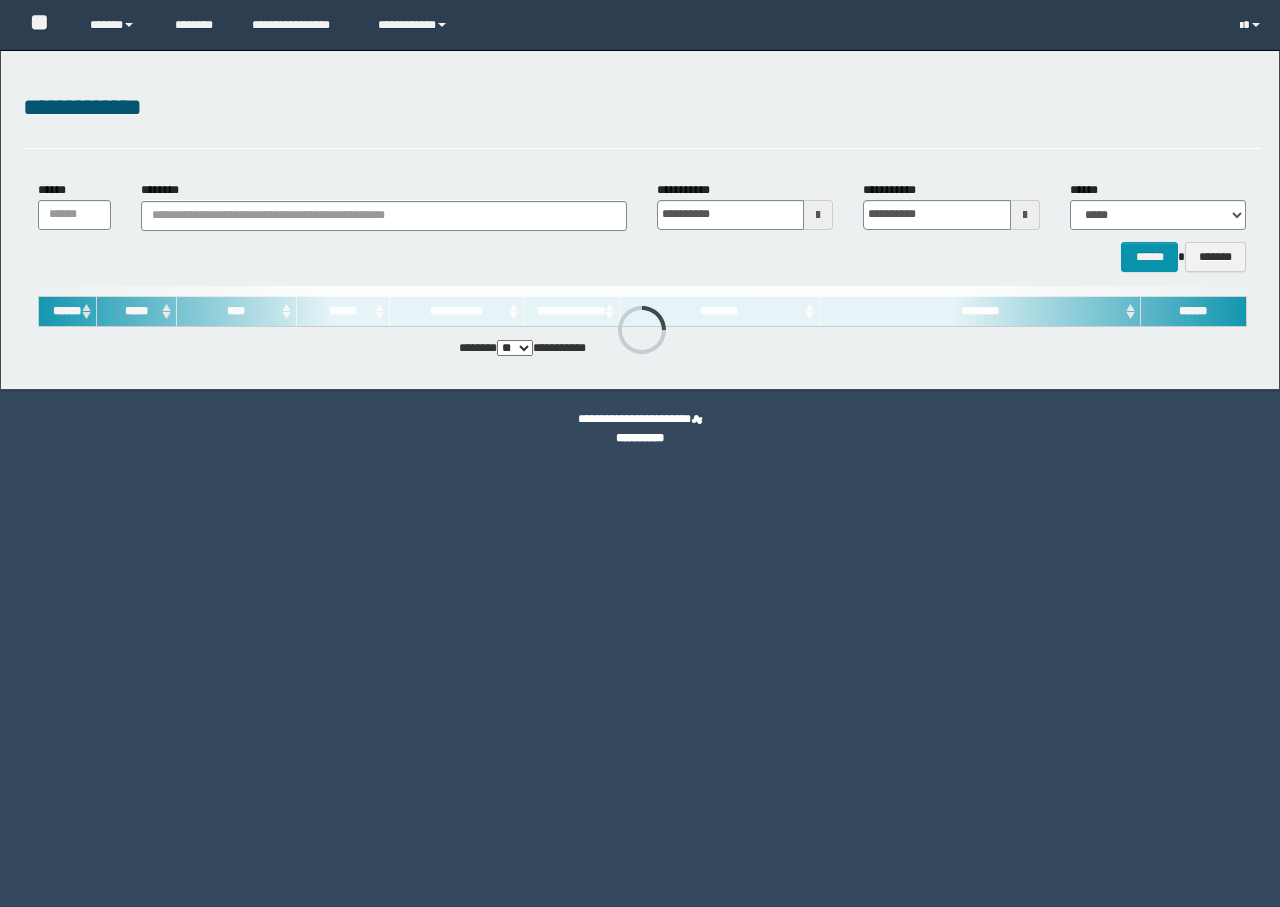 scroll, scrollTop: 0, scrollLeft: 0, axis: both 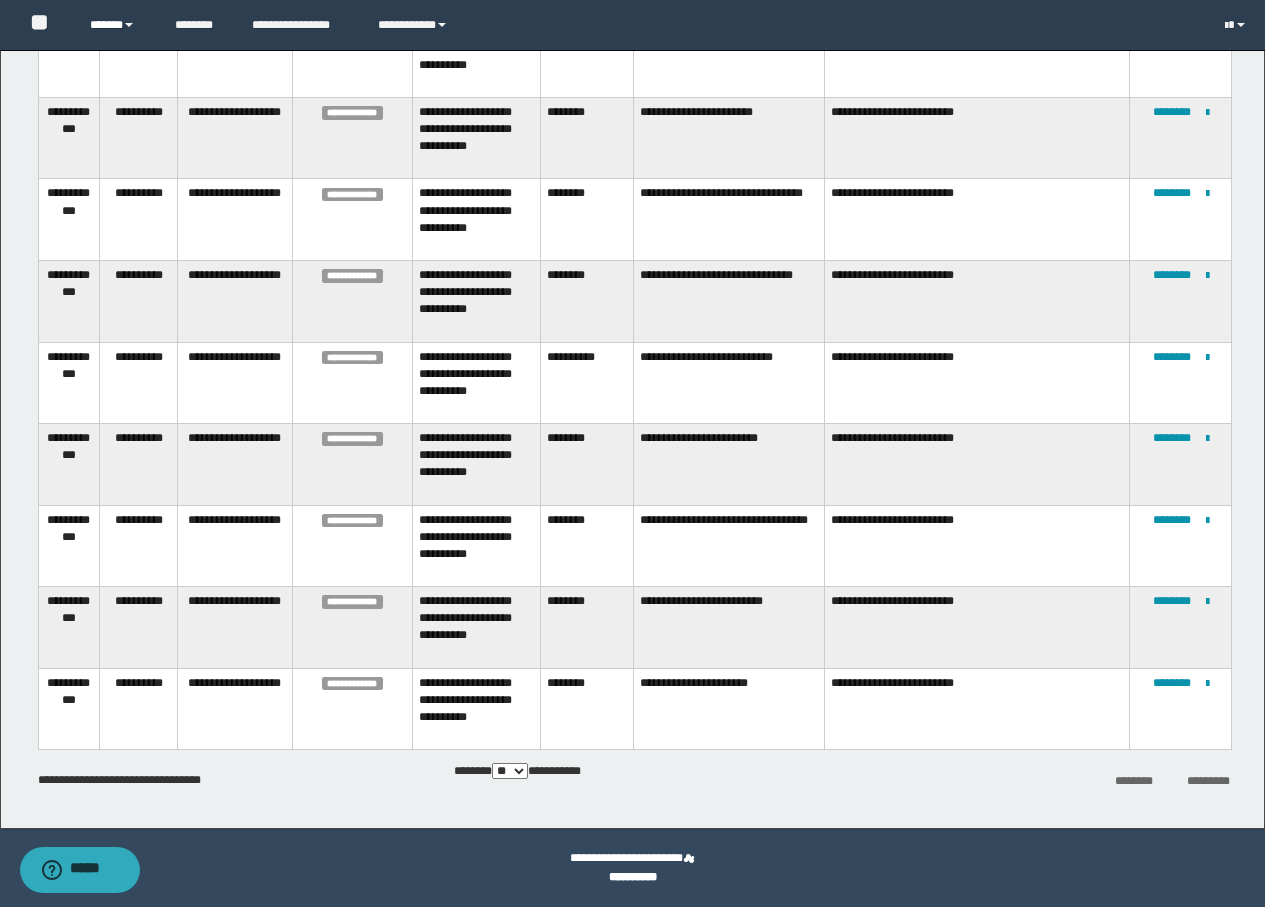 click on "******" at bounding box center [117, 25] 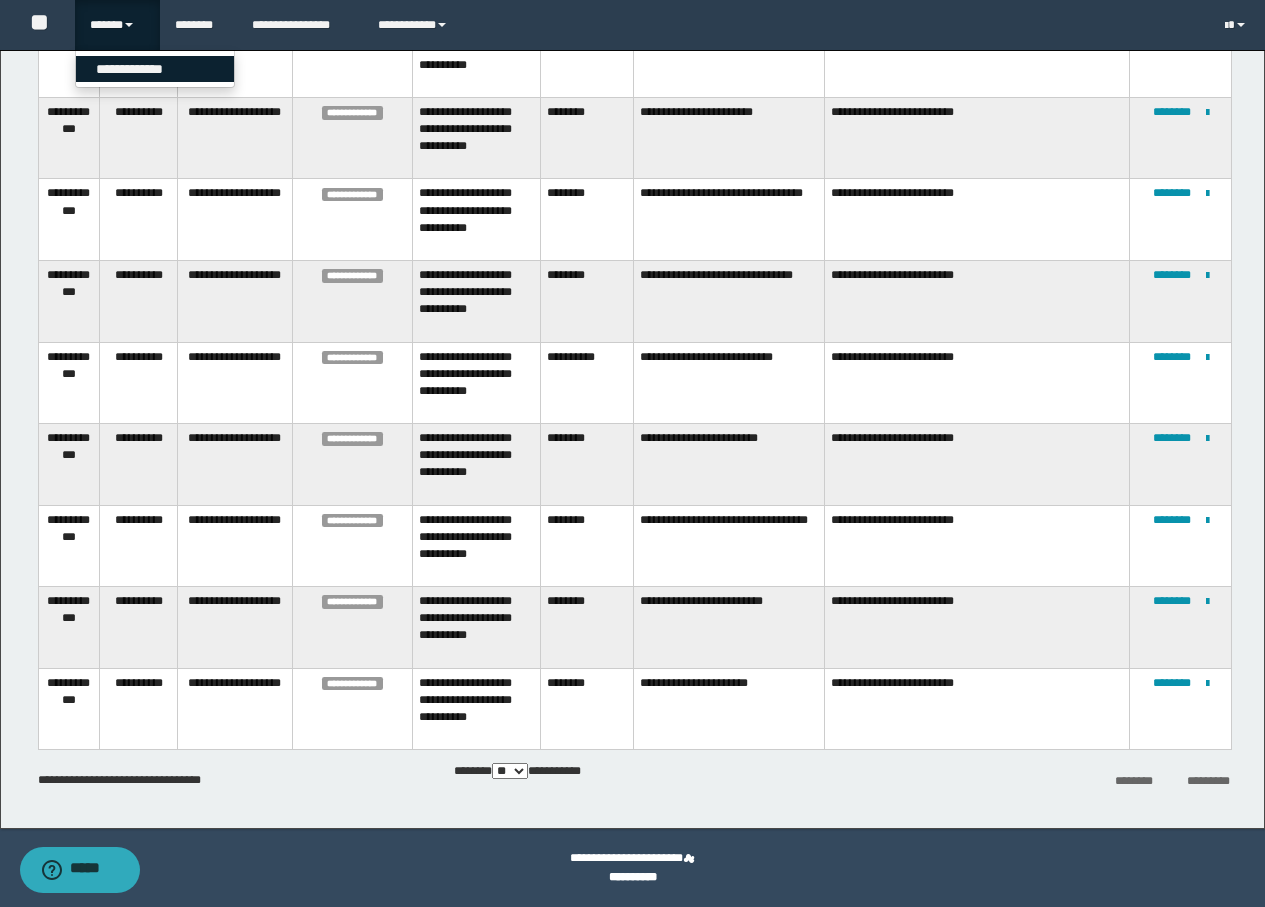 click on "**********" at bounding box center (155, 69) 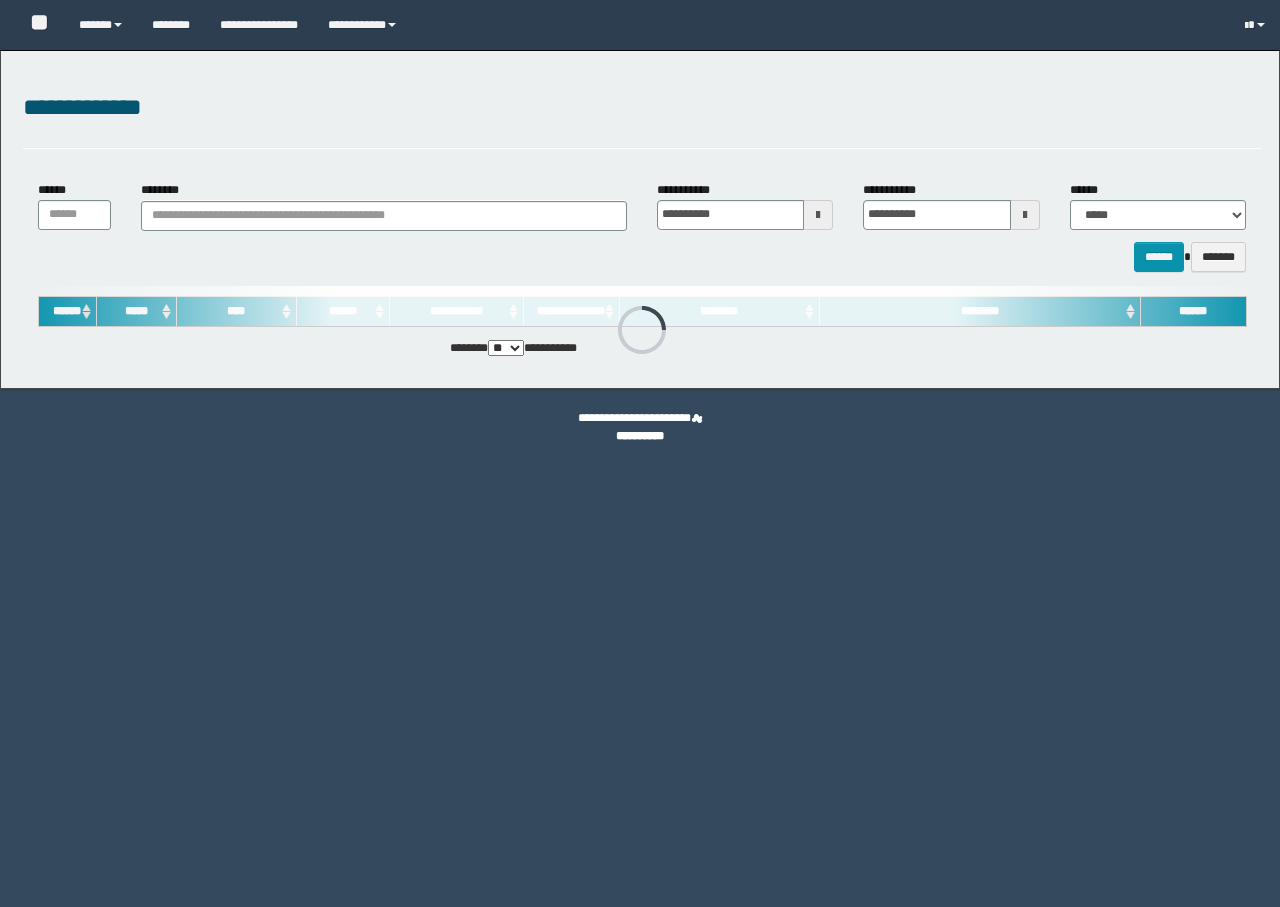 scroll, scrollTop: 0, scrollLeft: 0, axis: both 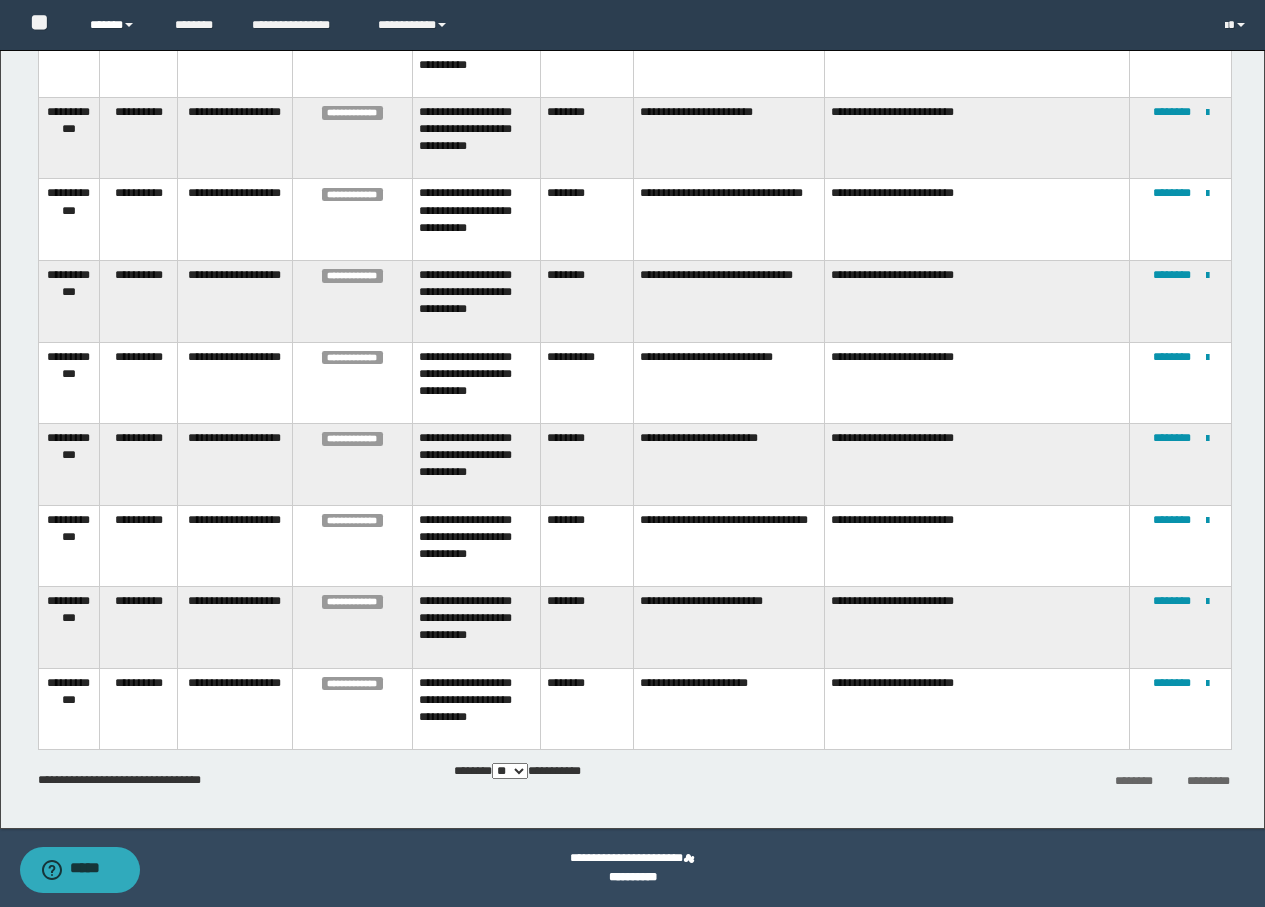 click on "******" at bounding box center [117, 25] 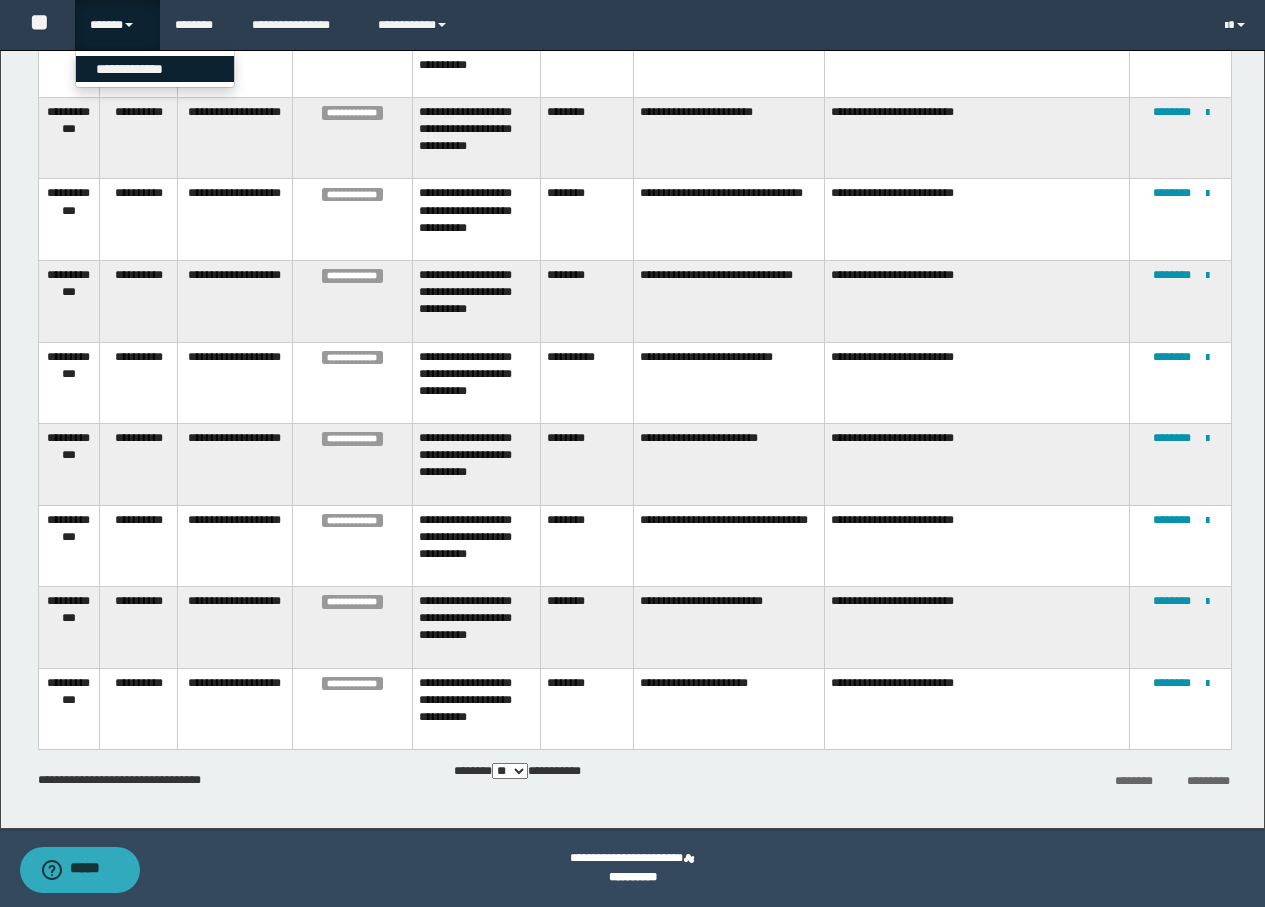 click on "**********" at bounding box center (155, 69) 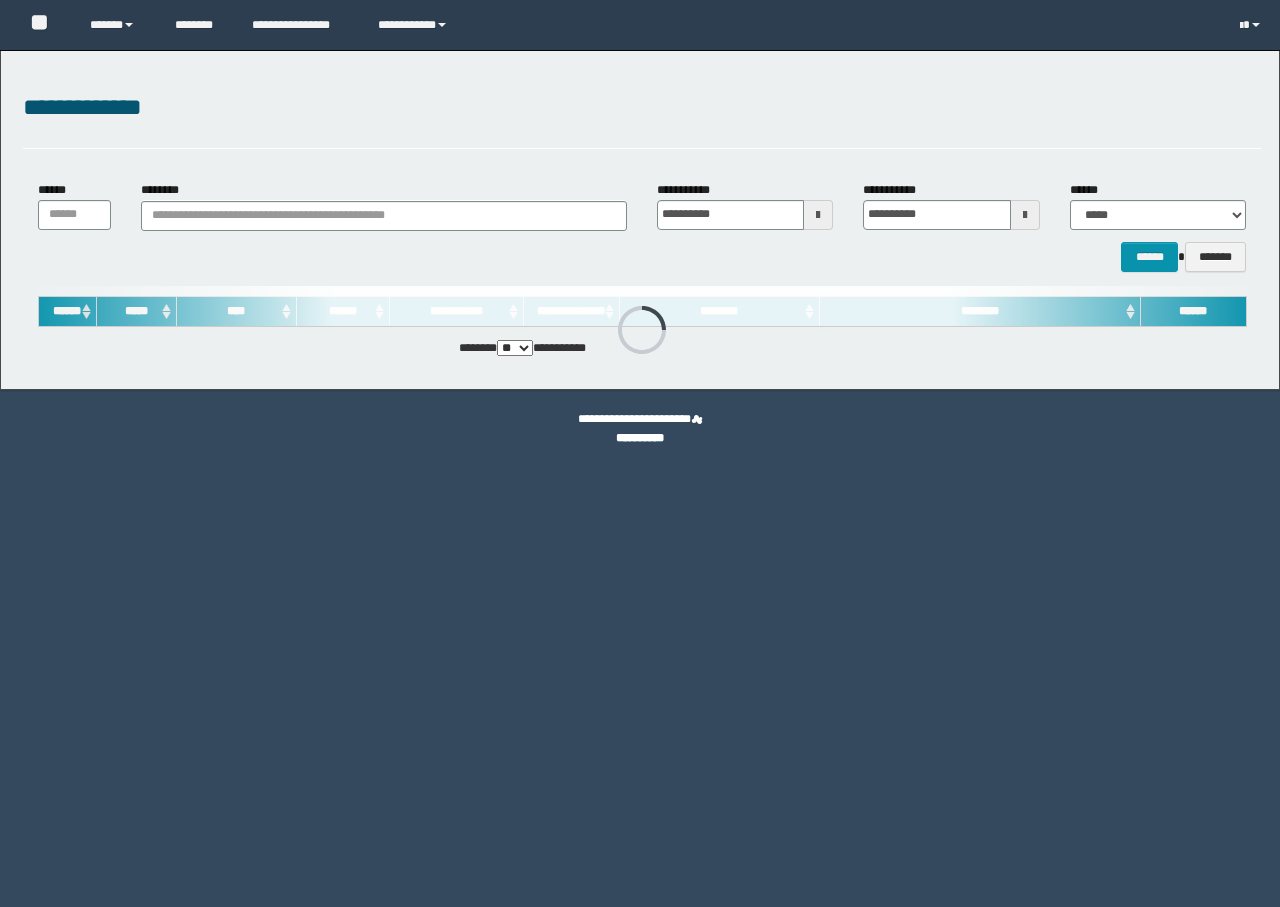 scroll, scrollTop: 0, scrollLeft: 0, axis: both 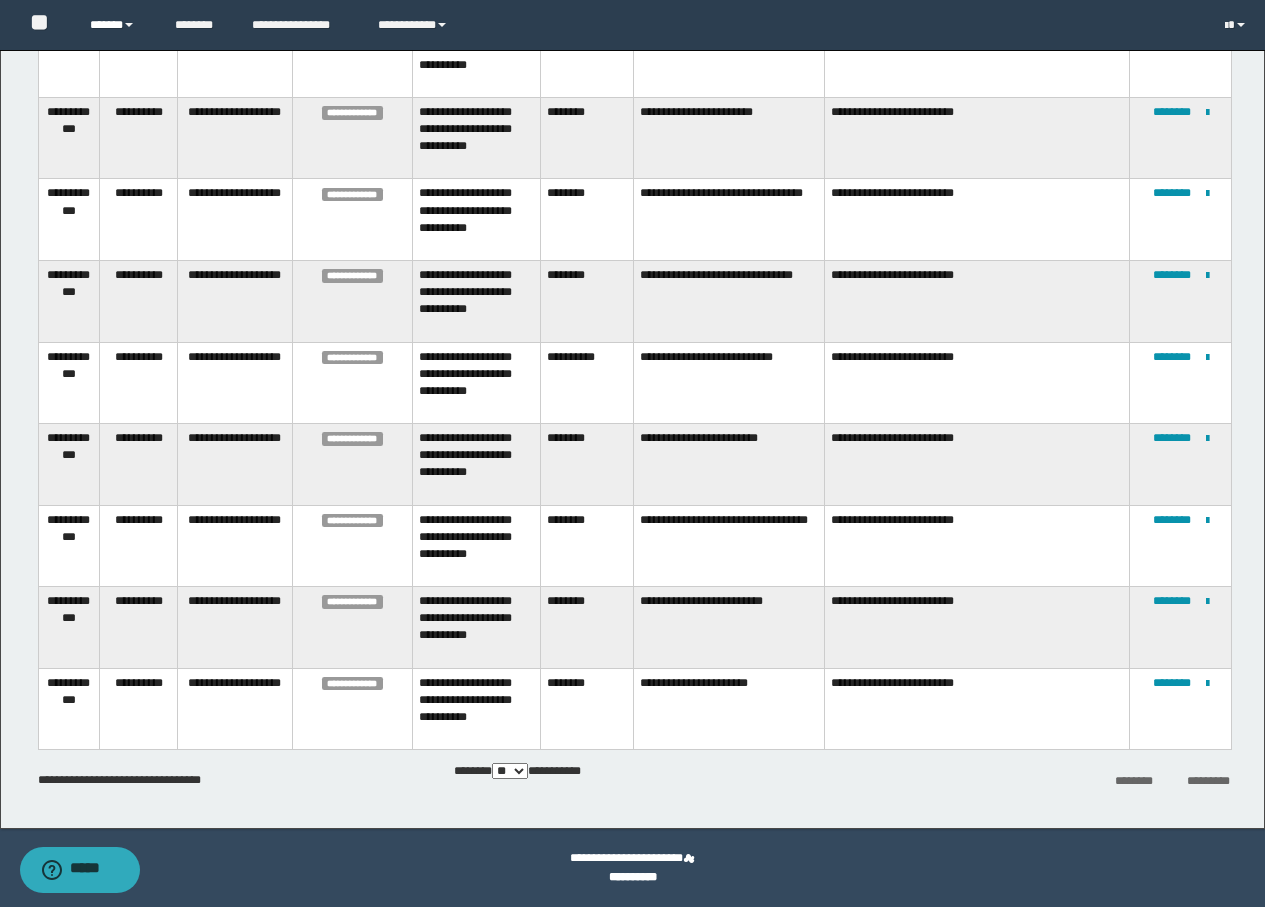 click on "******" at bounding box center [117, 25] 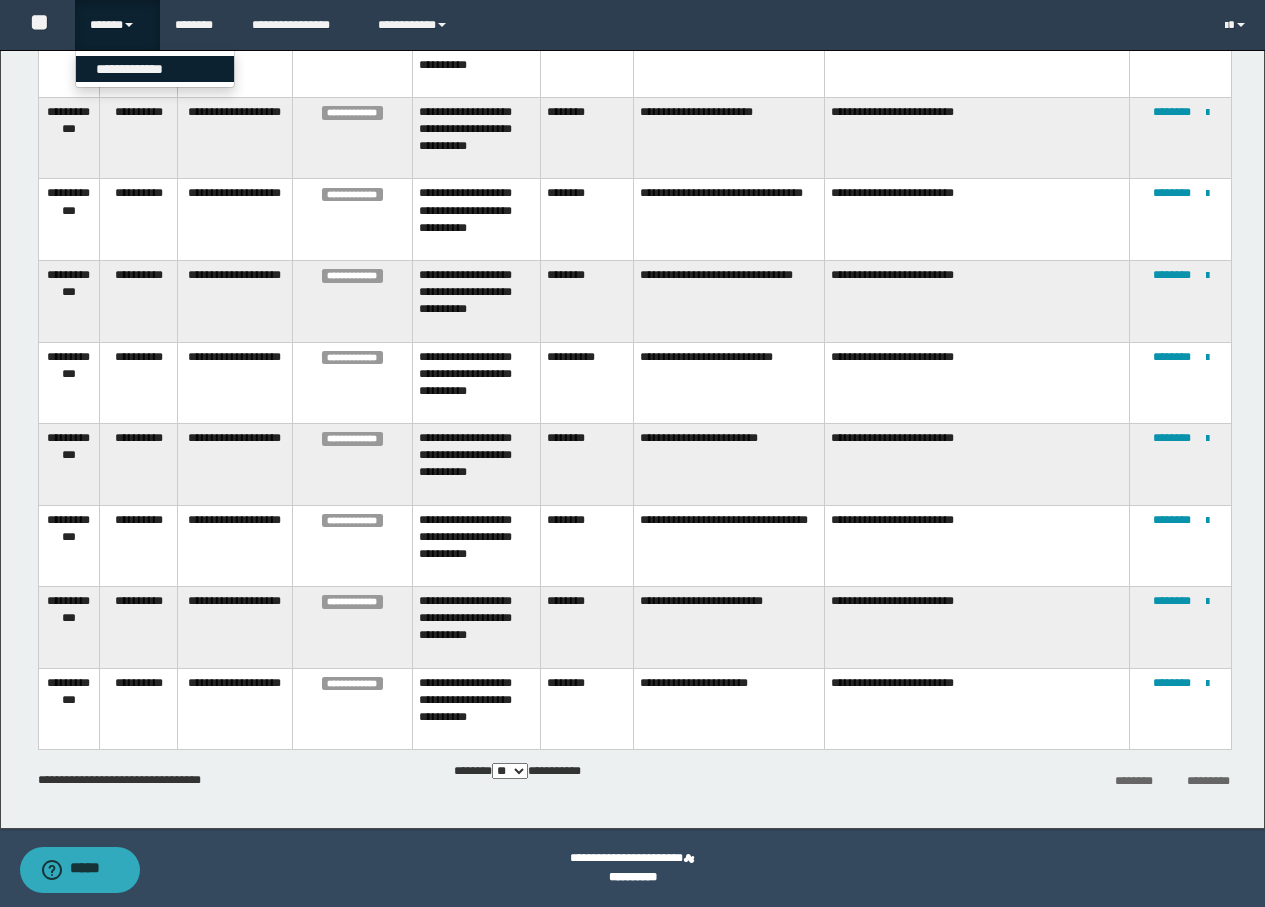 click on "**********" at bounding box center (155, 69) 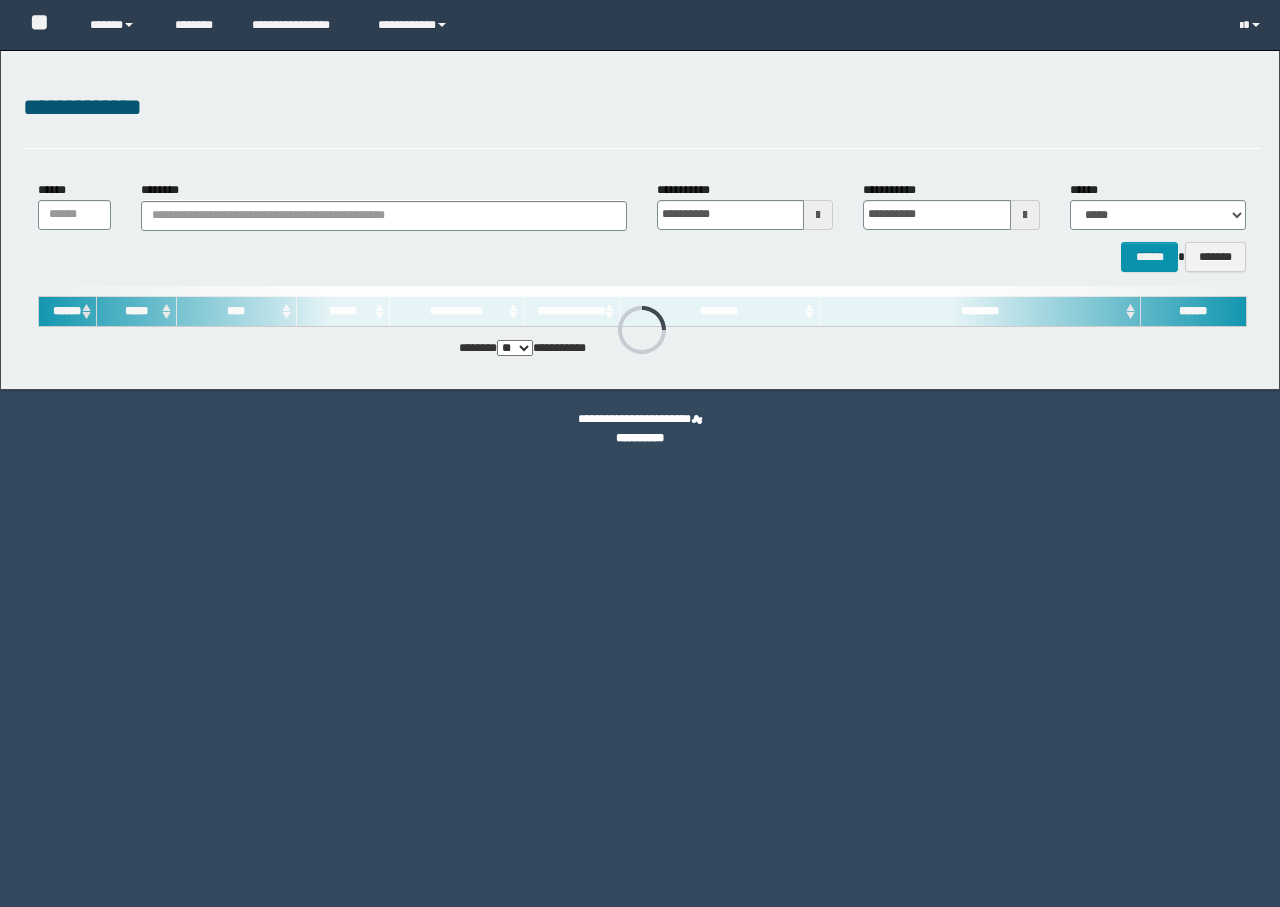 scroll, scrollTop: 0, scrollLeft: 0, axis: both 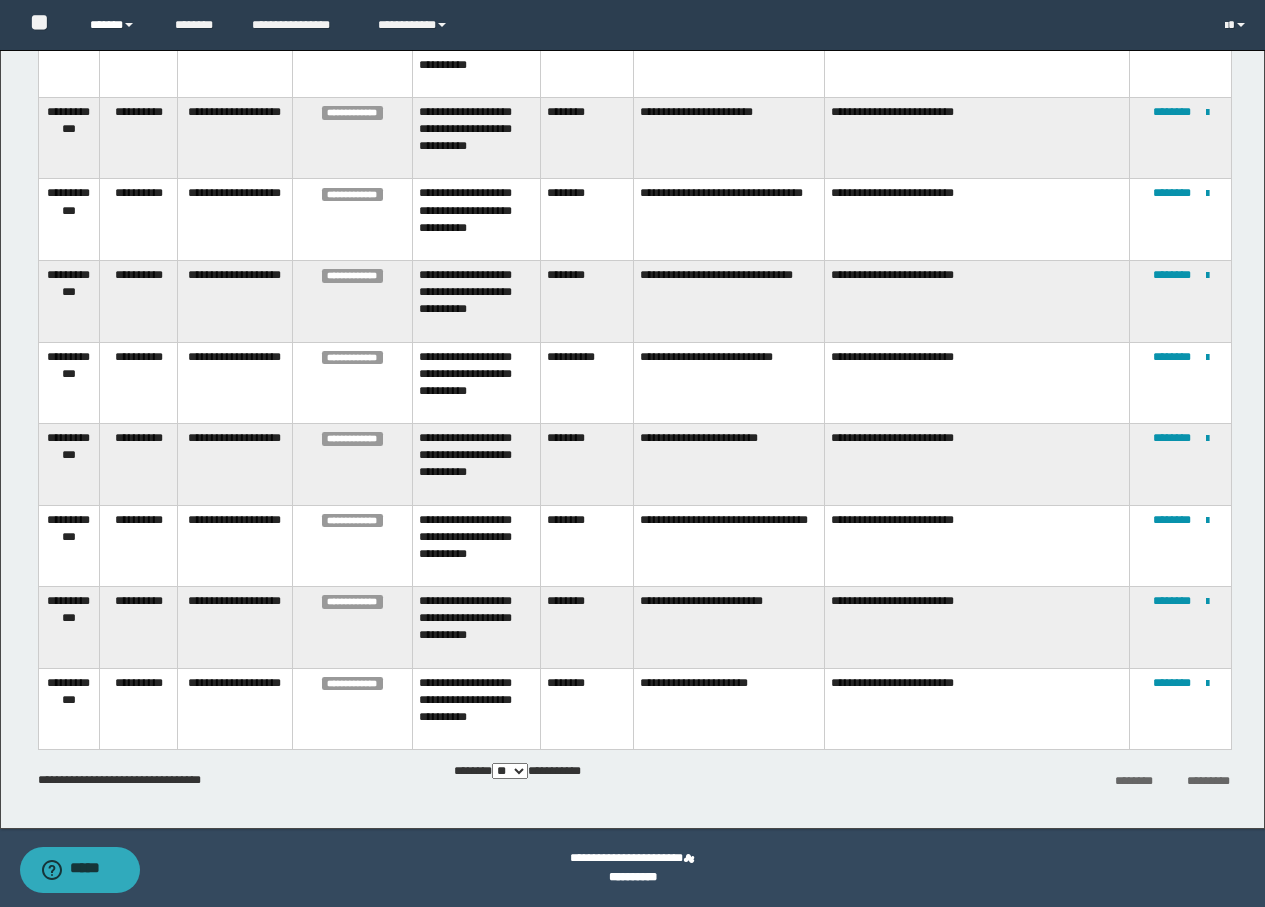 click on "******" at bounding box center (117, 25) 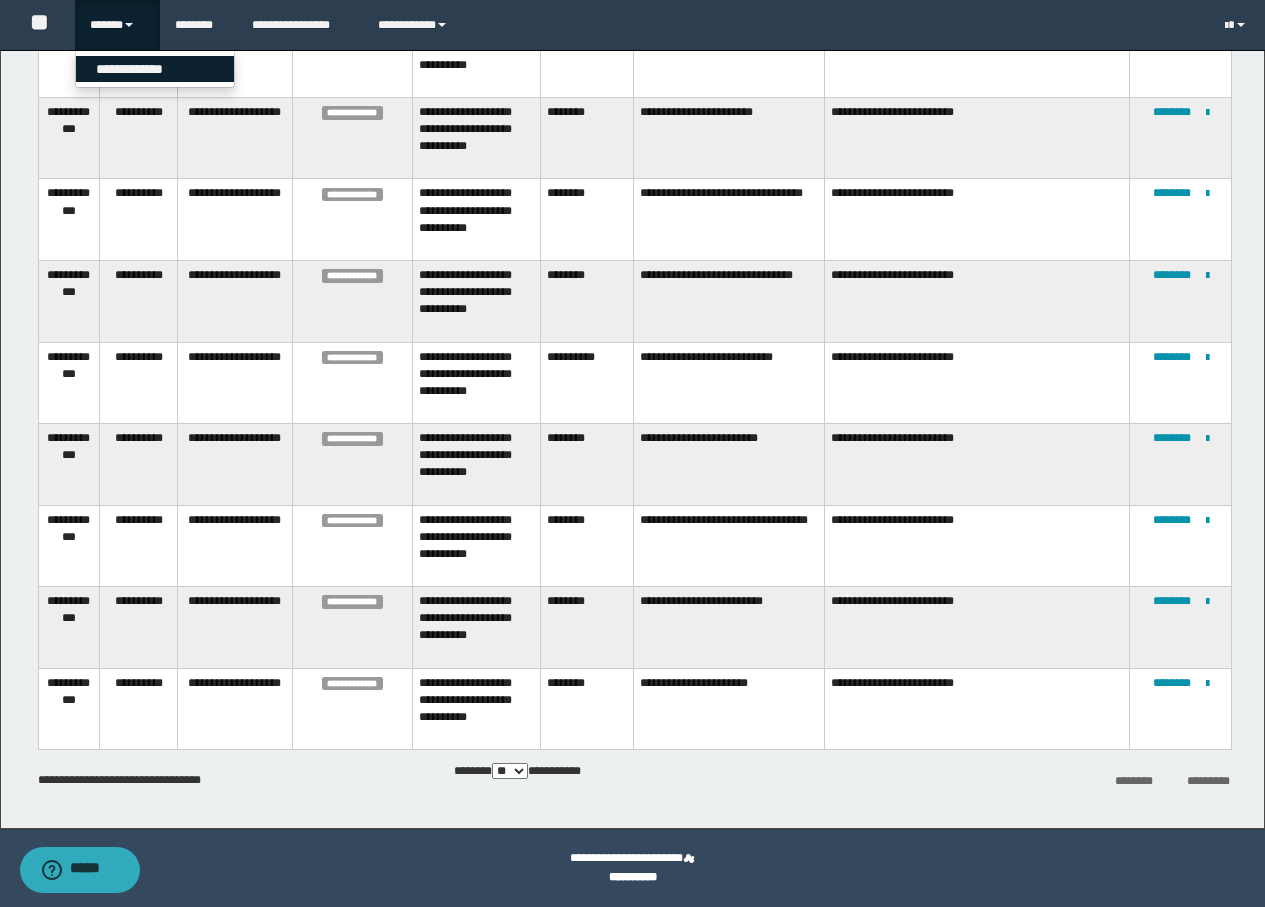 click on "**********" at bounding box center (155, 69) 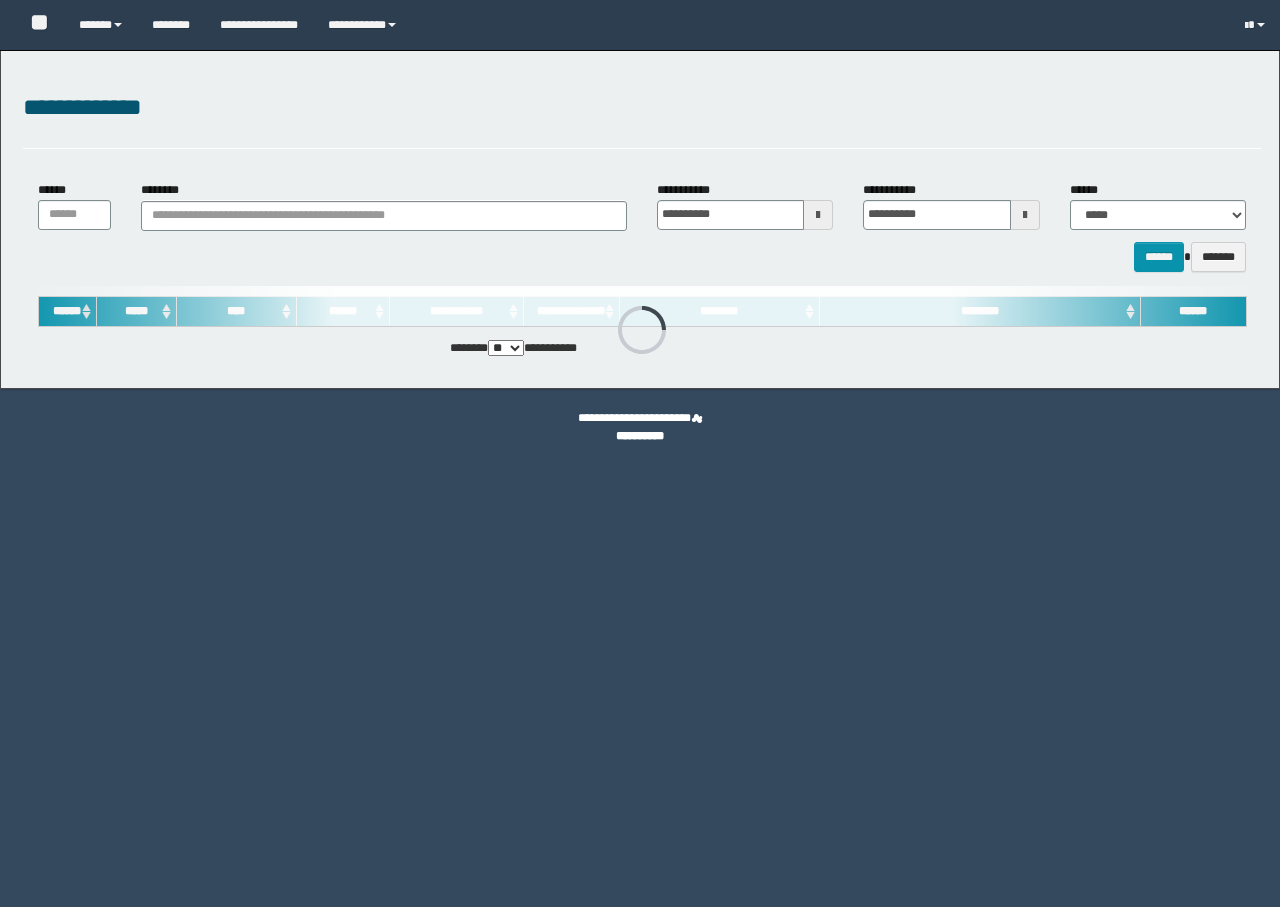scroll, scrollTop: 0, scrollLeft: 0, axis: both 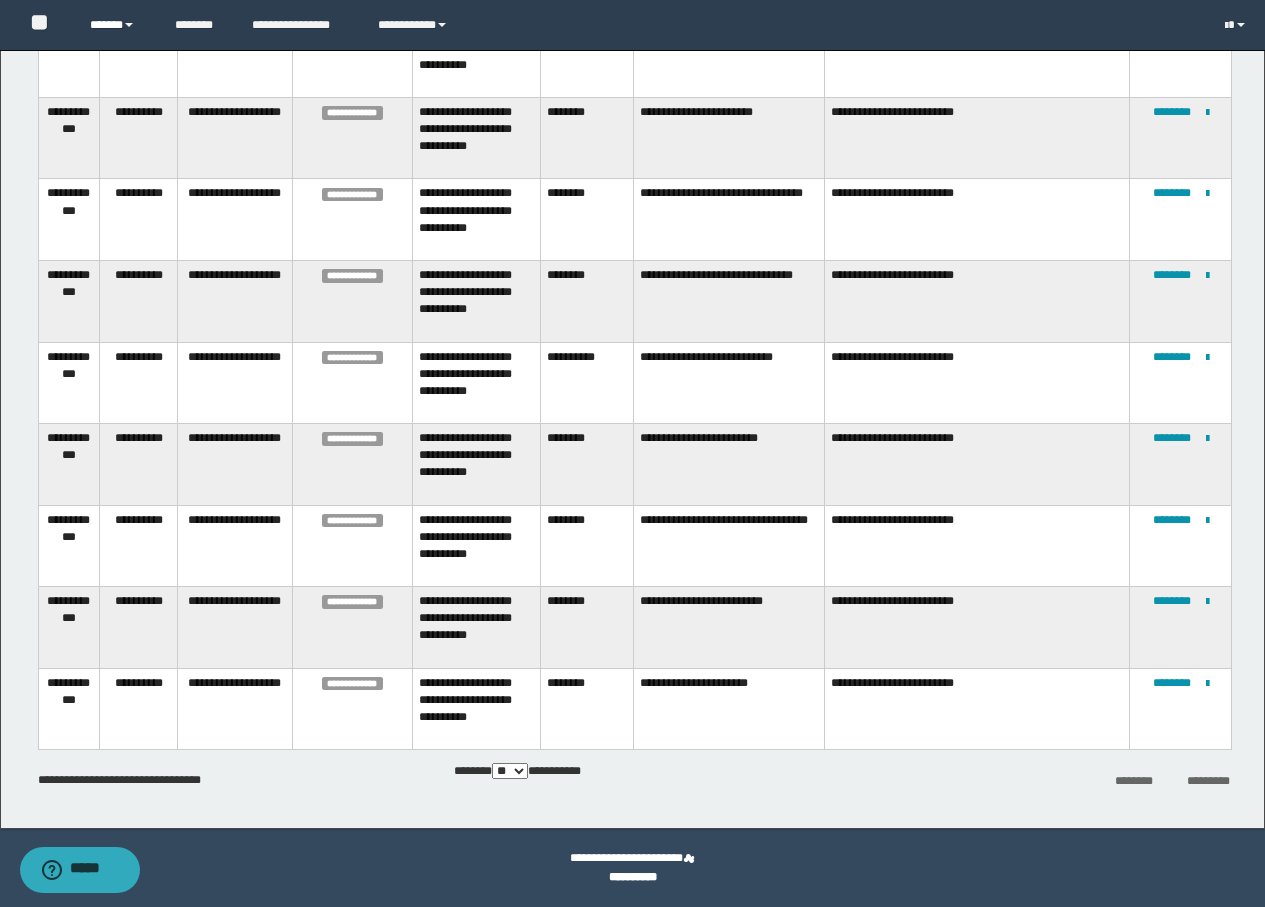 click on "******" at bounding box center [117, 25] 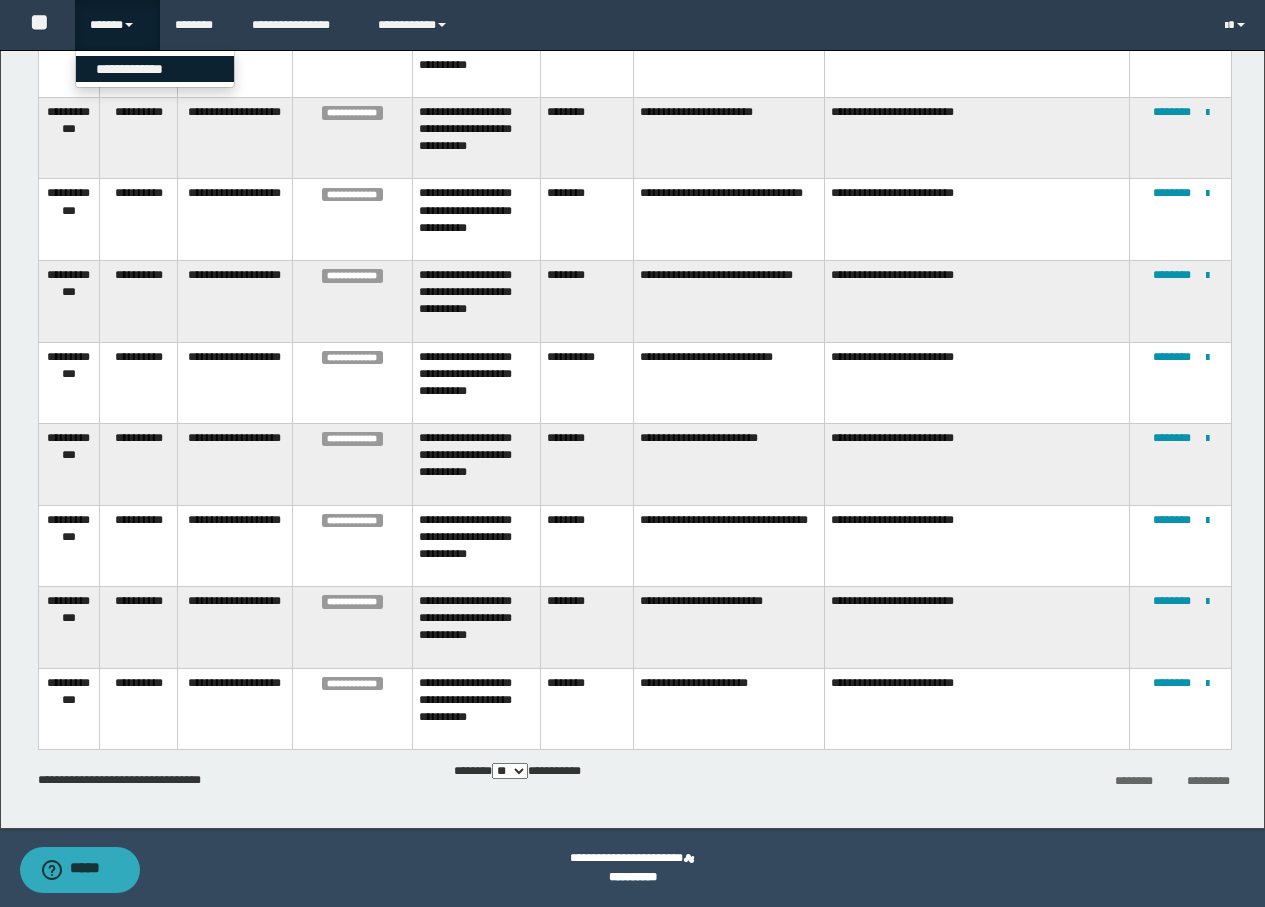 click on "**********" at bounding box center [155, 69] 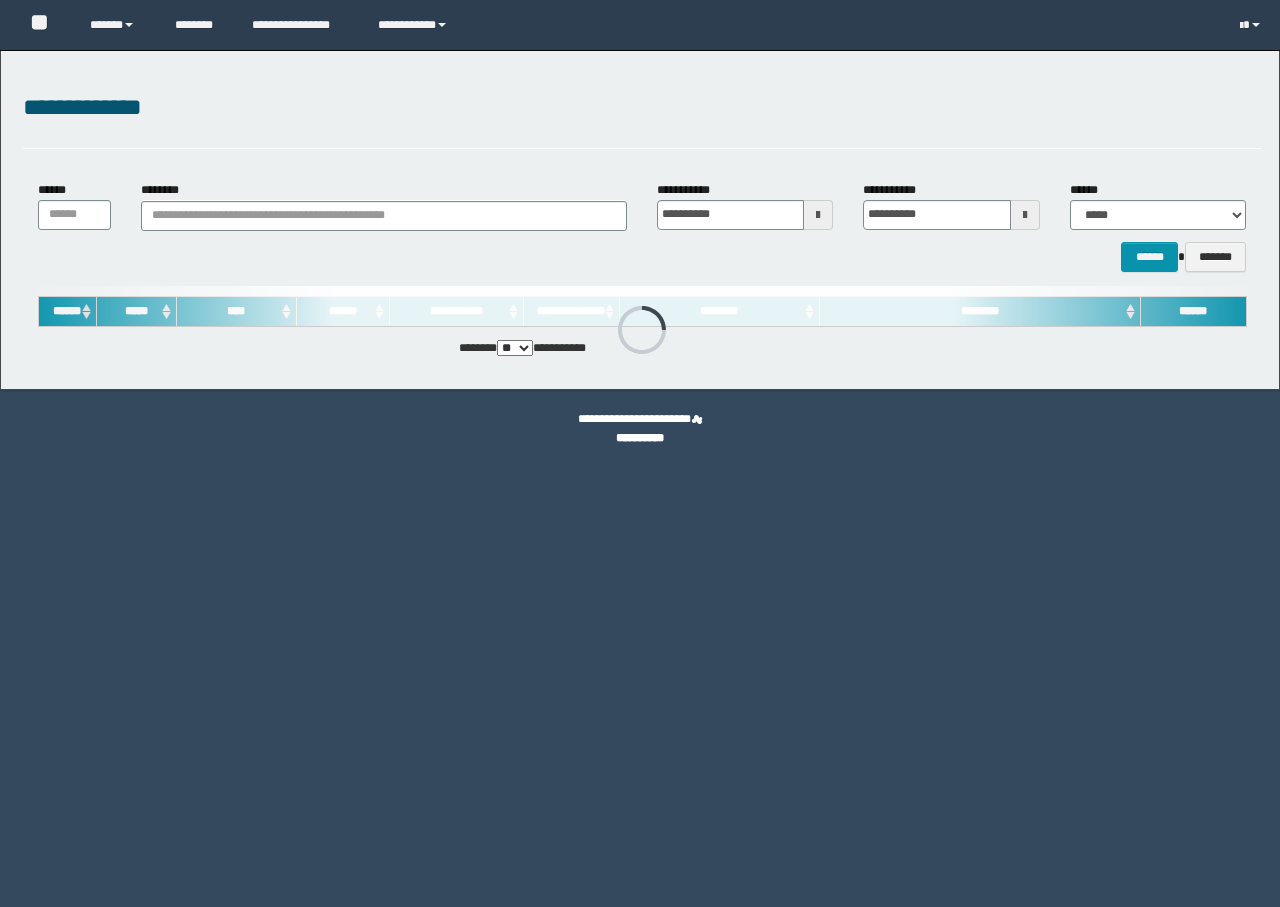 scroll, scrollTop: 0, scrollLeft: 0, axis: both 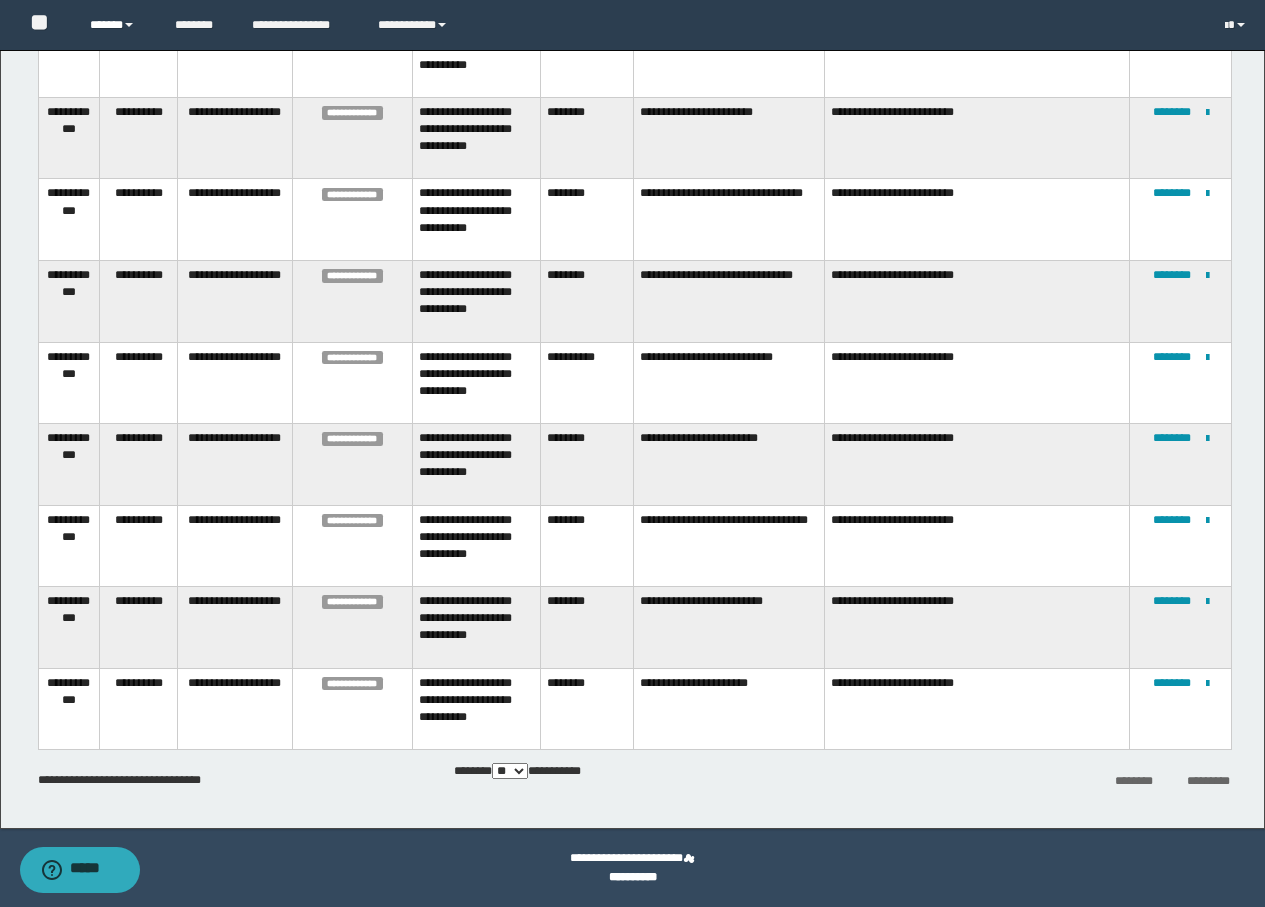 click on "******" at bounding box center (117, 25) 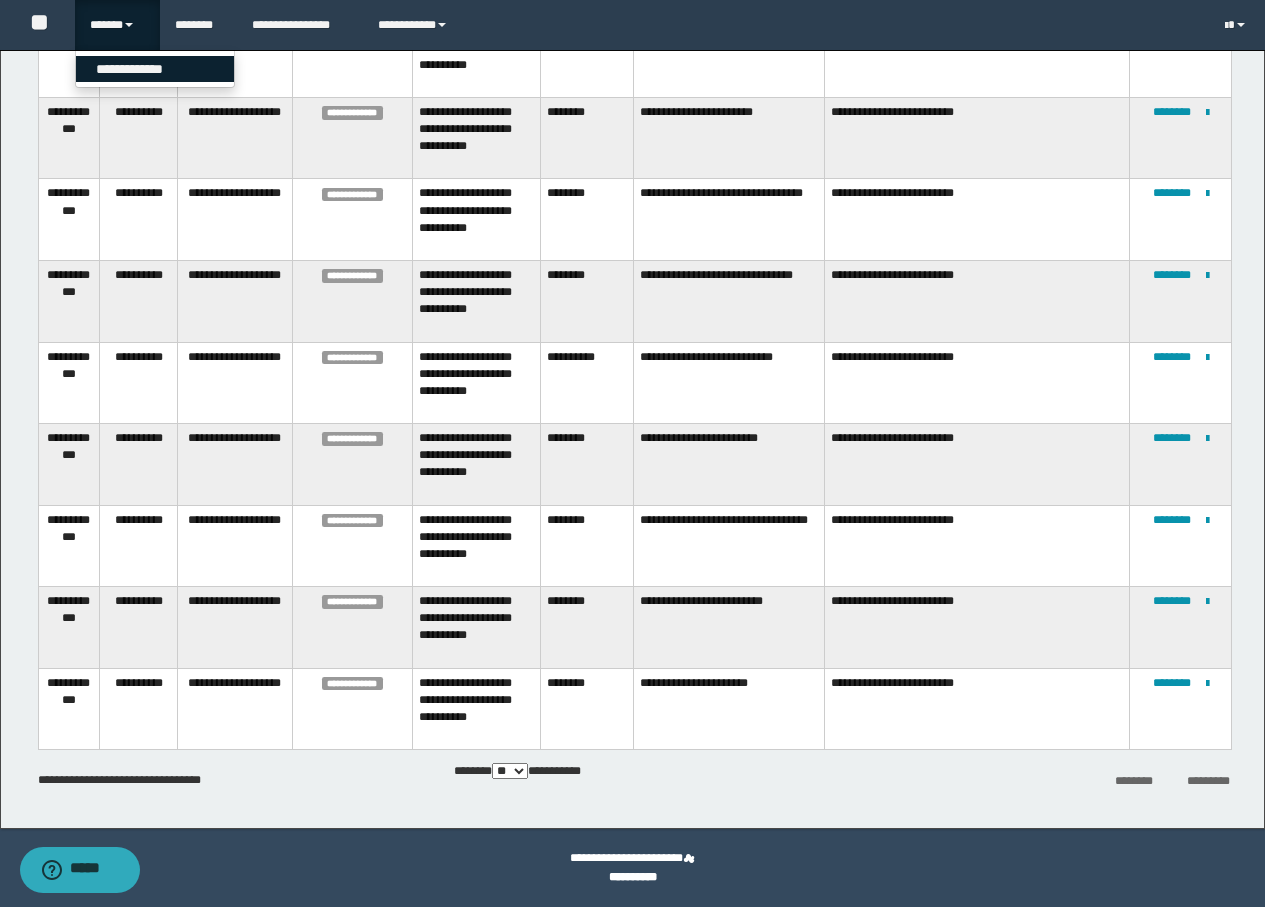 click on "**********" at bounding box center [155, 69] 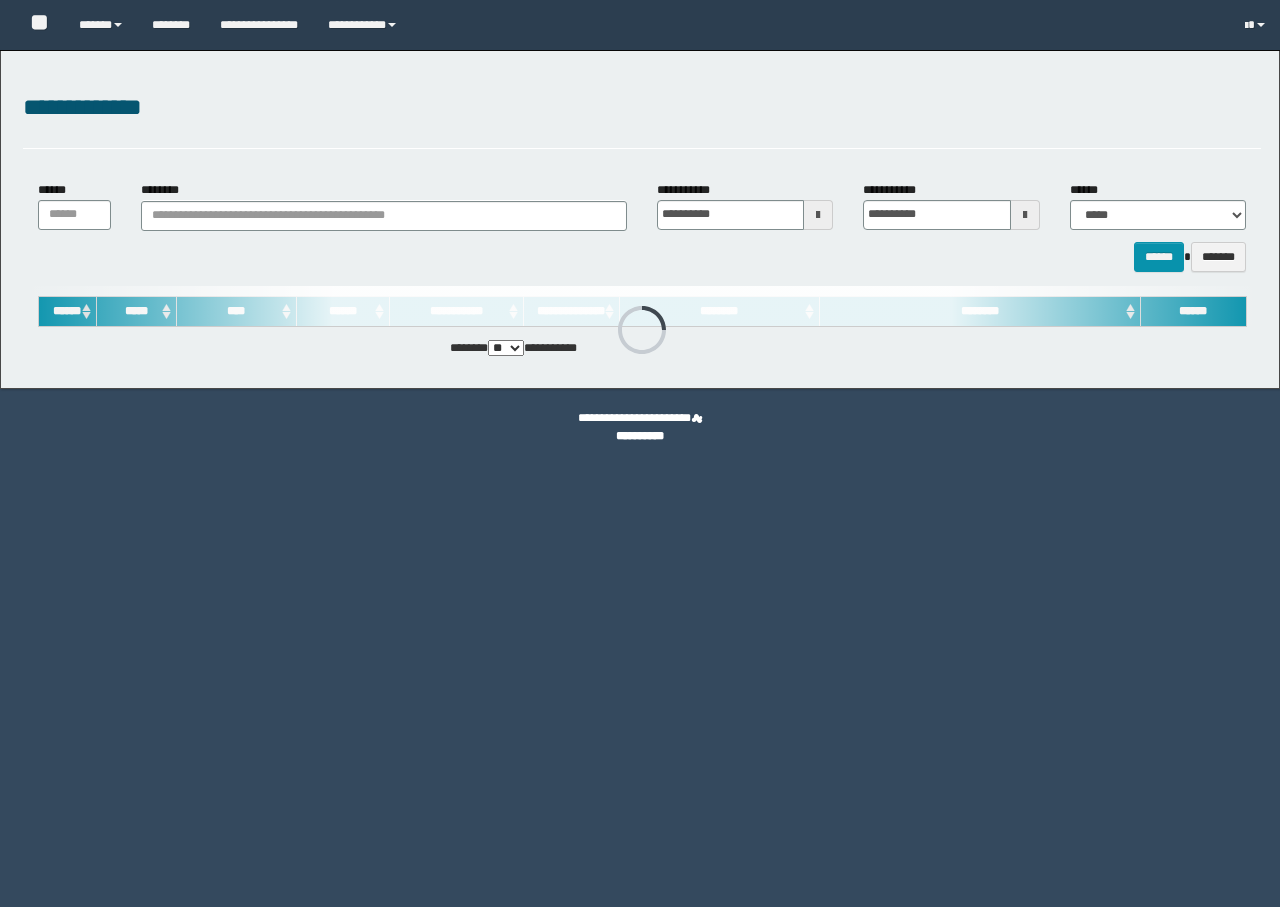 scroll, scrollTop: 0, scrollLeft: 0, axis: both 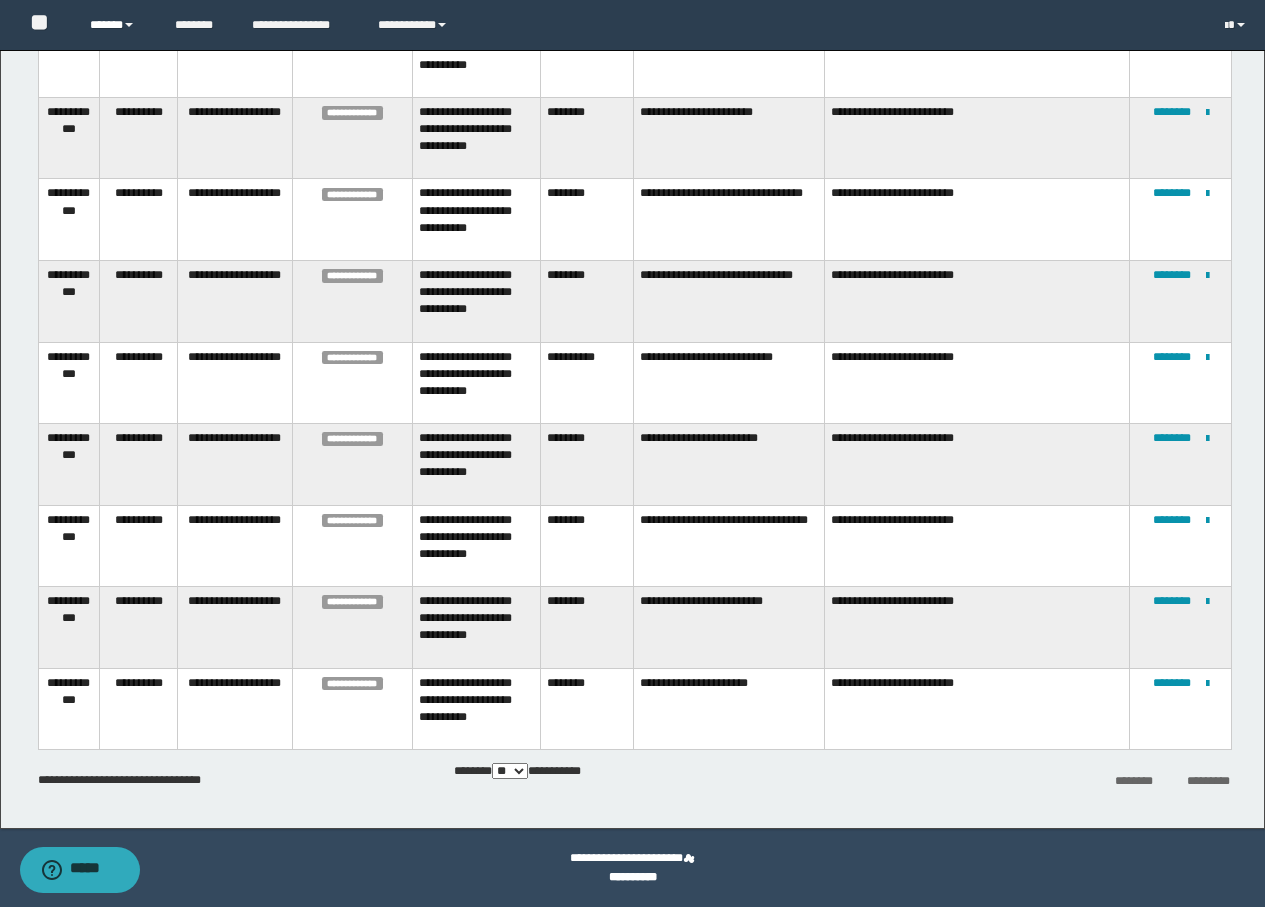 click on "******" at bounding box center [117, 25] 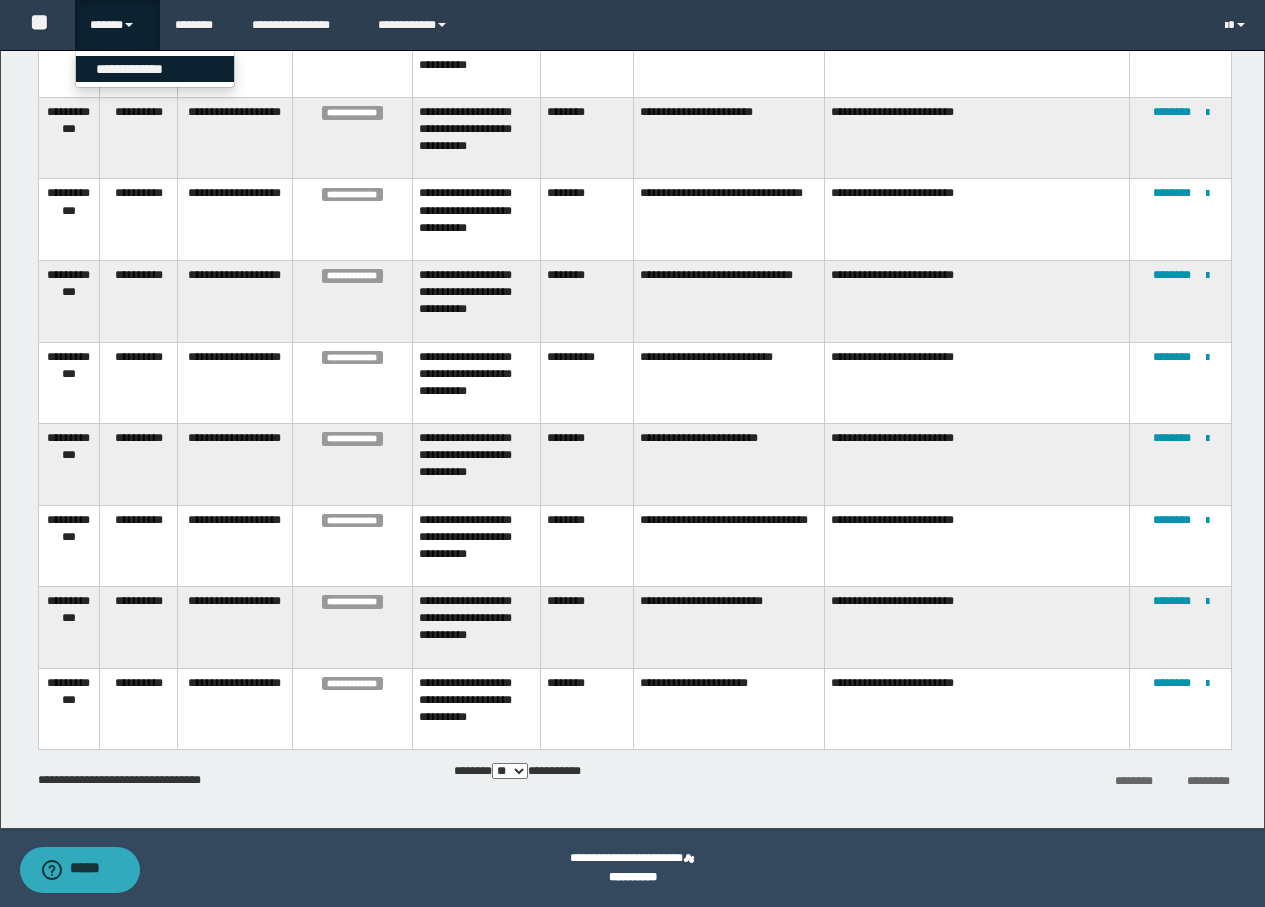 click on "**********" at bounding box center (155, 69) 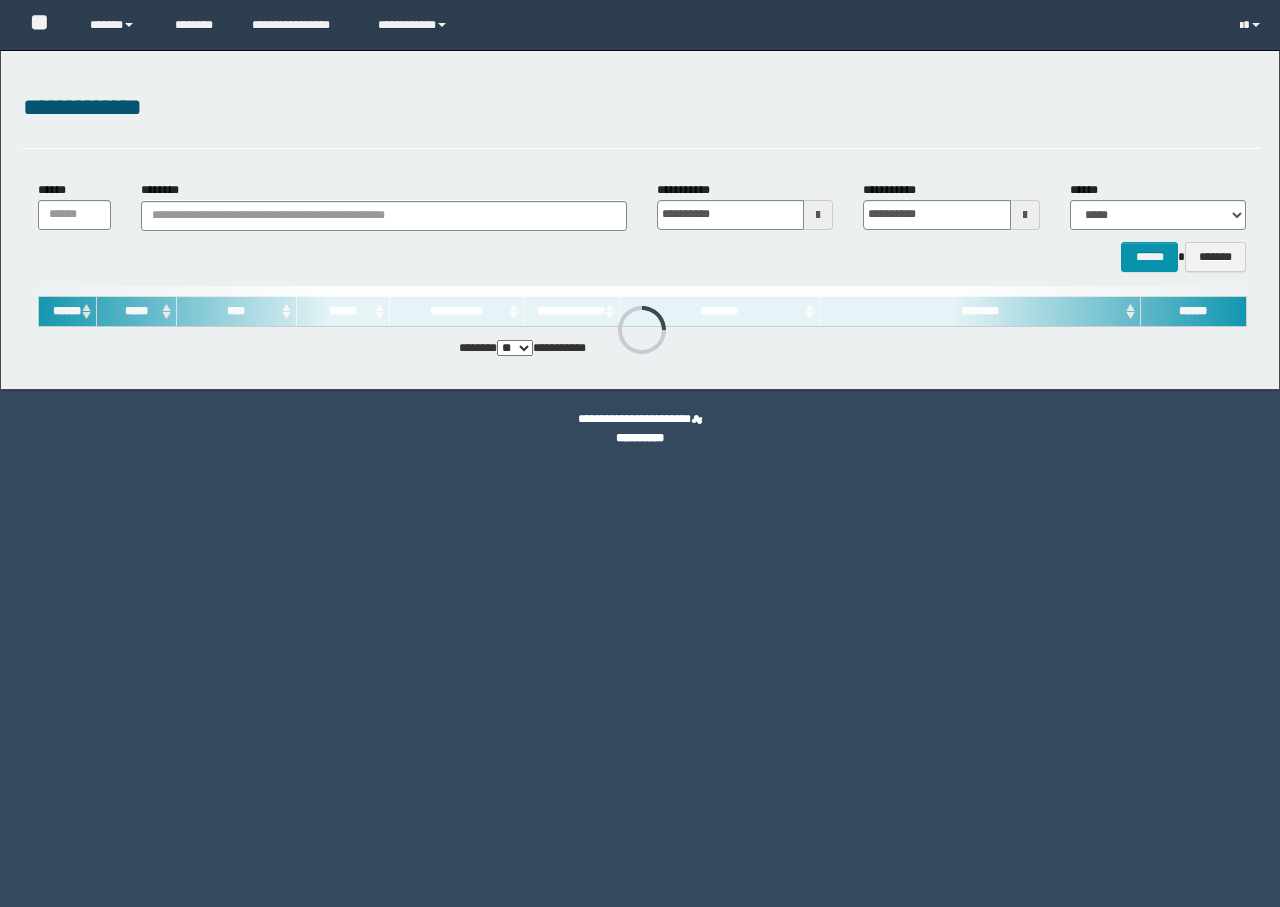 scroll, scrollTop: 0, scrollLeft: 0, axis: both 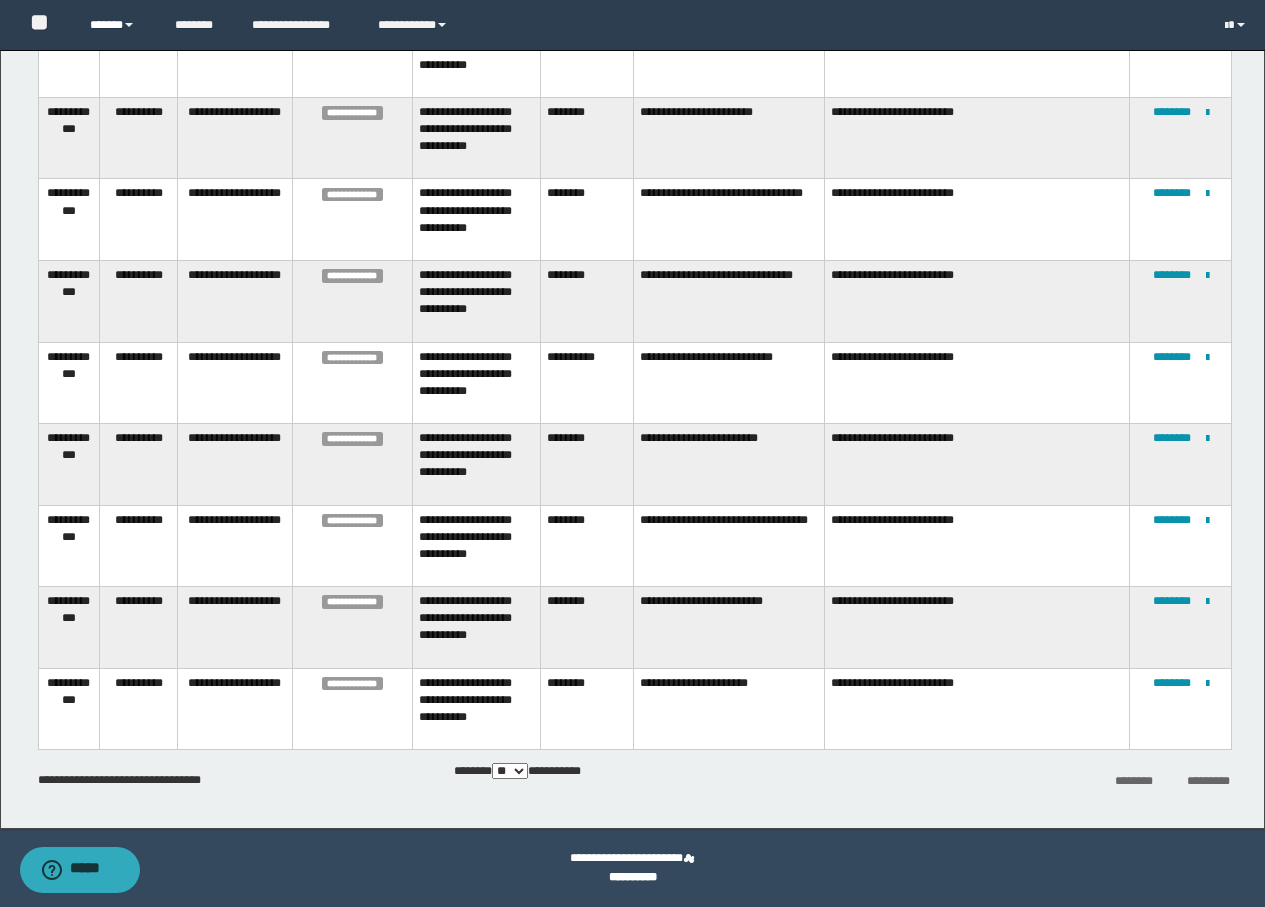 click on "******" at bounding box center (117, 25) 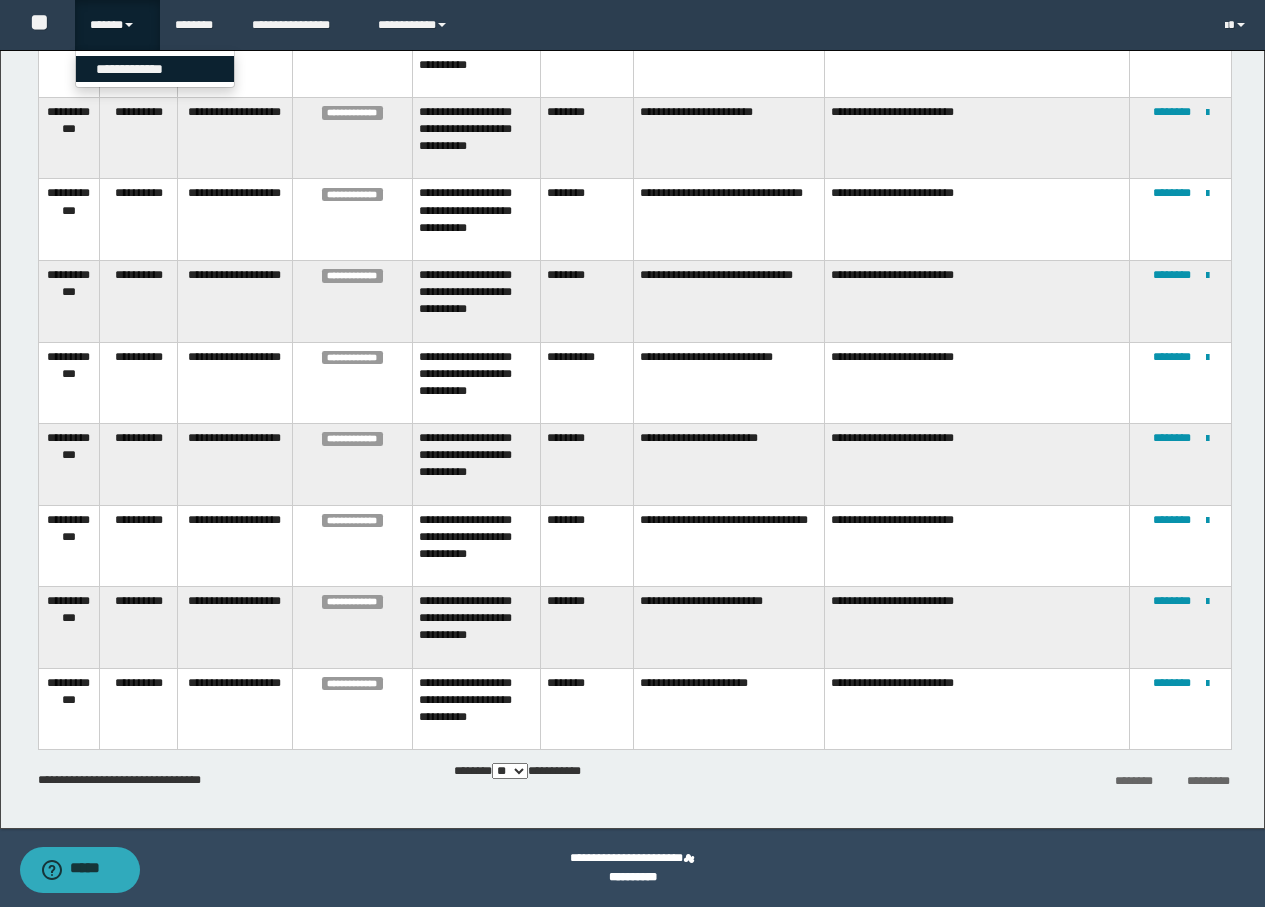 click on "**********" at bounding box center [155, 69] 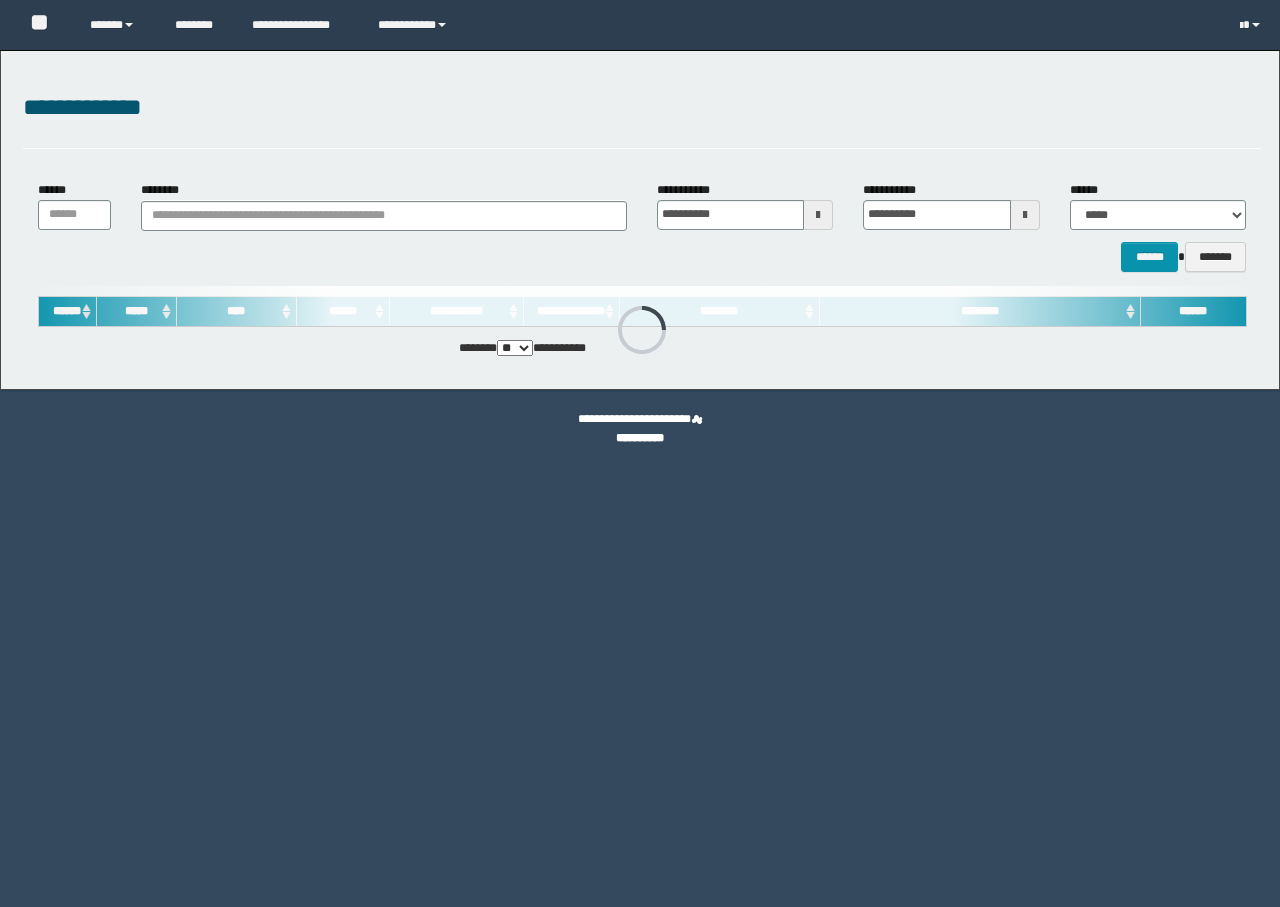 scroll, scrollTop: 0, scrollLeft: 0, axis: both 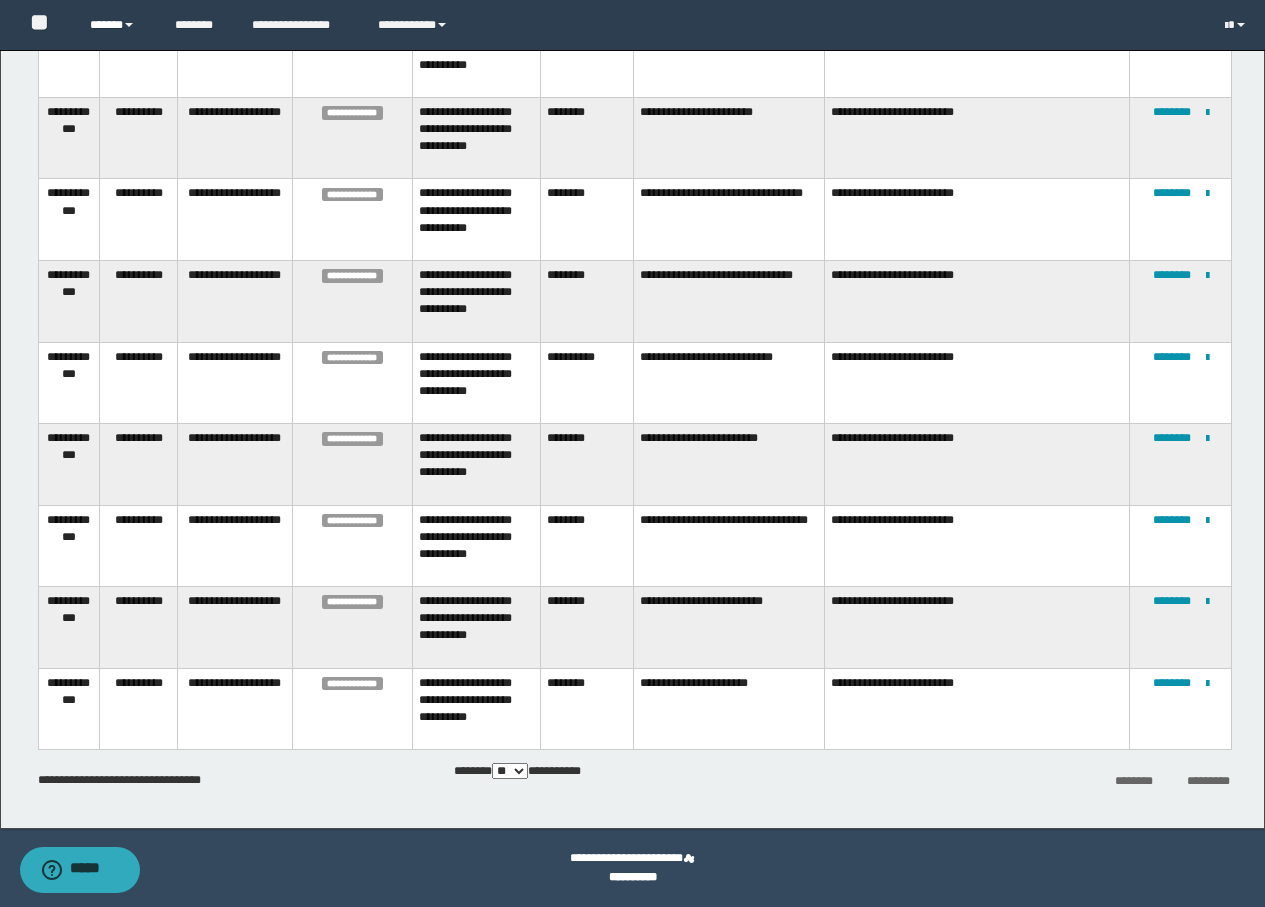 click on "******" at bounding box center (117, 25) 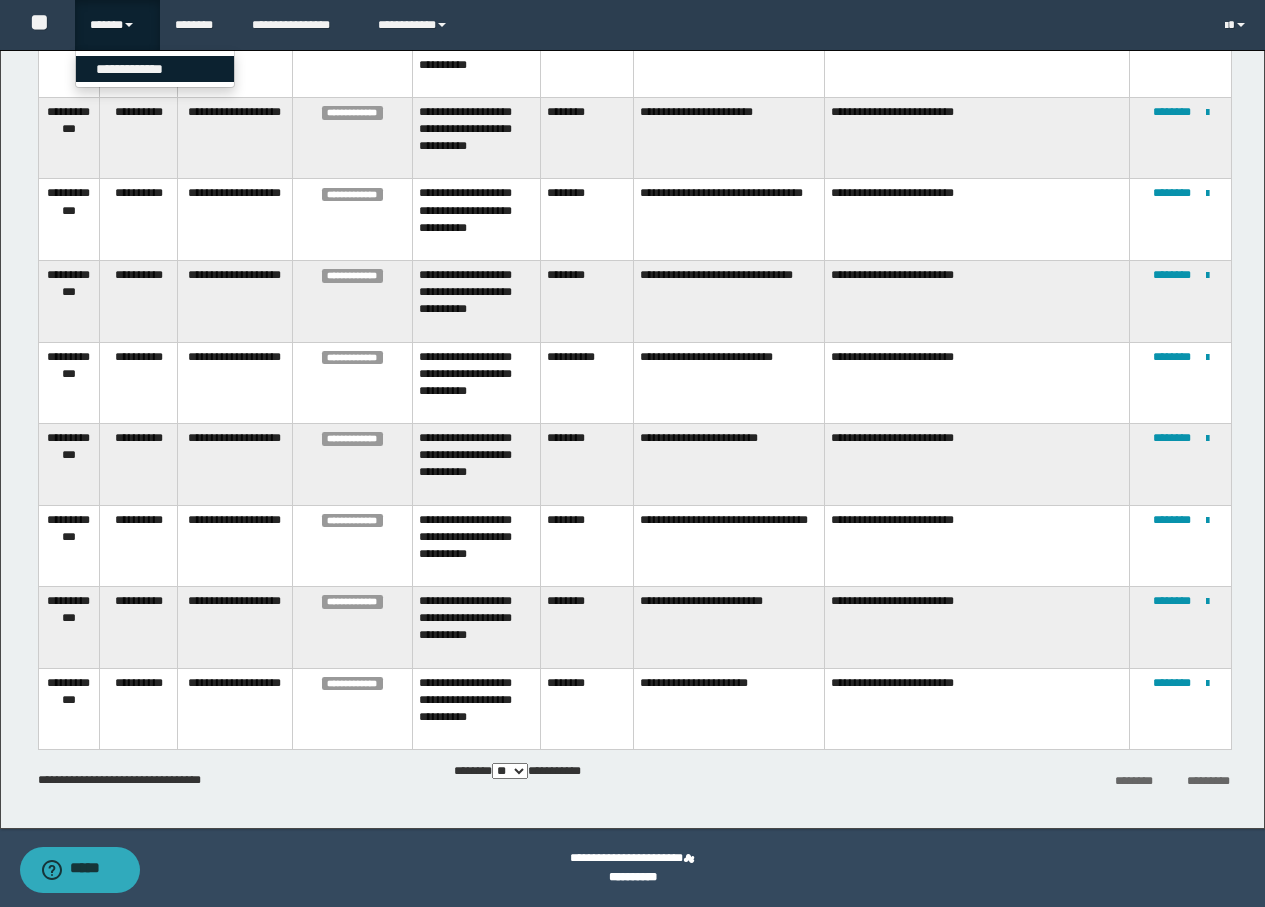 click on "**********" at bounding box center [155, 69] 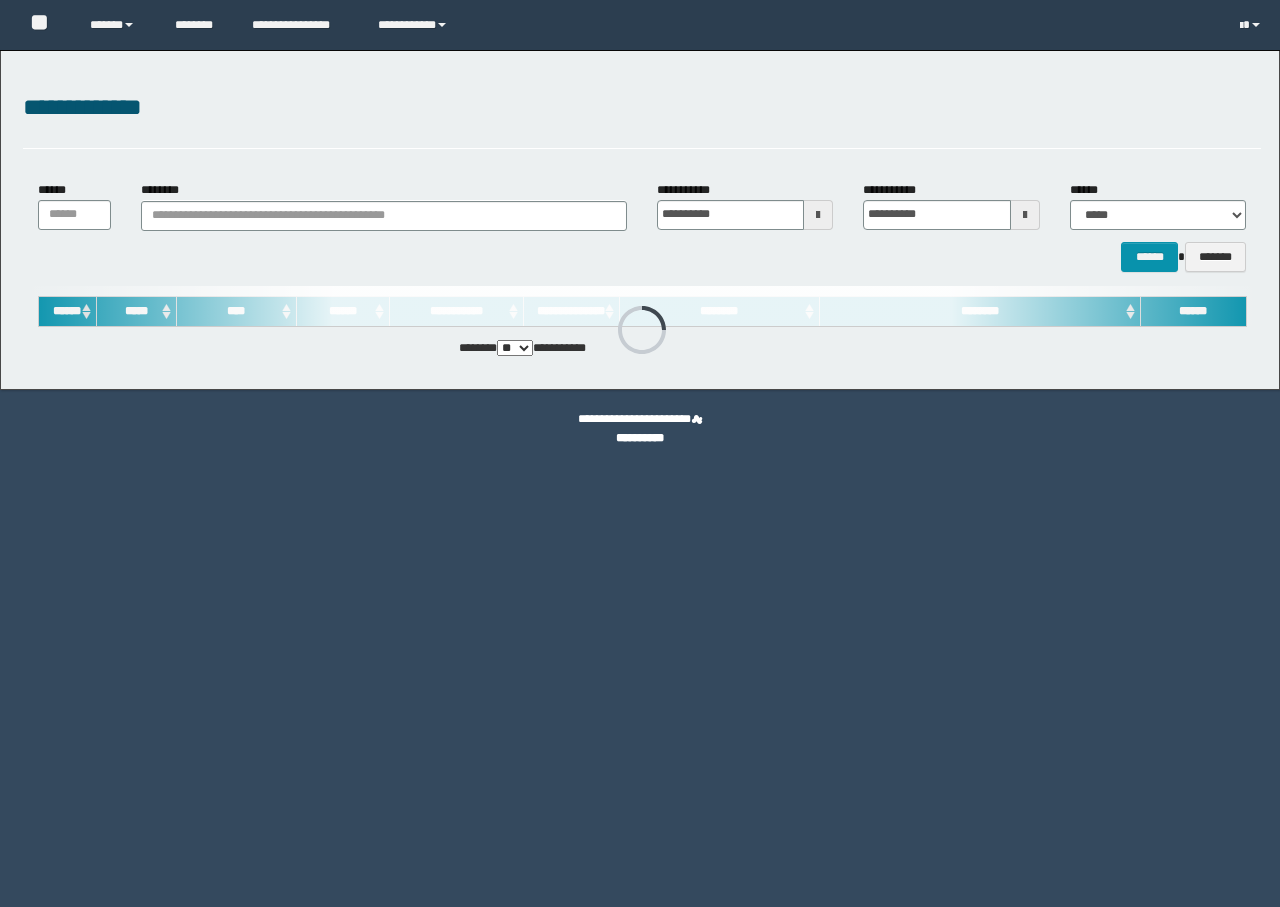 scroll, scrollTop: 0, scrollLeft: 0, axis: both 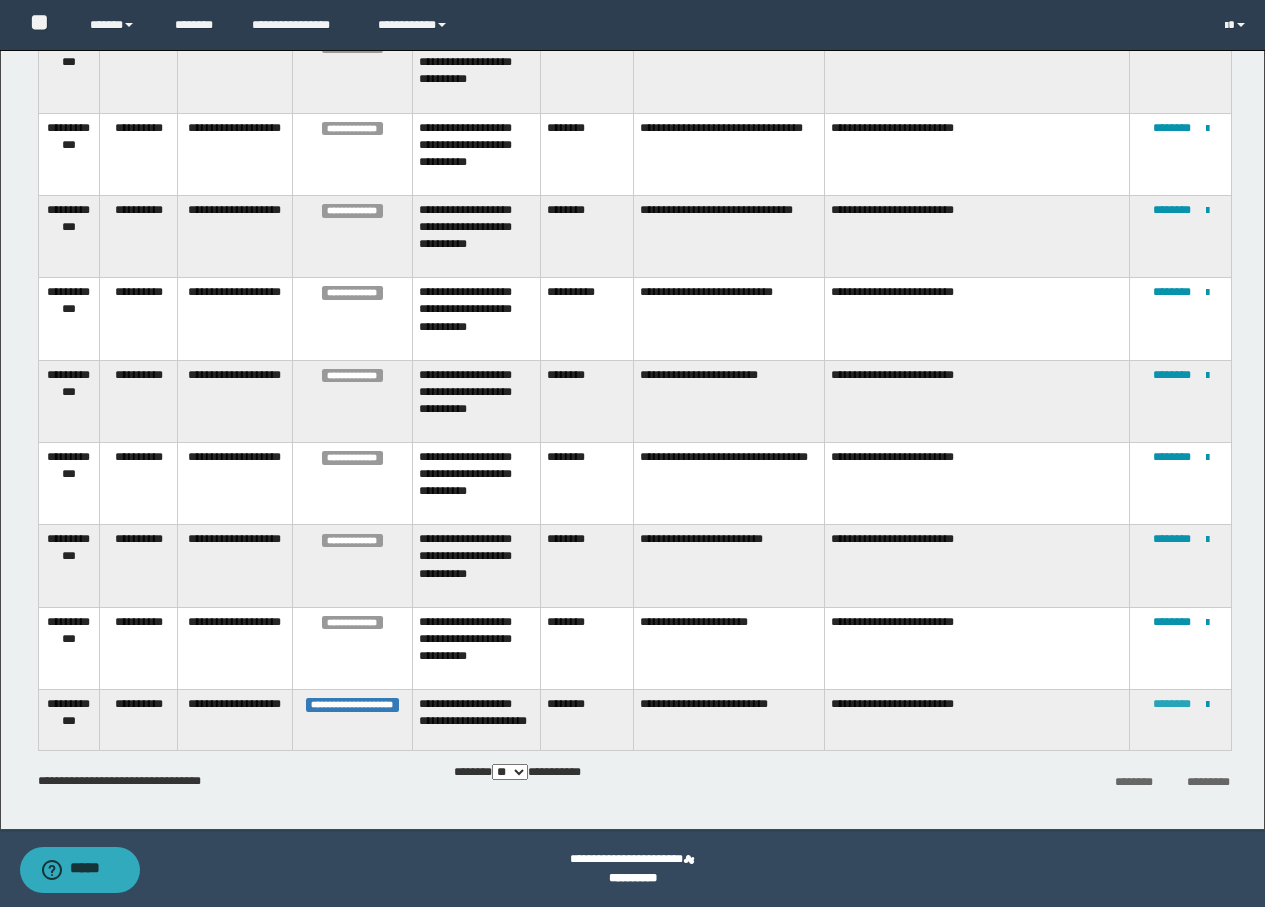 click on "********" at bounding box center (1172, 704) 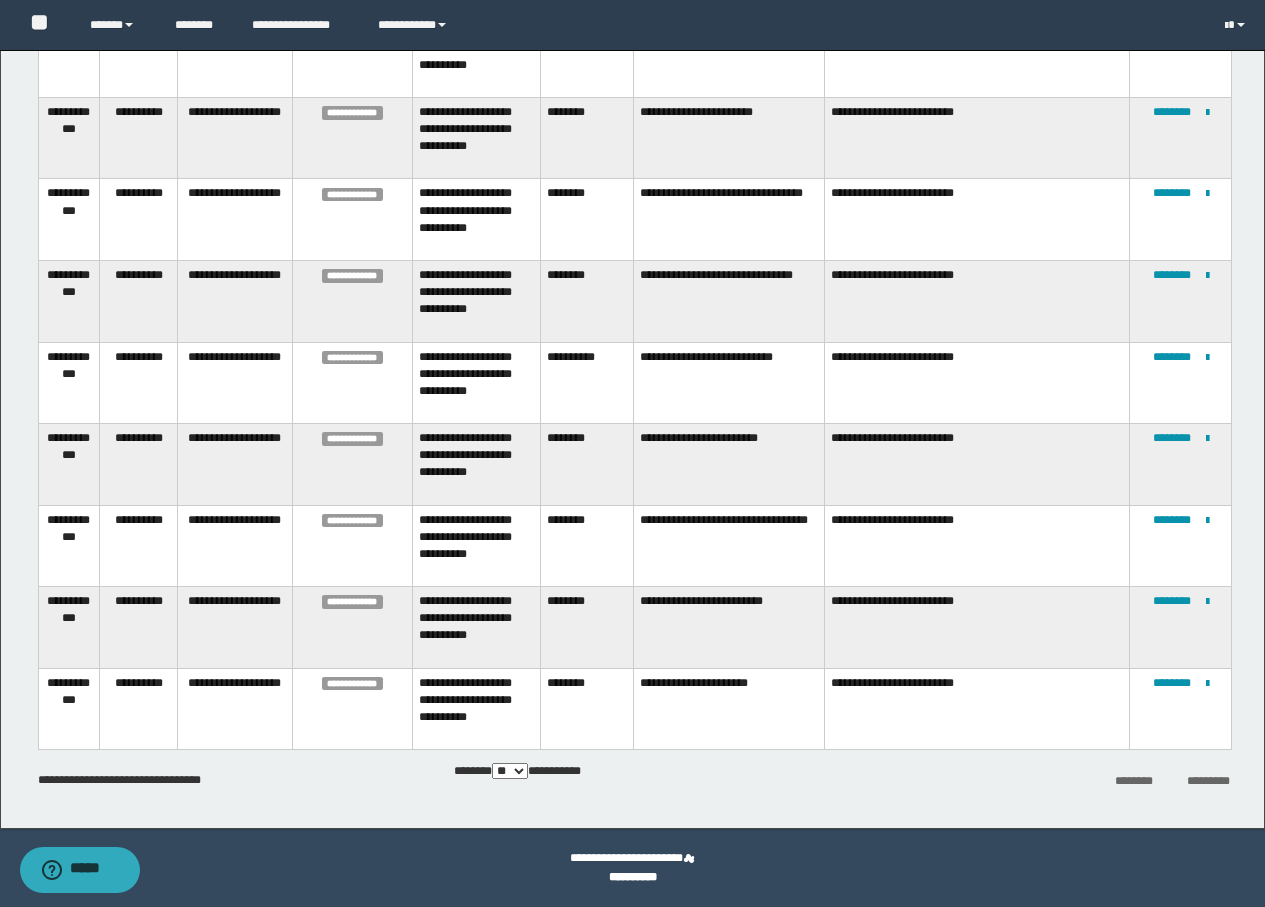 scroll, scrollTop: 0, scrollLeft: 0, axis: both 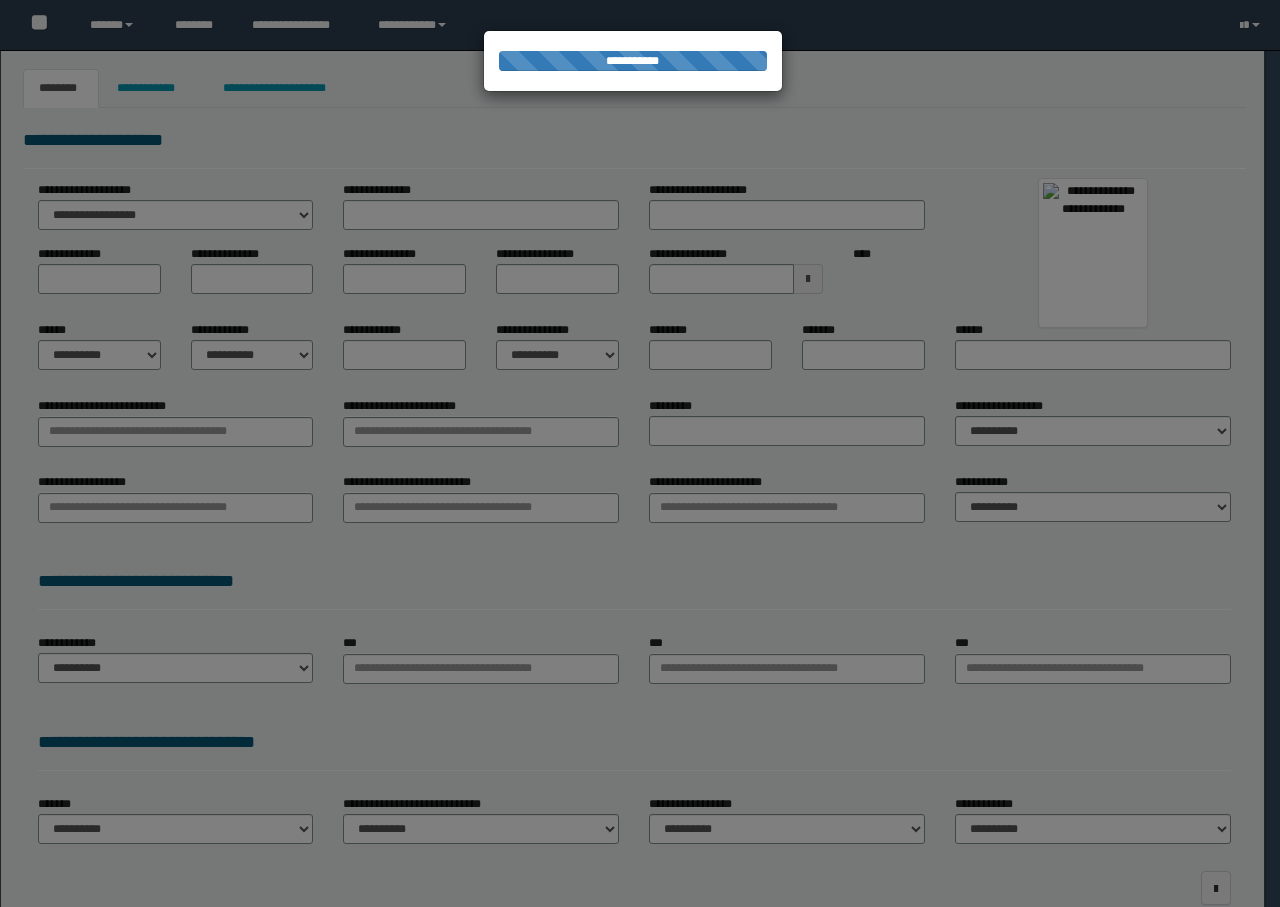 type on "*********" 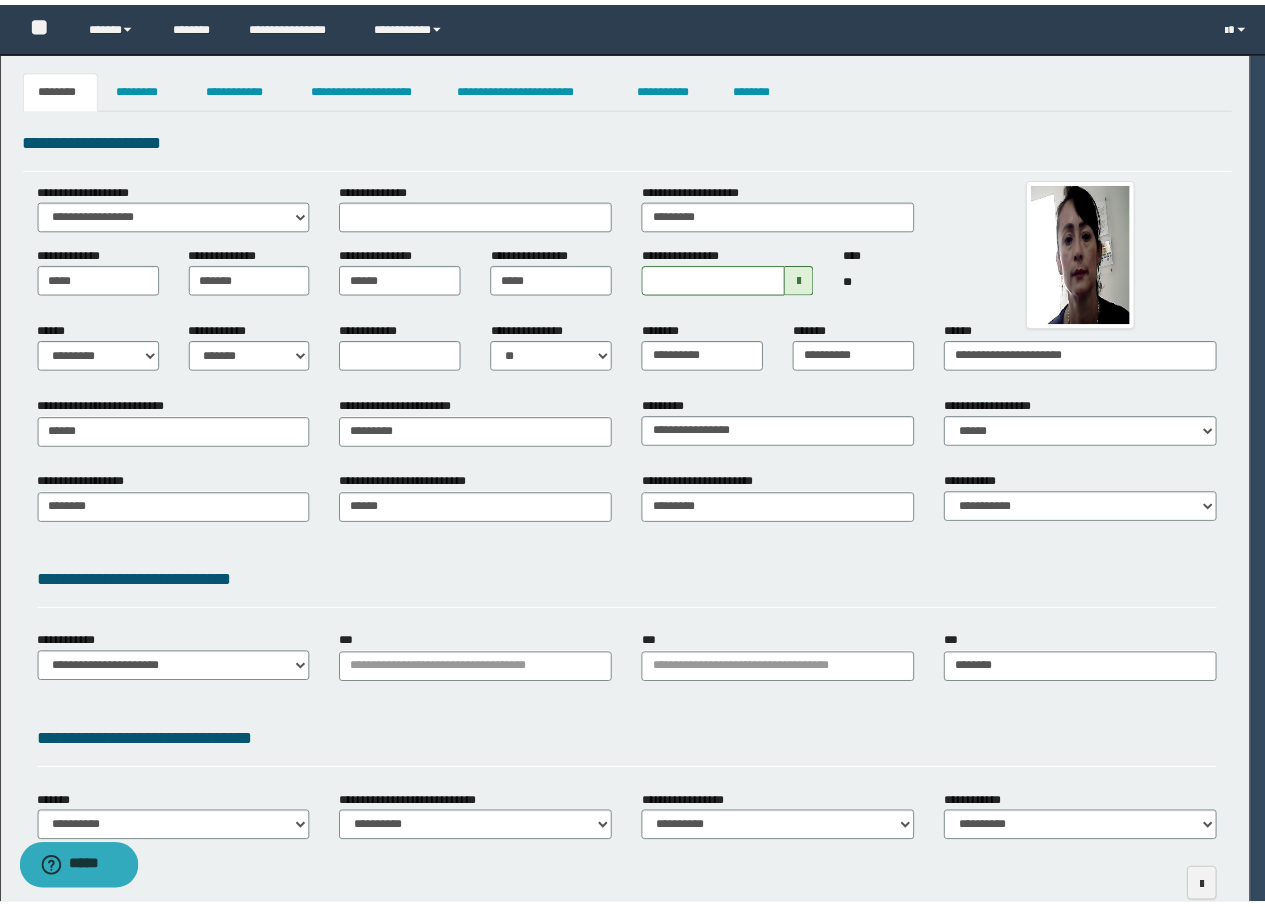 scroll, scrollTop: 0, scrollLeft: 0, axis: both 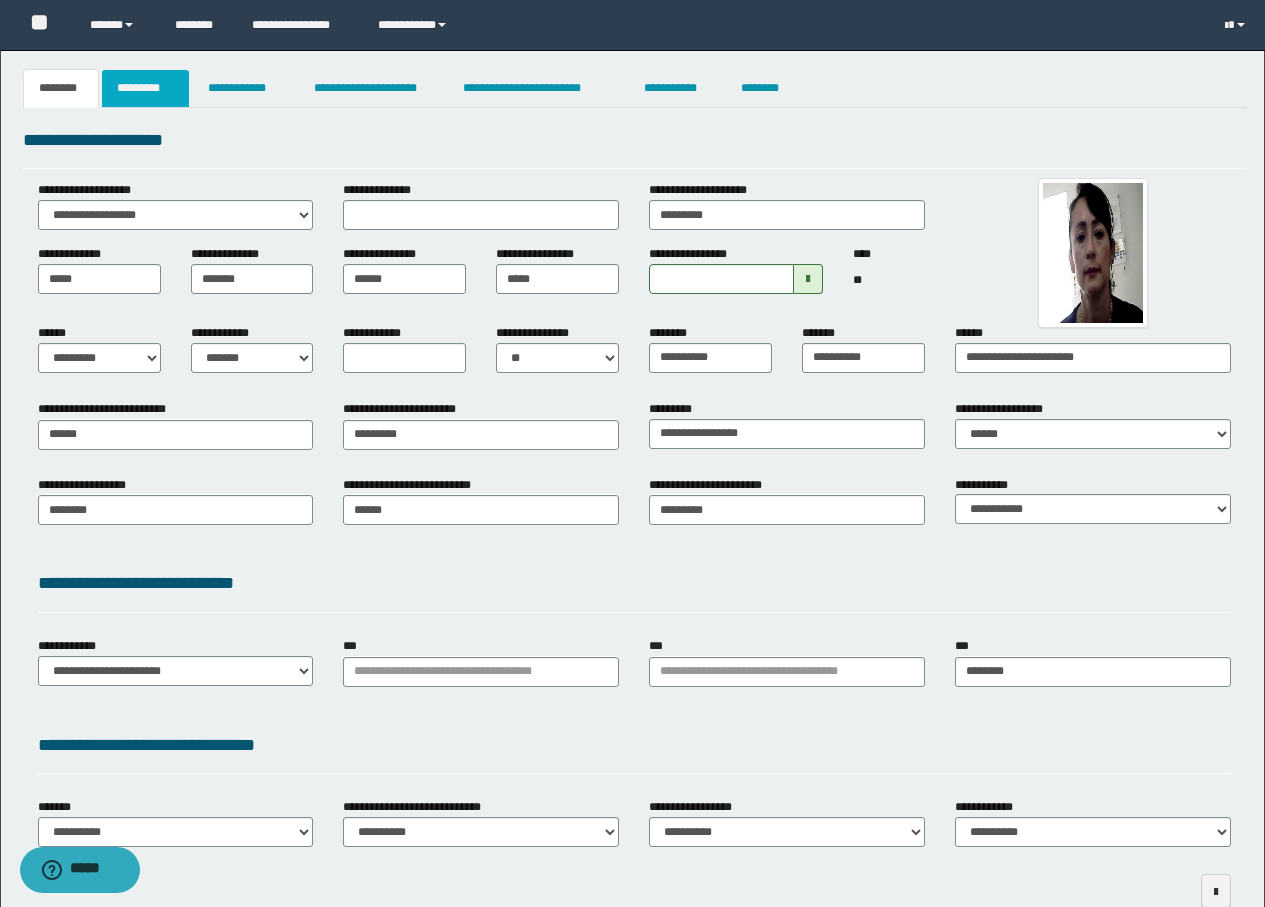 click on "*********" at bounding box center [145, 88] 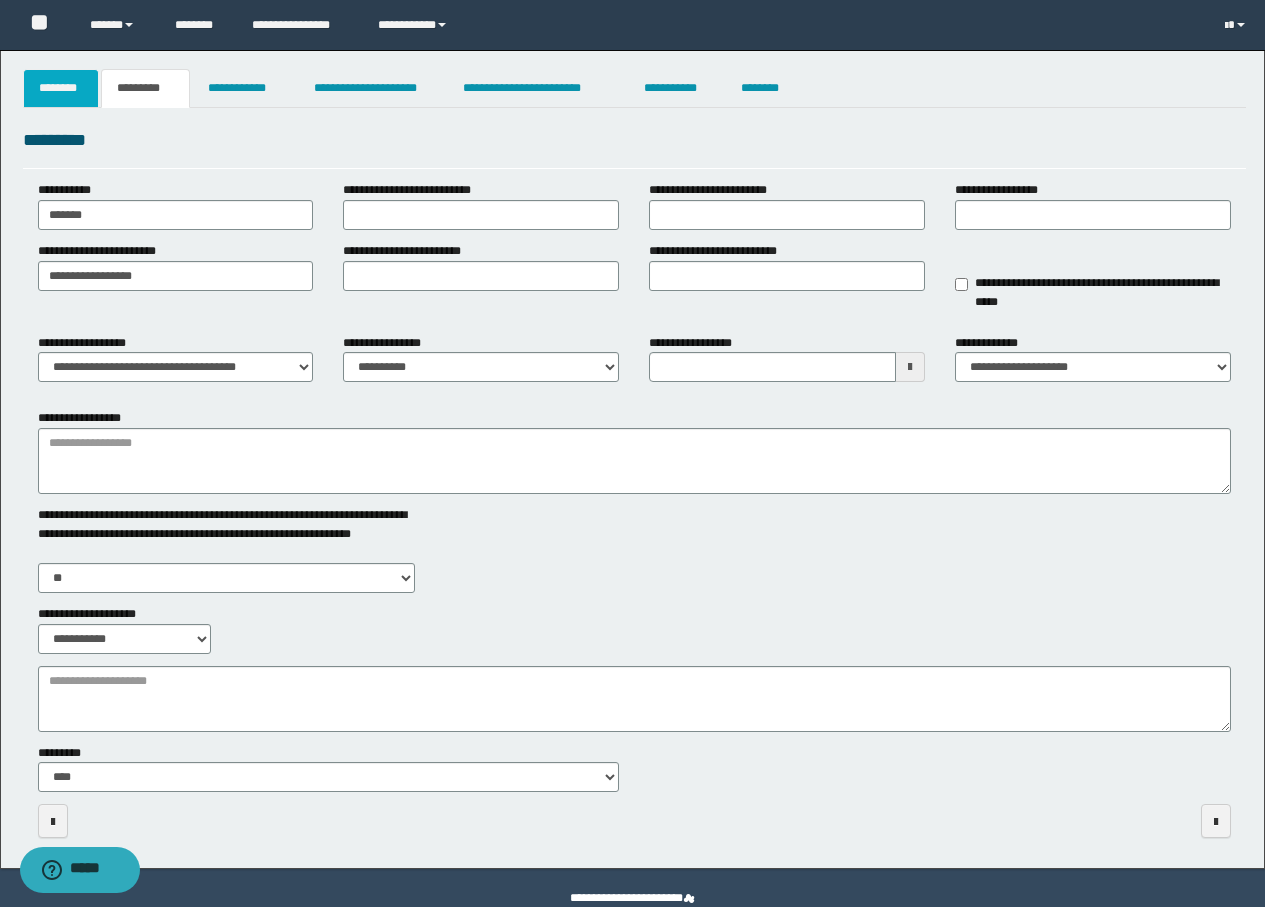 click on "********" at bounding box center [61, 88] 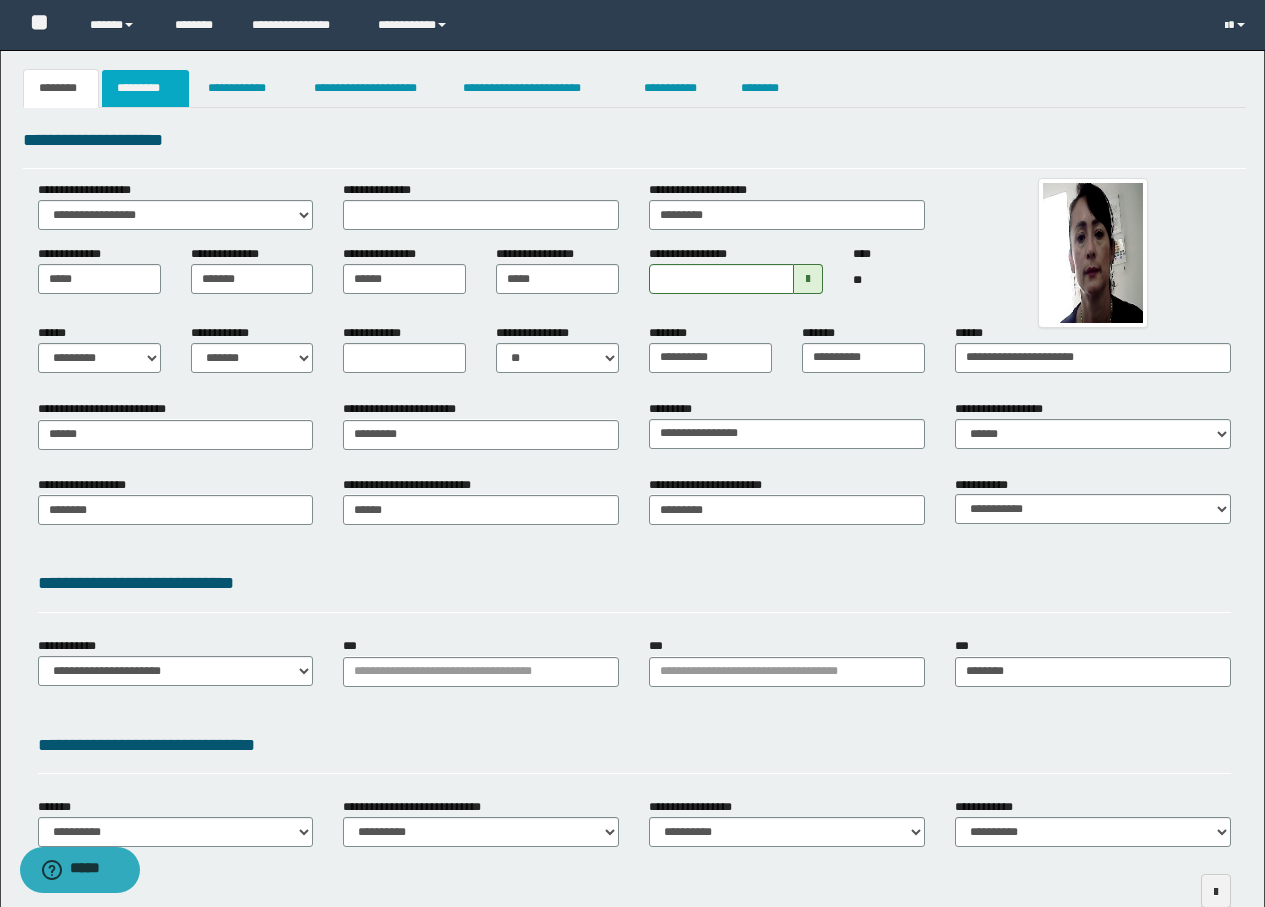 click on "*********" at bounding box center (145, 88) 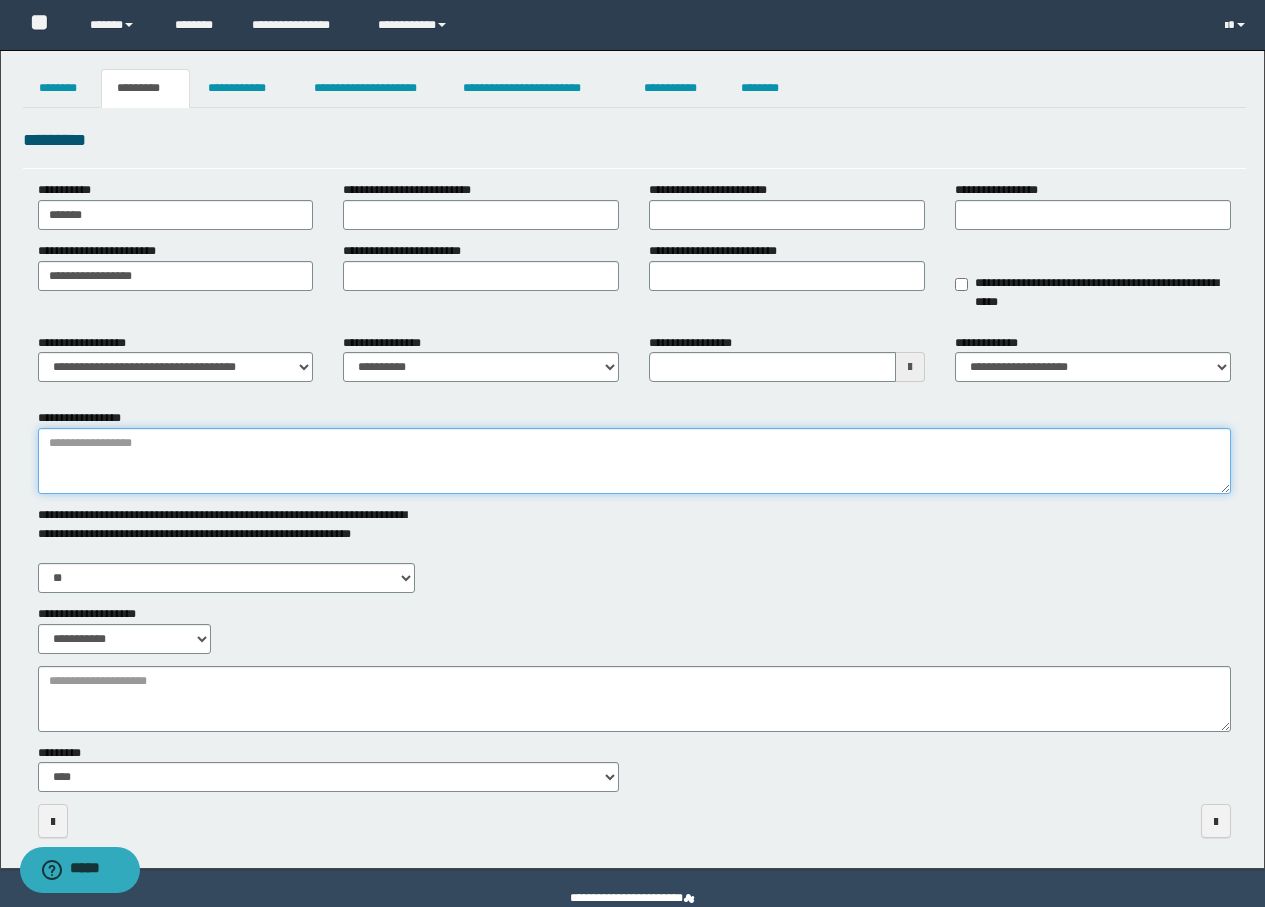 click on "**********" at bounding box center (634, 461) 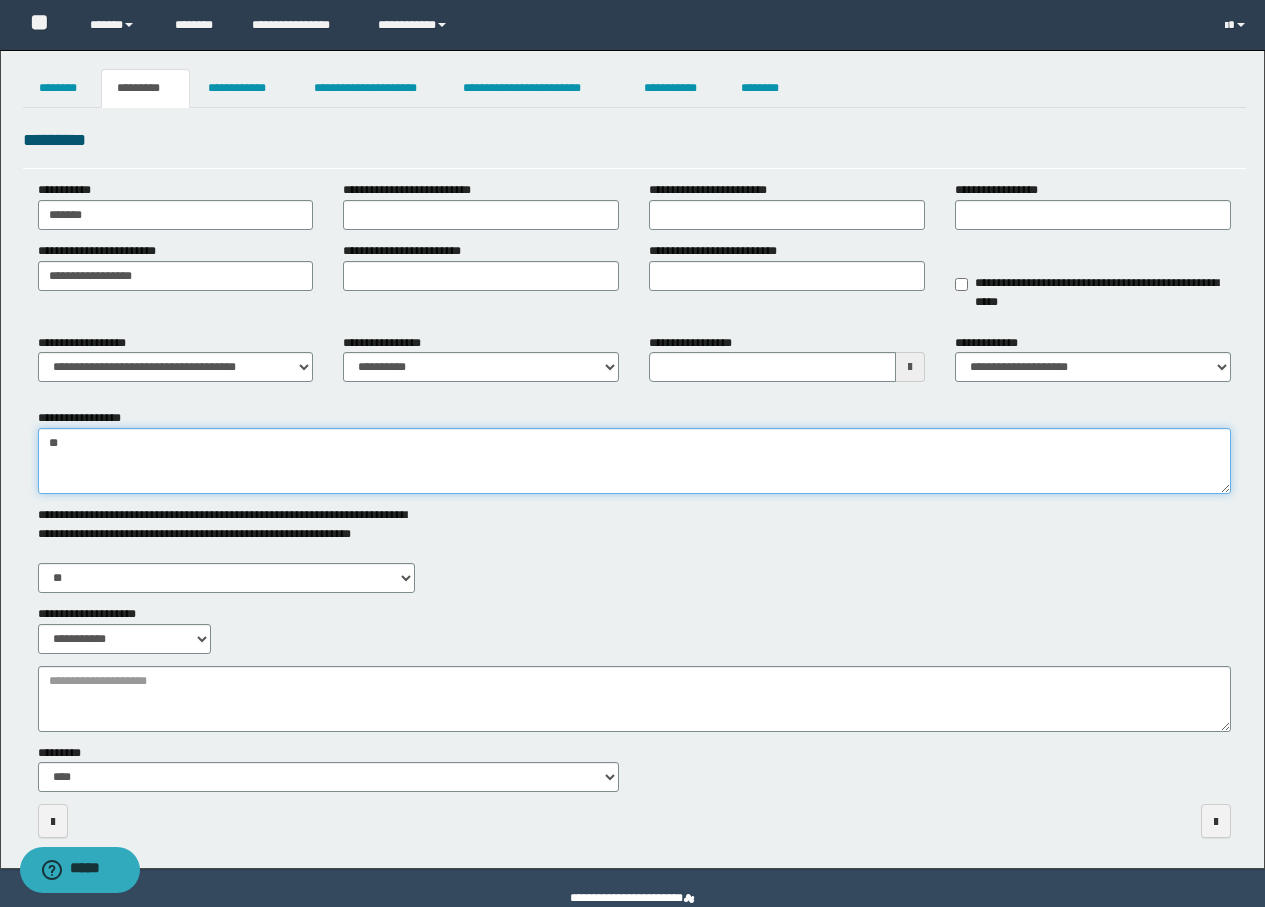 type on "*" 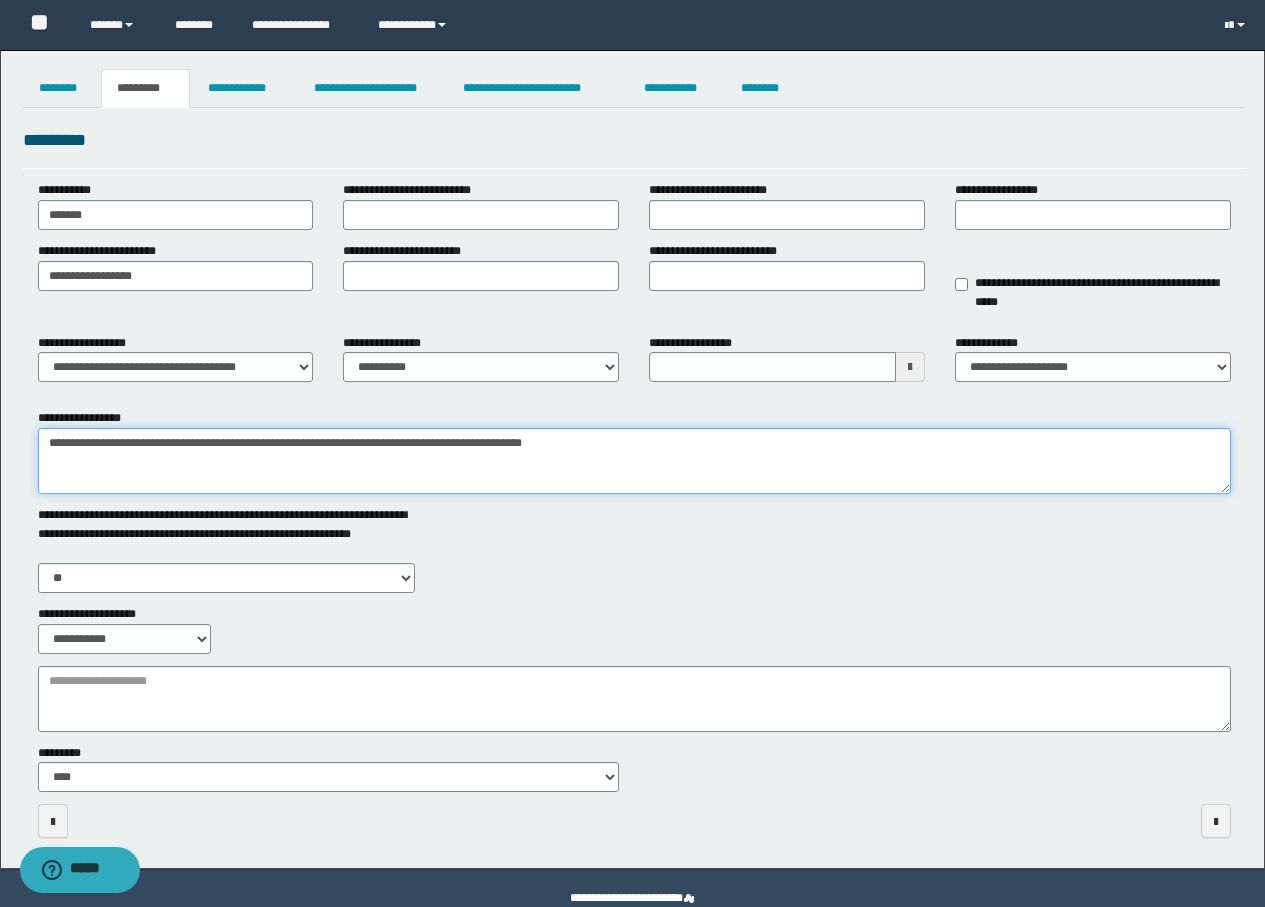 click on "**********" at bounding box center (634, 461) 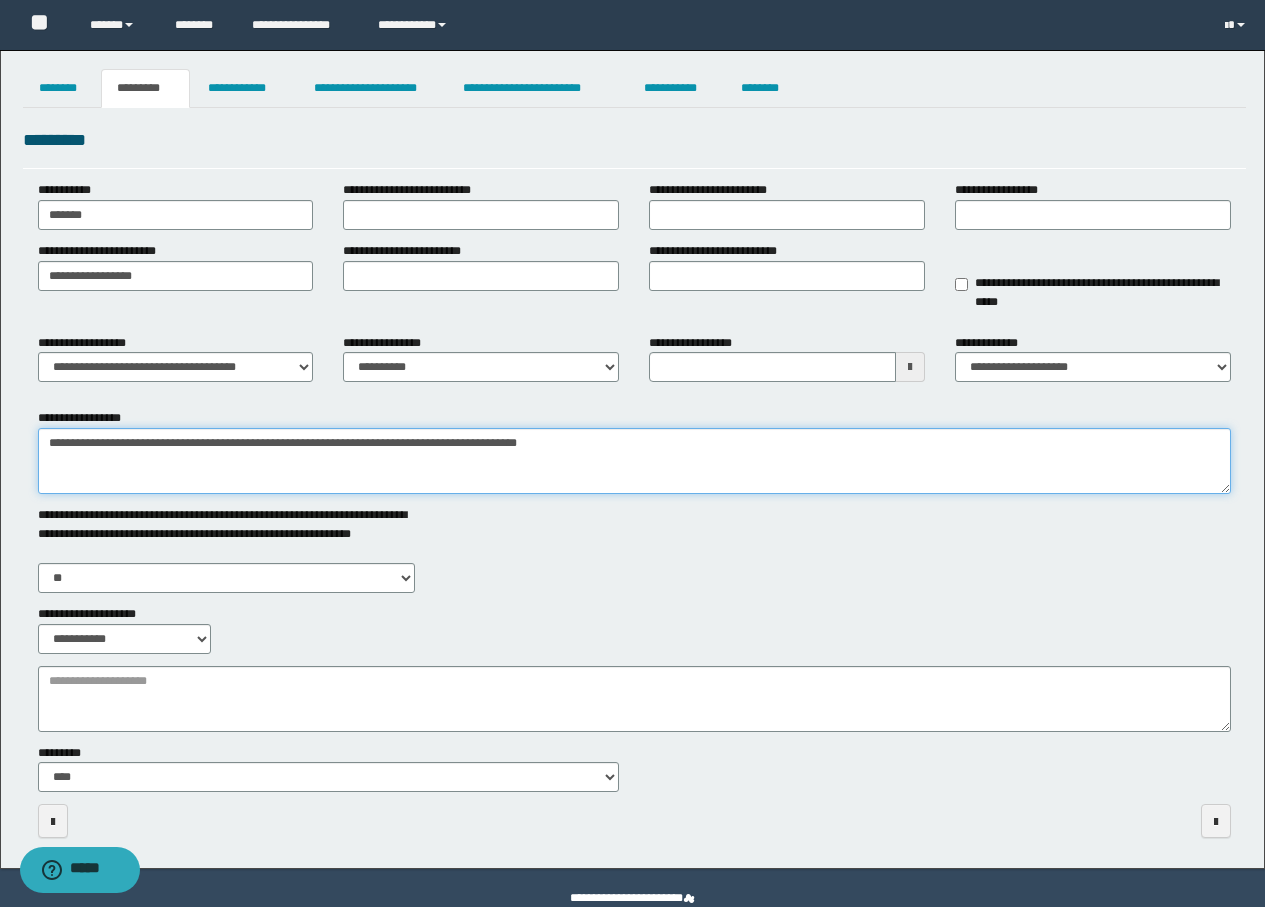 type on "**********" 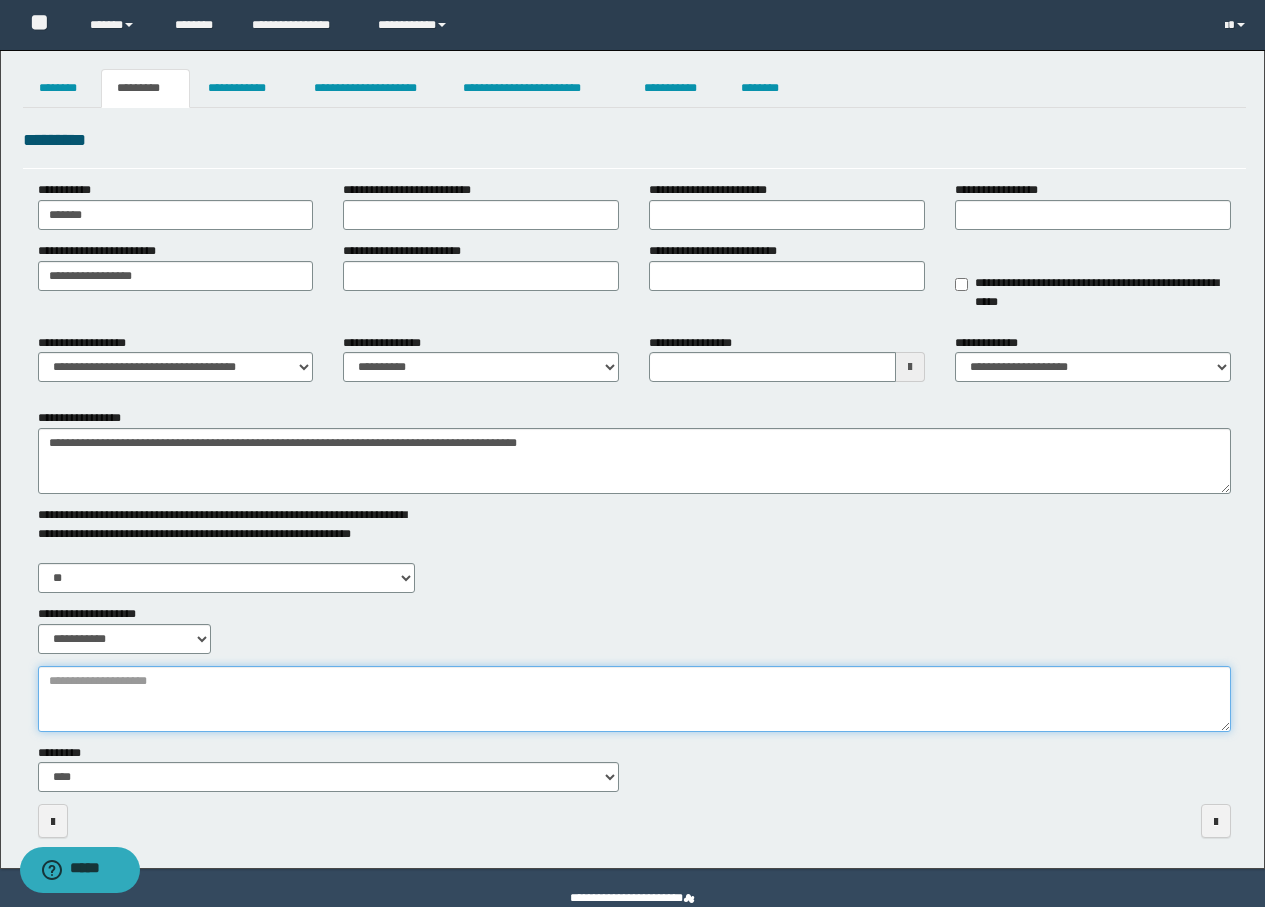 click on "**********" at bounding box center [634, 699] 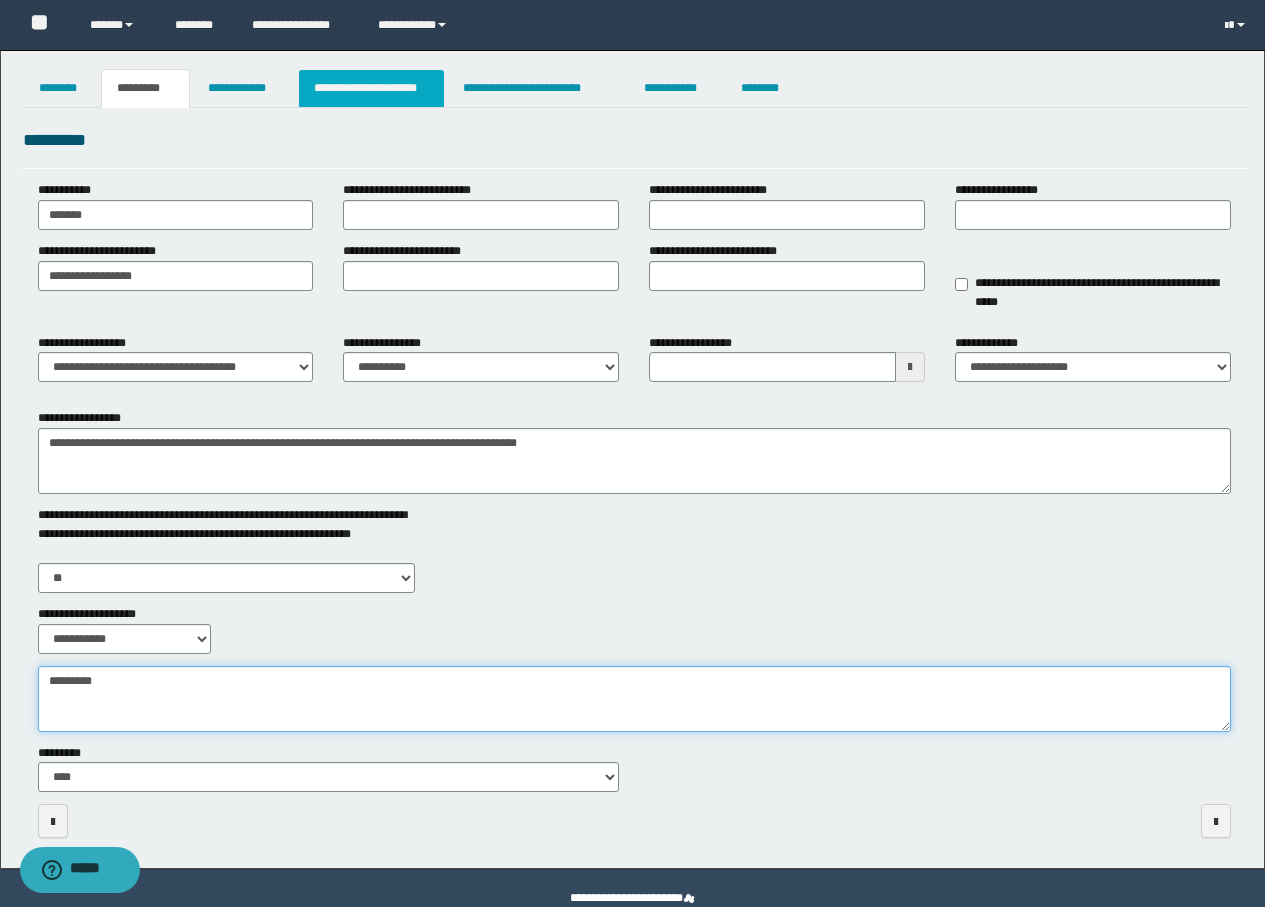 type on "*********" 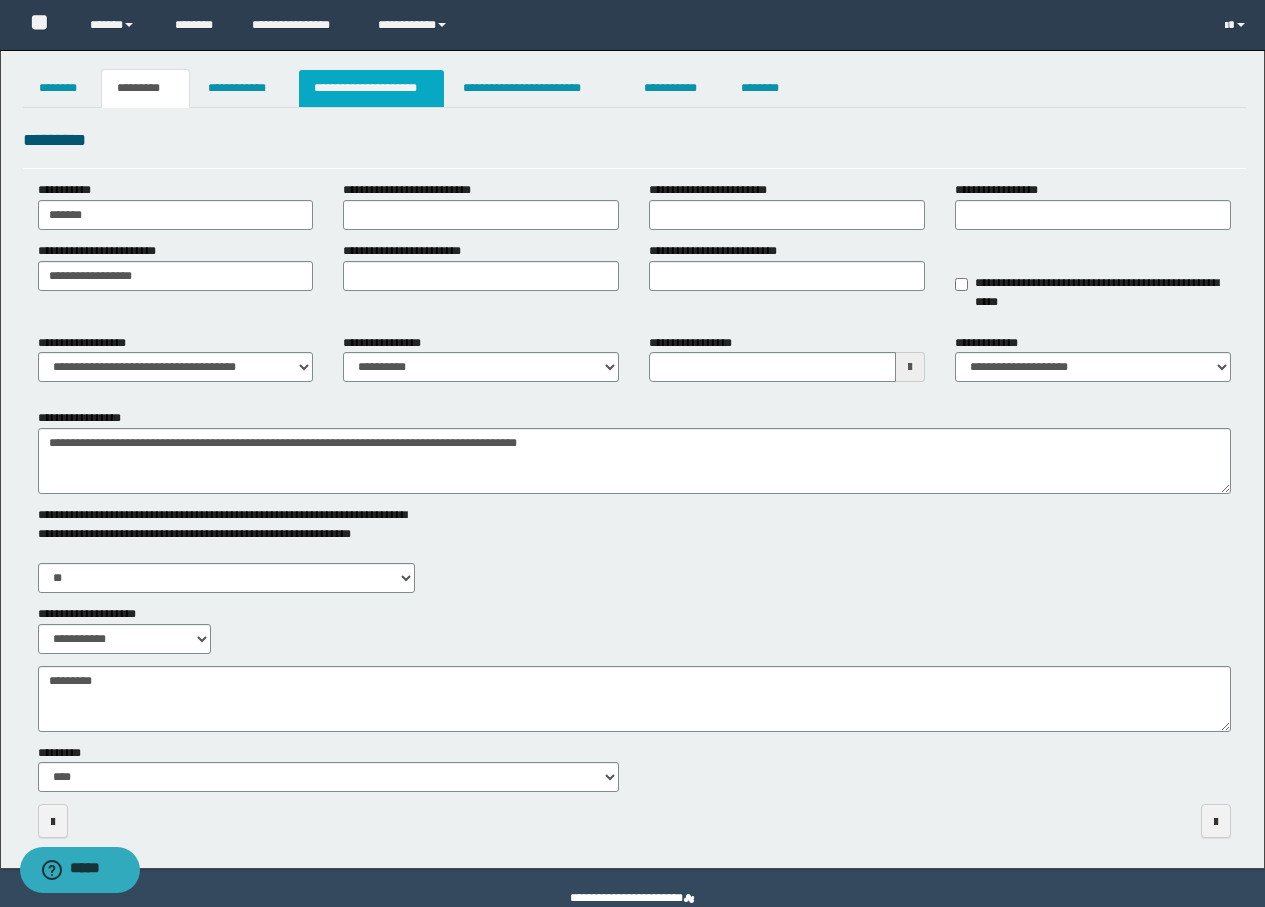 click on "**********" at bounding box center [371, 88] 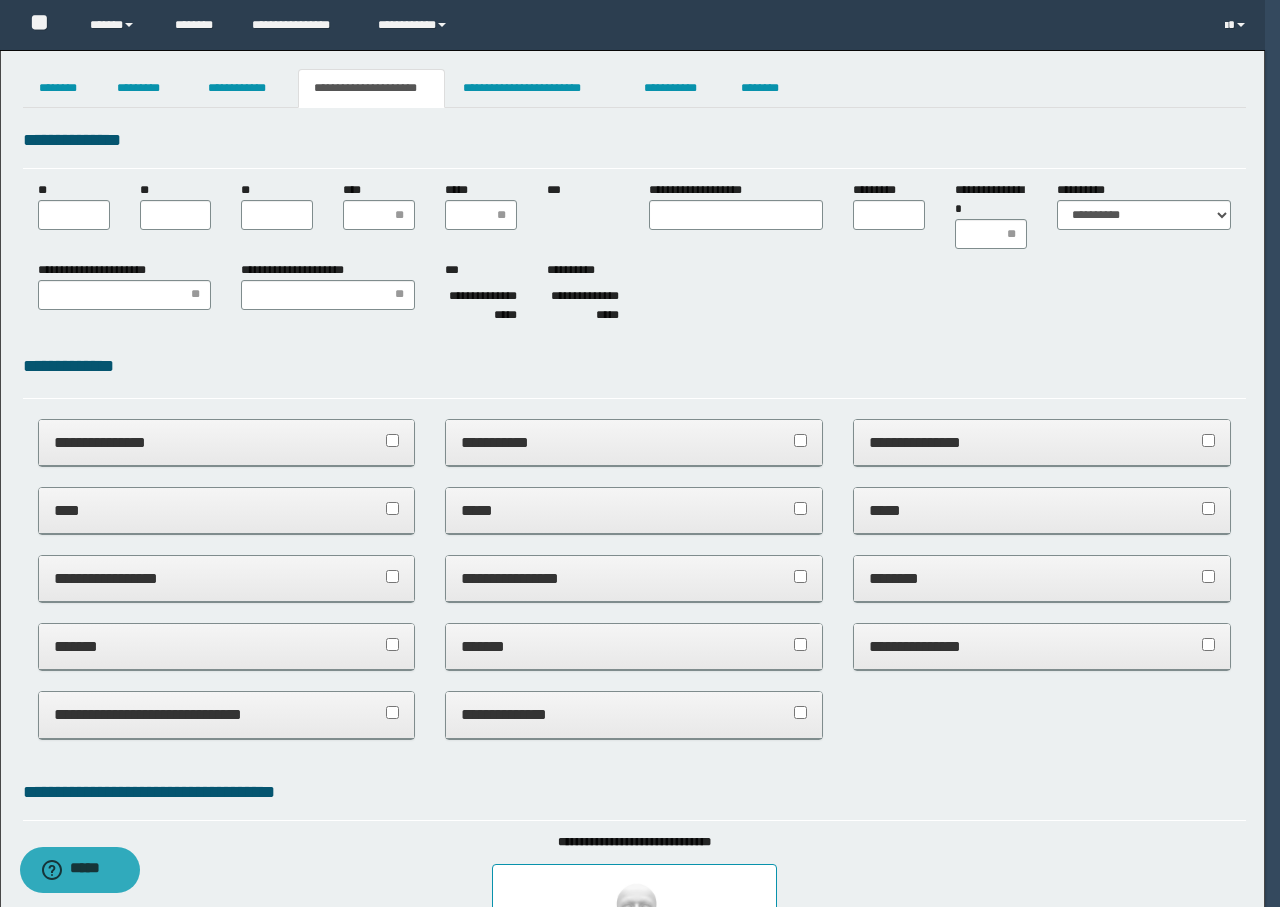 scroll, scrollTop: 0, scrollLeft: 0, axis: both 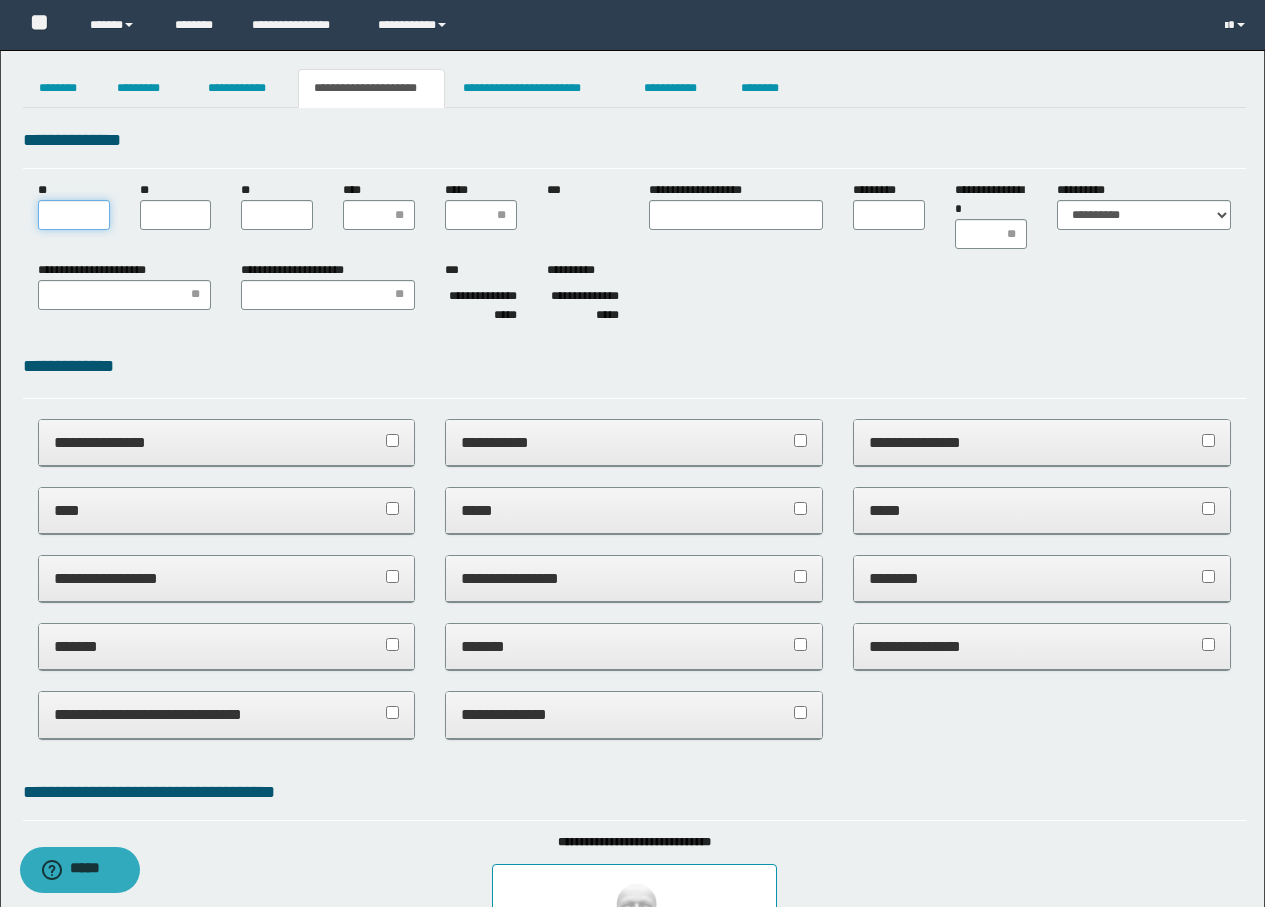 click on "**" at bounding box center [74, 215] 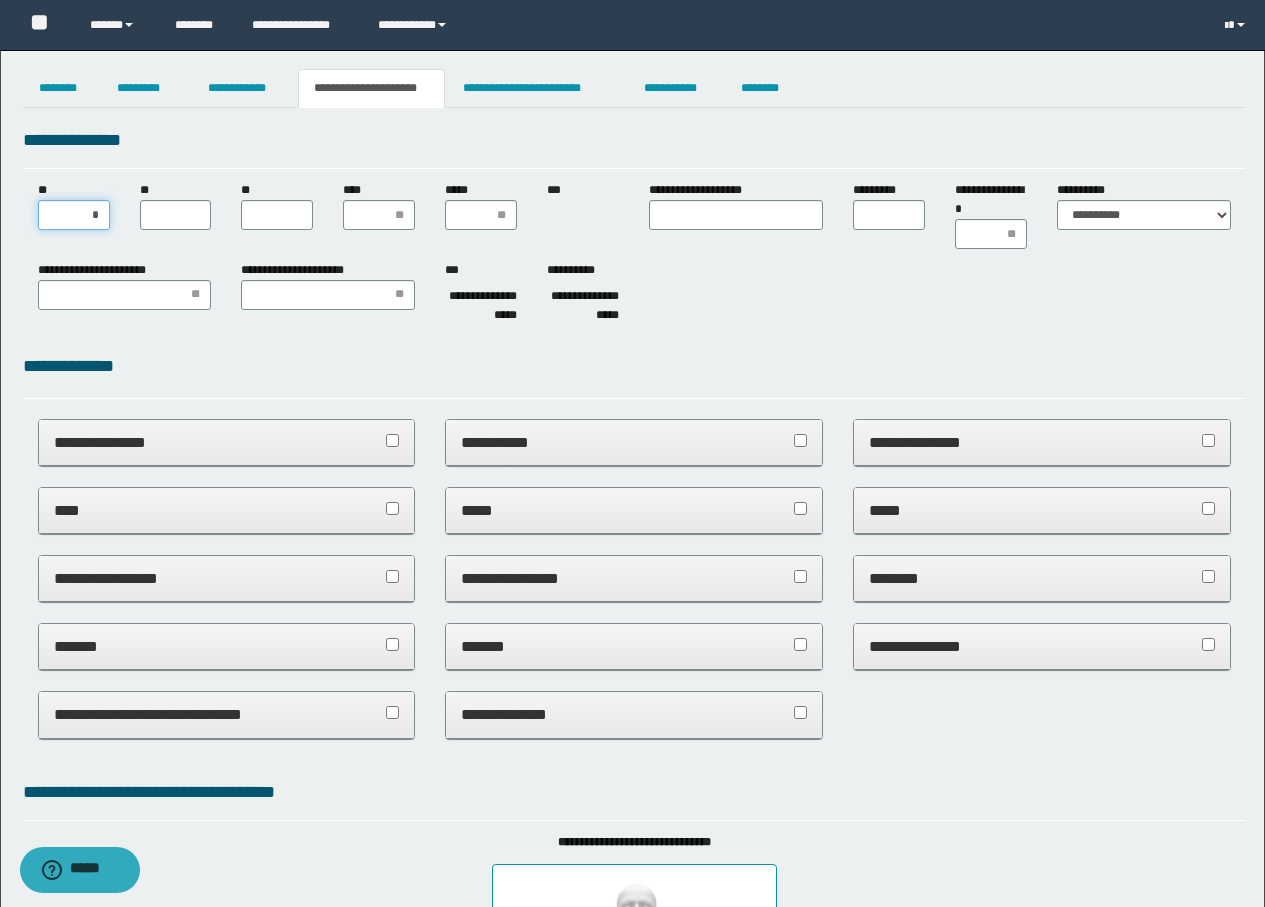 type on "**" 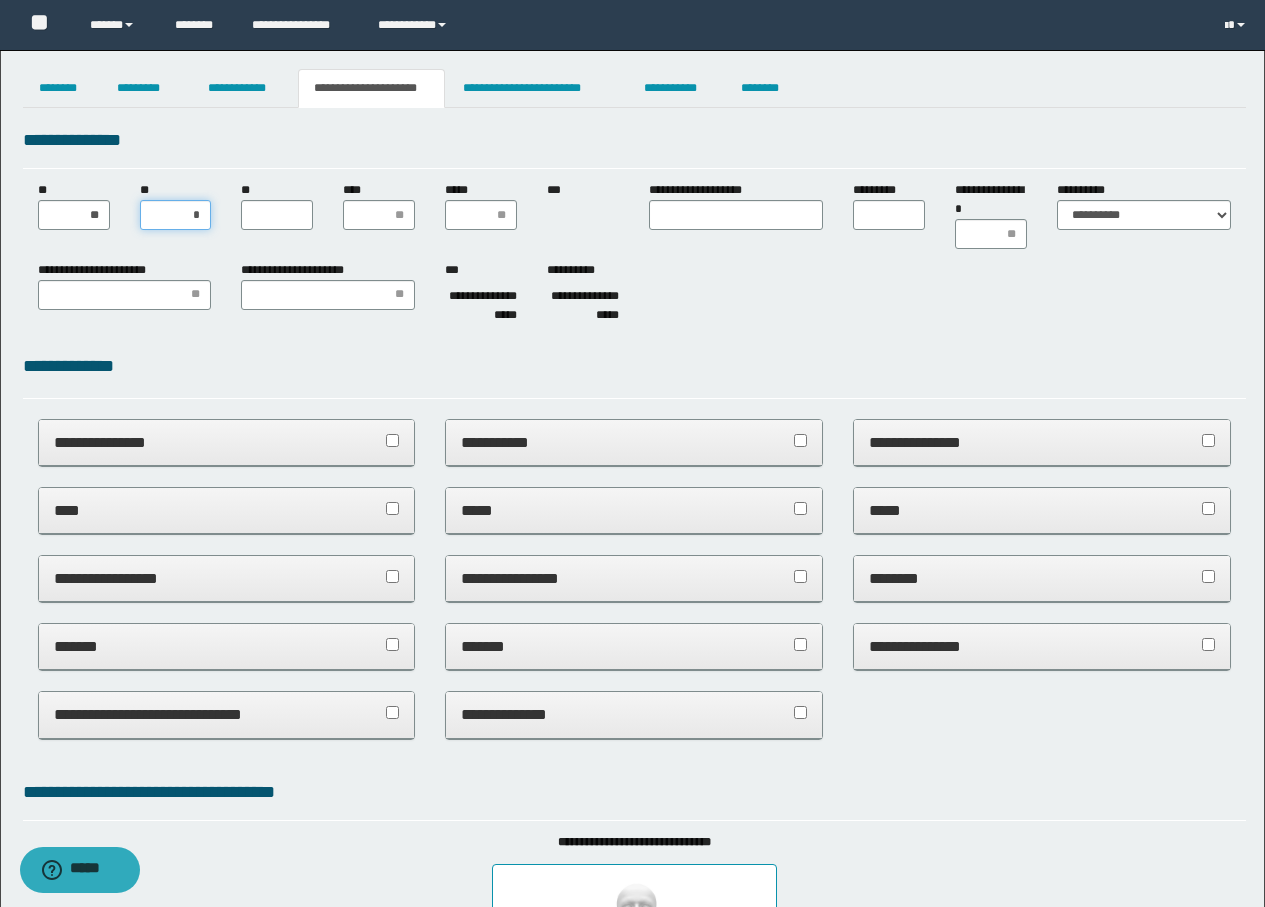 type on "**" 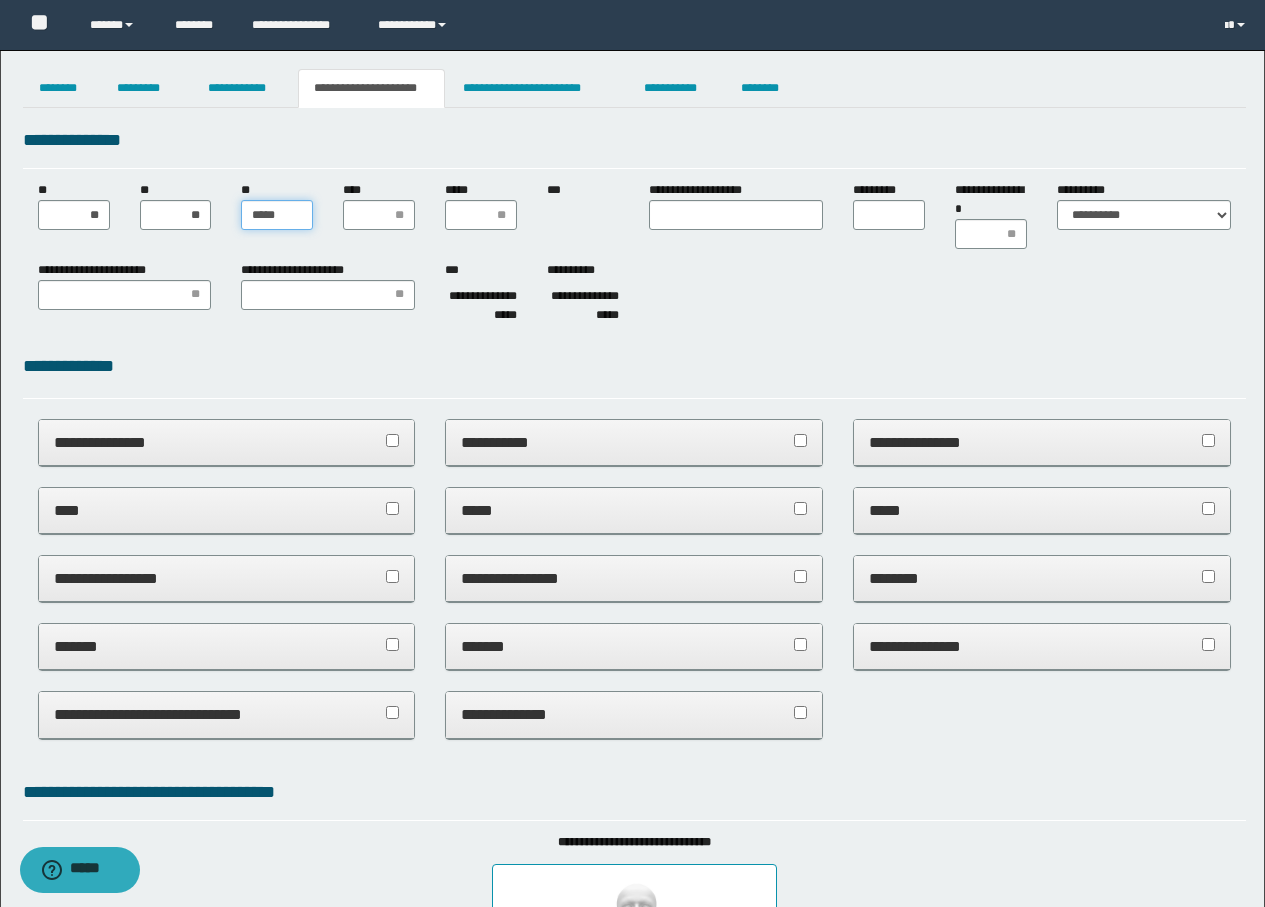 type on "******" 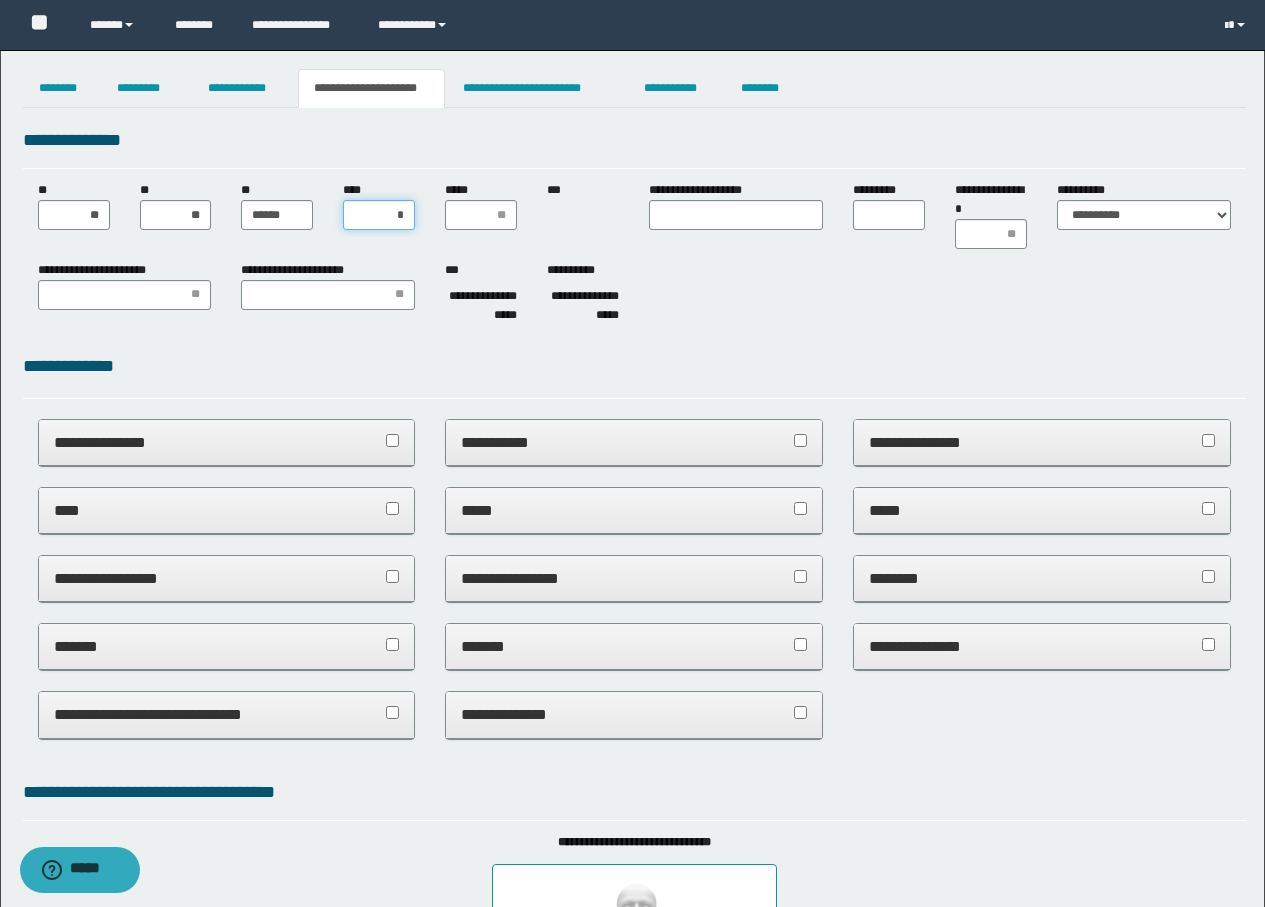 type on "**" 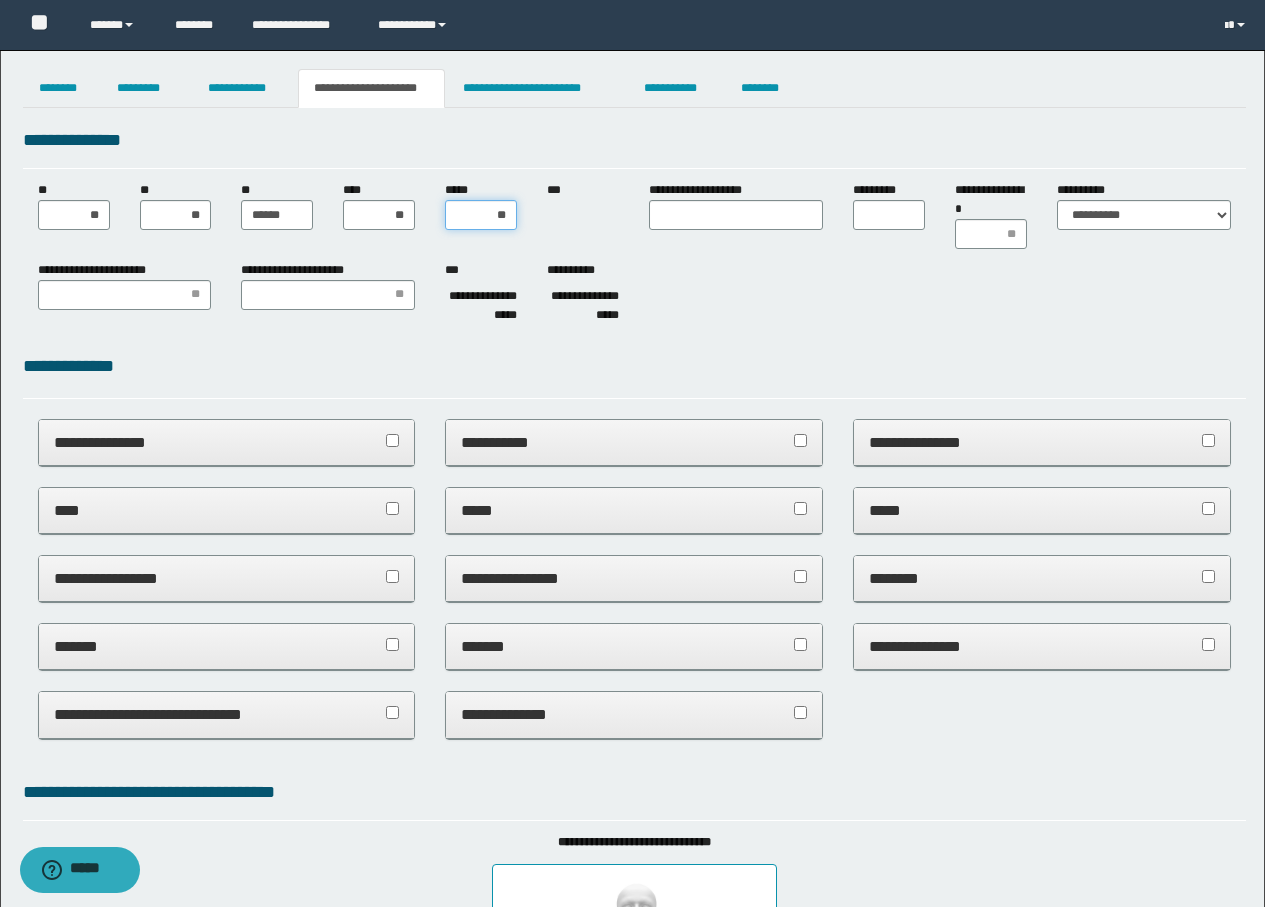 type on "***" 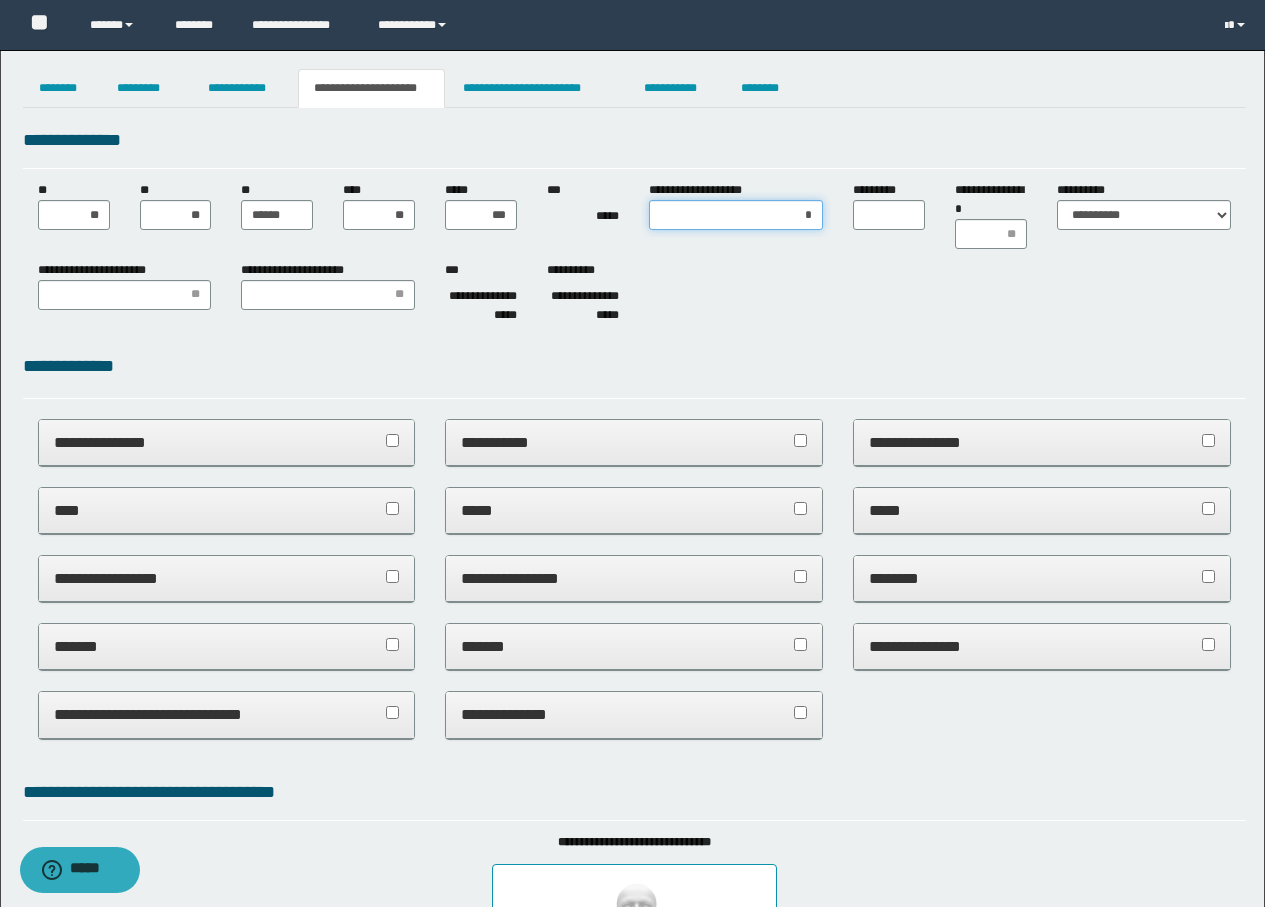 type on "**" 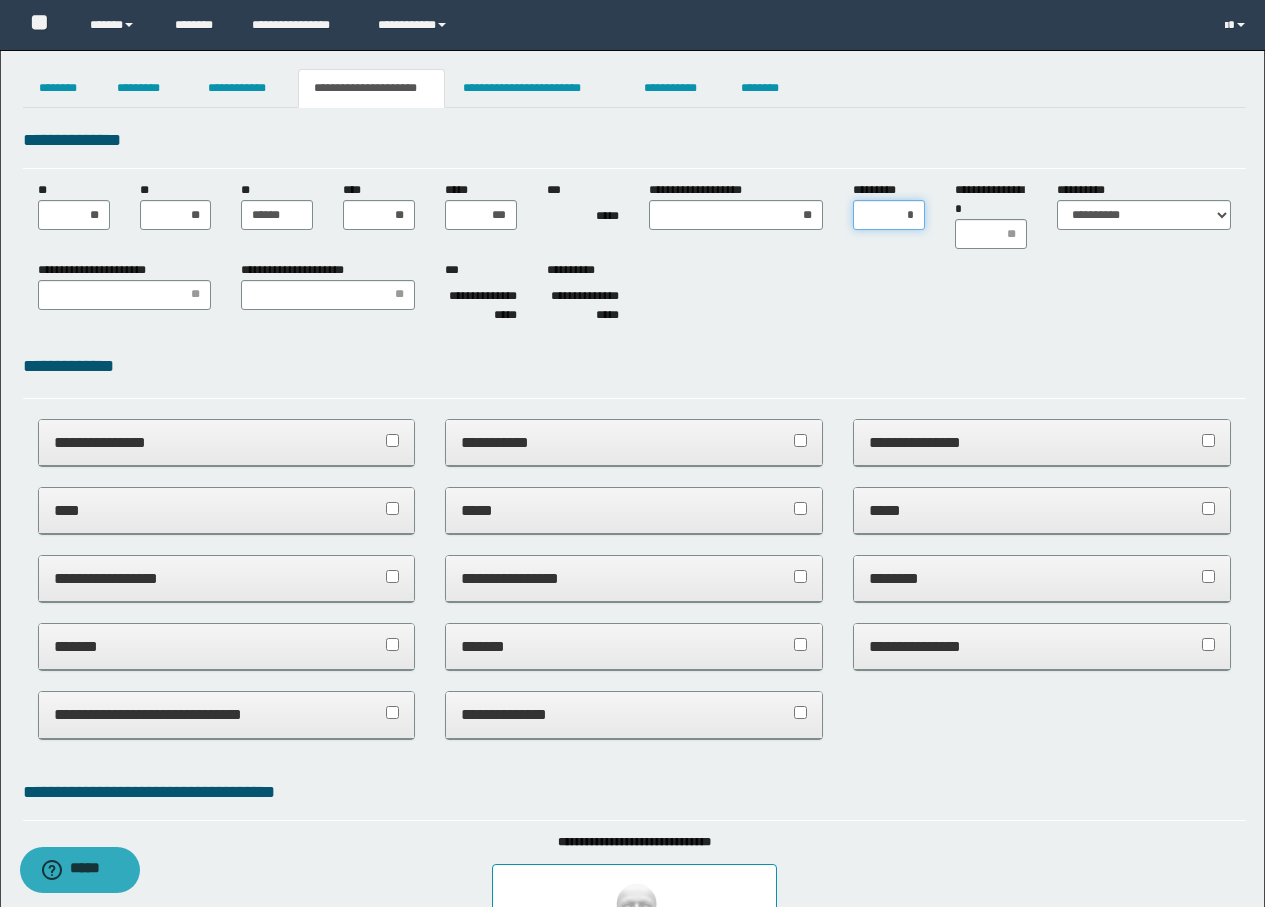 type on "**" 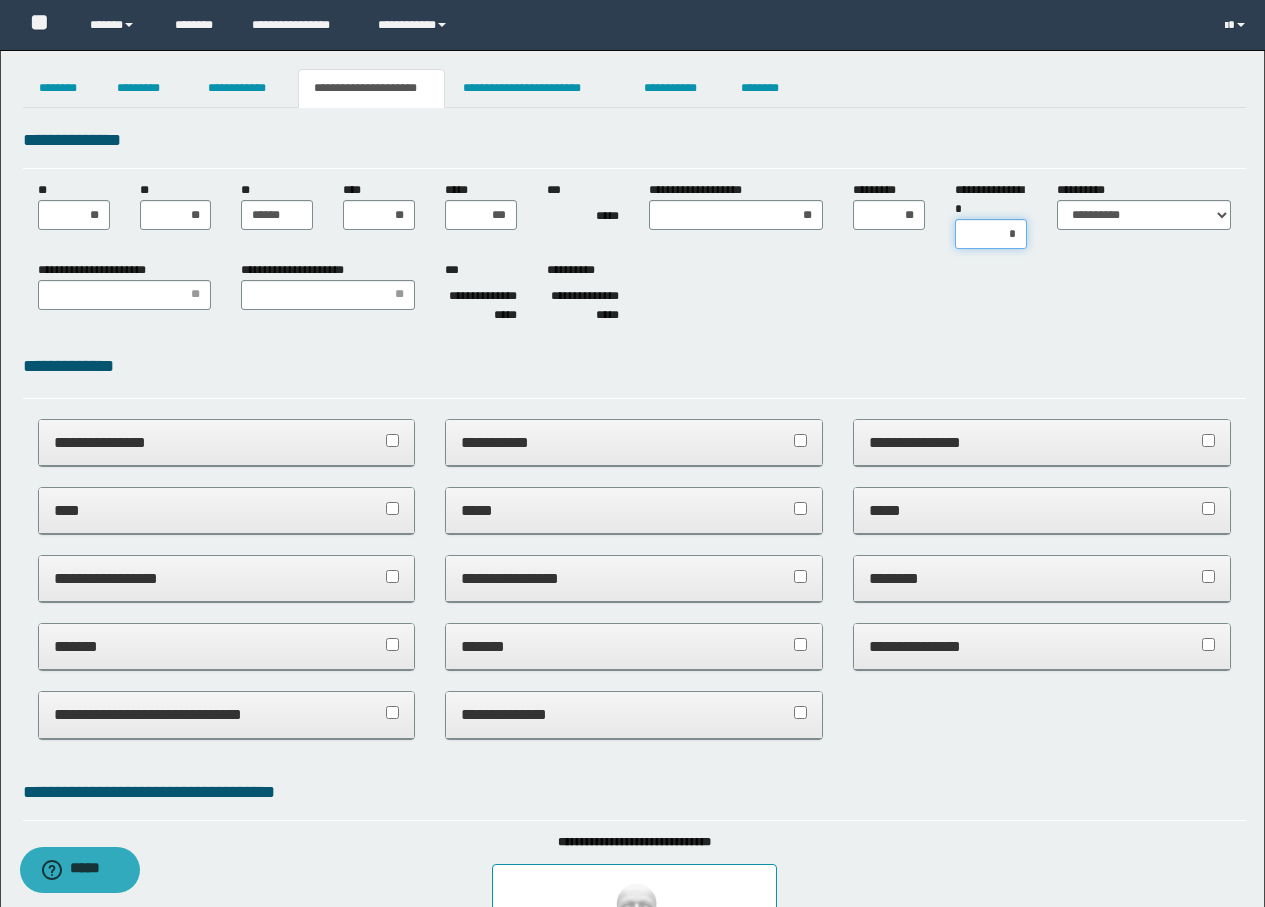 type on "**" 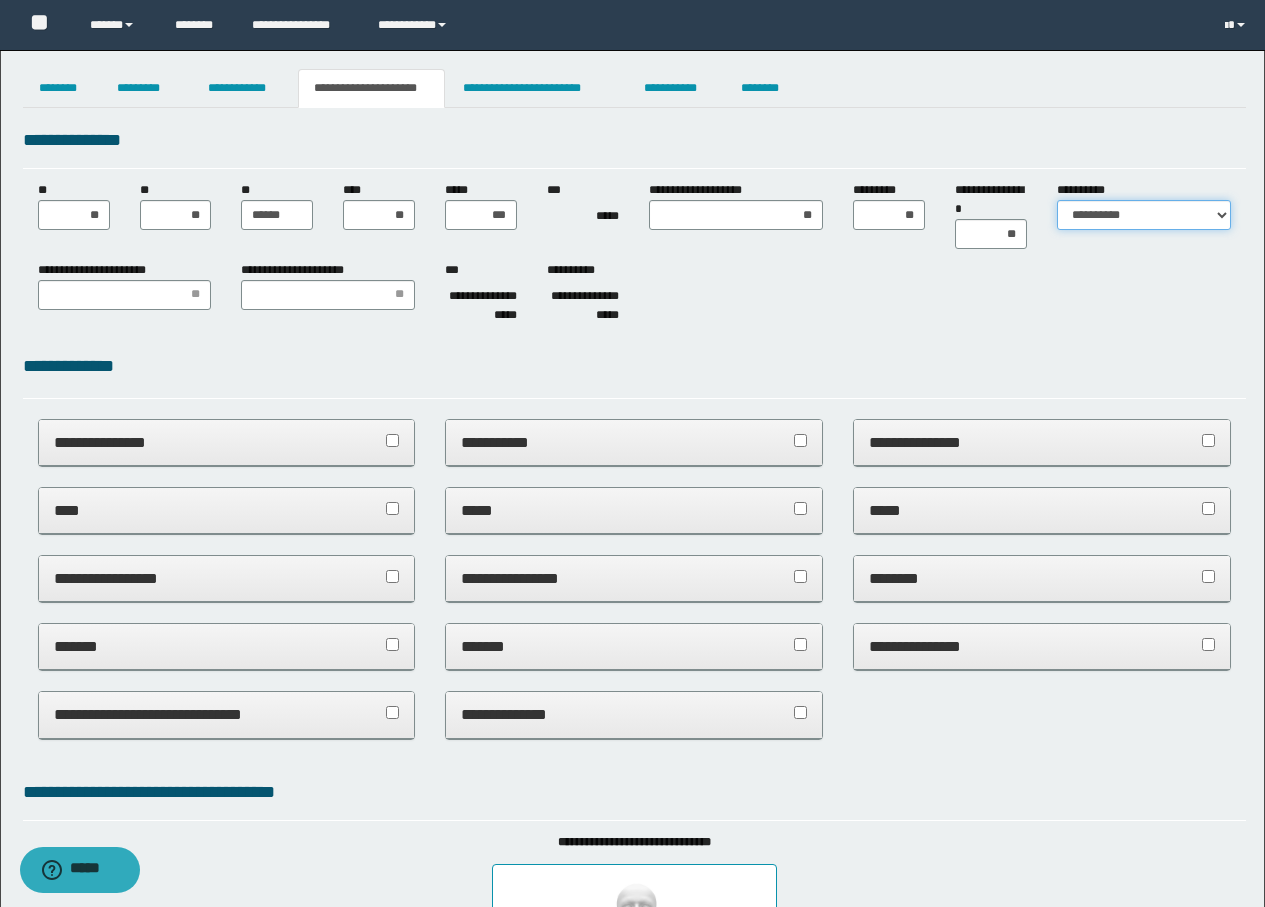 click on "**********" at bounding box center [1144, 215] 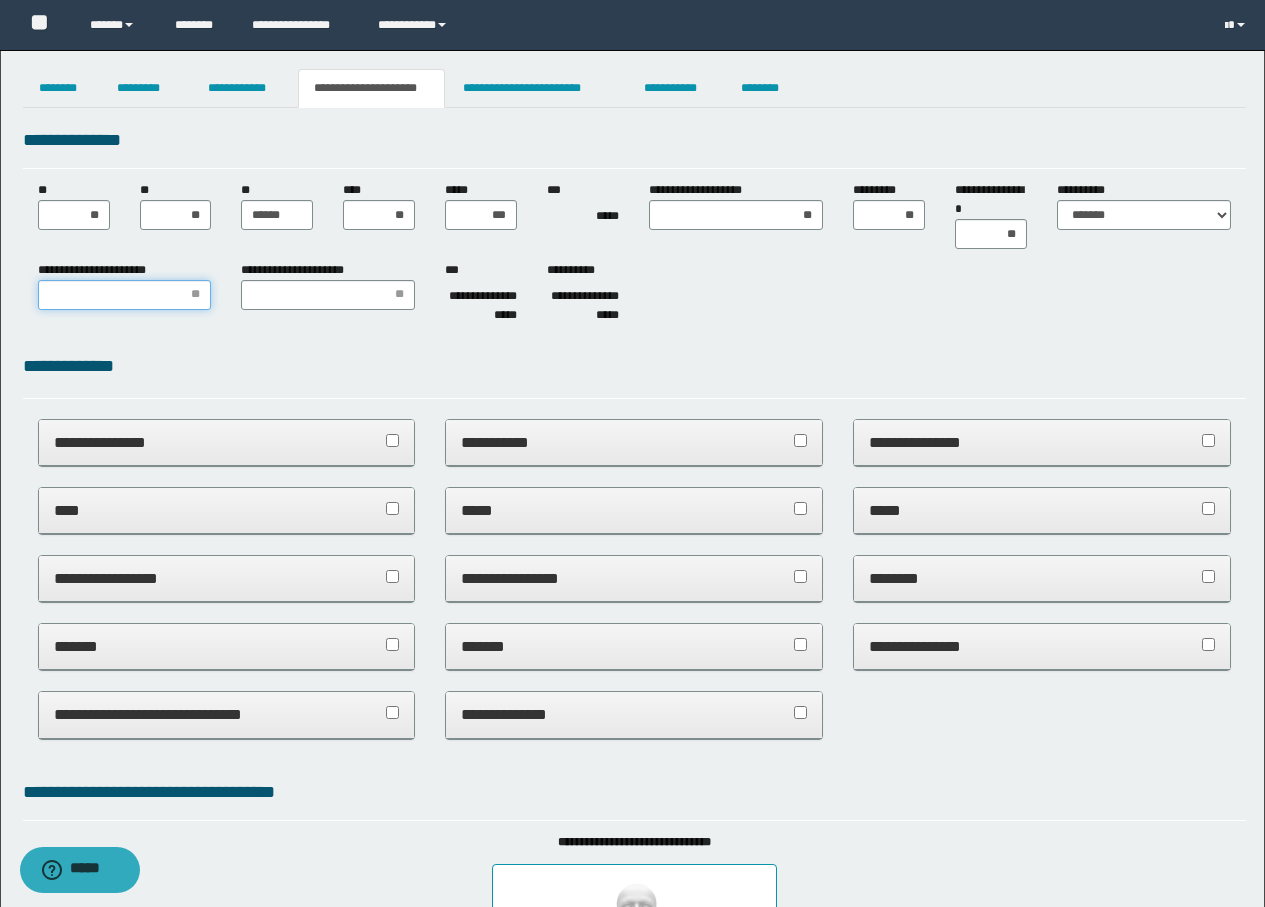 click on "**********" at bounding box center [125, 295] 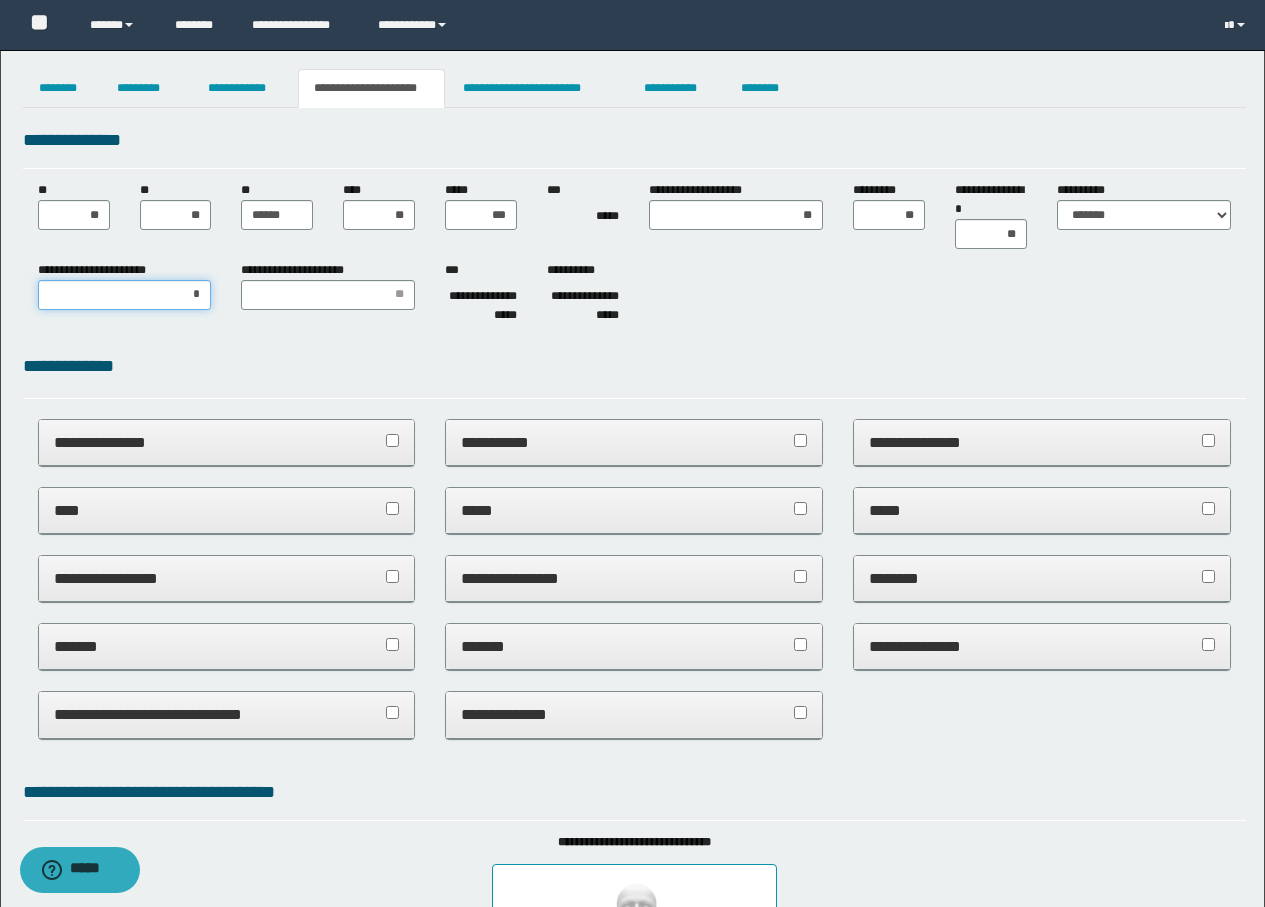 type on "**" 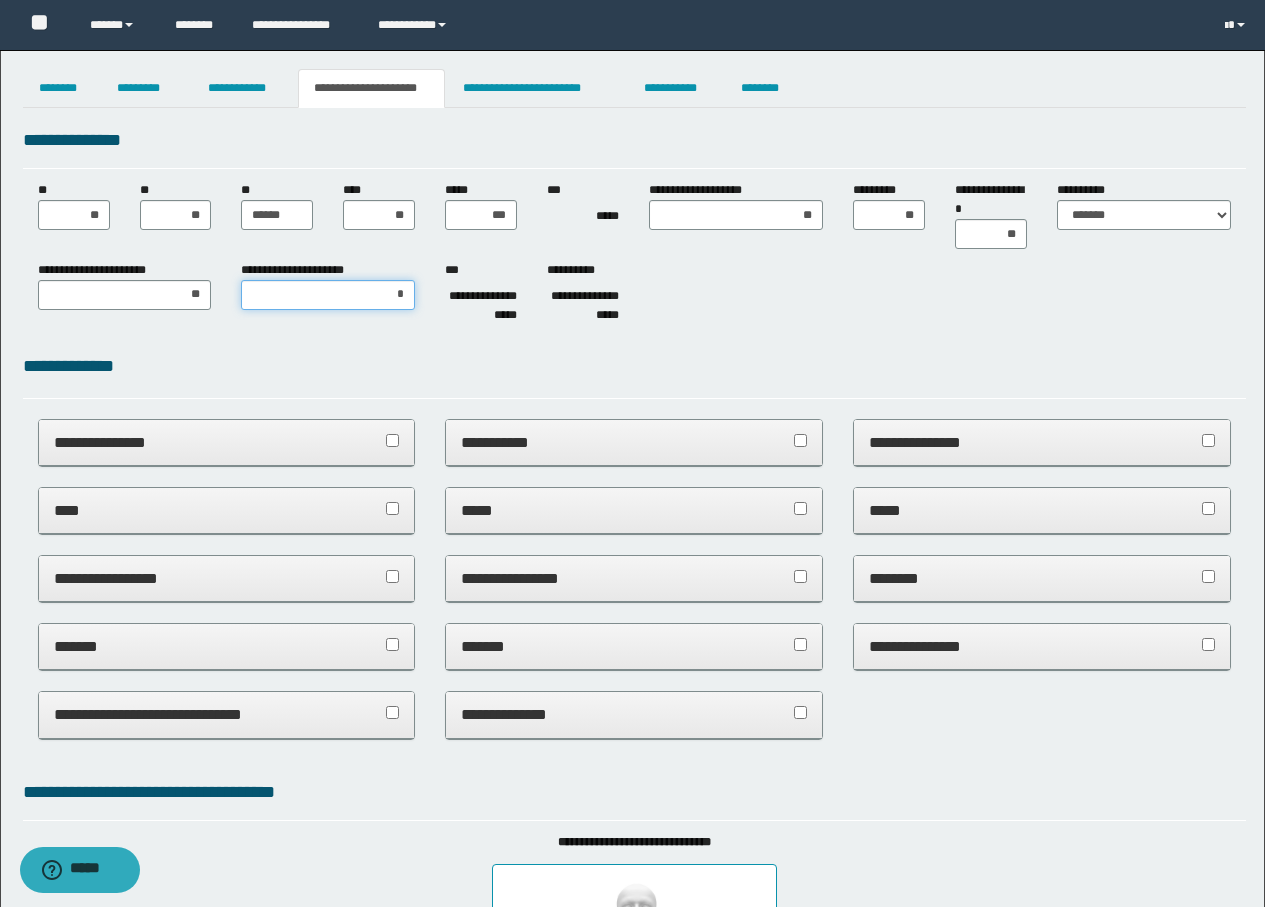 type on "**" 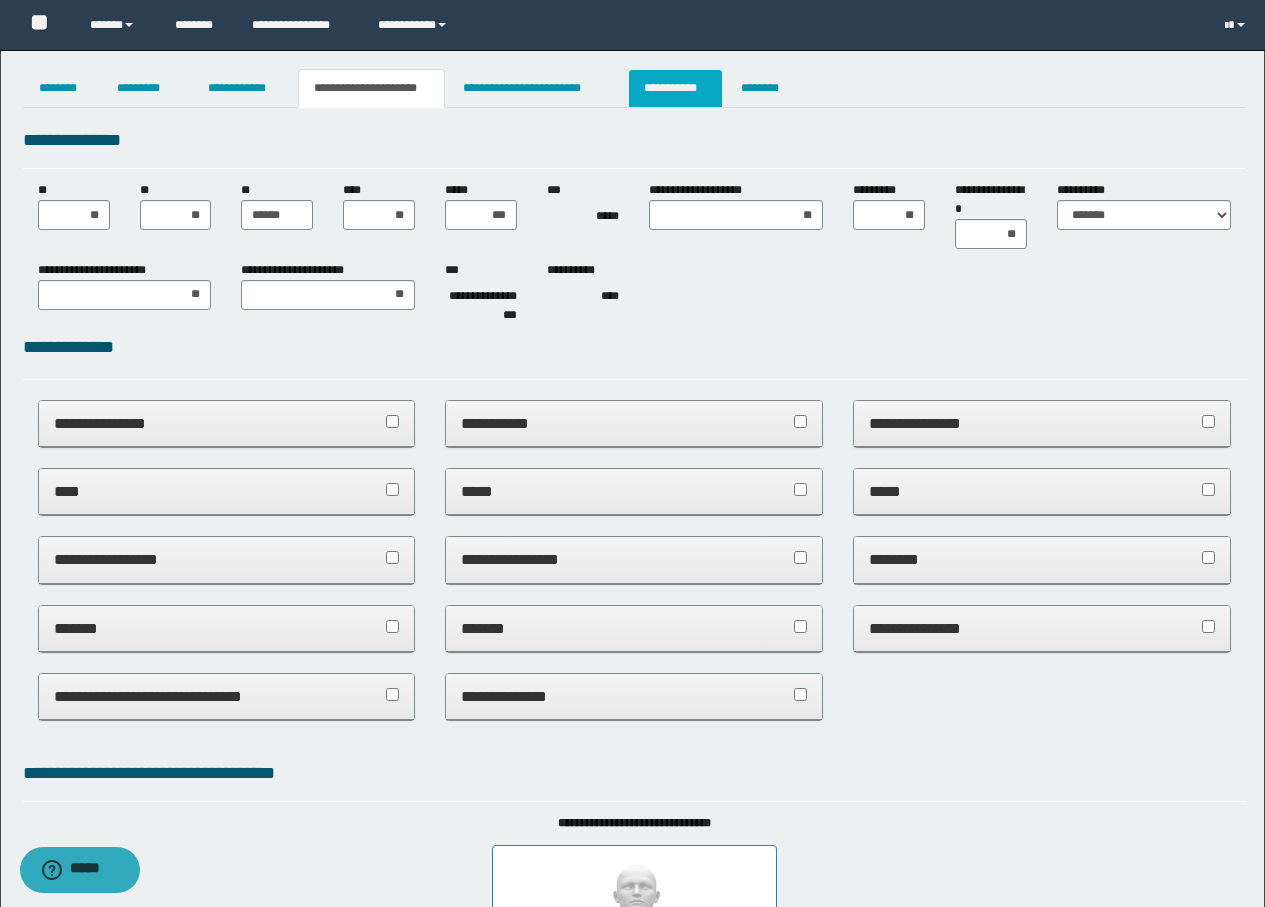 click on "**********" at bounding box center [675, 88] 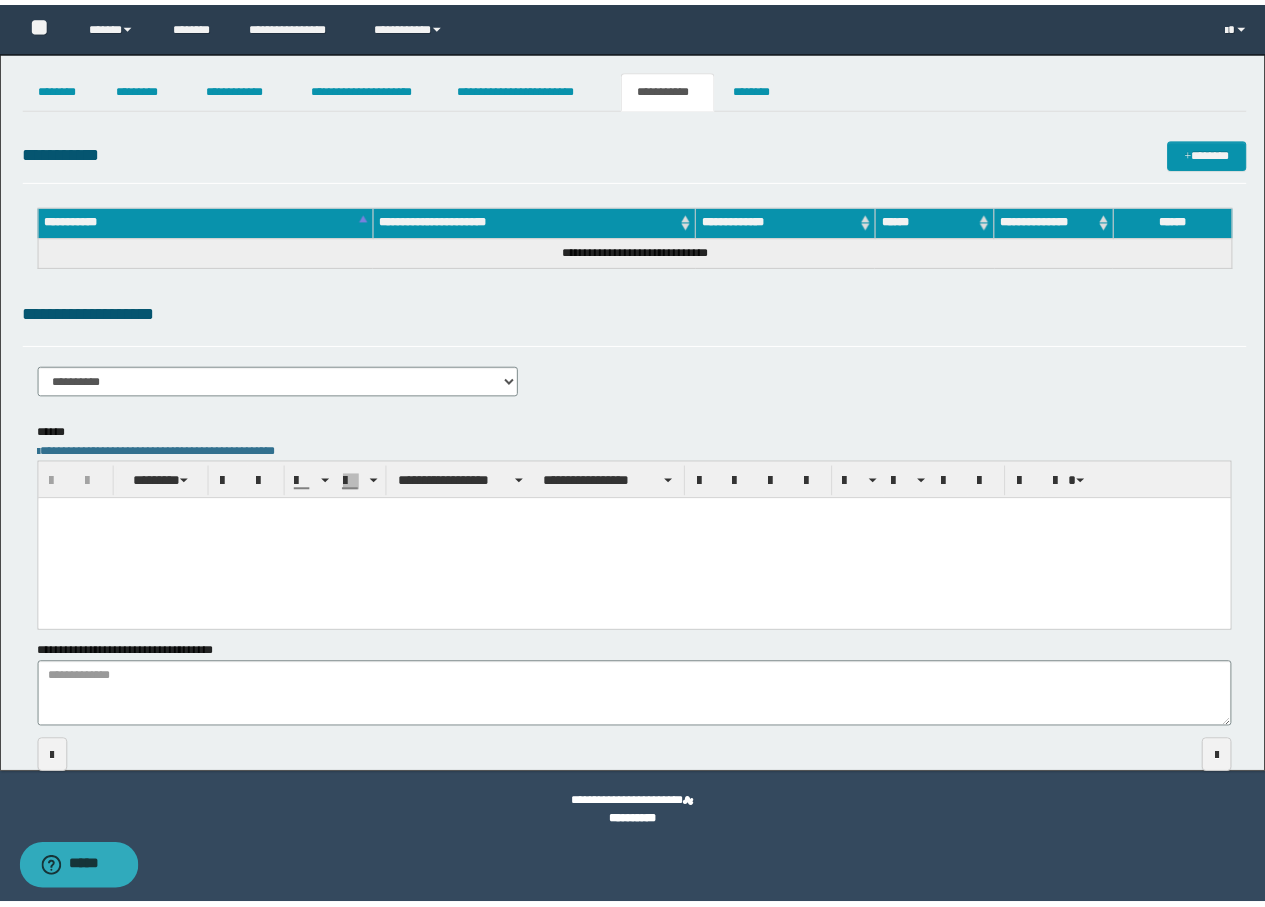 scroll, scrollTop: 0, scrollLeft: 0, axis: both 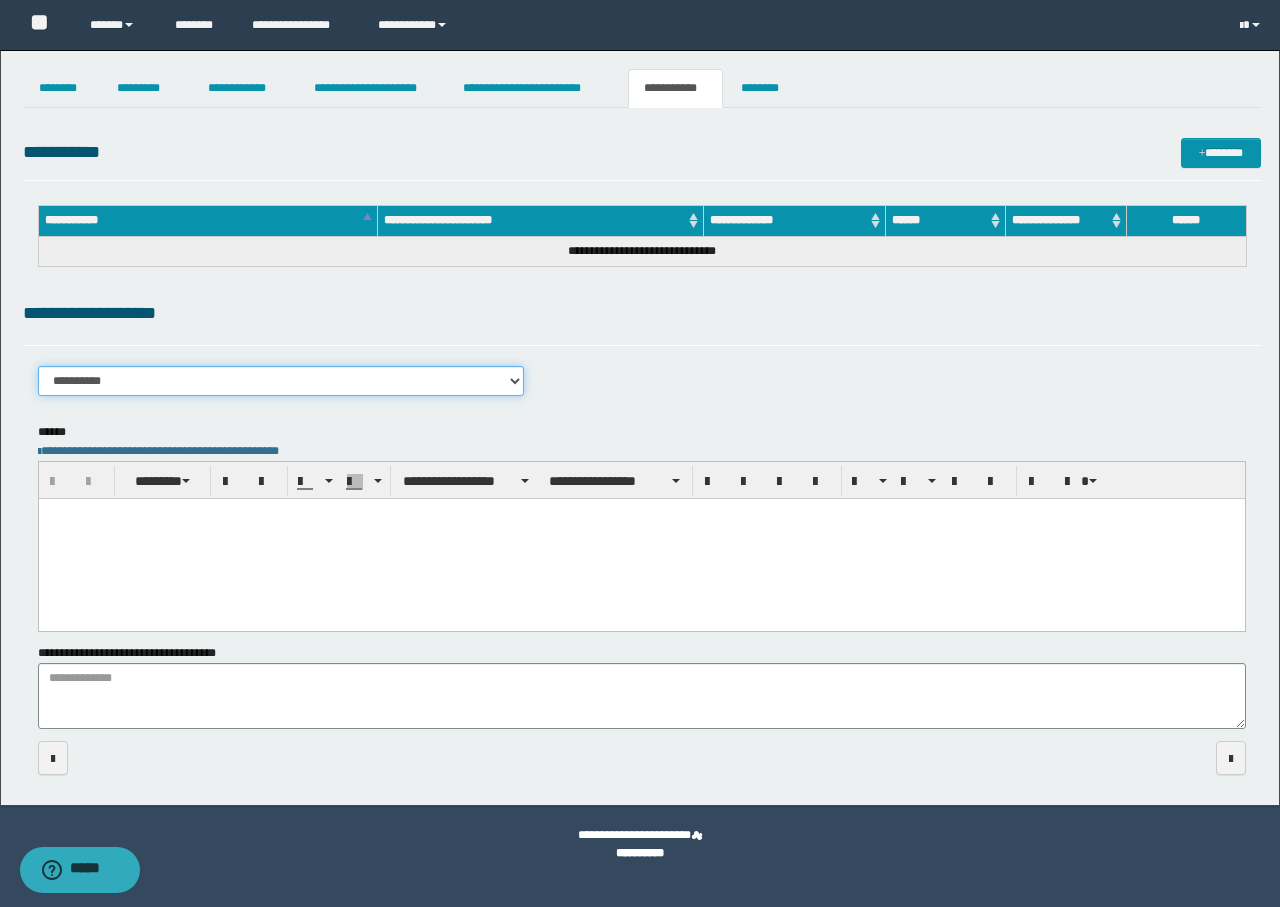click on "**********" at bounding box center [281, 381] 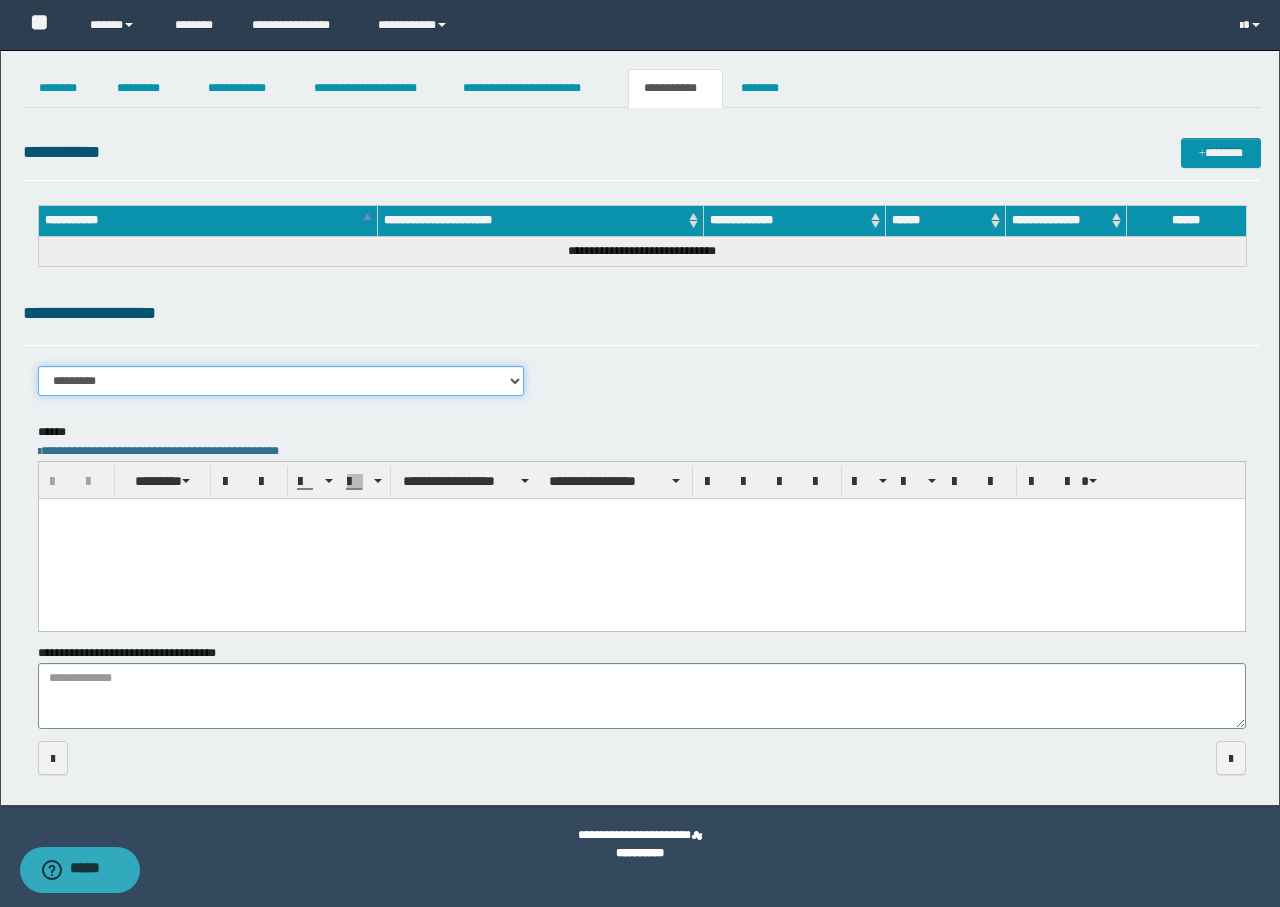 click on "**********" at bounding box center (281, 381) 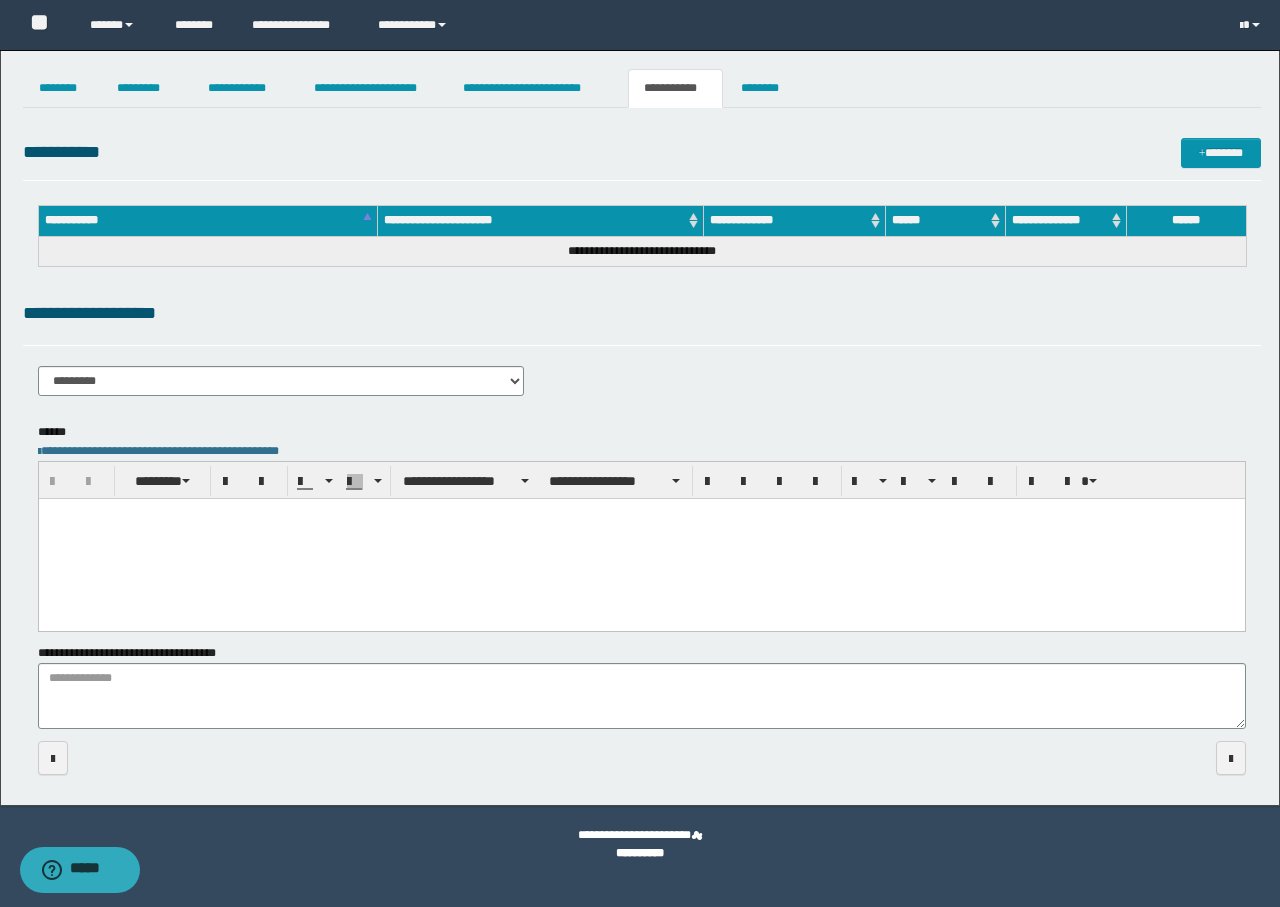 click at bounding box center [641, 538] 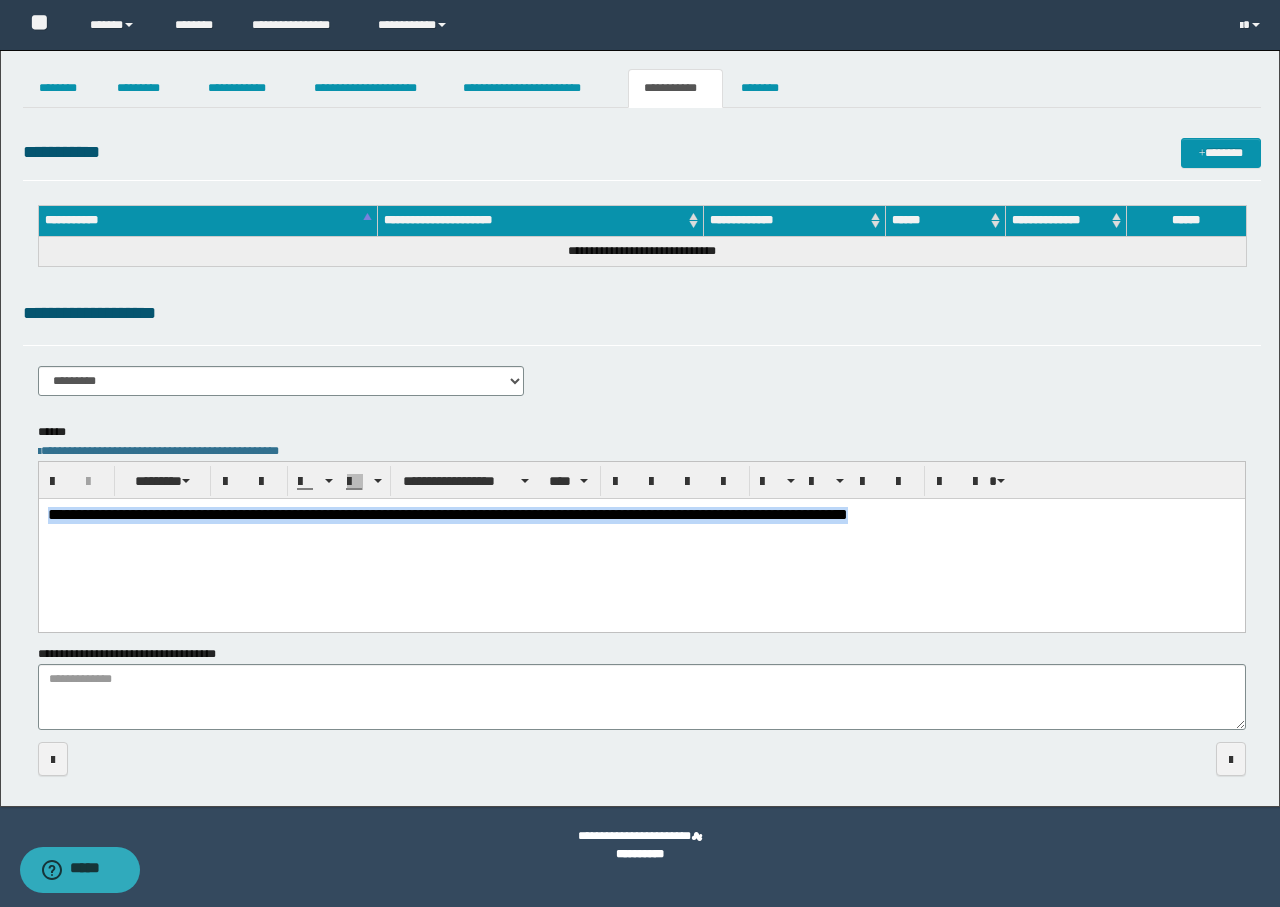 drag, startPoint x: 1033, startPoint y: 529, endPoint x: 41, endPoint y: 1028, distance: 1110.4346 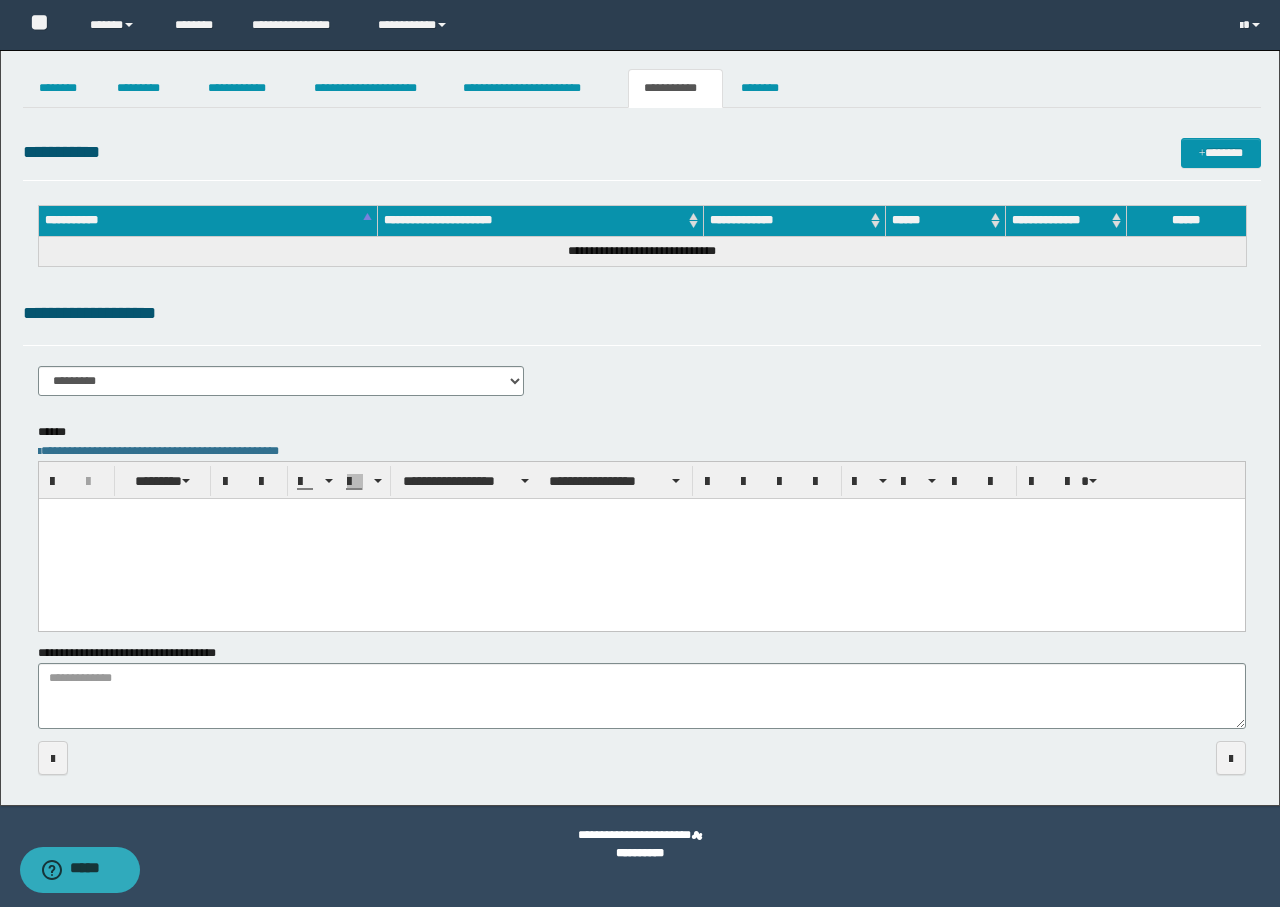 click at bounding box center (641, 538) 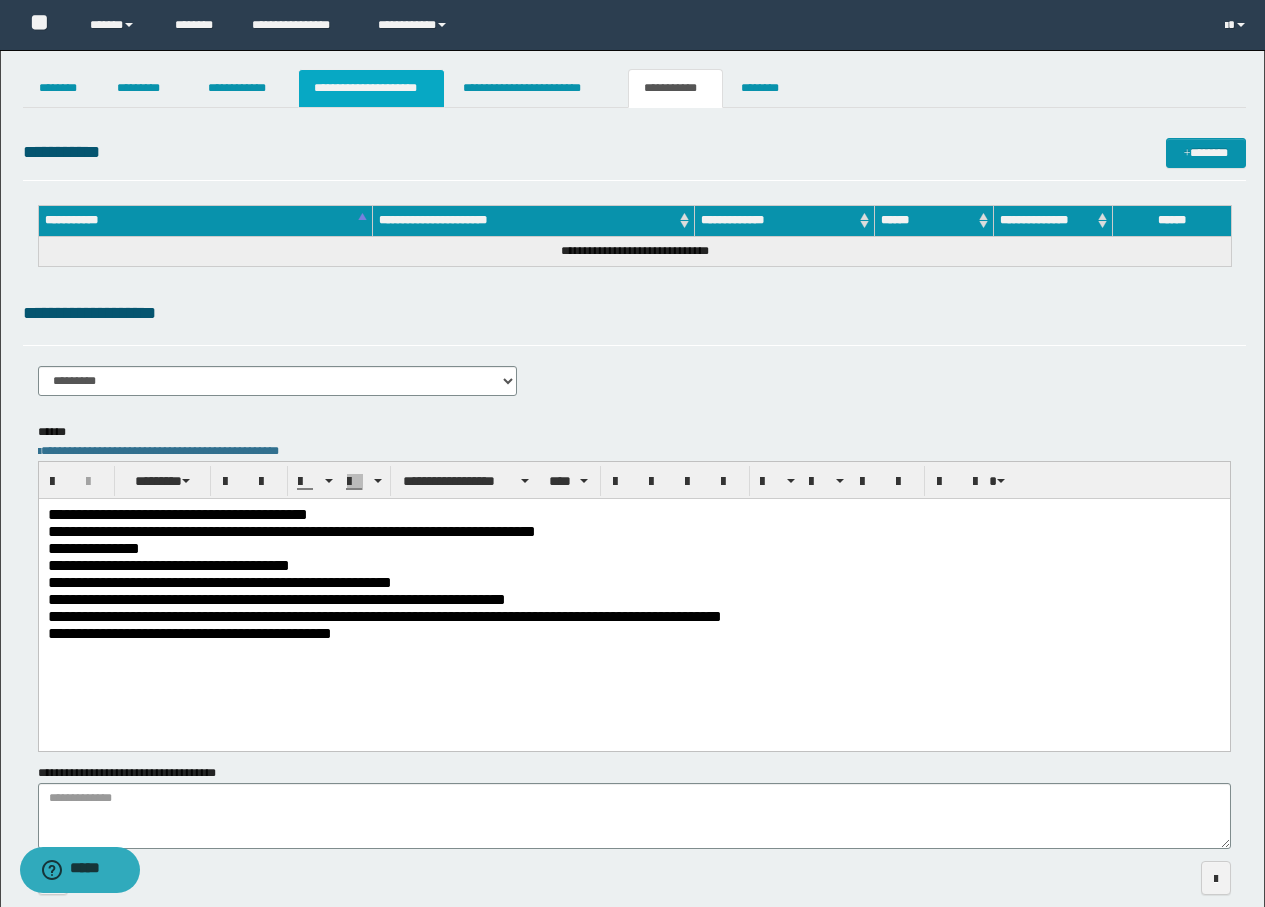 click on "**********" at bounding box center (371, 88) 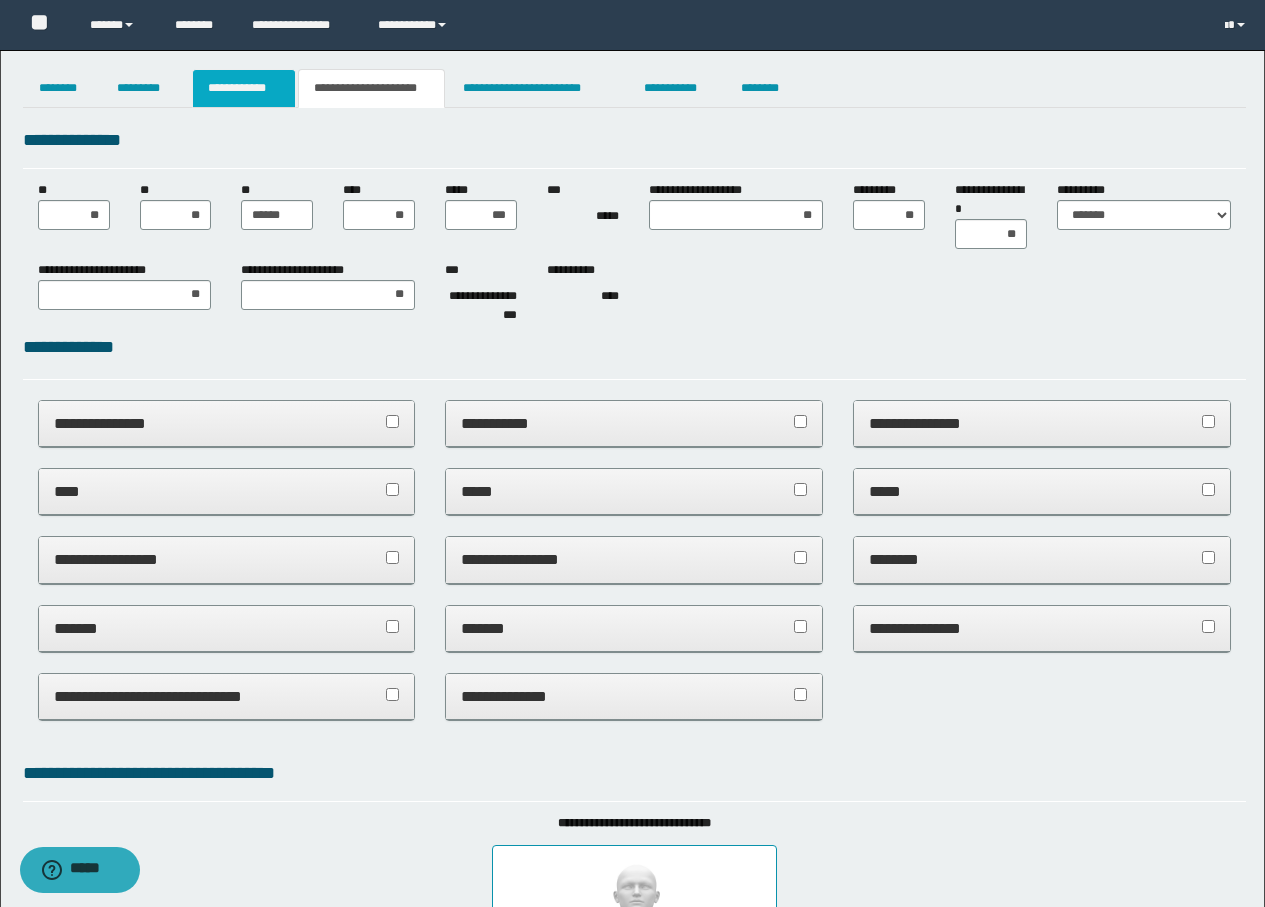 click on "**********" at bounding box center [244, 88] 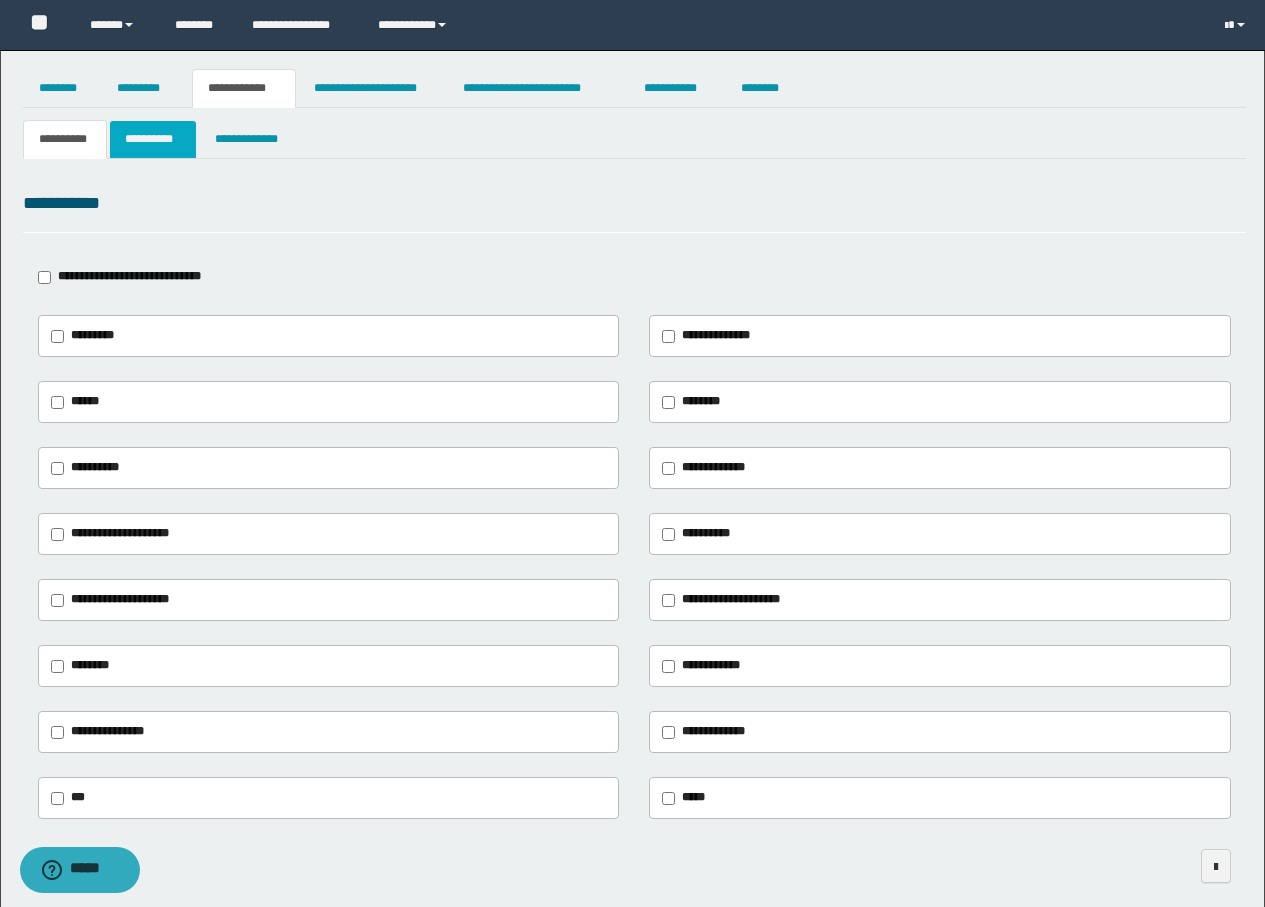 click on "**********" at bounding box center [153, 139] 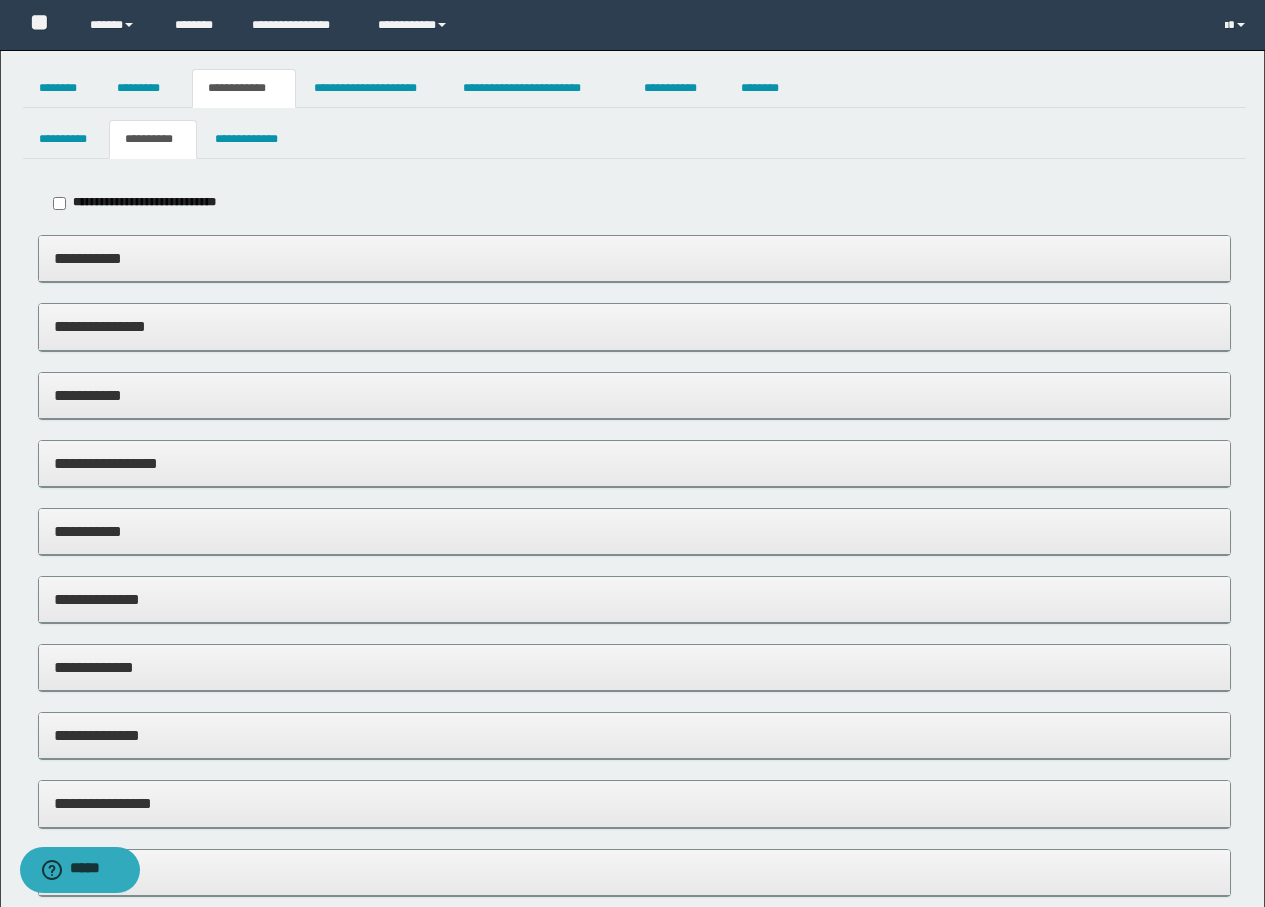 click on "**********" at bounding box center (634, 395) 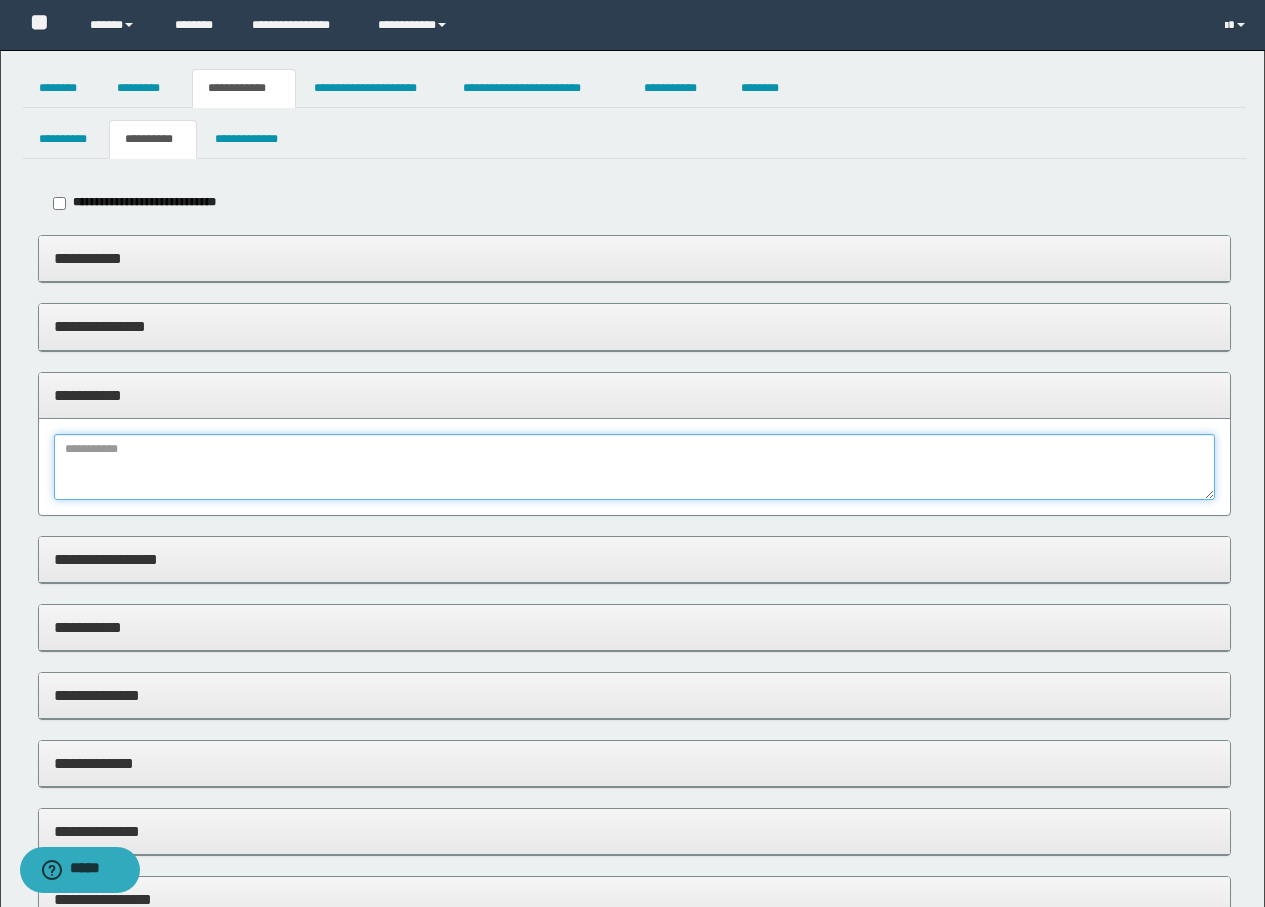 click at bounding box center [634, 467] 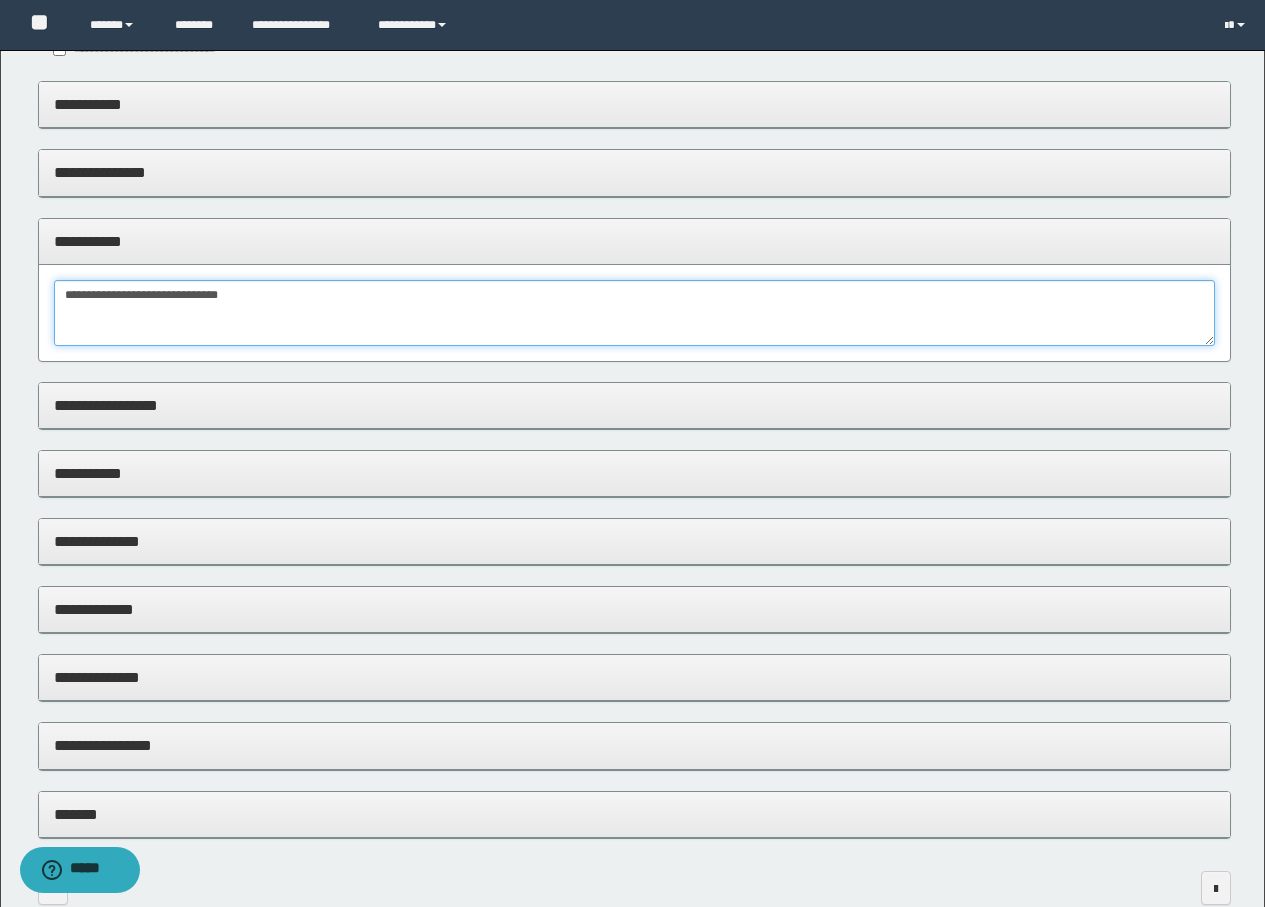 scroll, scrollTop: 260, scrollLeft: 0, axis: vertical 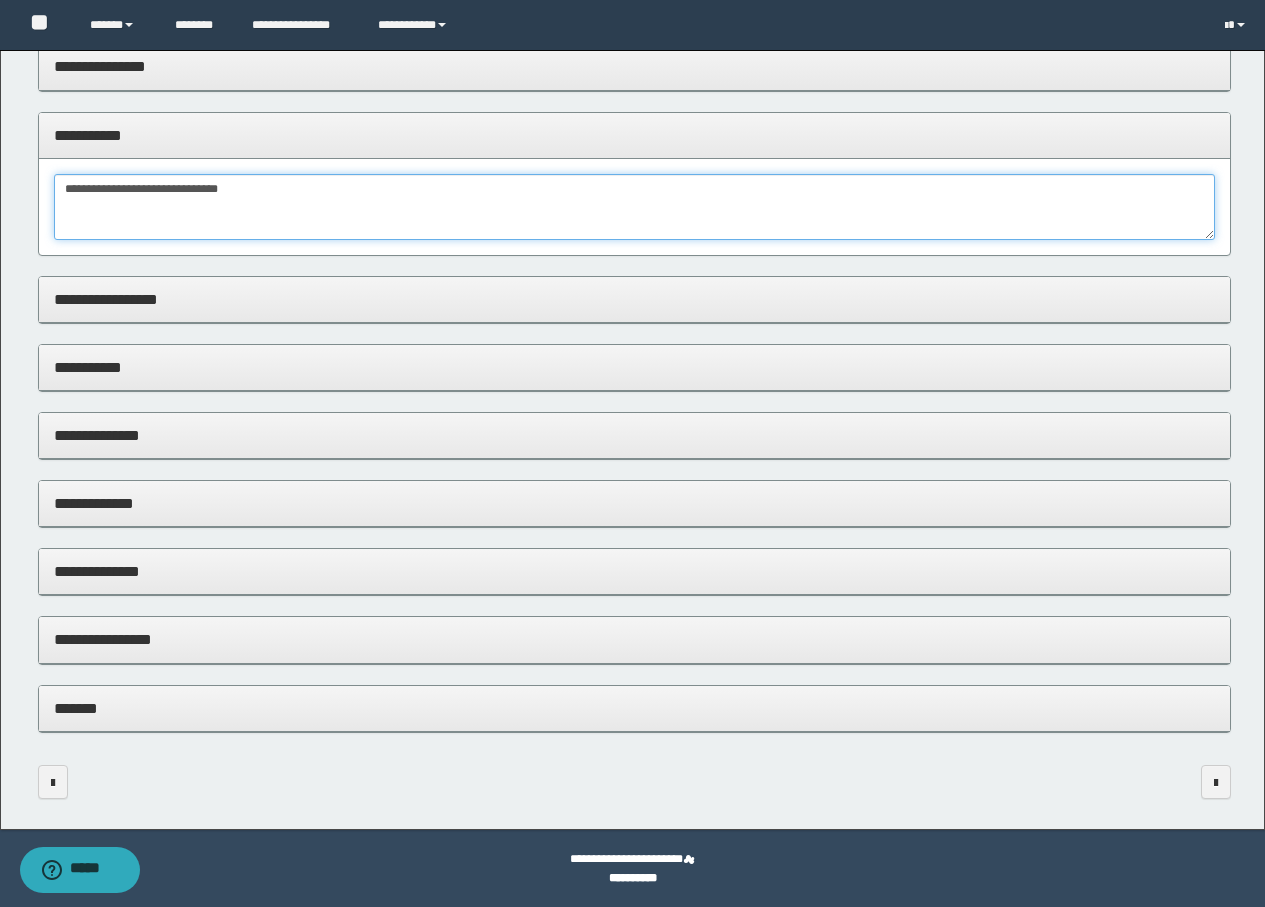 type on "**********" 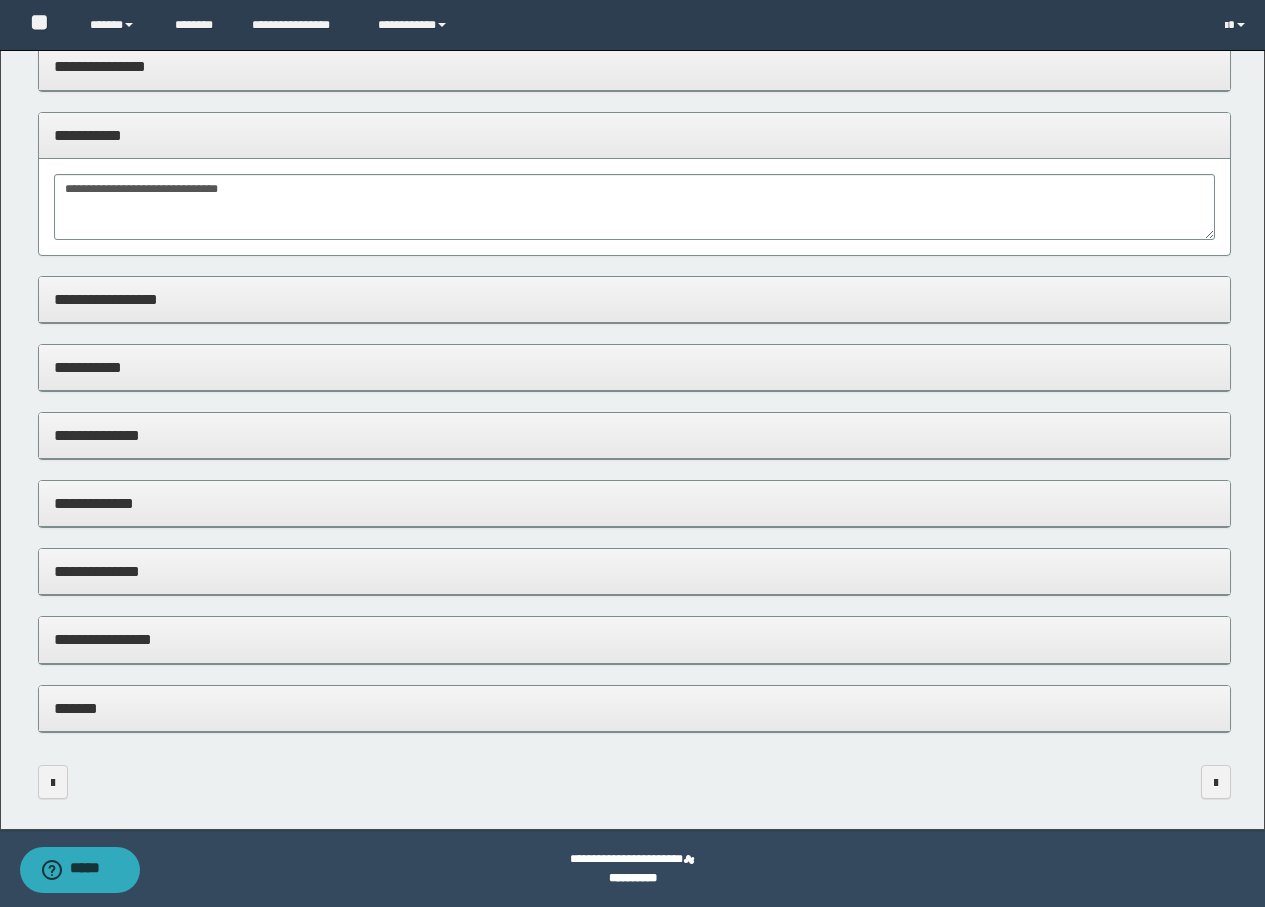 click on "**********" at bounding box center (634, 639) 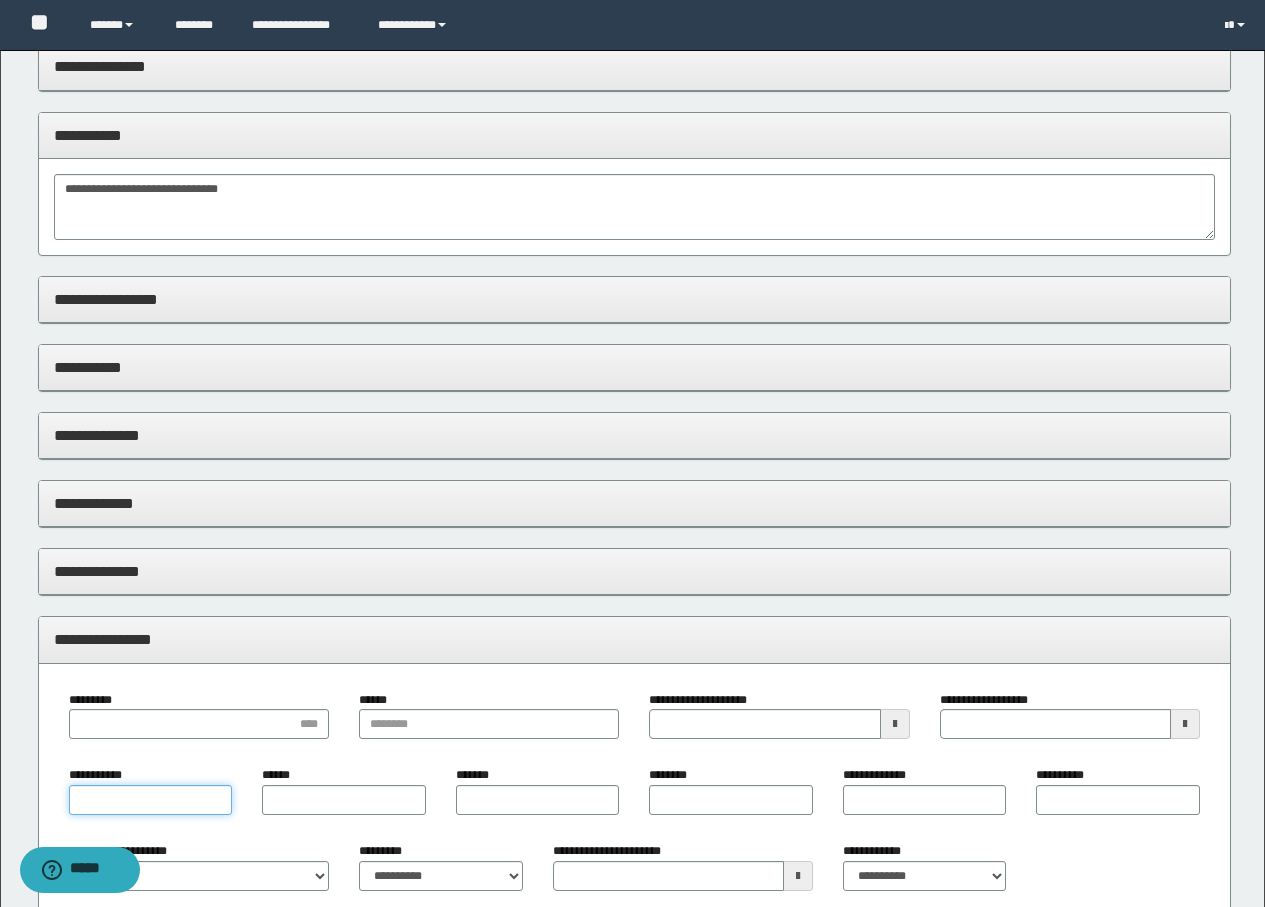 click on "**********" at bounding box center [151, 800] 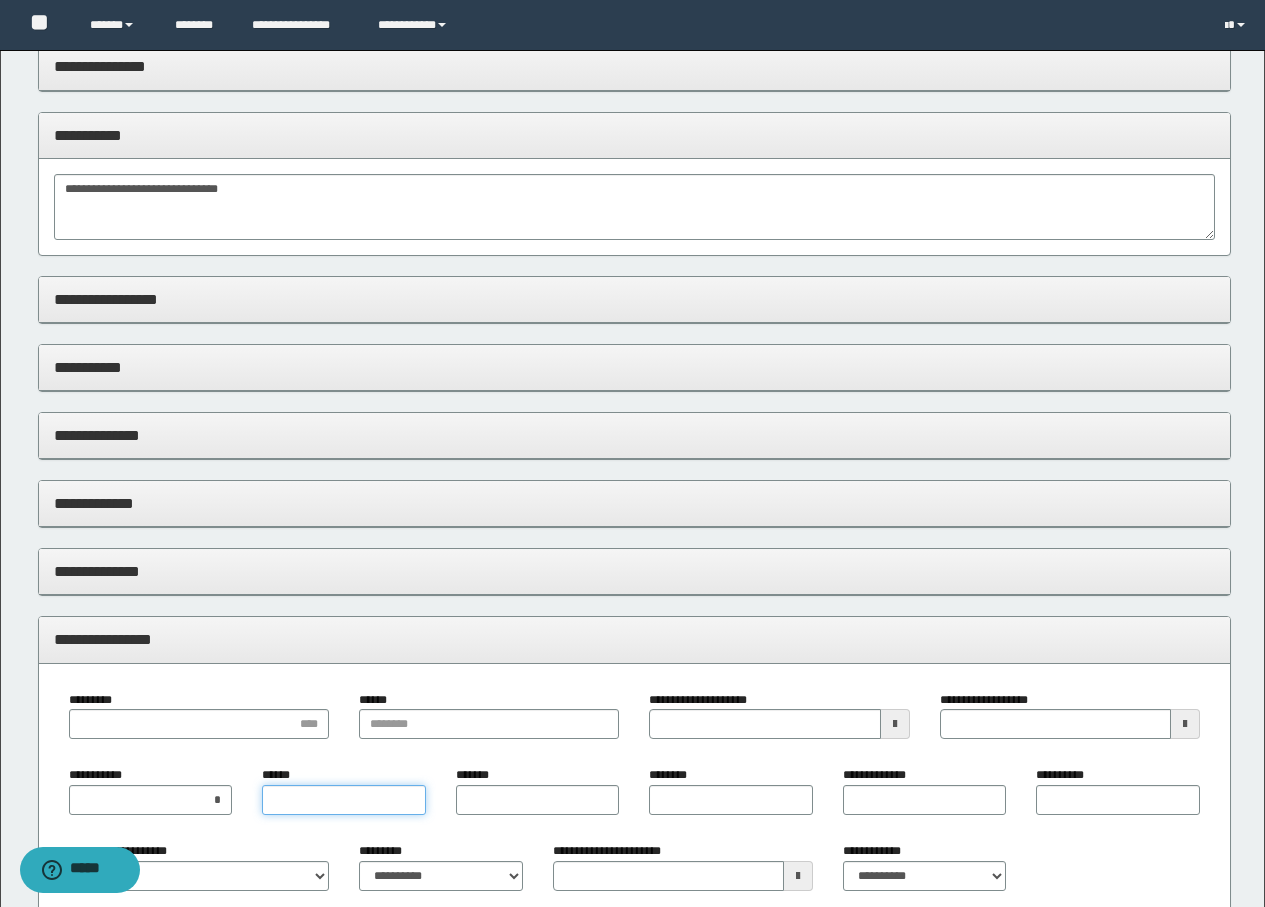 type on "*" 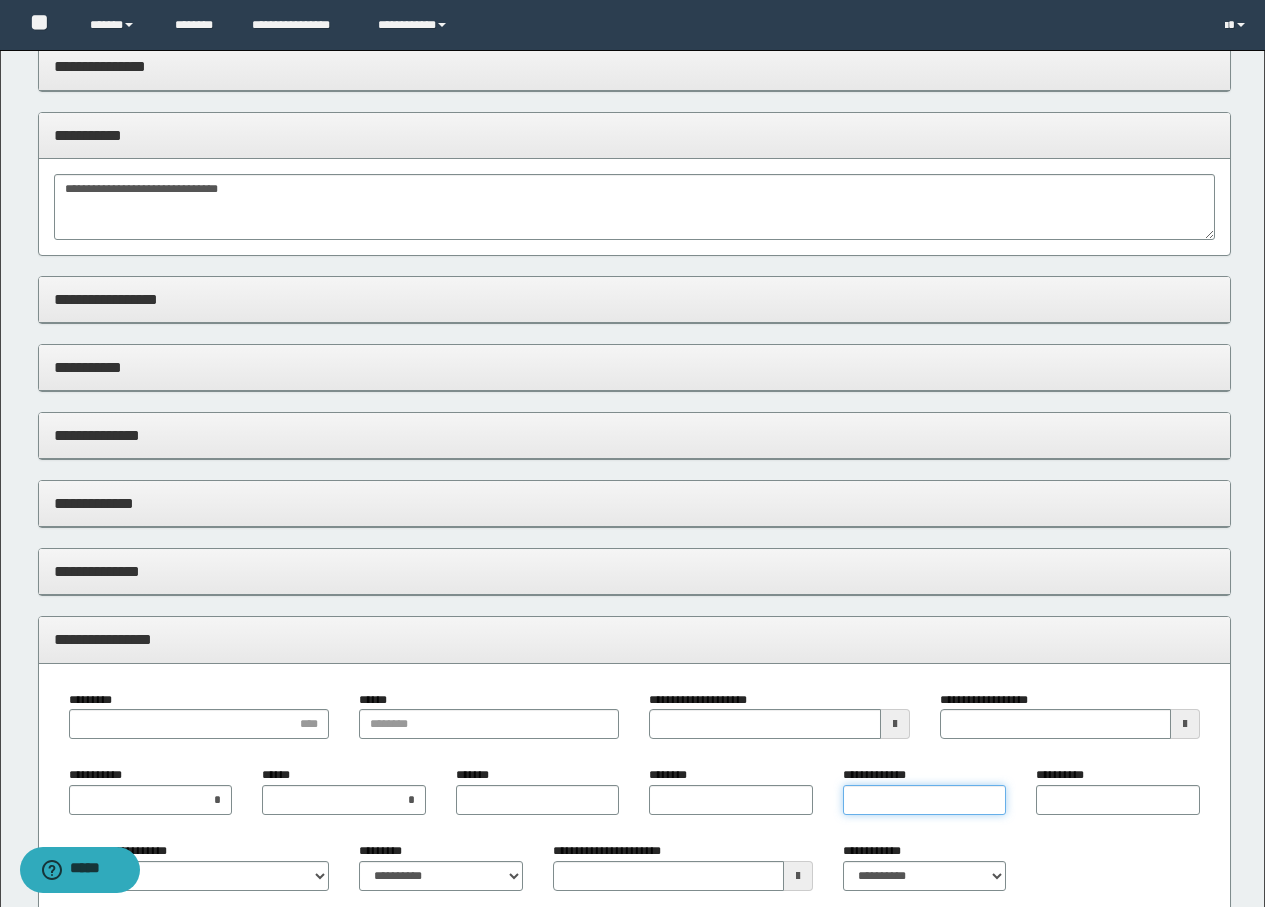 type on "*" 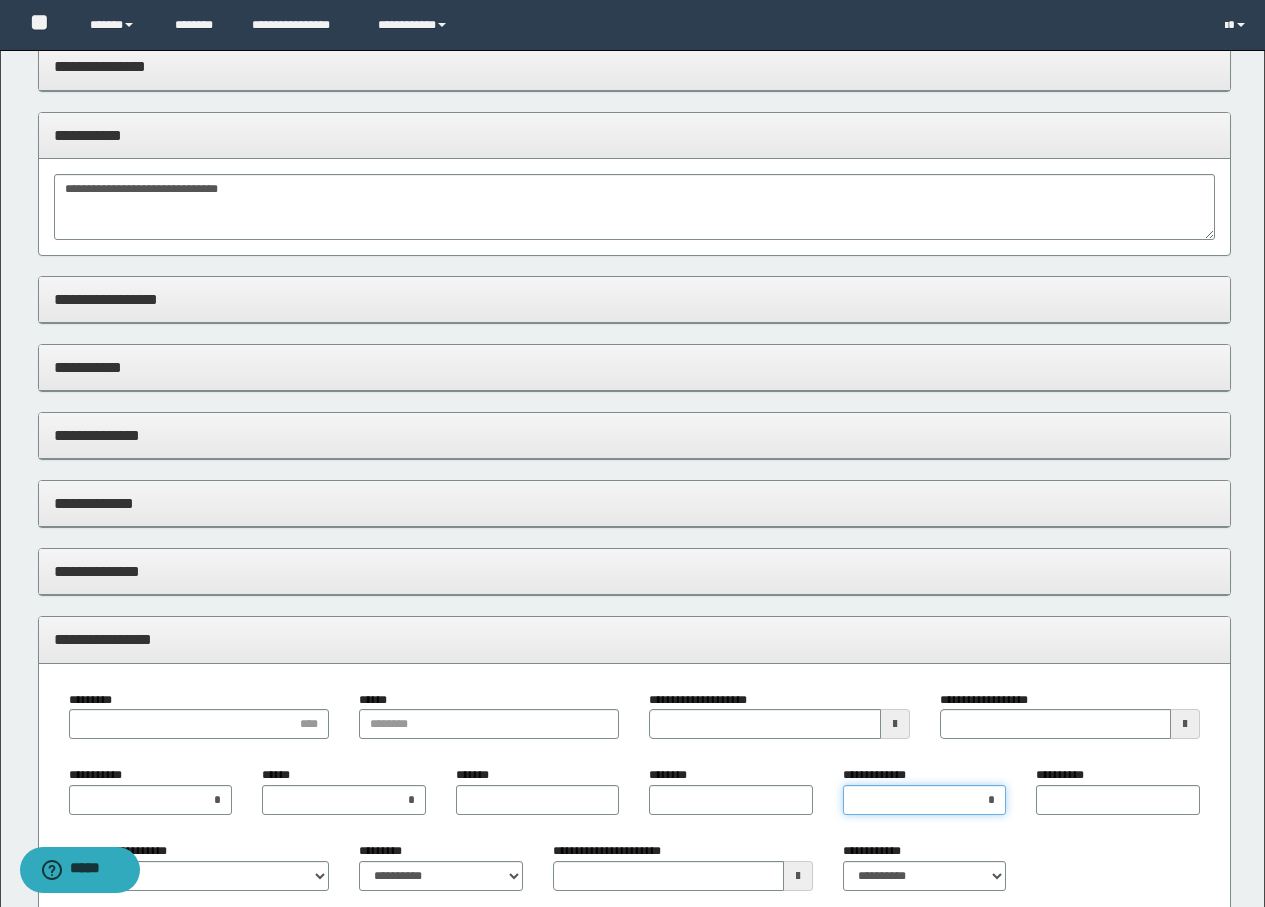 type 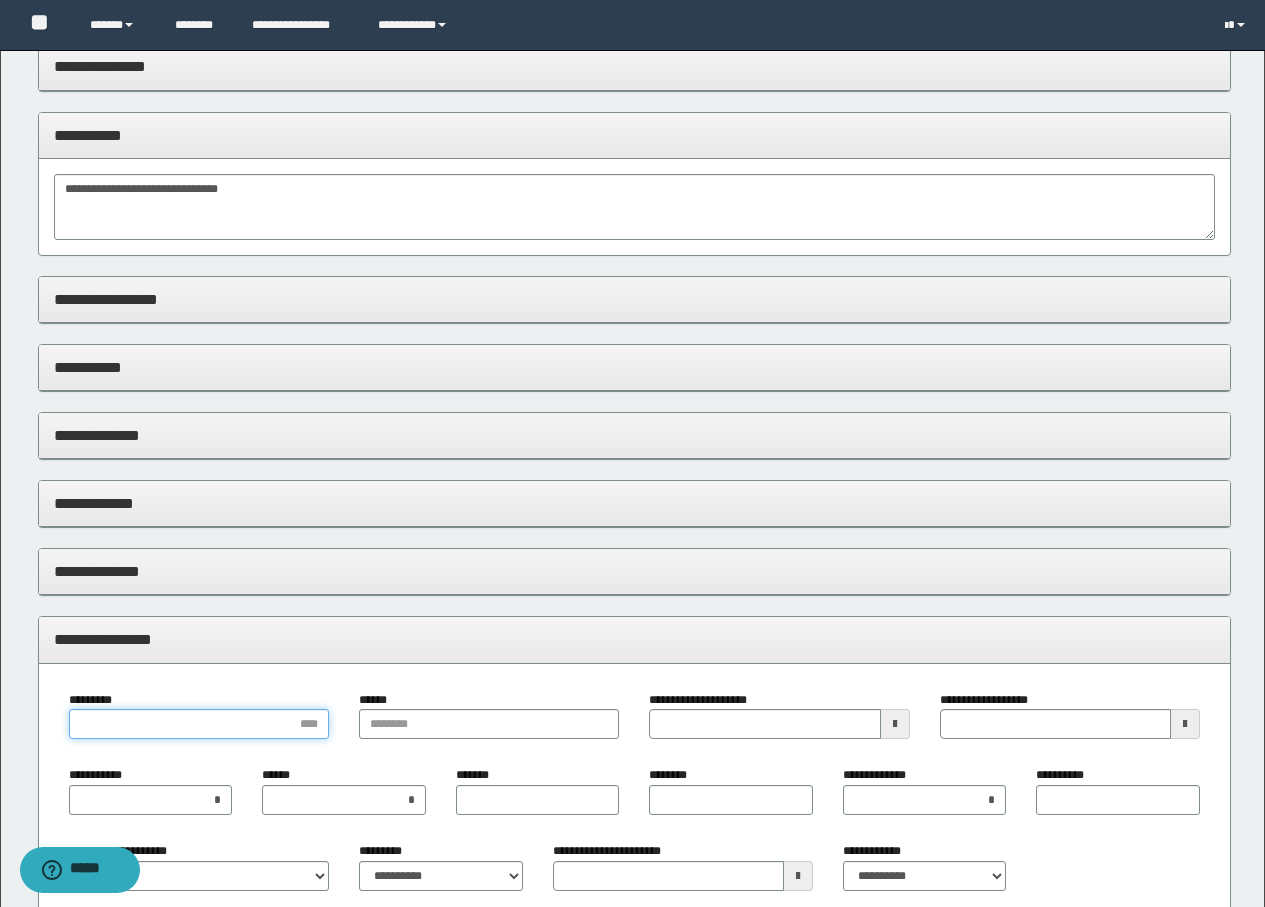 click on "*********" at bounding box center [199, 724] 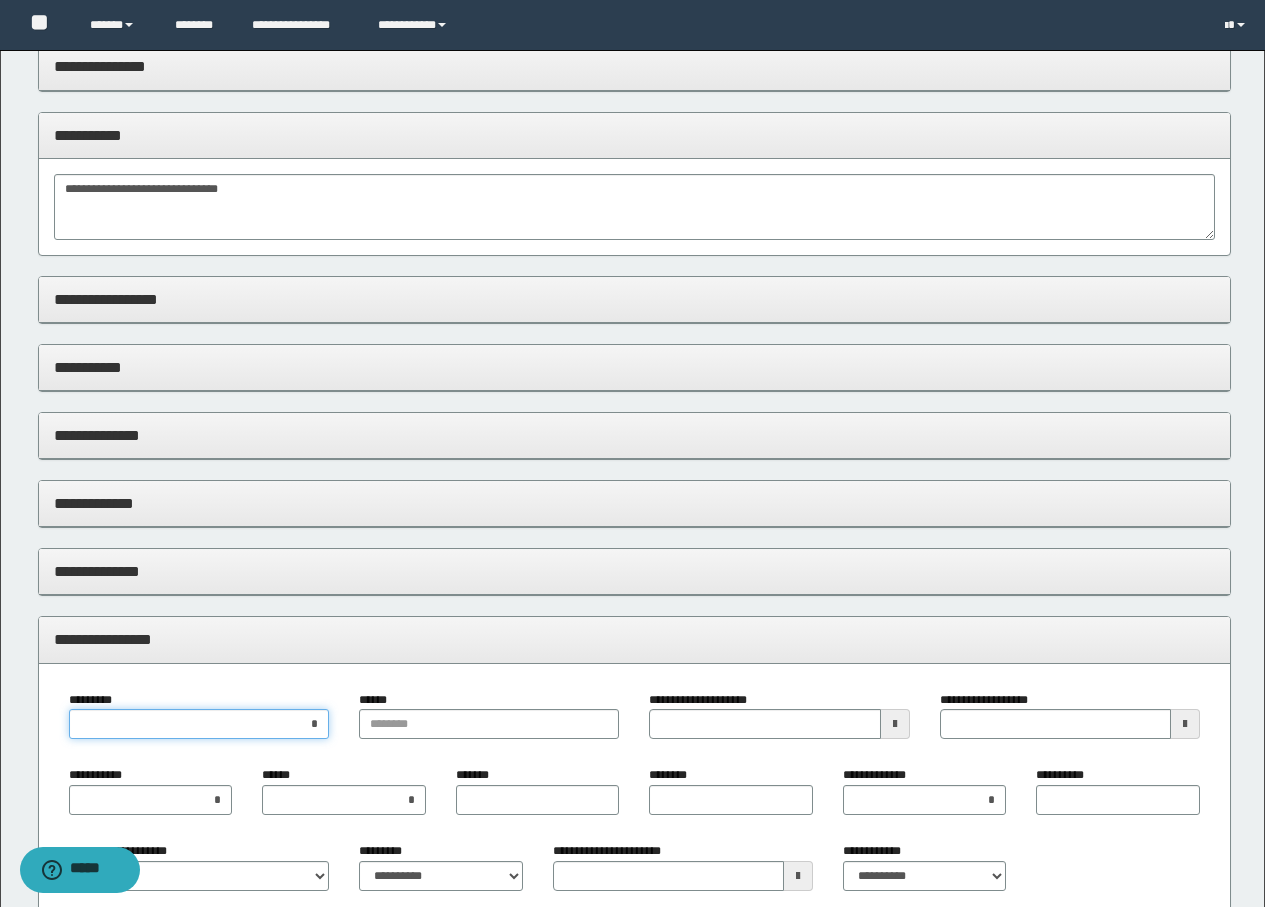 type on "**" 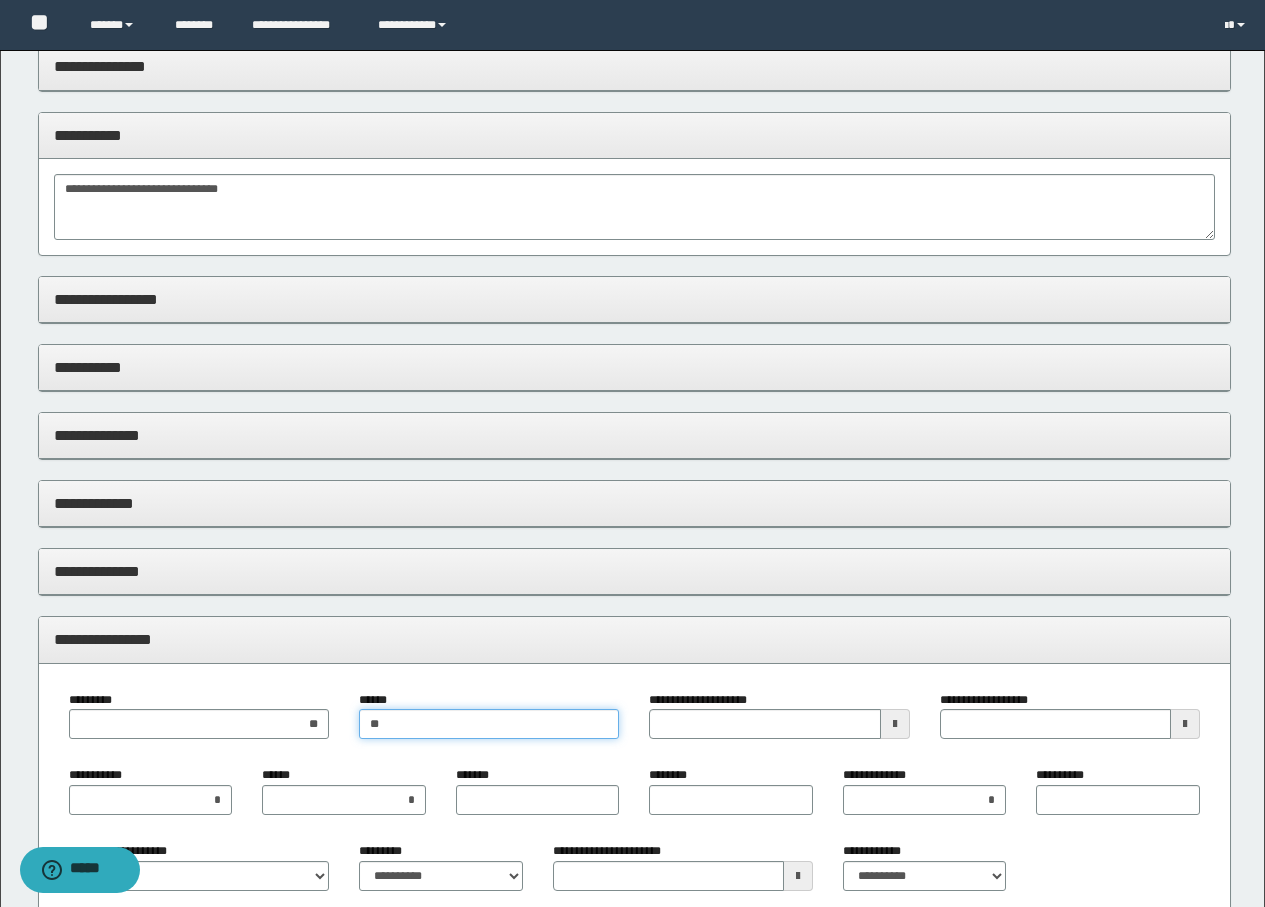 type on "**" 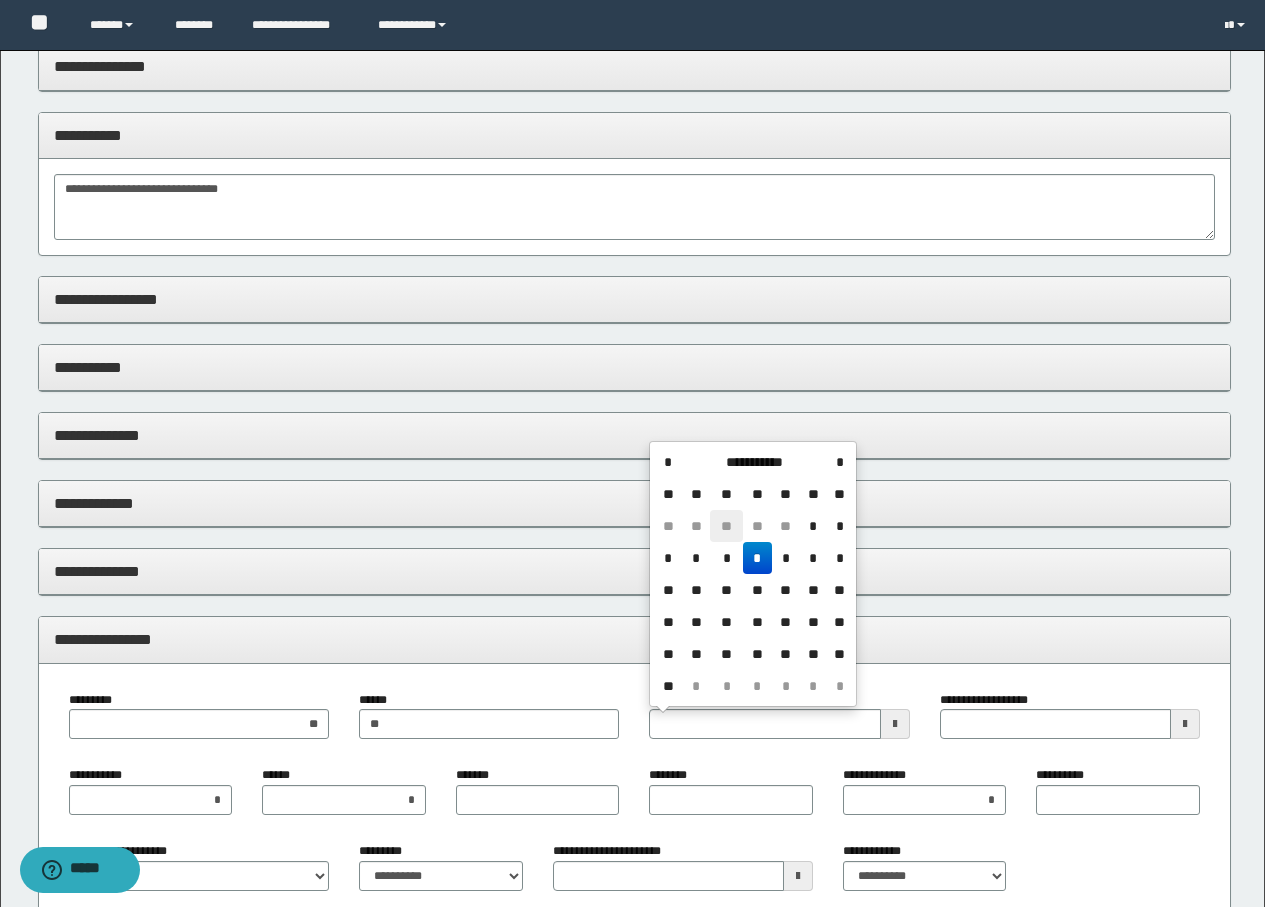 click on "**" at bounding box center (726, 526) 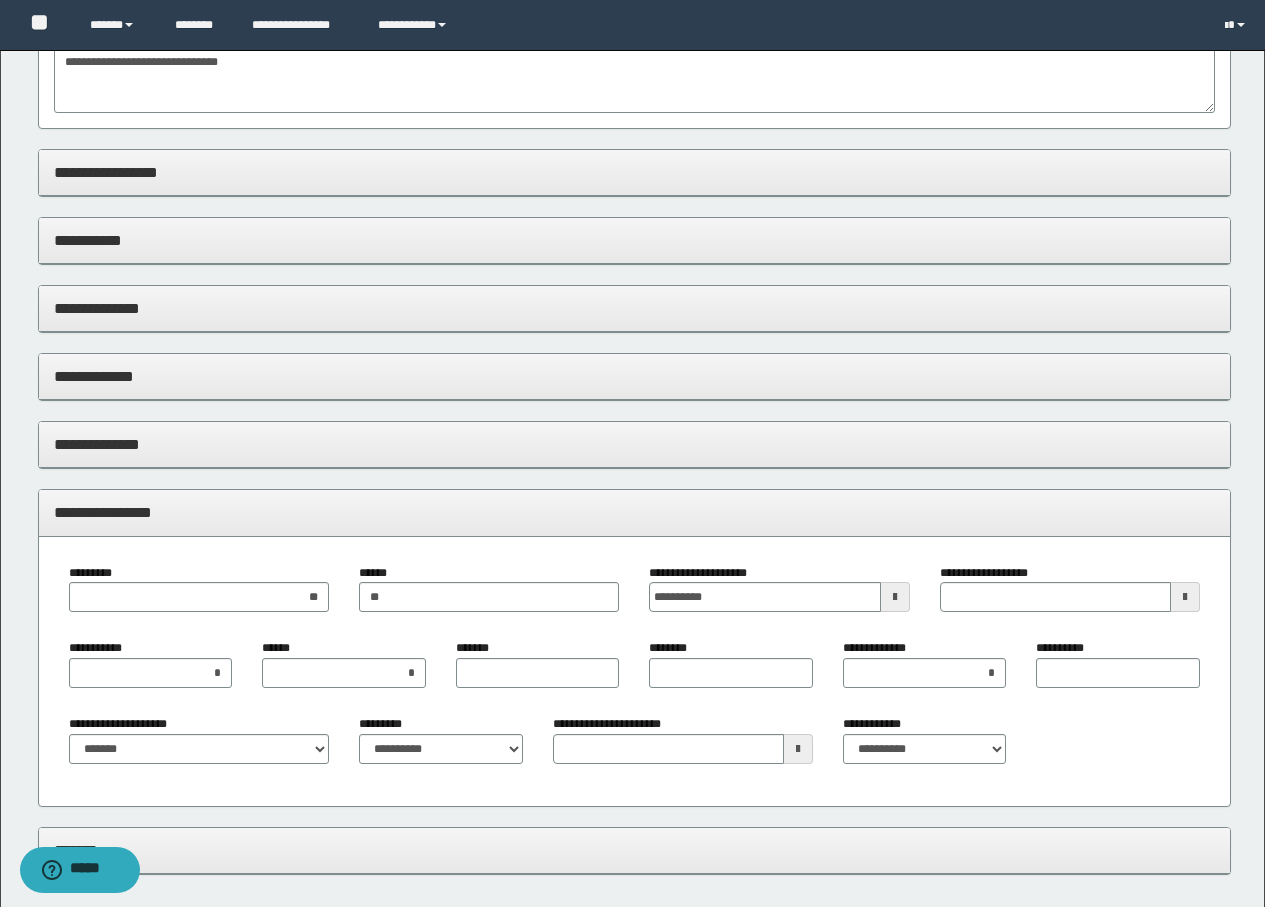 scroll, scrollTop: 530, scrollLeft: 0, axis: vertical 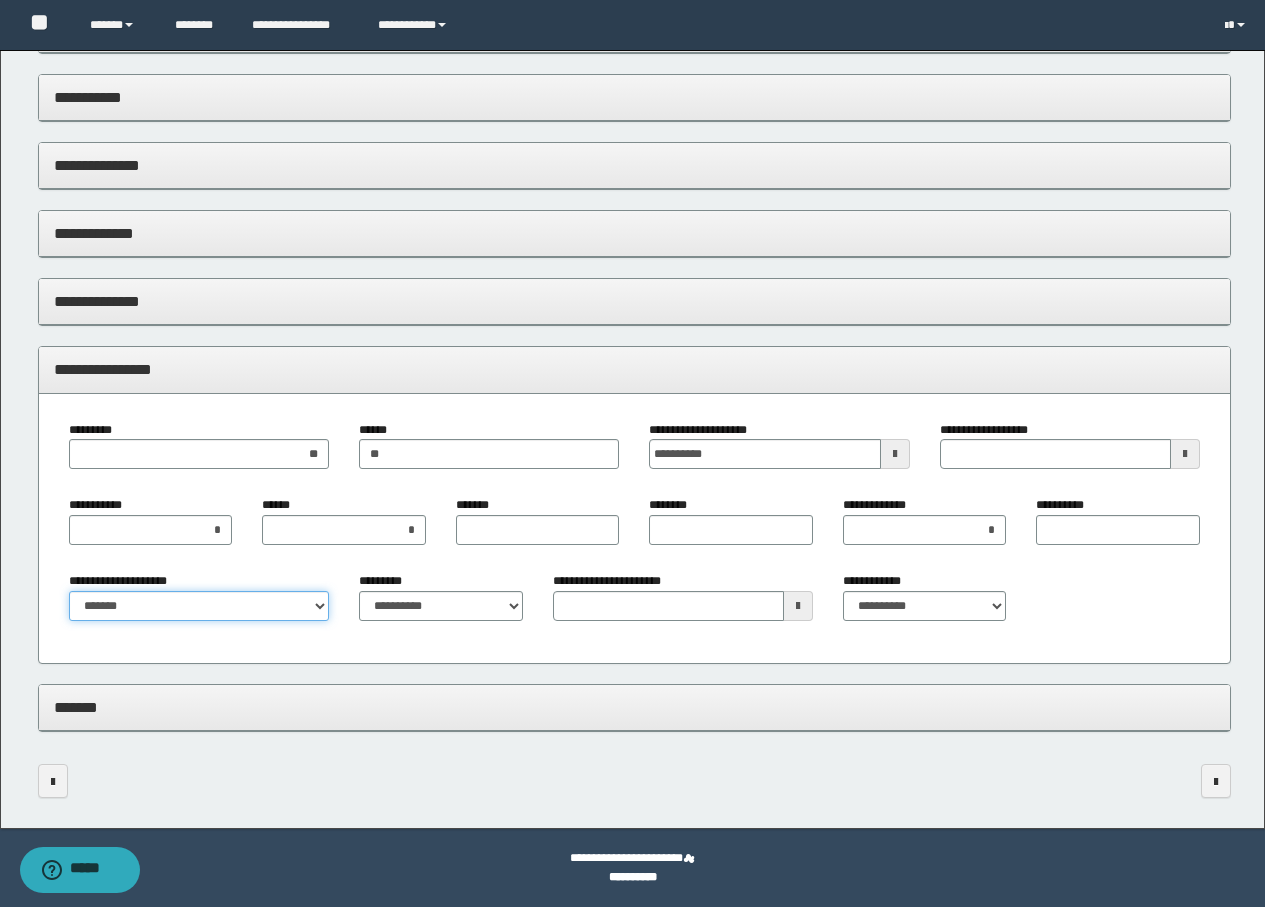 click on "**********" at bounding box center [199, 606] 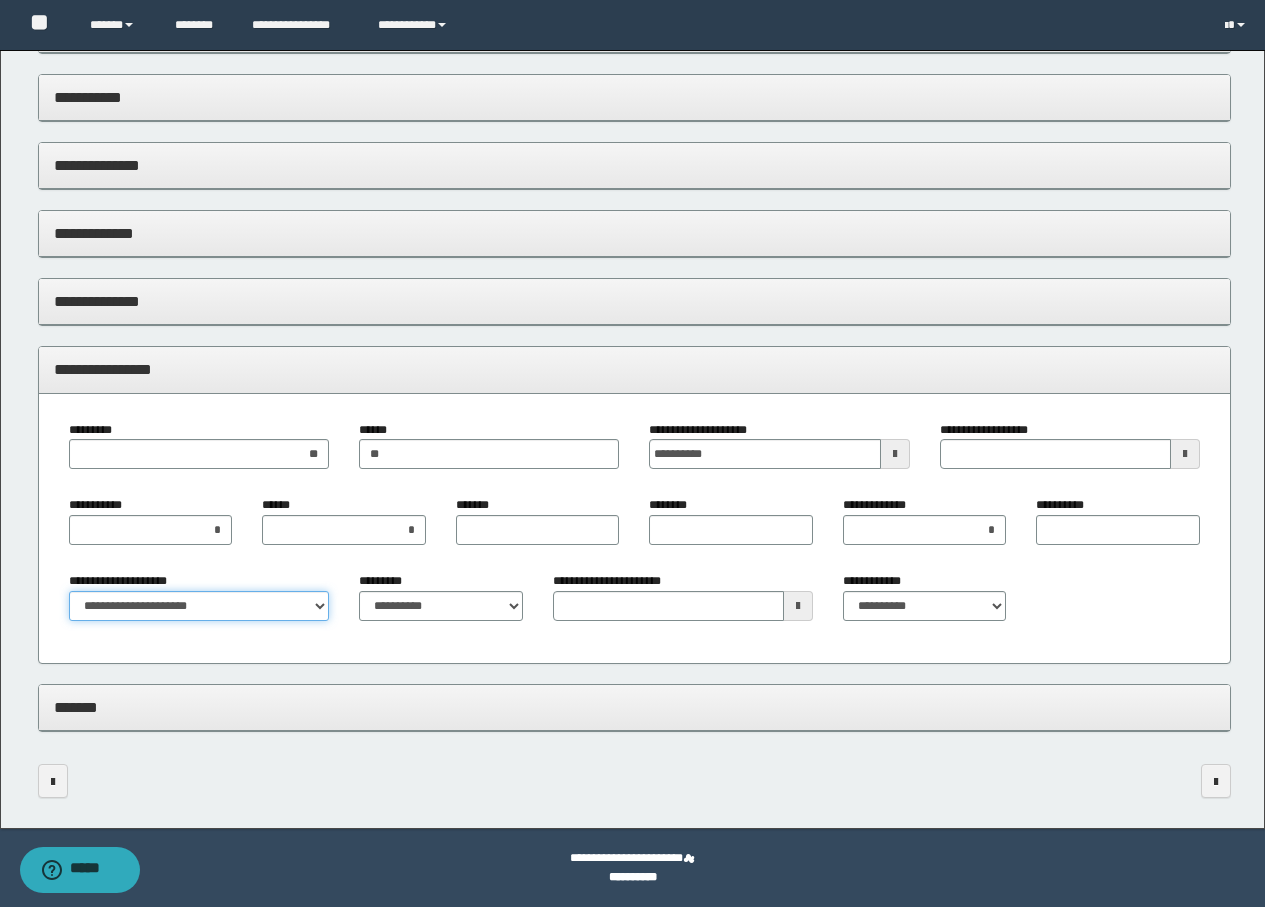 click on "**********" at bounding box center (199, 606) 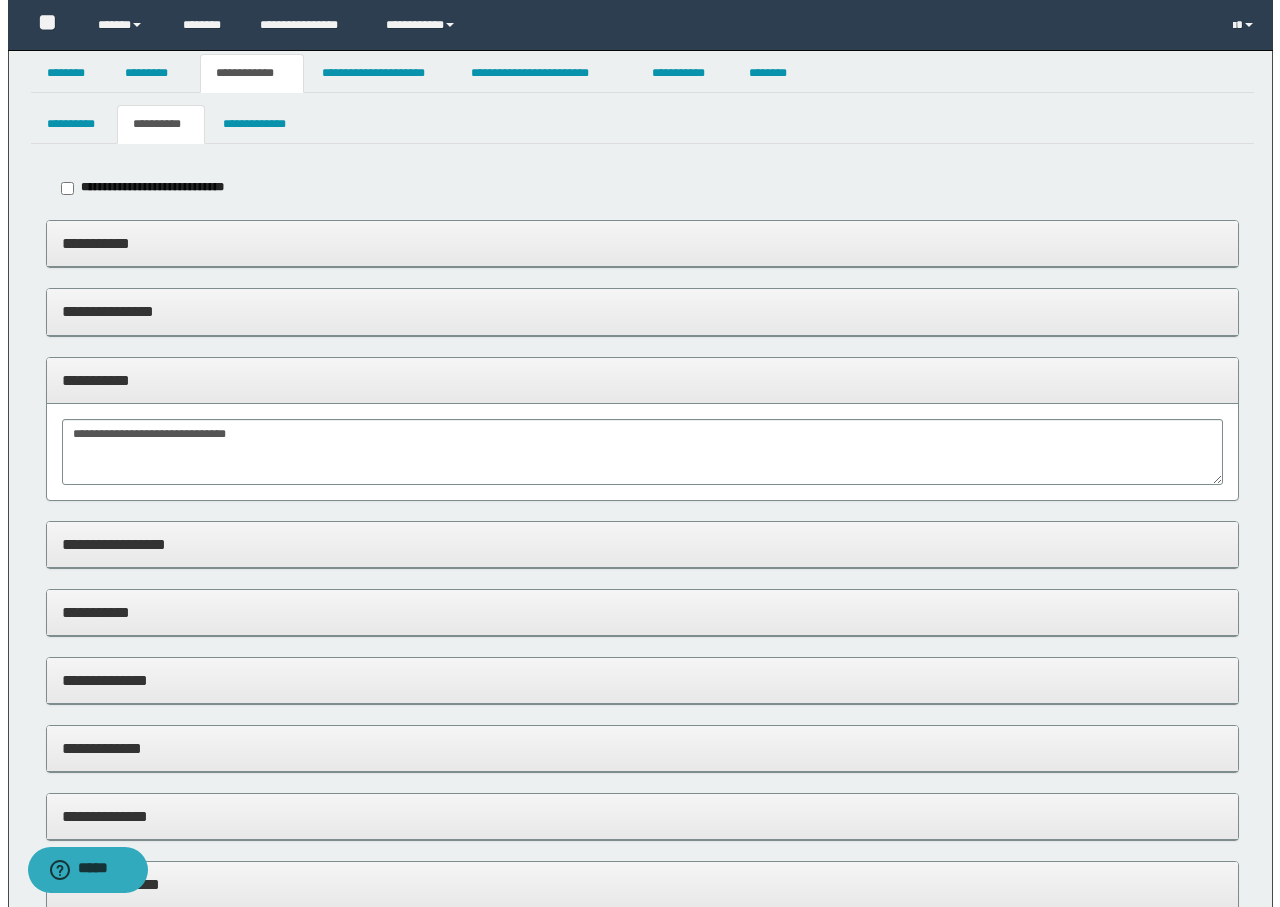 scroll, scrollTop: 0, scrollLeft: 0, axis: both 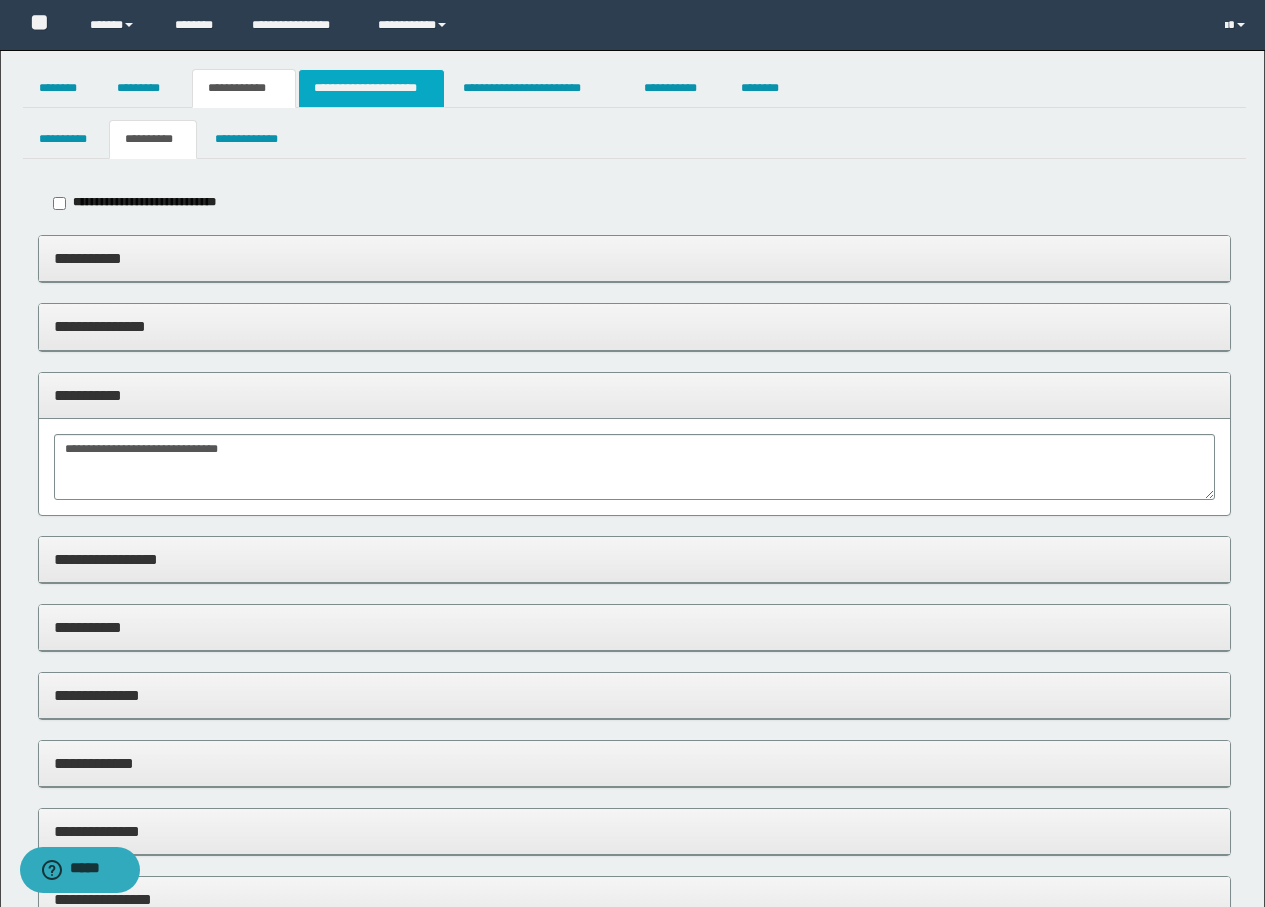 click on "**********" at bounding box center (371, 88) 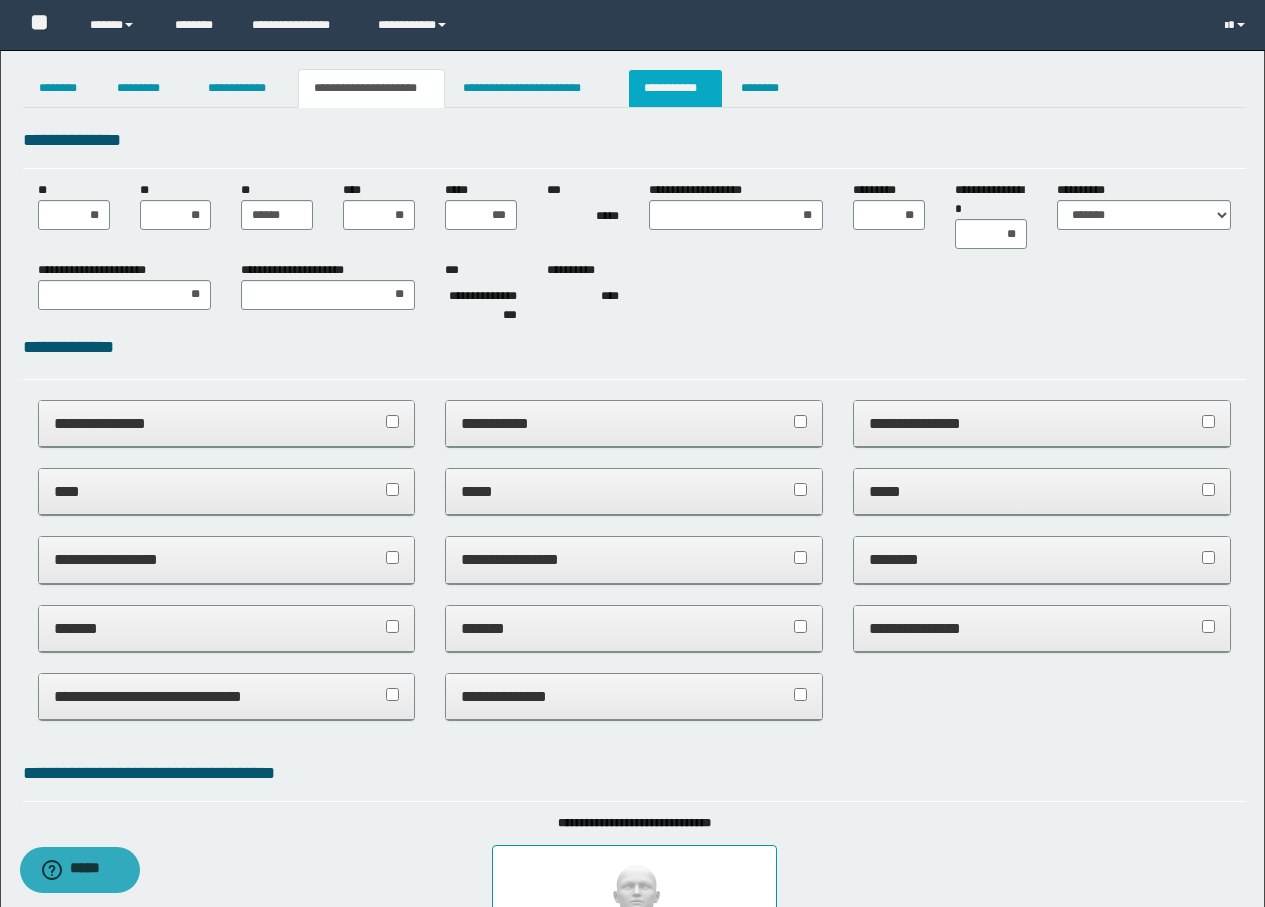 click on "**********" at bounding box center [675, 88] 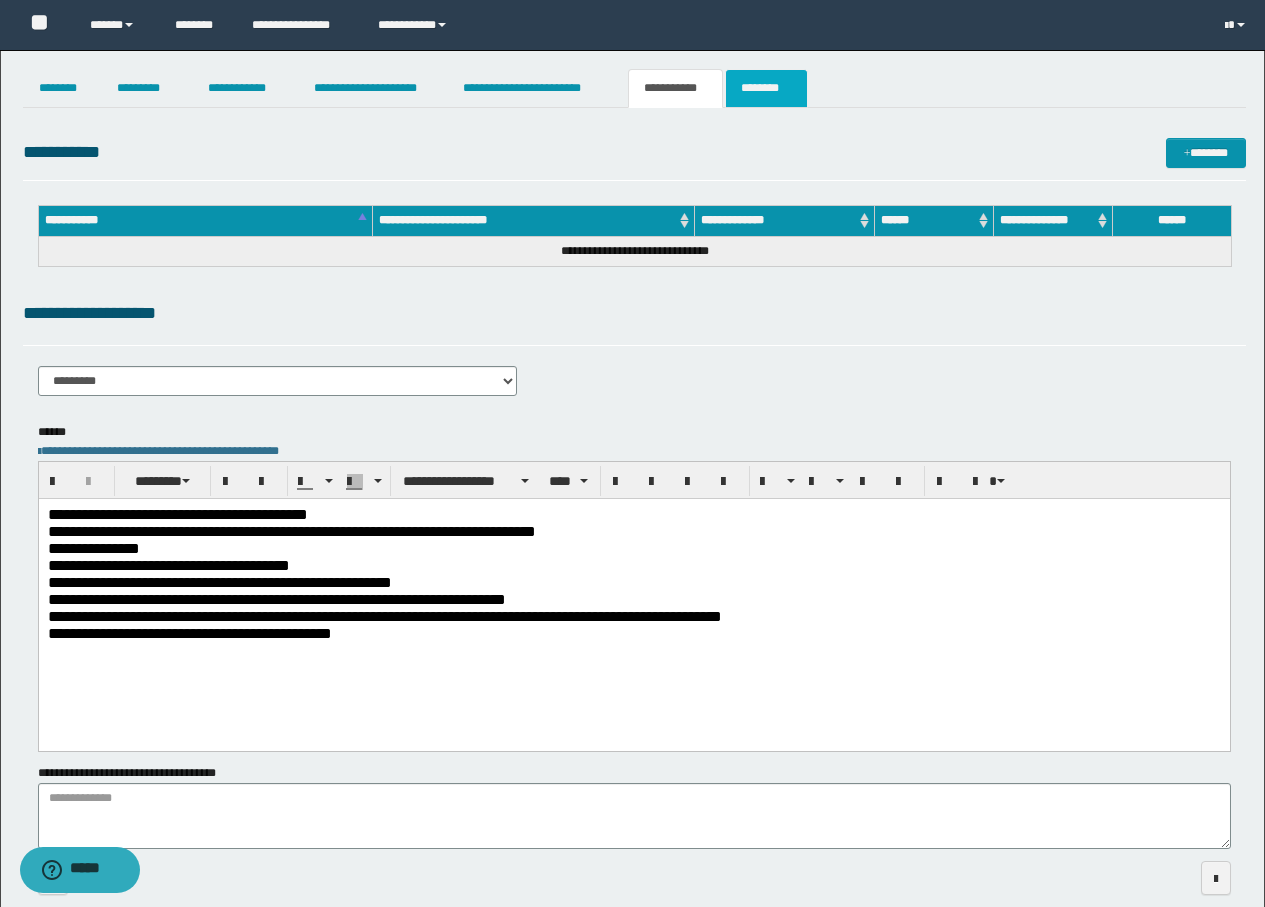 click on "********" at bounding box center (766, 88) 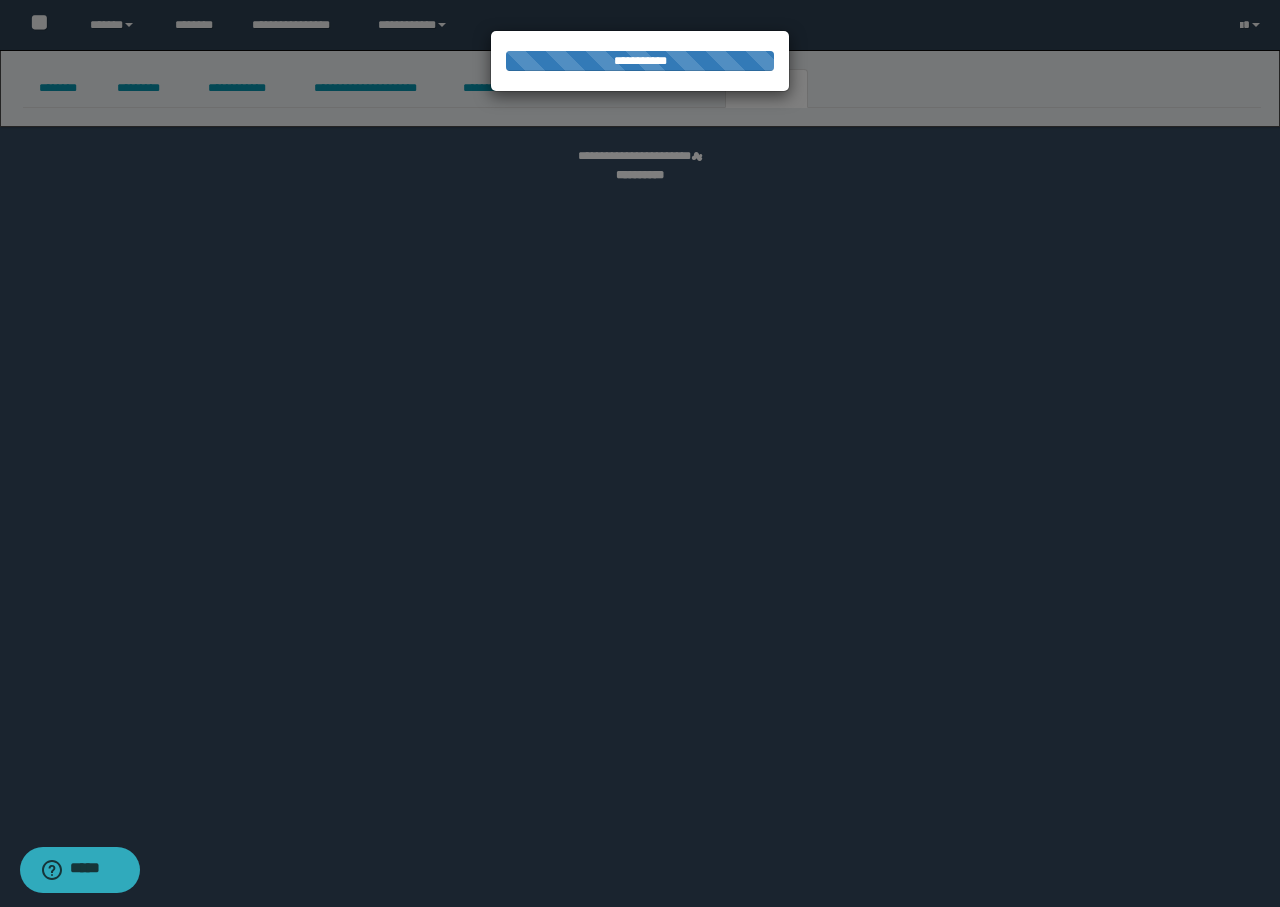 select 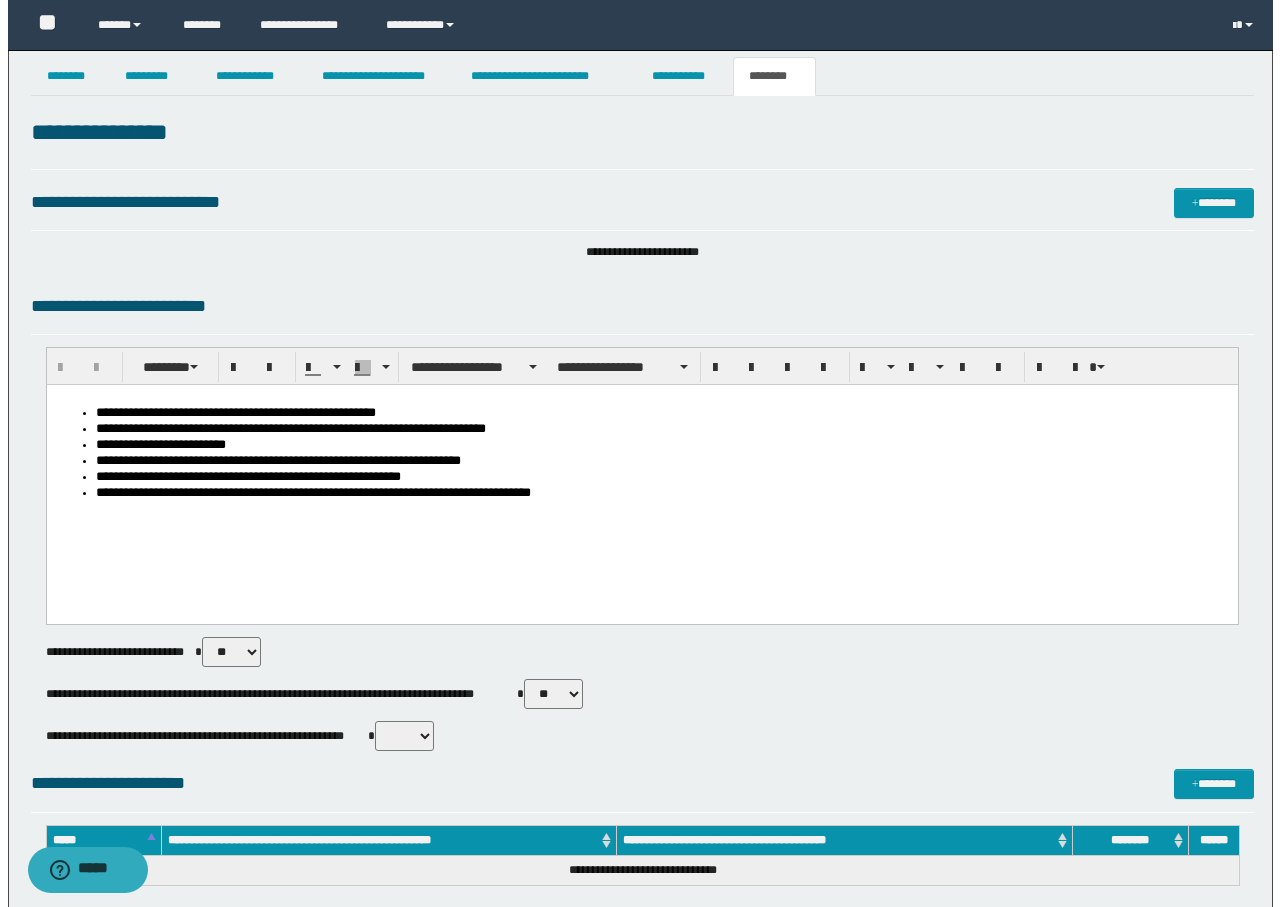 scroll, scrollTop: 0, scrollLeft: 0, axis: both 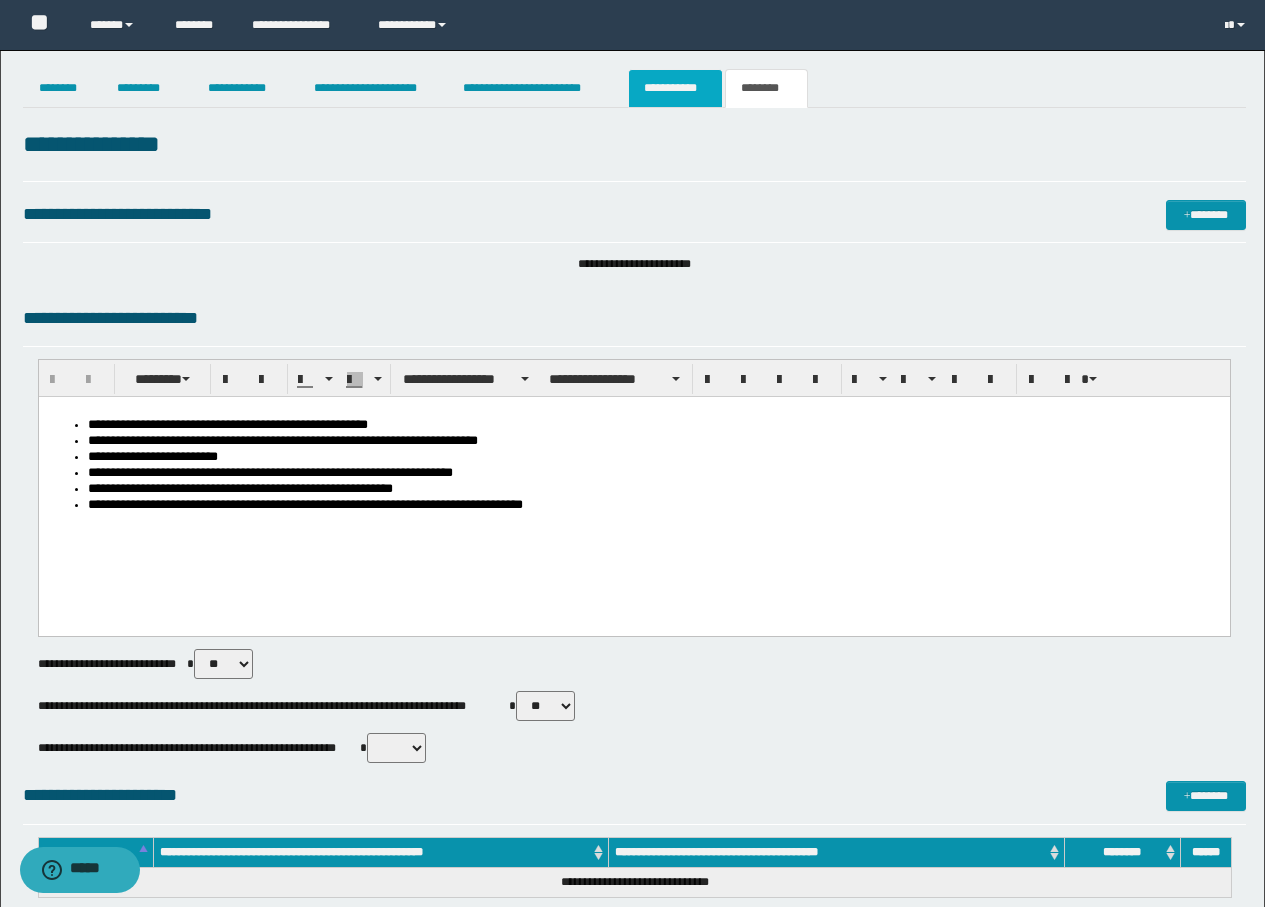 click on "**********" at bounding box center (675, 88) 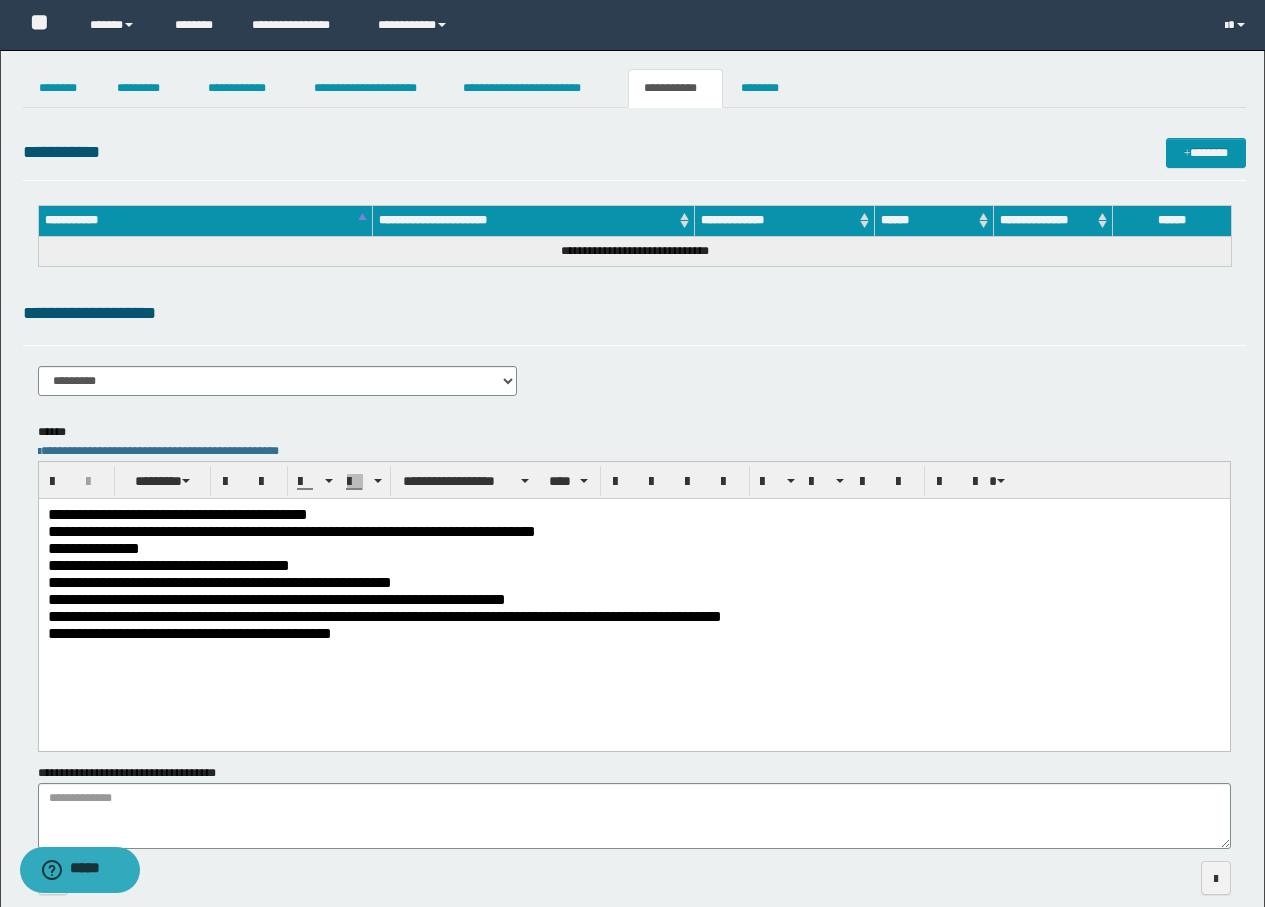 click on "**********" at bounding box center (633, 633) 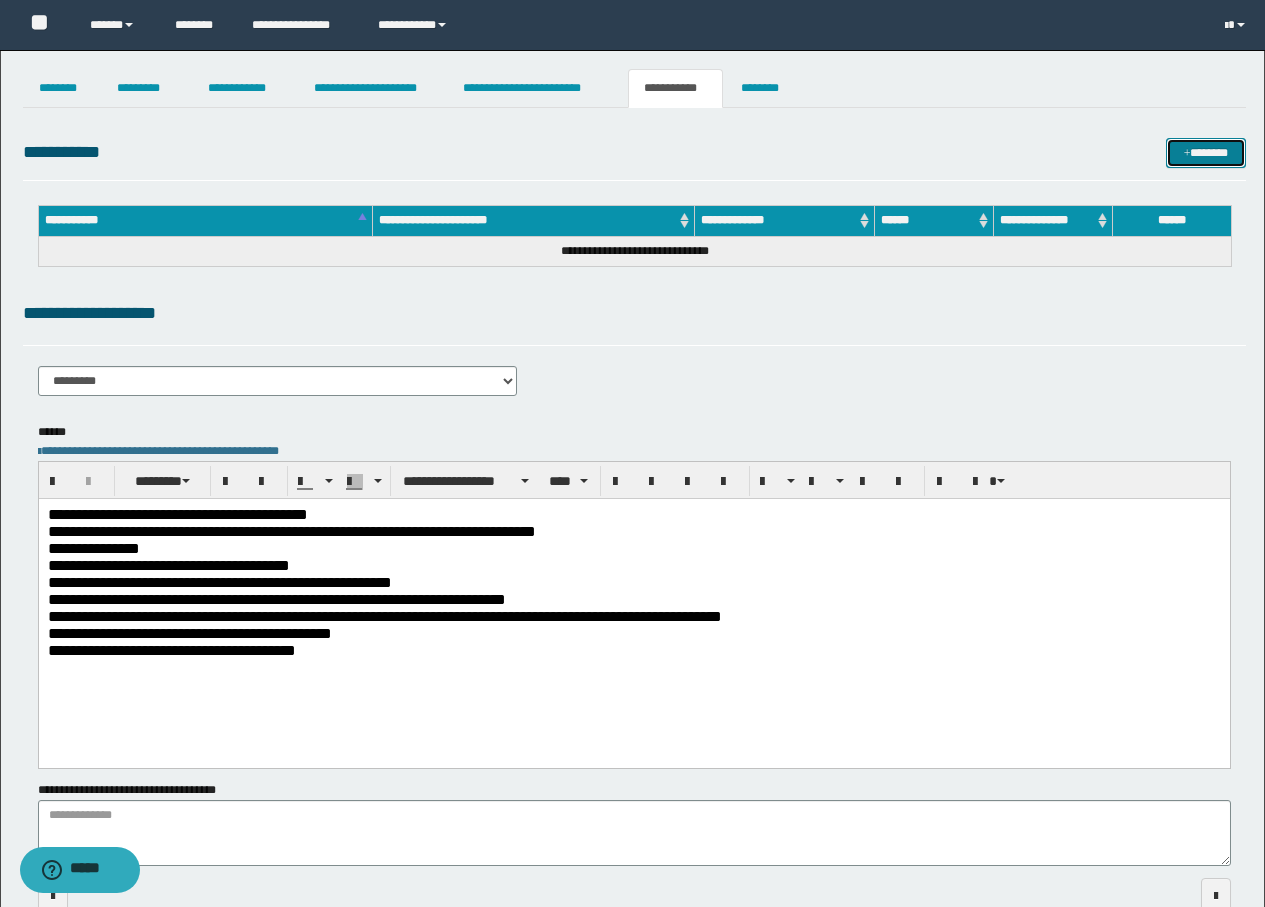 click on "*******" at bounding box center (1206, 153) 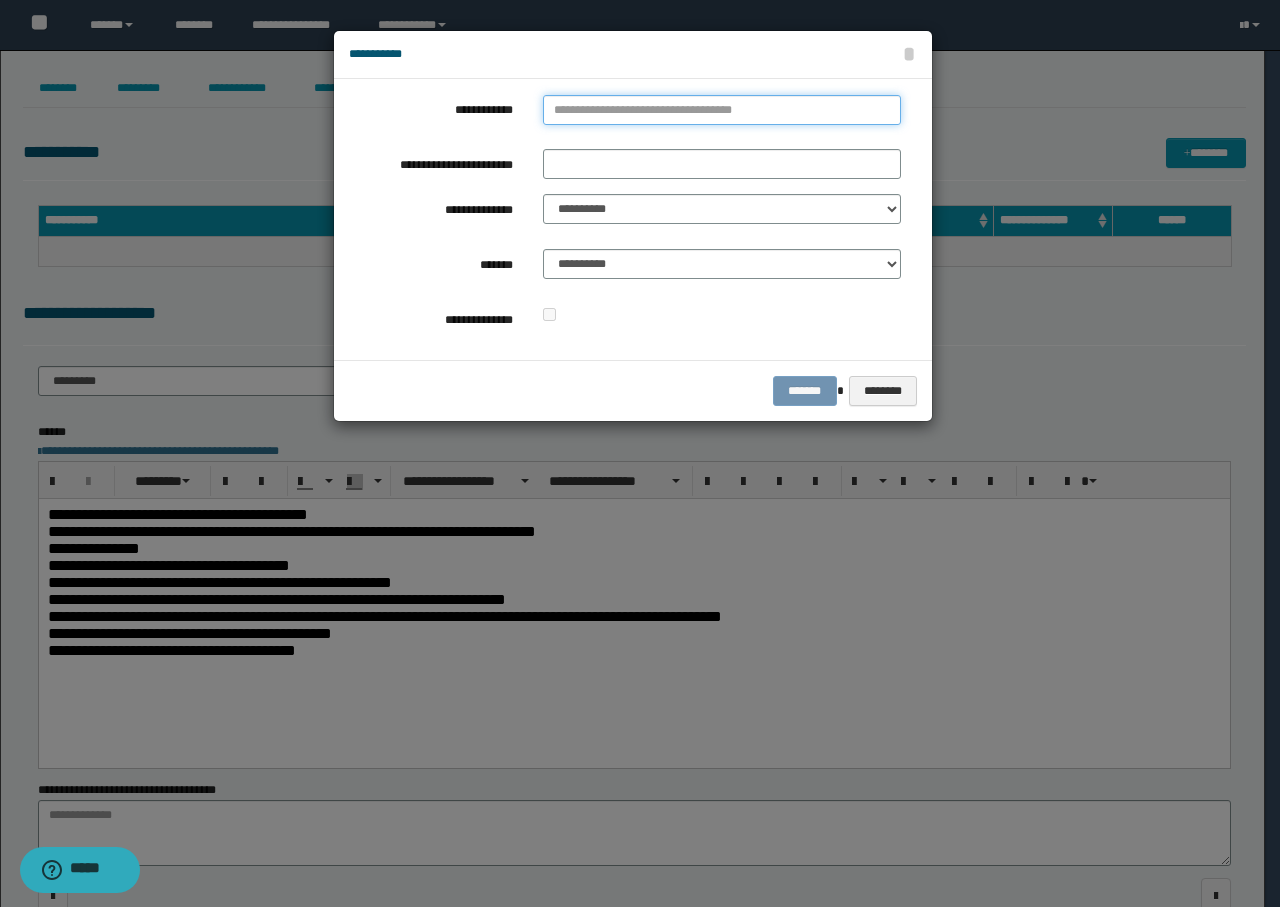 click on "**********" at bounding box center [722, 110] 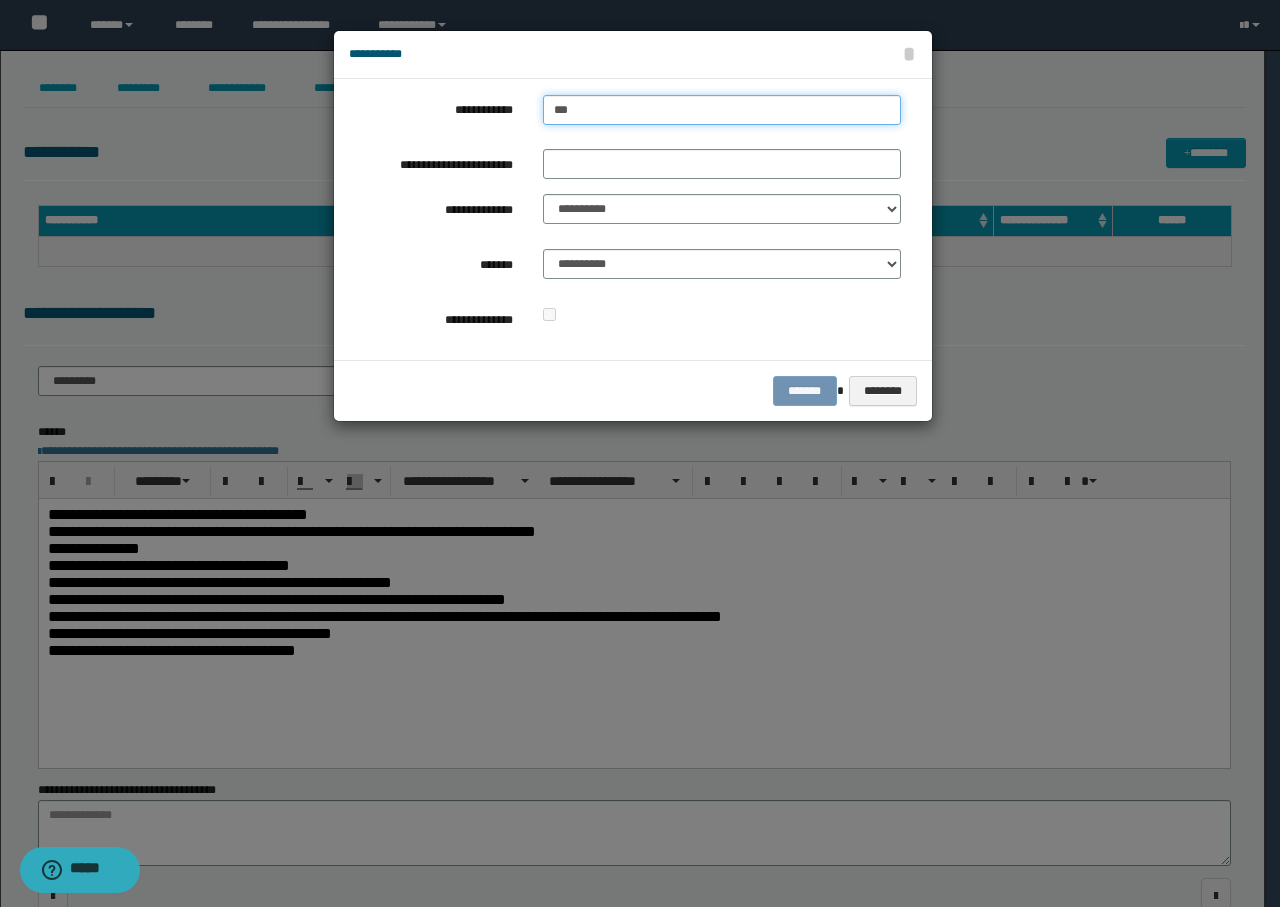 type on "****" 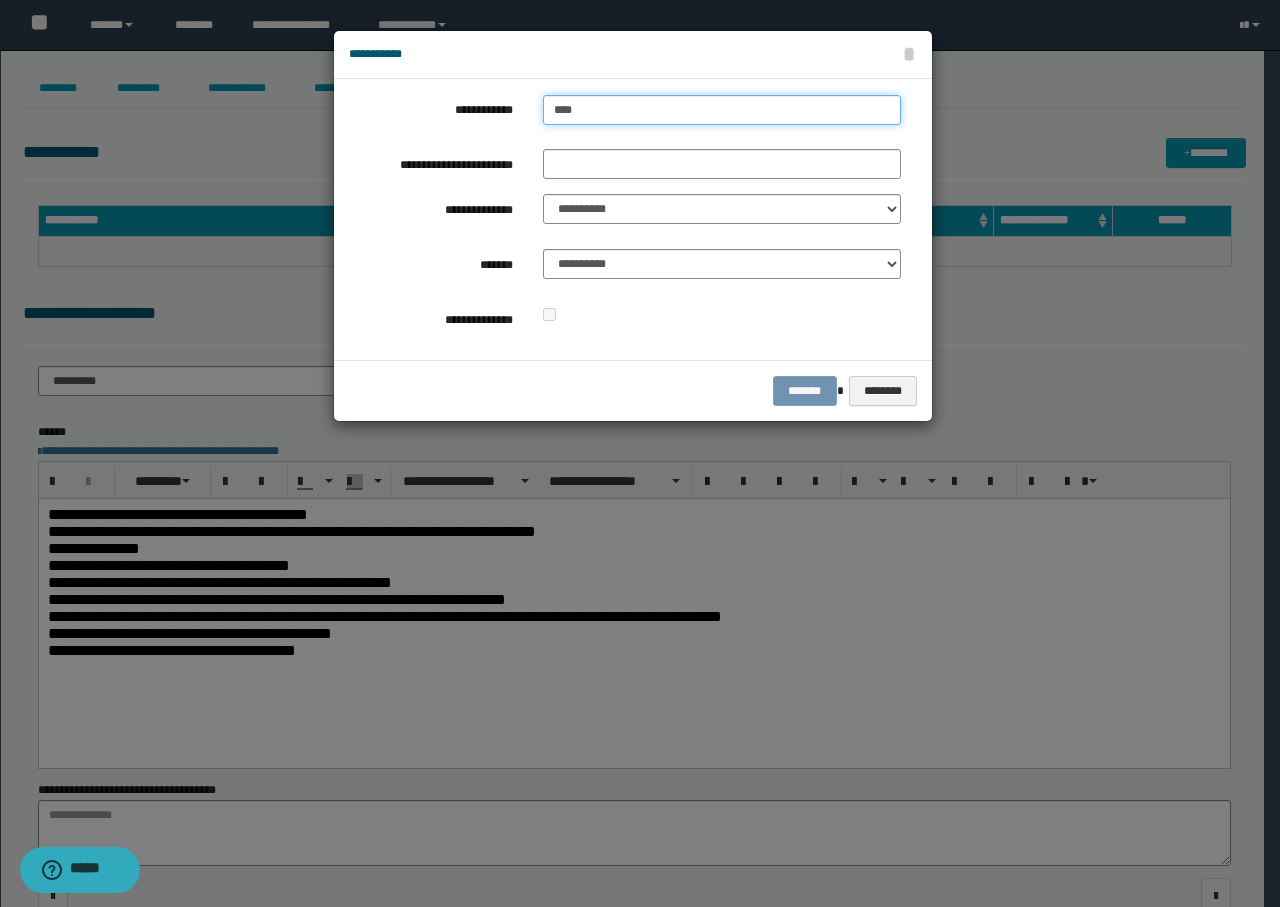 type on "****" 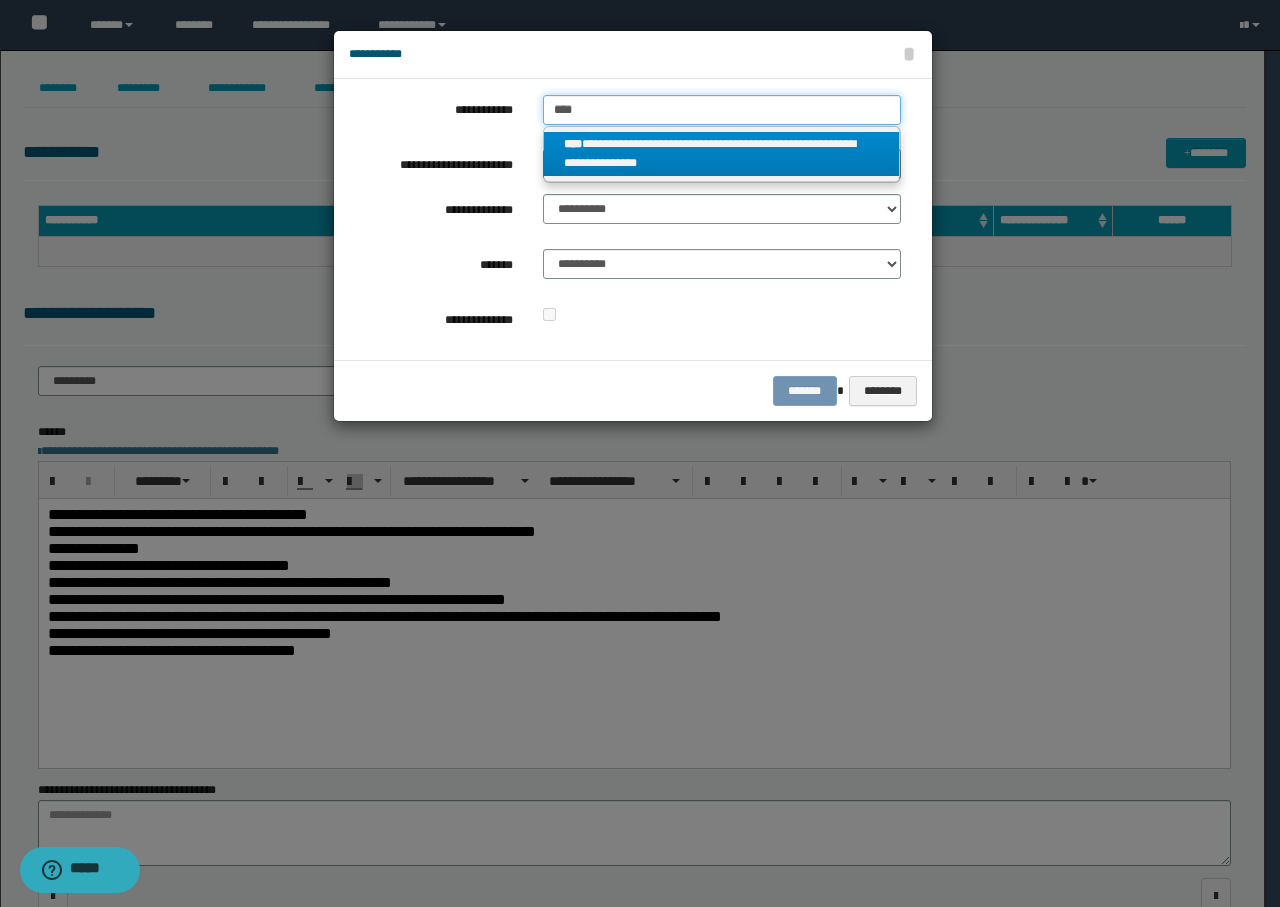type on "****" 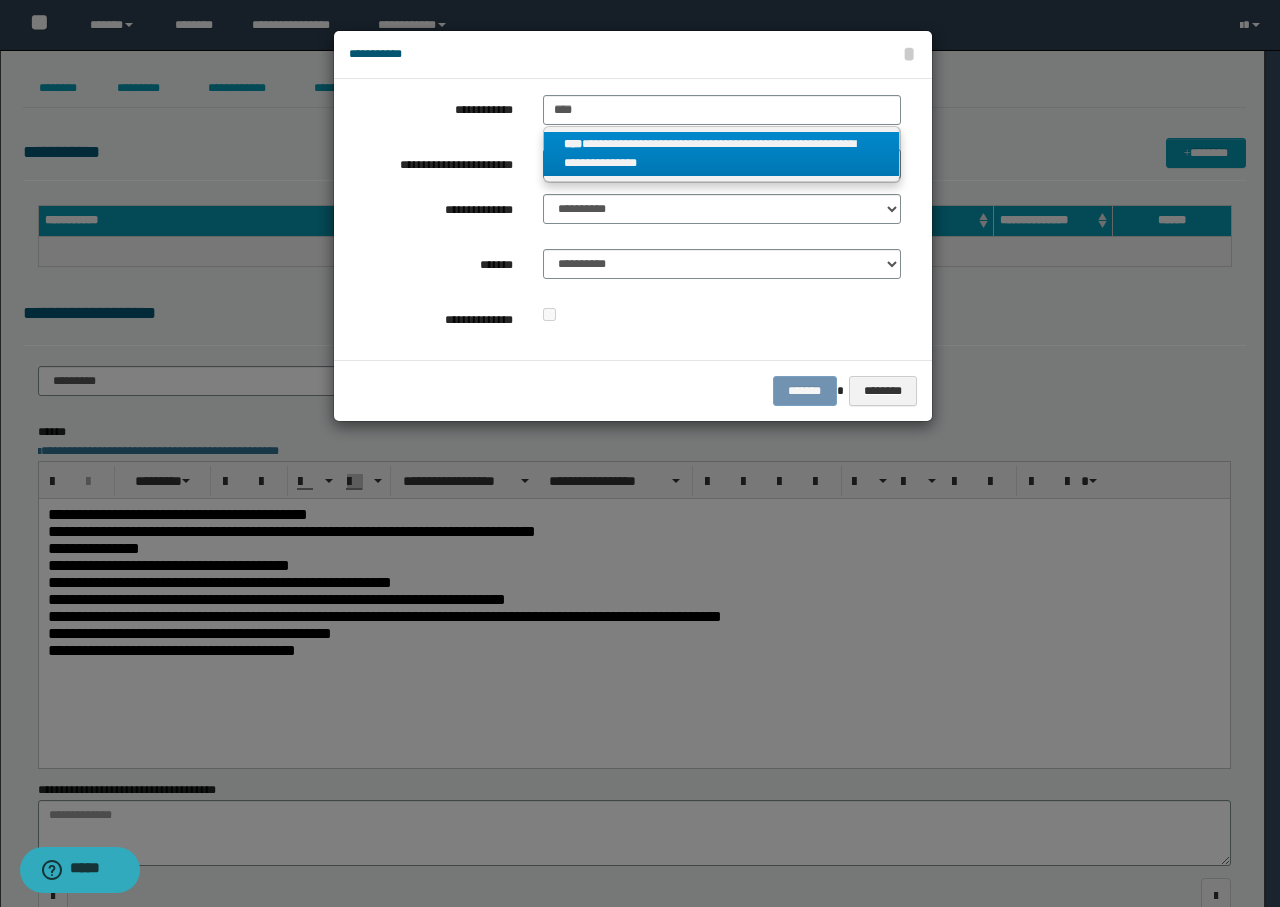 click on "**********" at bounding box center [722, 154] 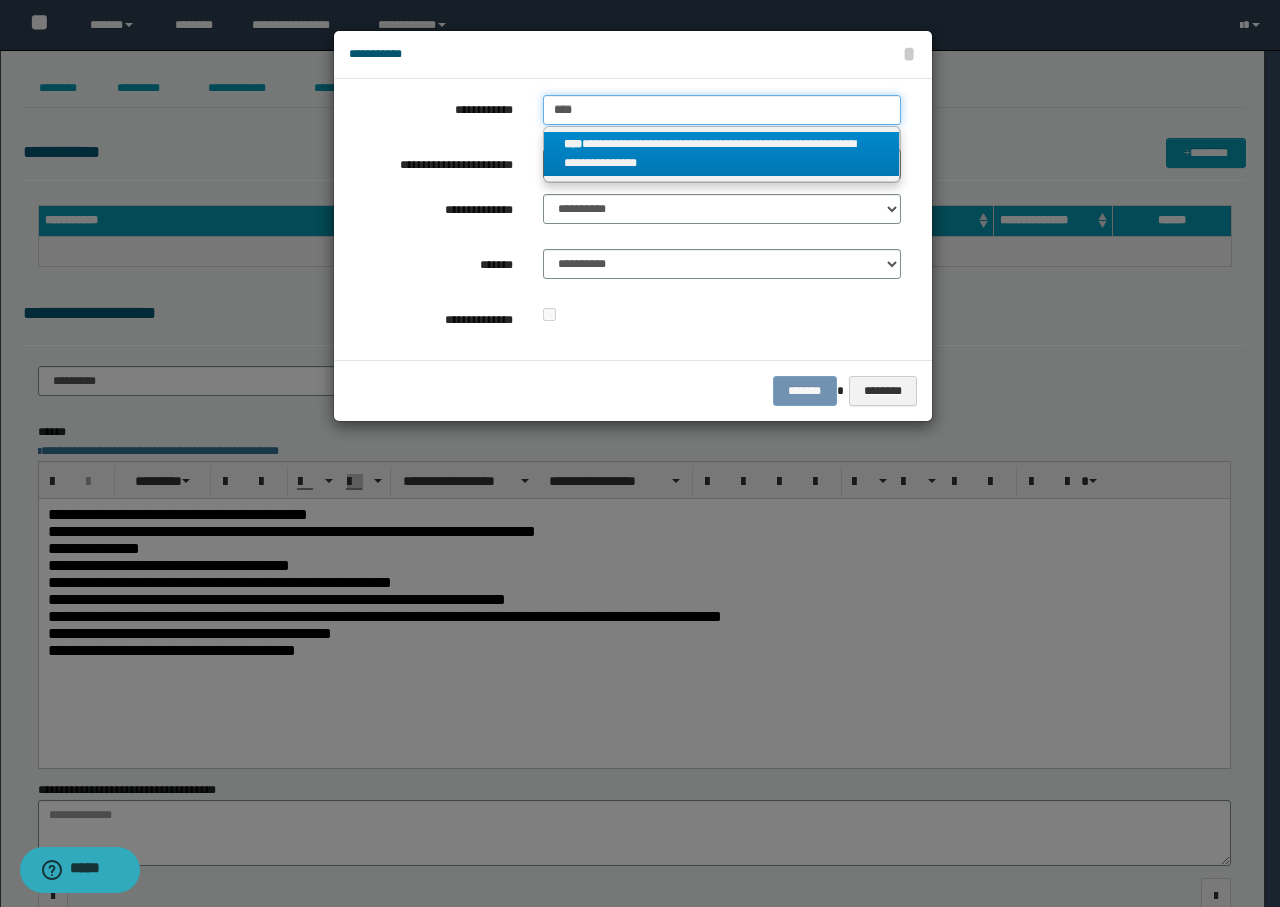 type 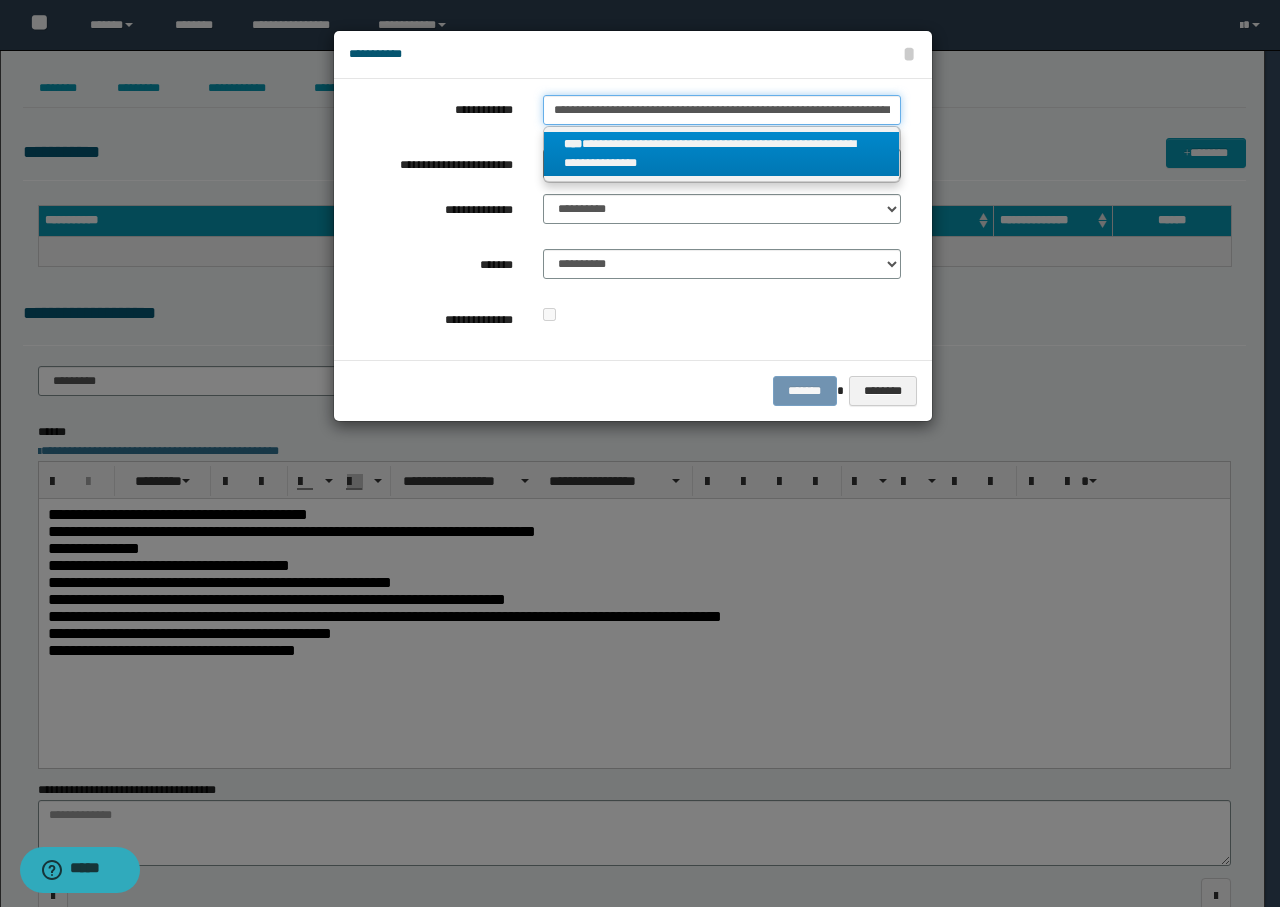 scroll, scrollTop: 0, scrollLeft: 20, axis: horizontal 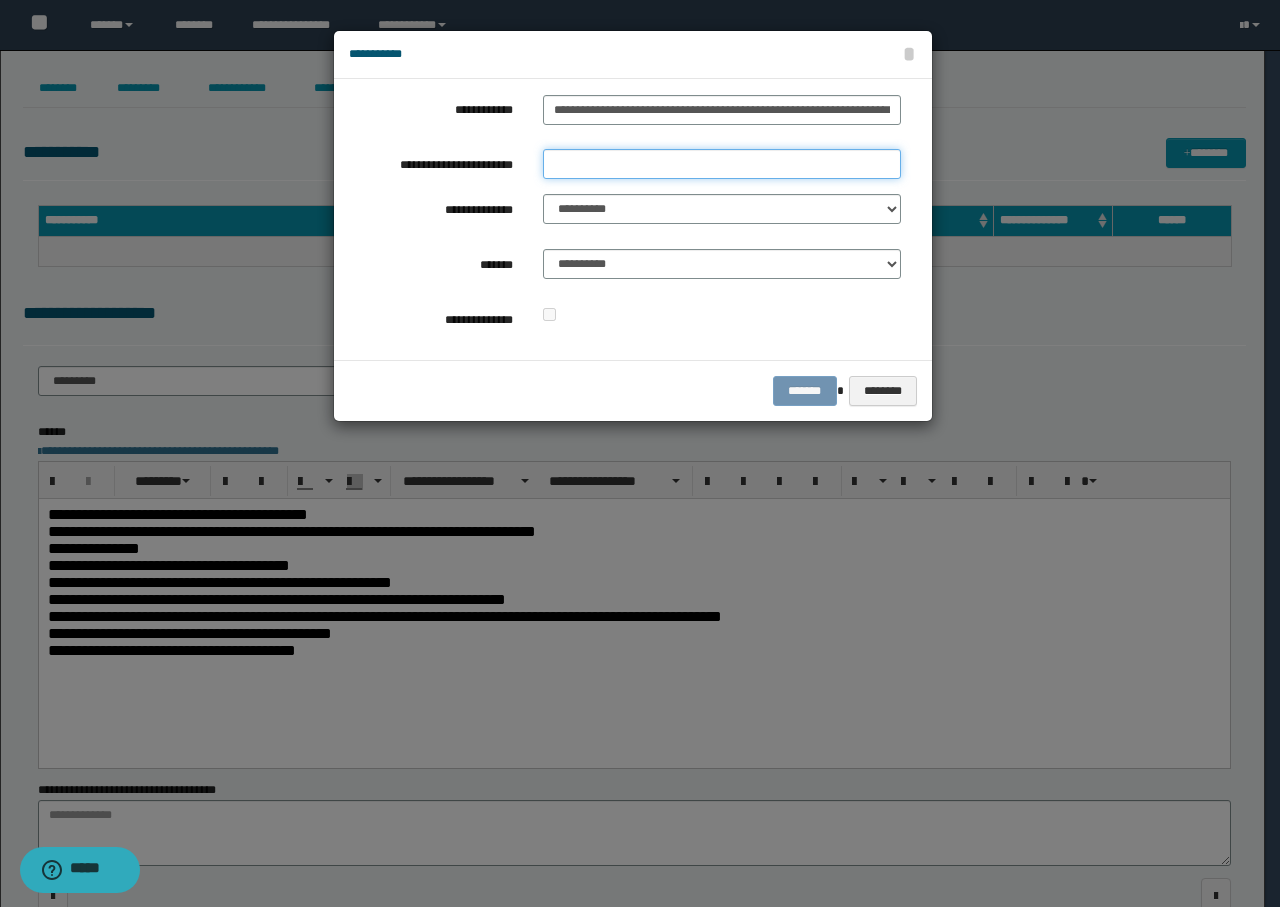 click on "**********" at bounding box center [722, 164] 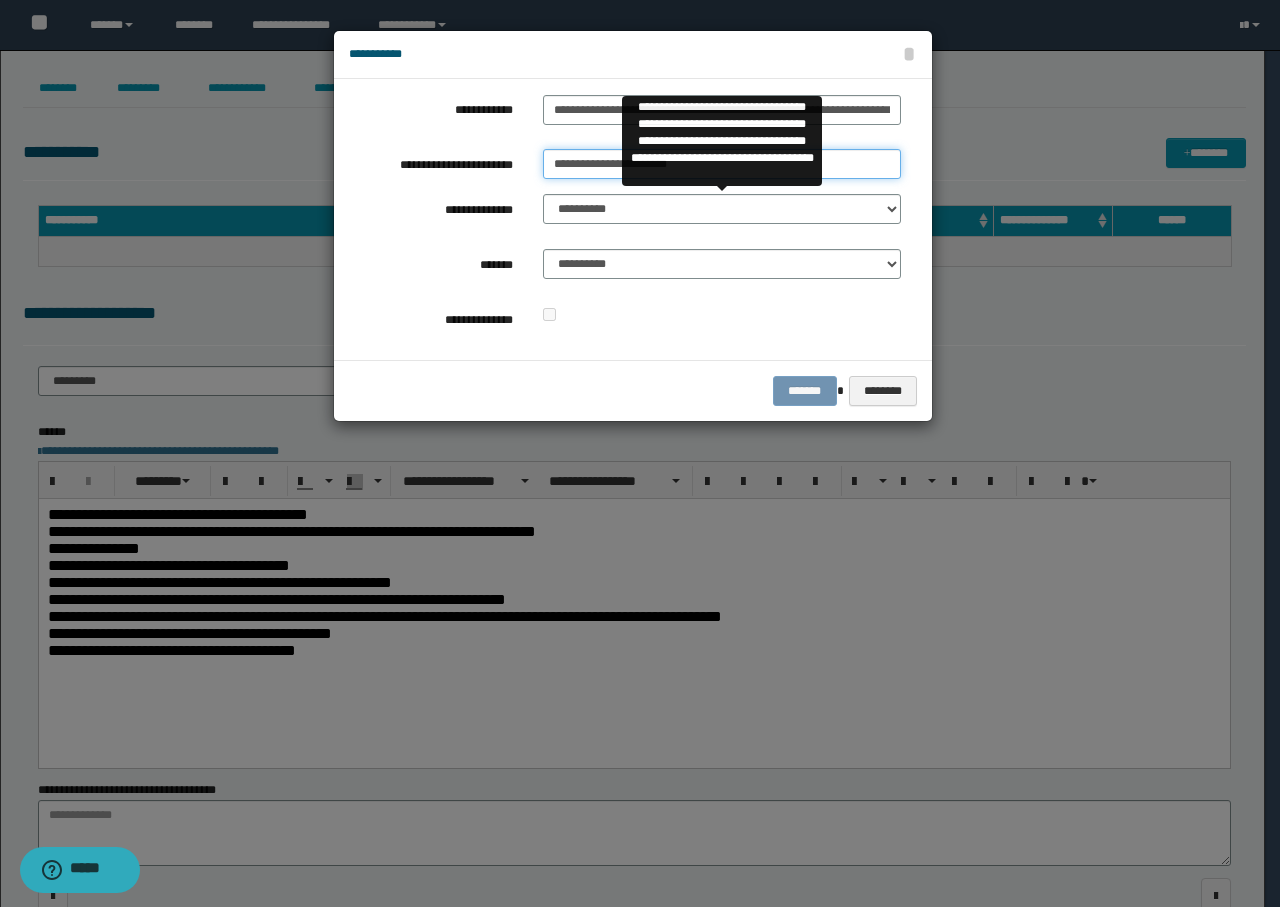 type on "**********" 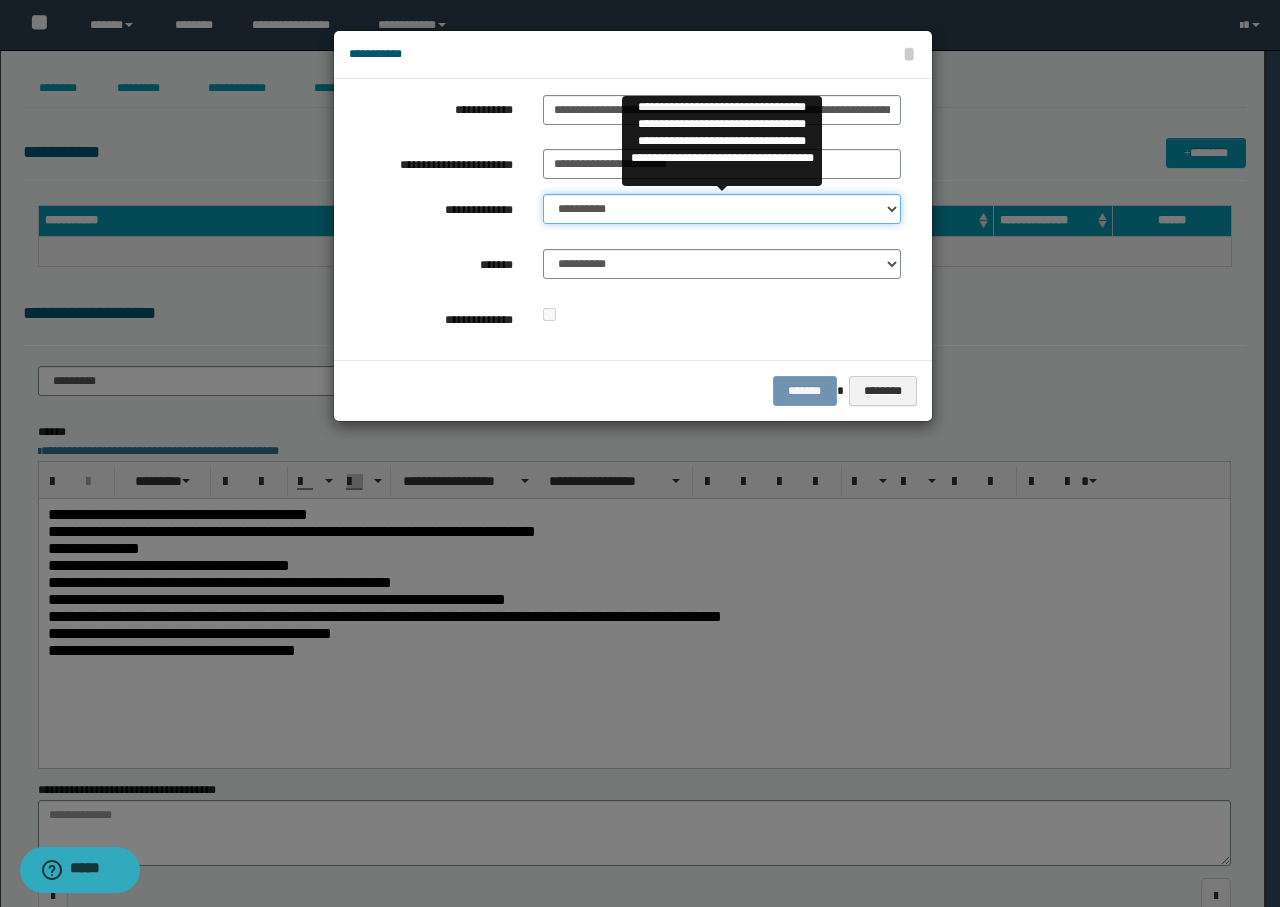 click on "**********" at bounding box center [722, 209] 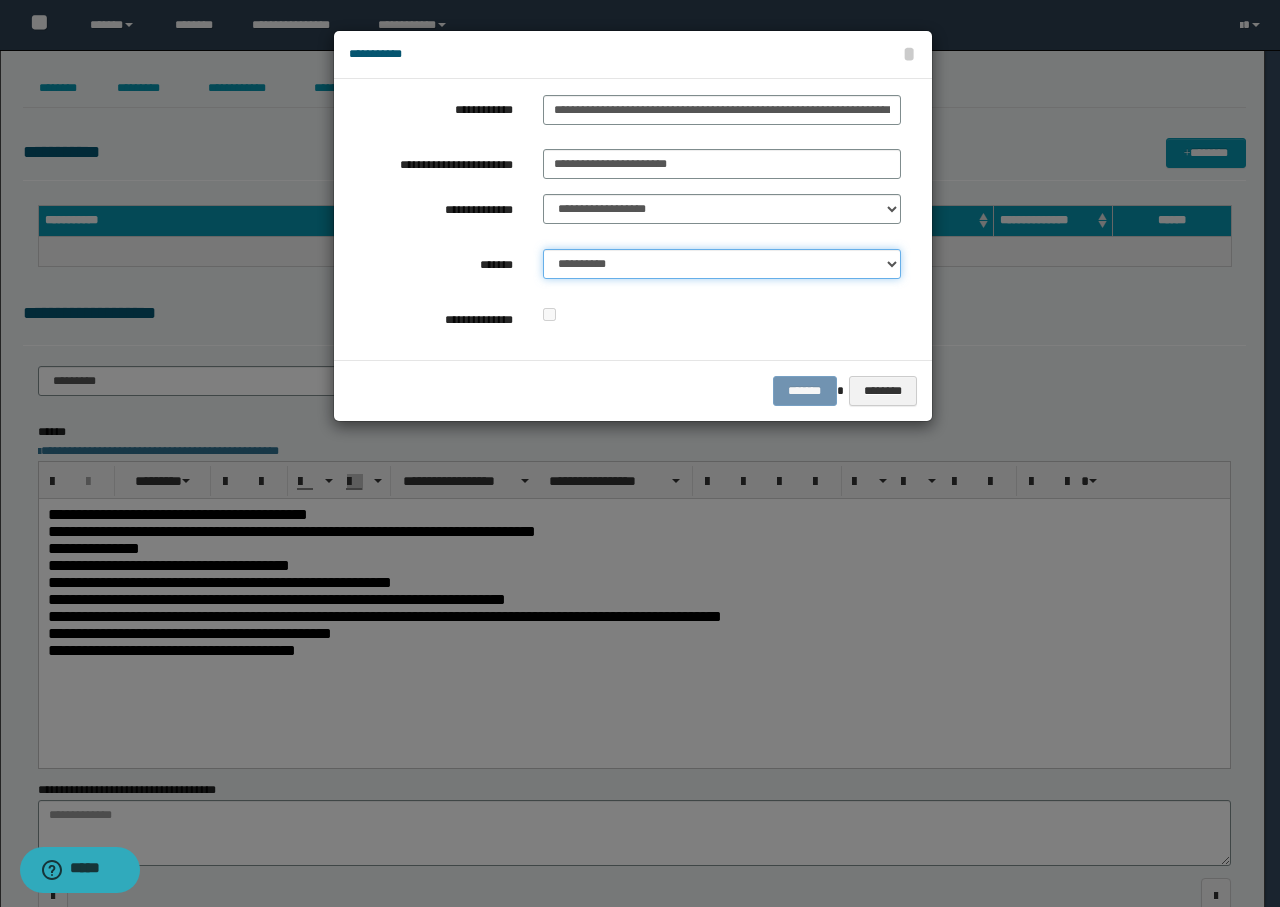 click on "**********" at bounding box center (722, 264) 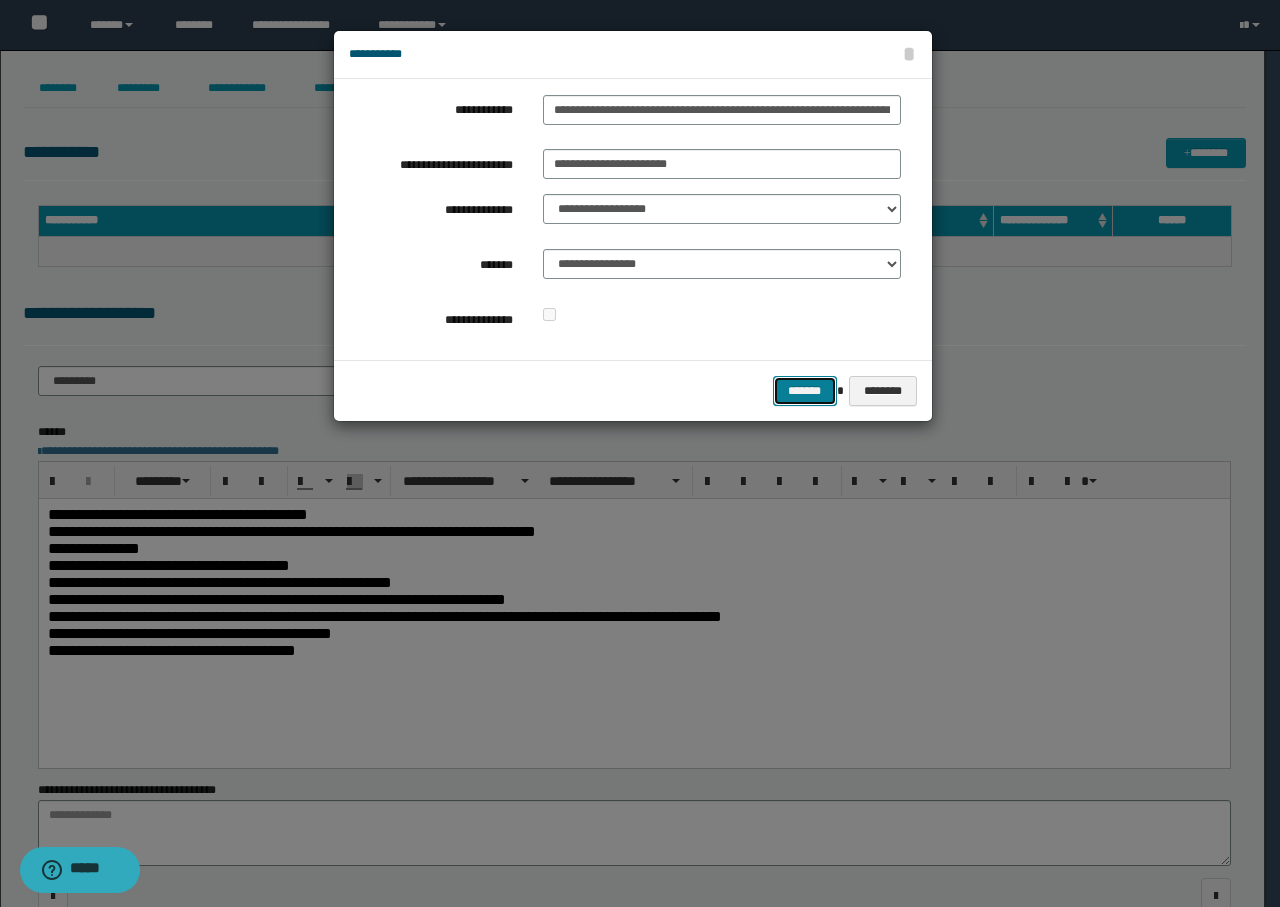 click on "*******" at bounding box center [805, 391] 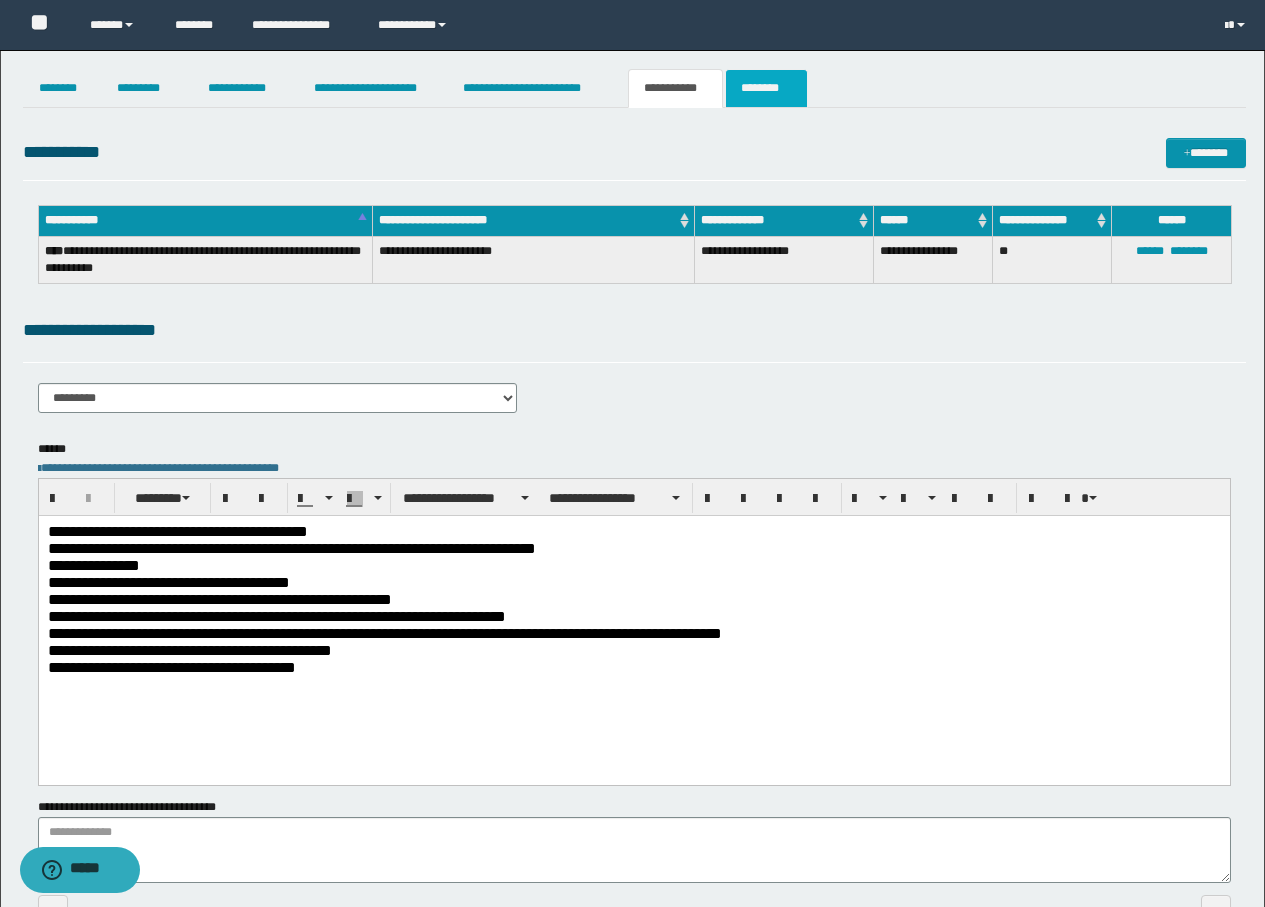 click on "********" at bounding box center [766, 88] 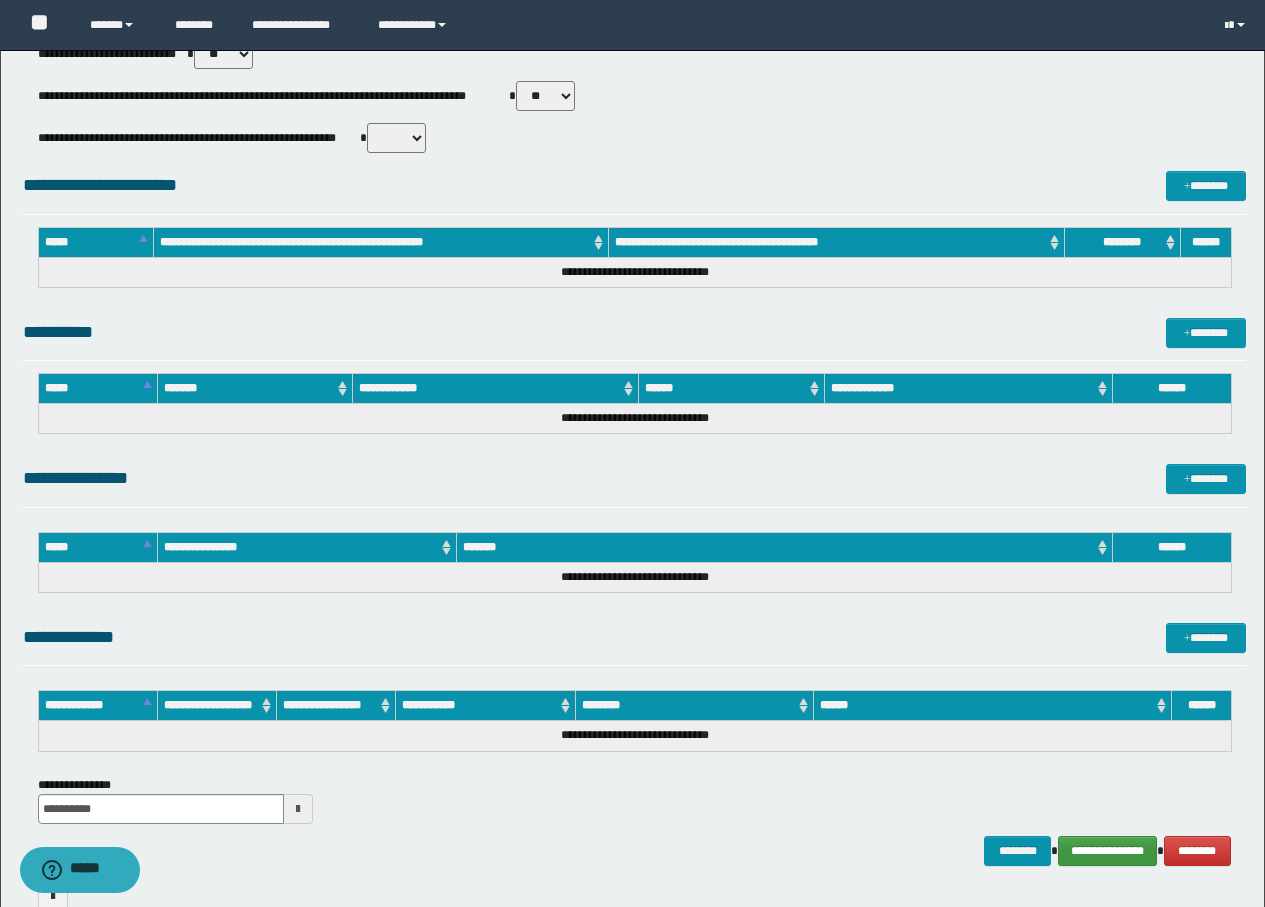 scroll, scrollTop: 724, scrollLeft: 0, axis: vertical 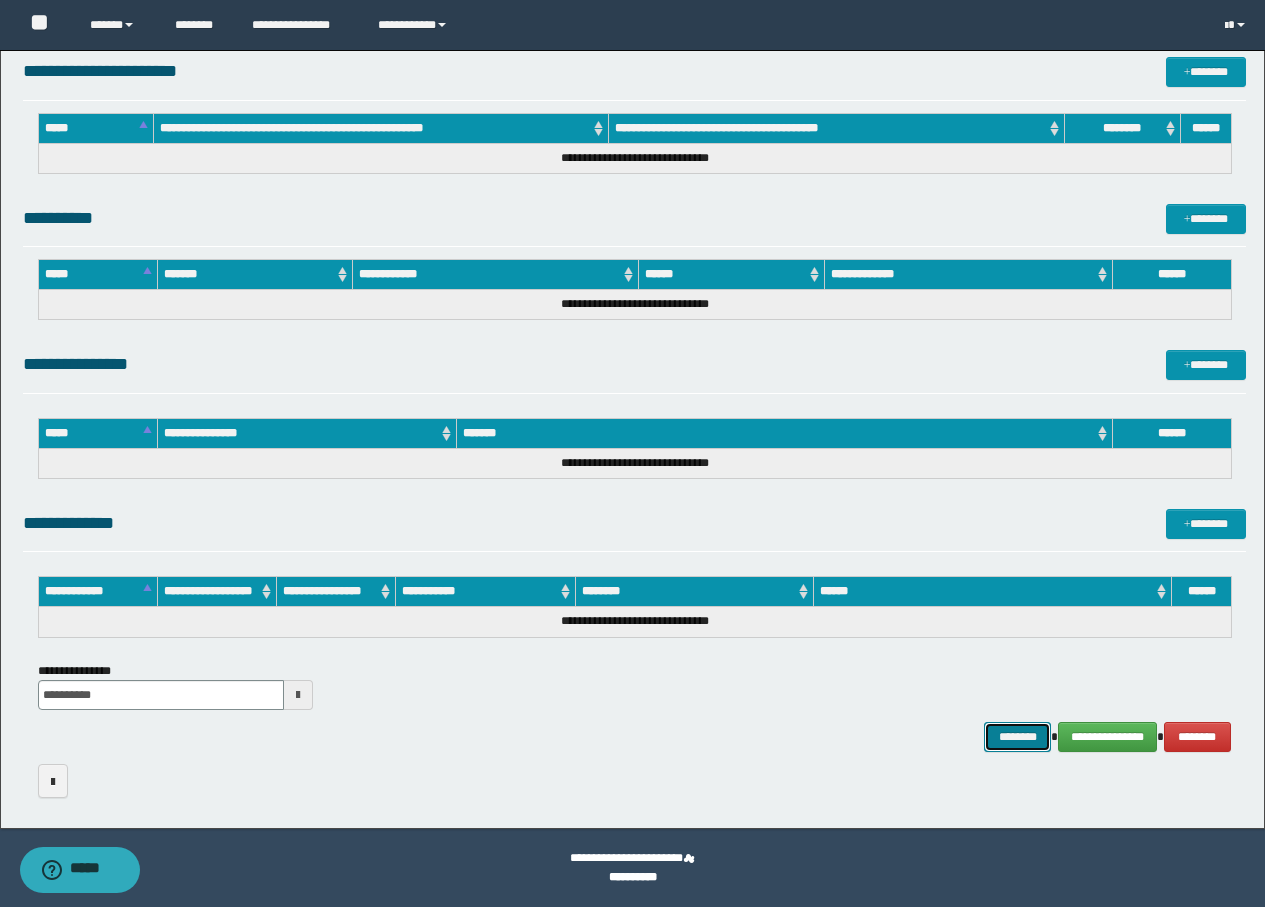 click on "********" at bounding box center (1018, 737) 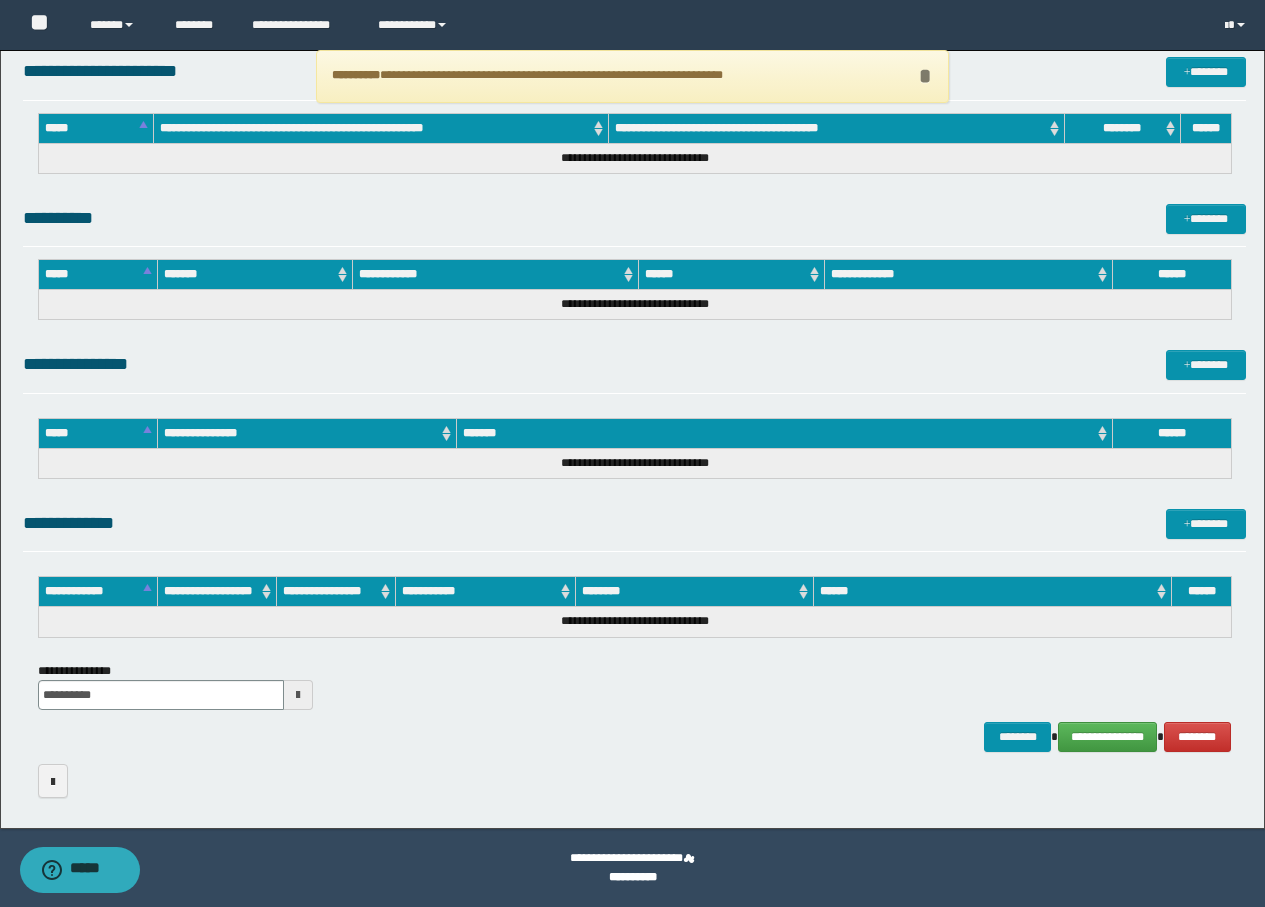 click on "*" at bounding box center (925, 76) 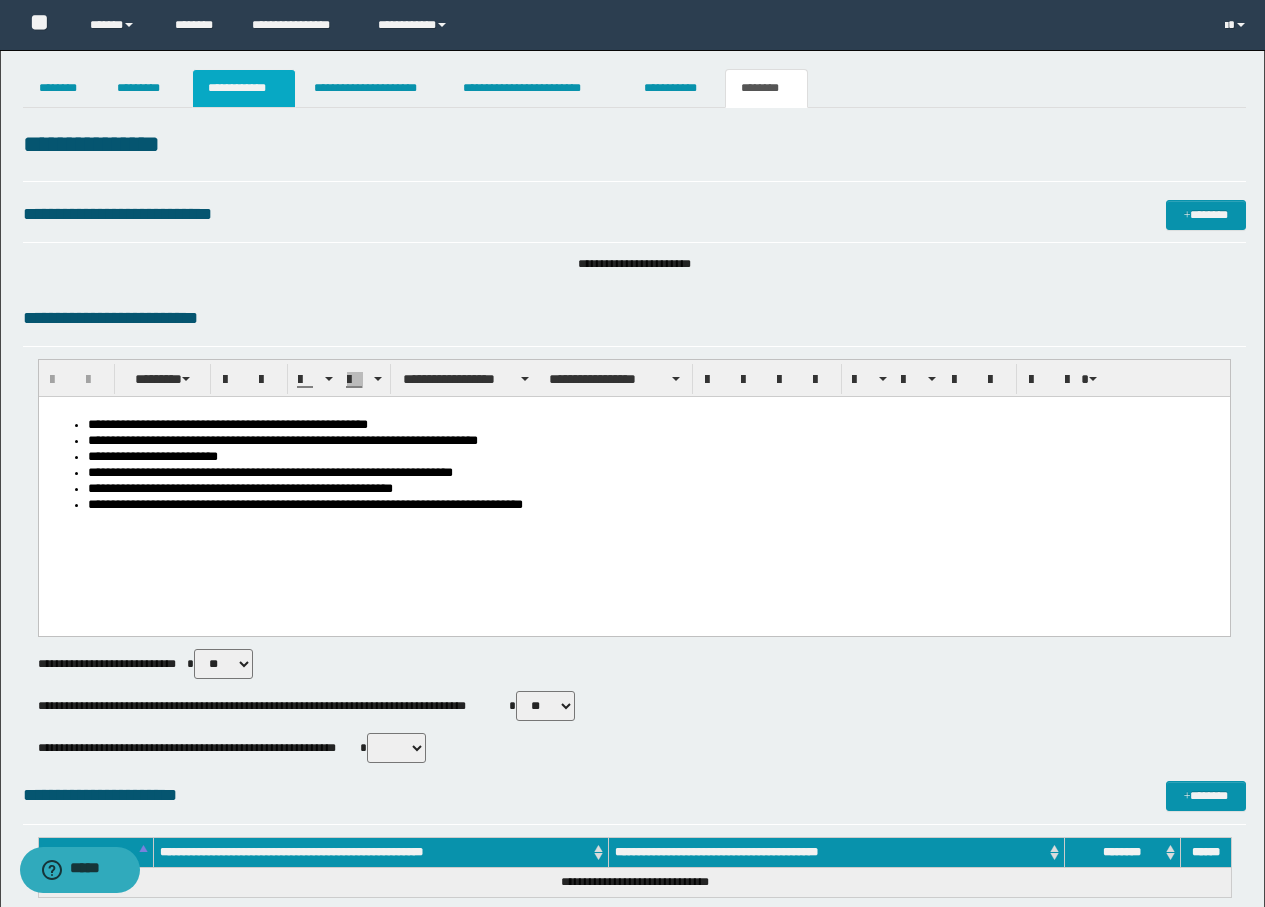 click on "**********" at bounding box center (244, 88) 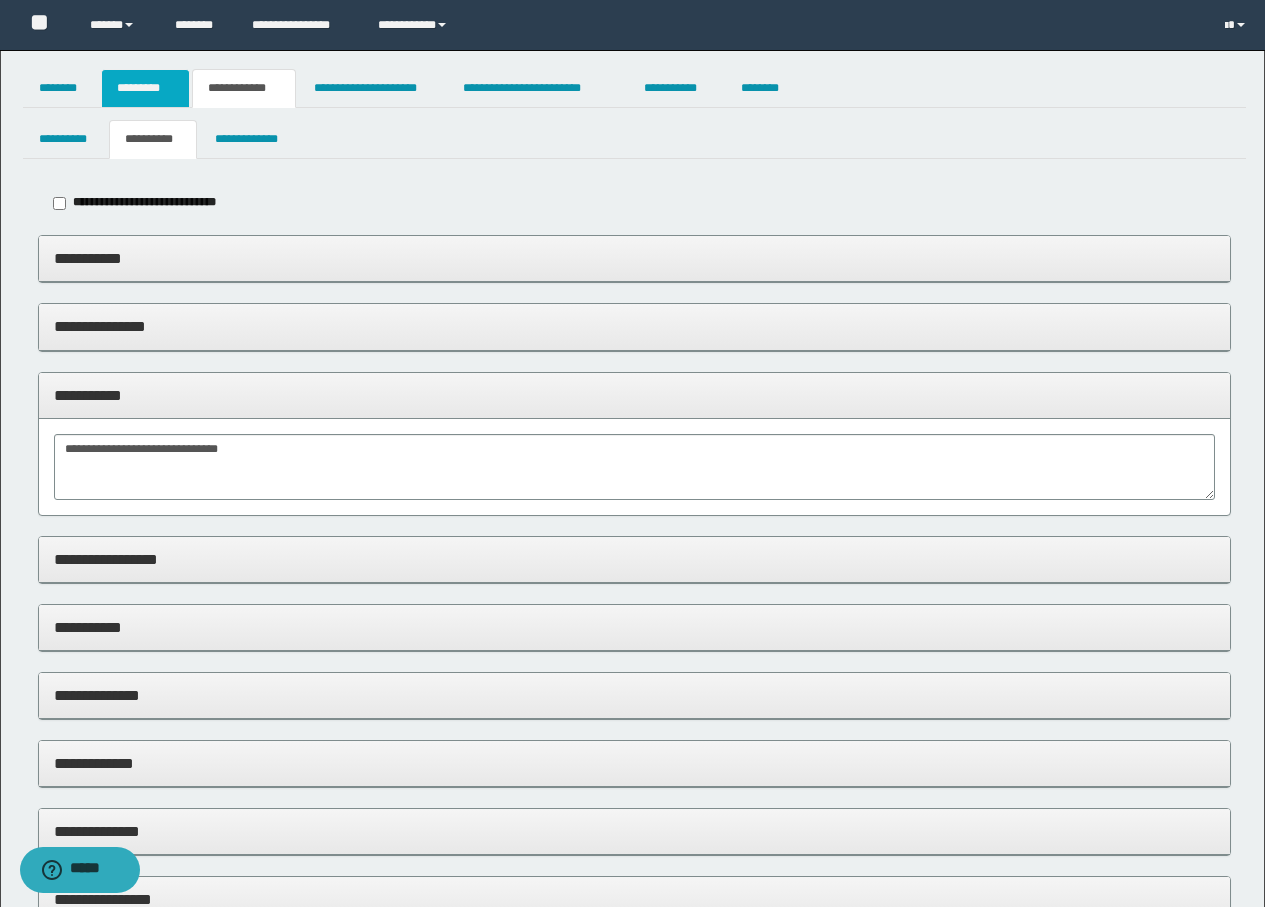 click on "*********" at bounding box center (145, 88) 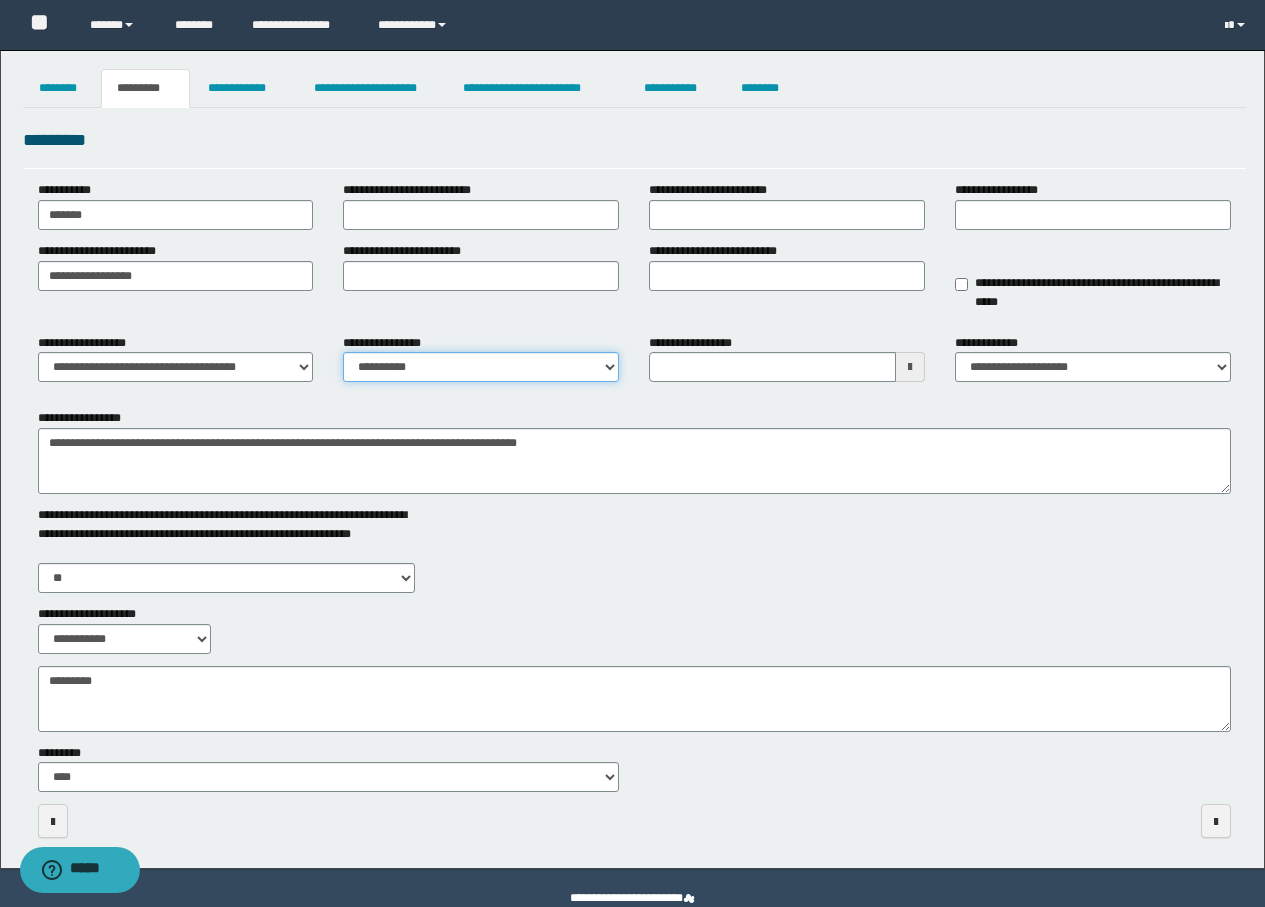 click on "**********" at bounding box center [481, 367] 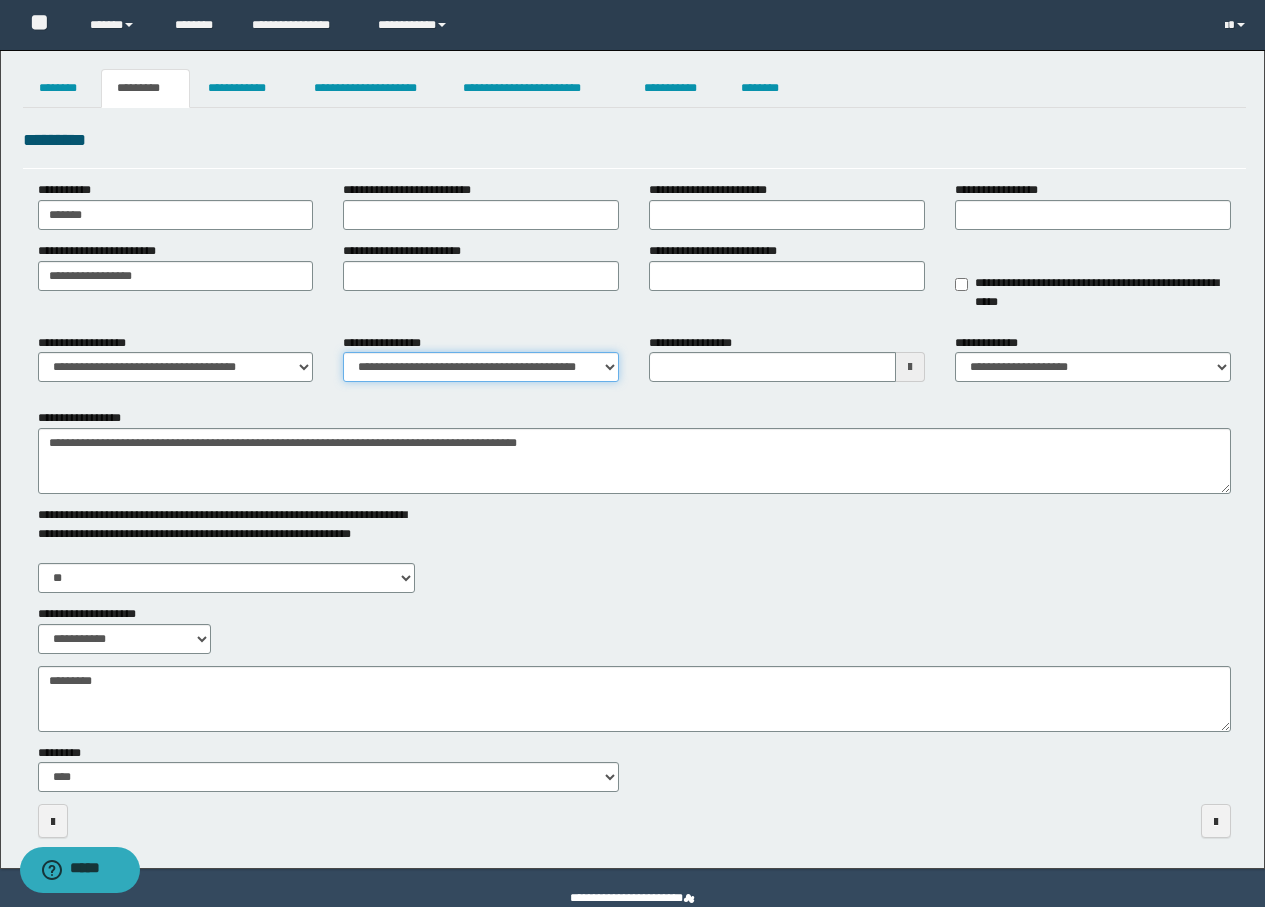 click on "**********" at bounding box center [481, 367] 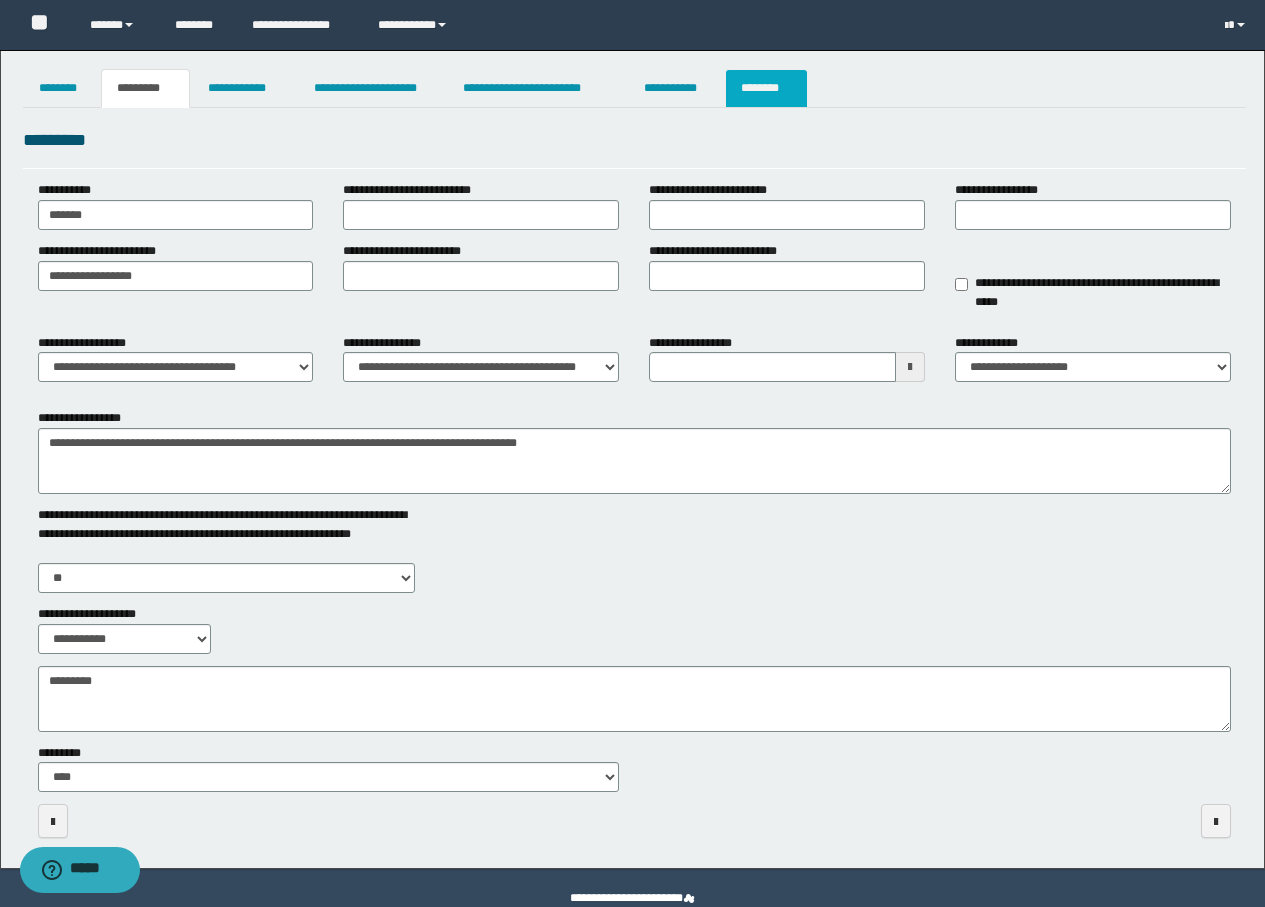 click on "********" at bounding box center [766, 88] 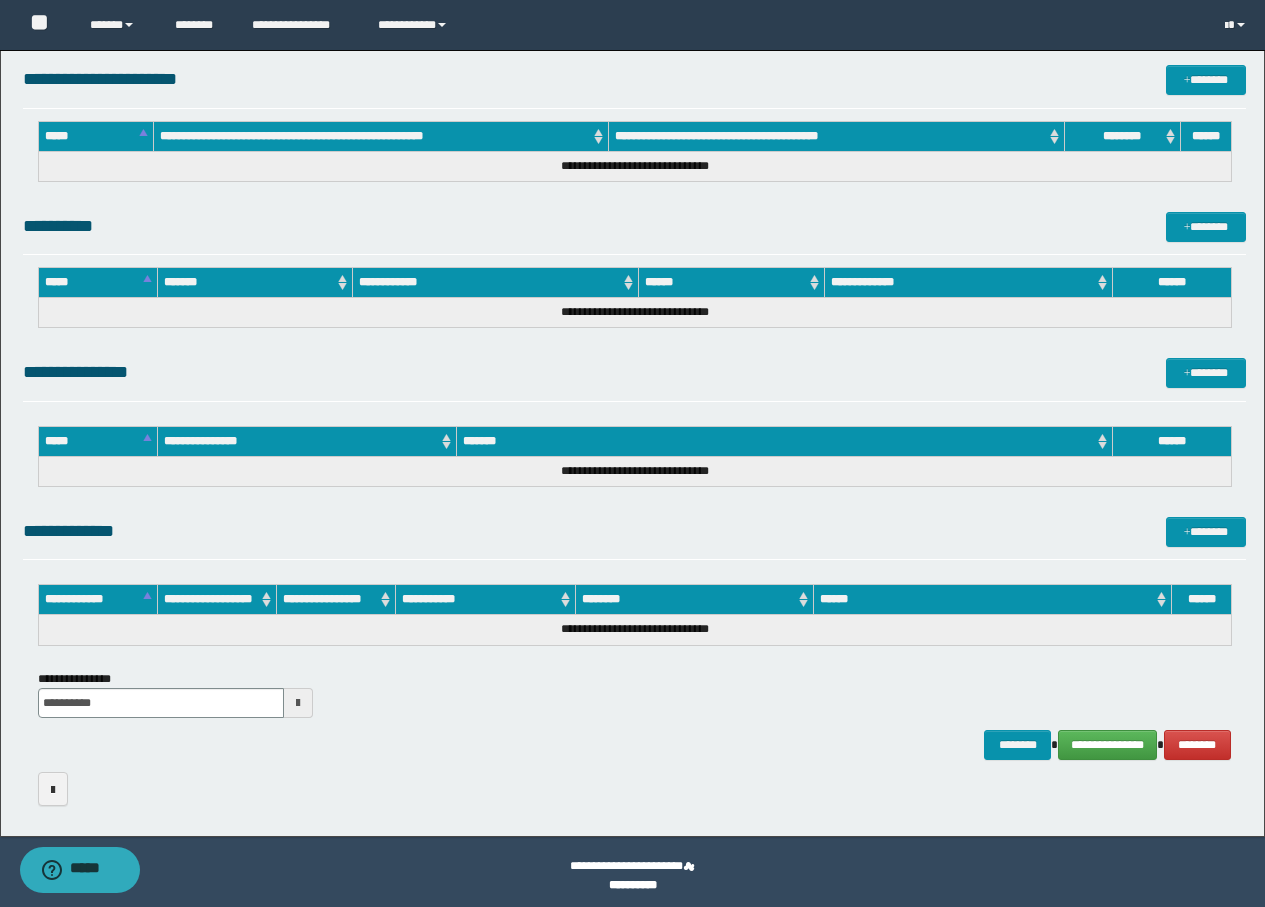 scroll, scrollTop: 724, scrollLeft: 0, axis: vertical 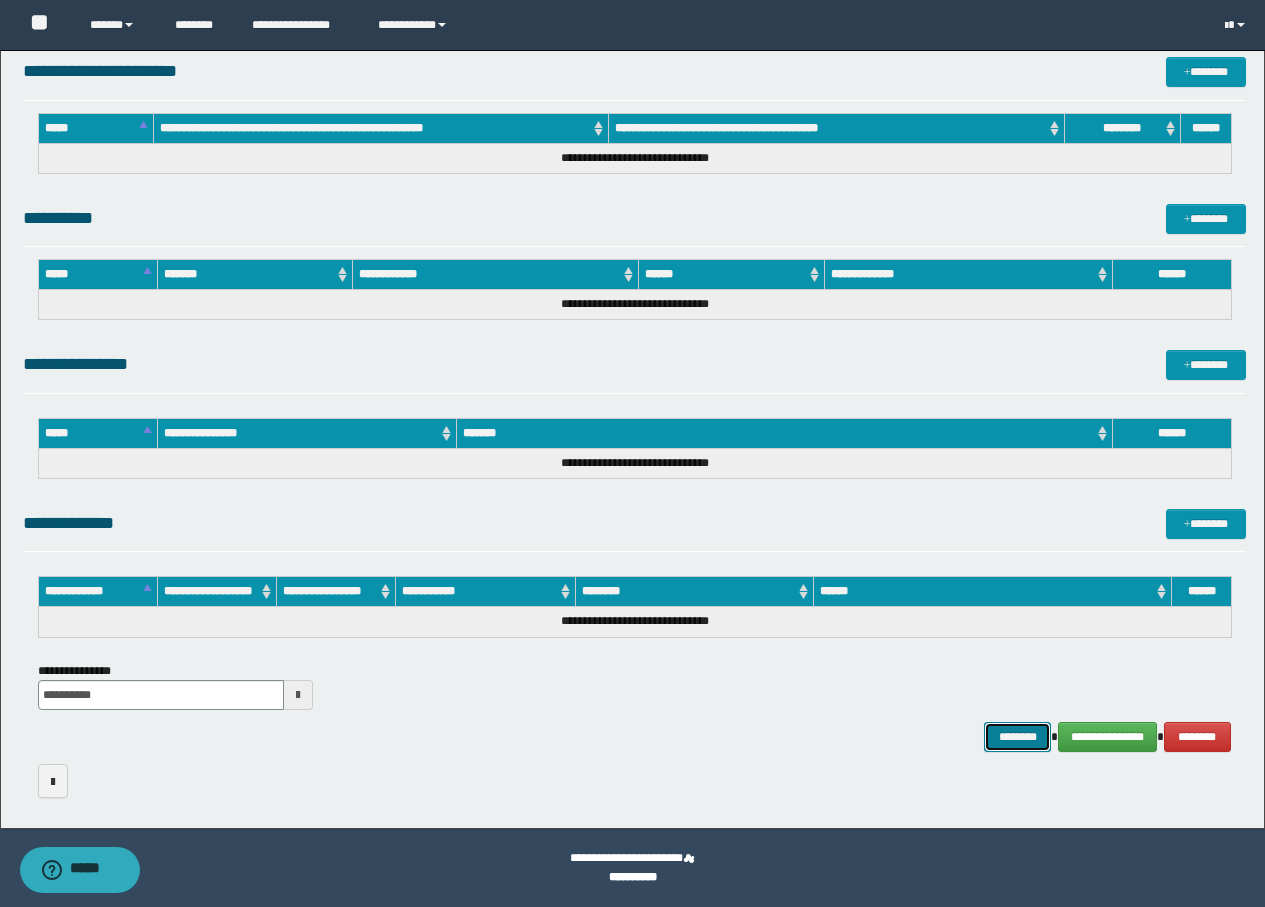 click on "********" at bounding box center [1018, 737] 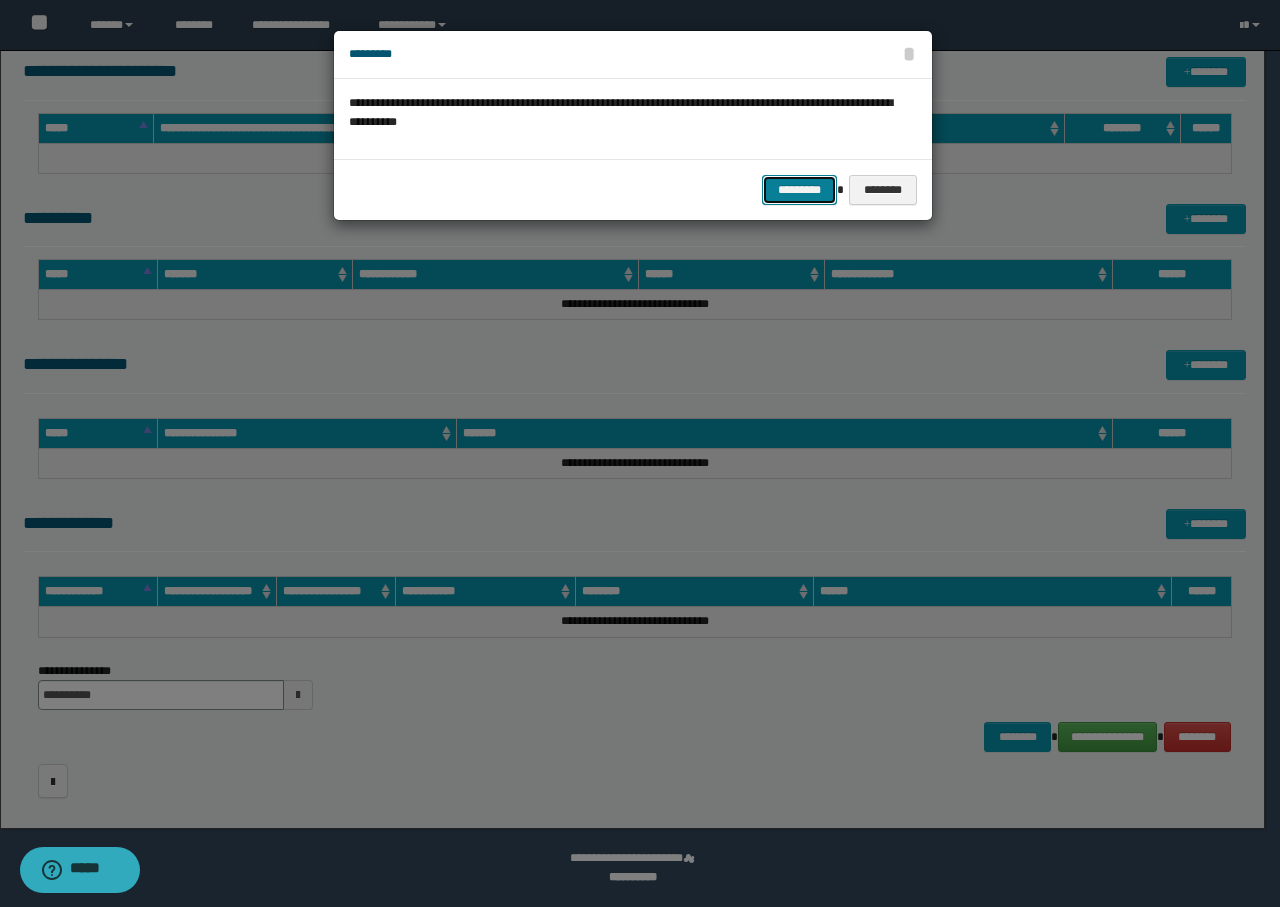 click on "*********" at bounding box center [799, 190] 